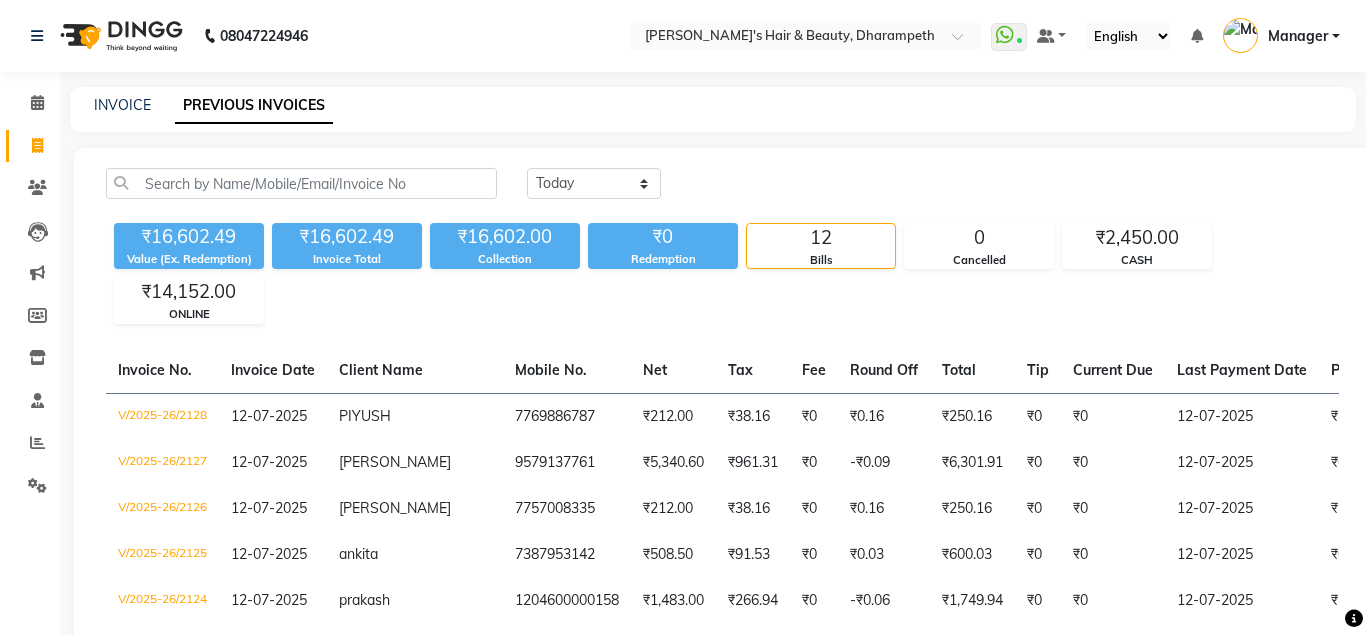 scroll, scrollTop: 0, scrollLeft: 0, axis: both 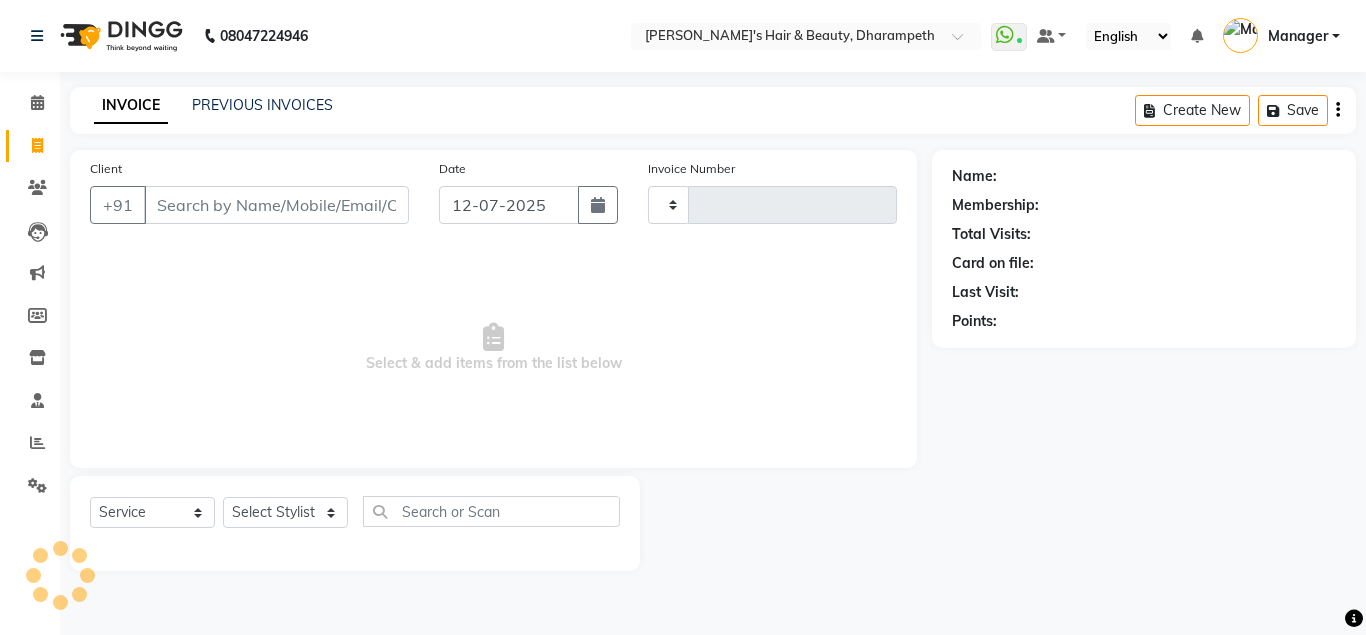 type on "2129" 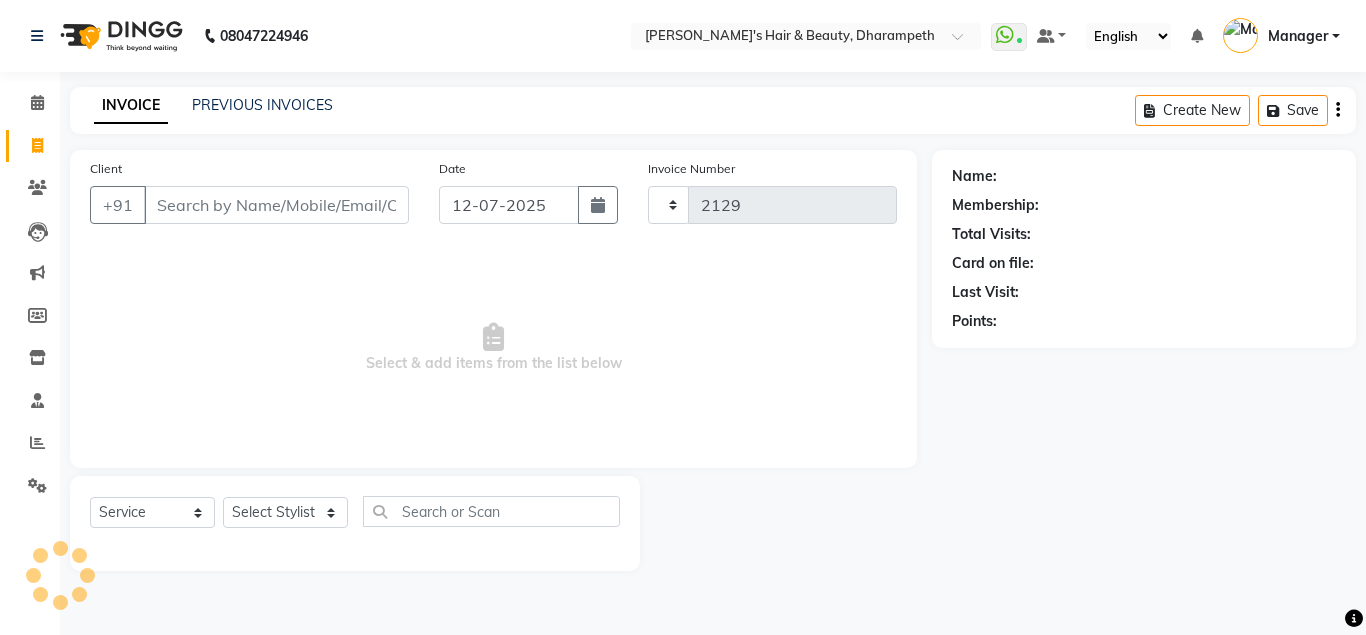 select on "4860" 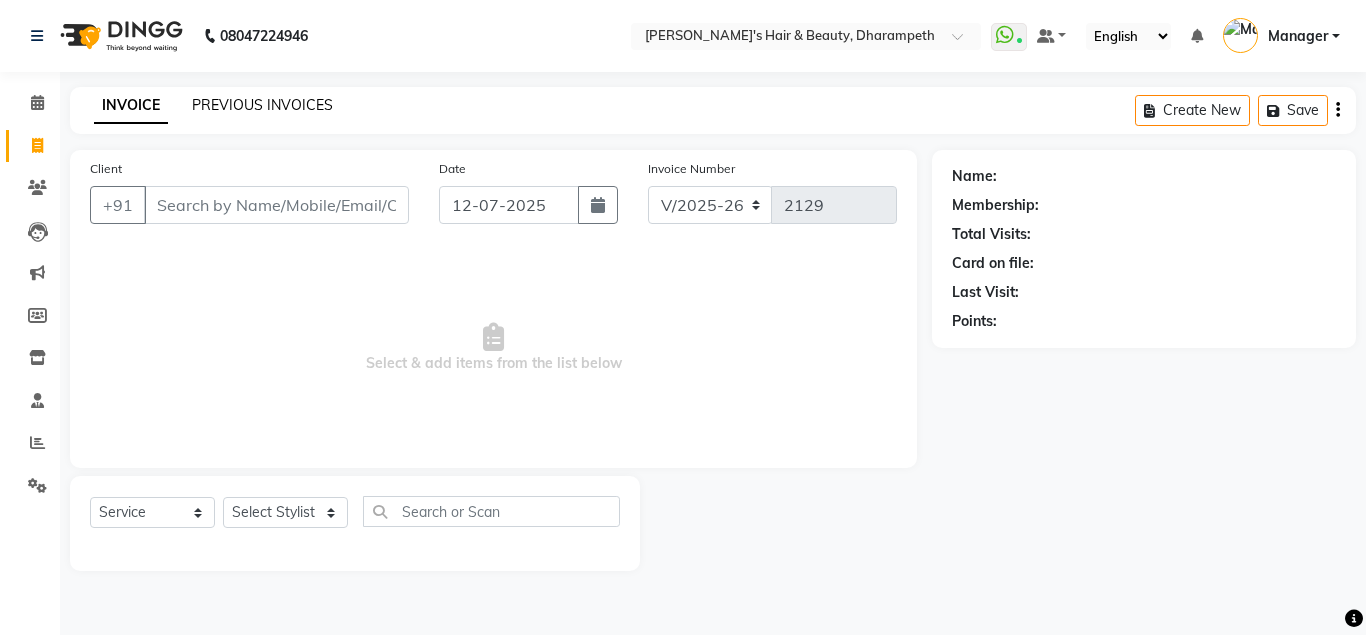 click on "PREVIOUS INVOICES" 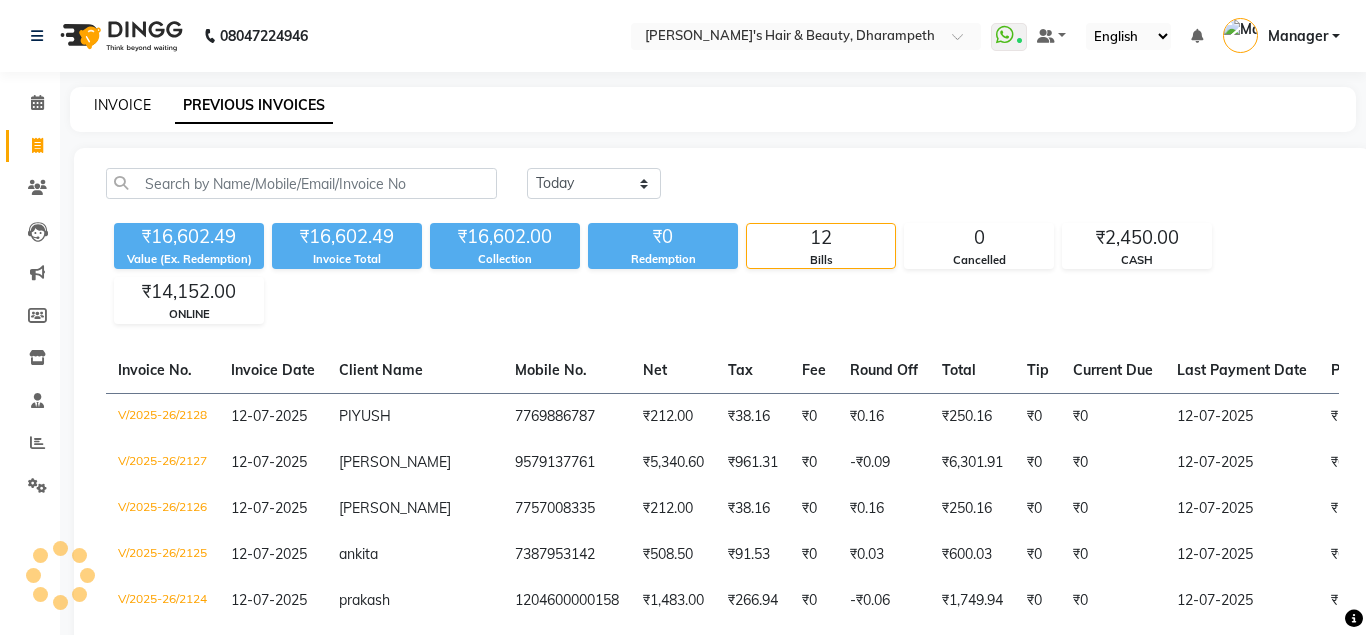 click on "INVOICE" 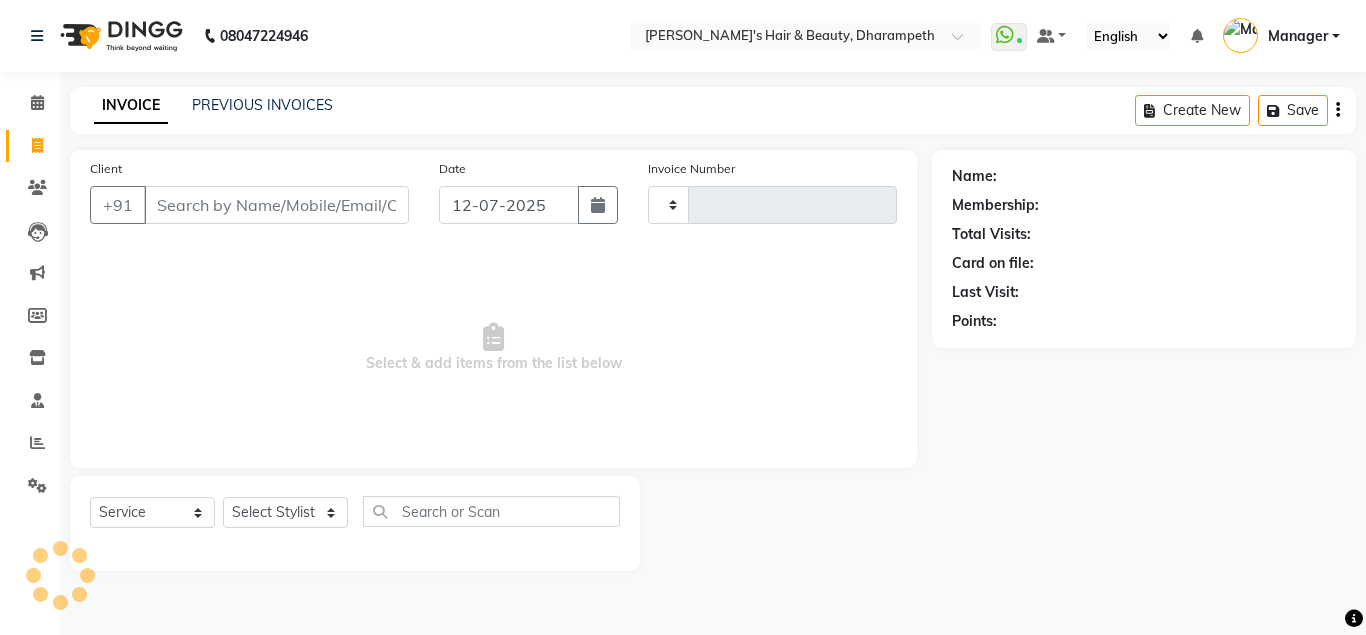 type on "2129" 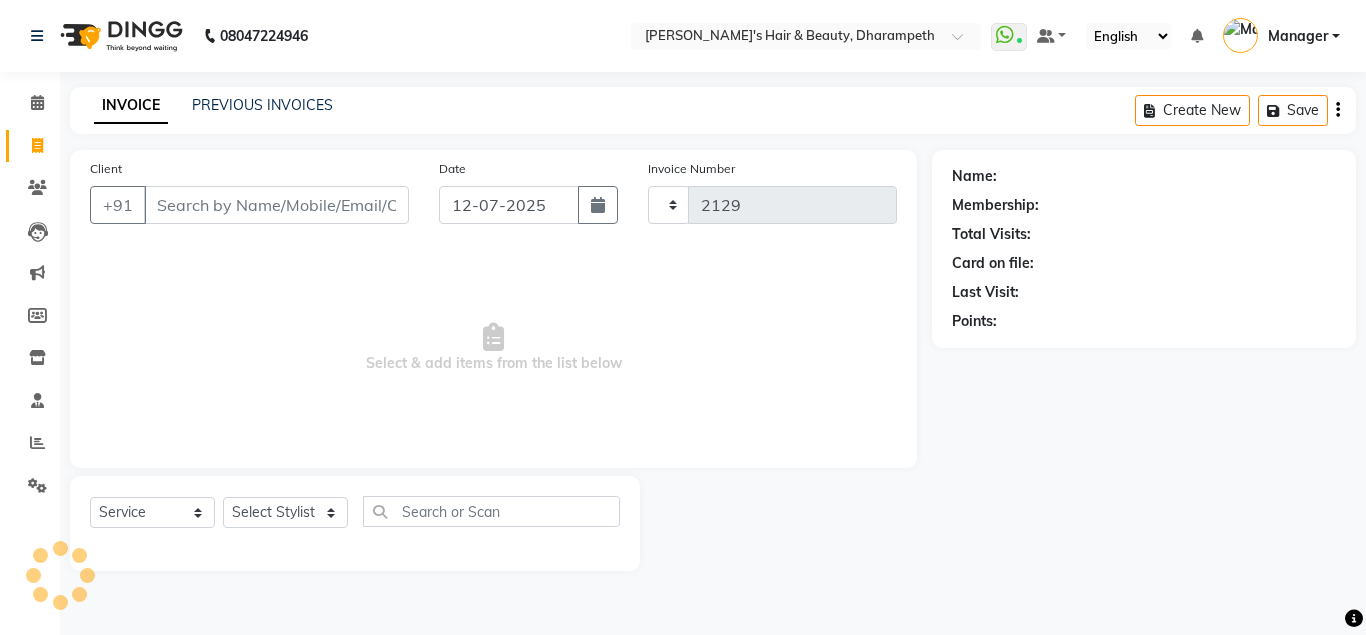 select on "4860" 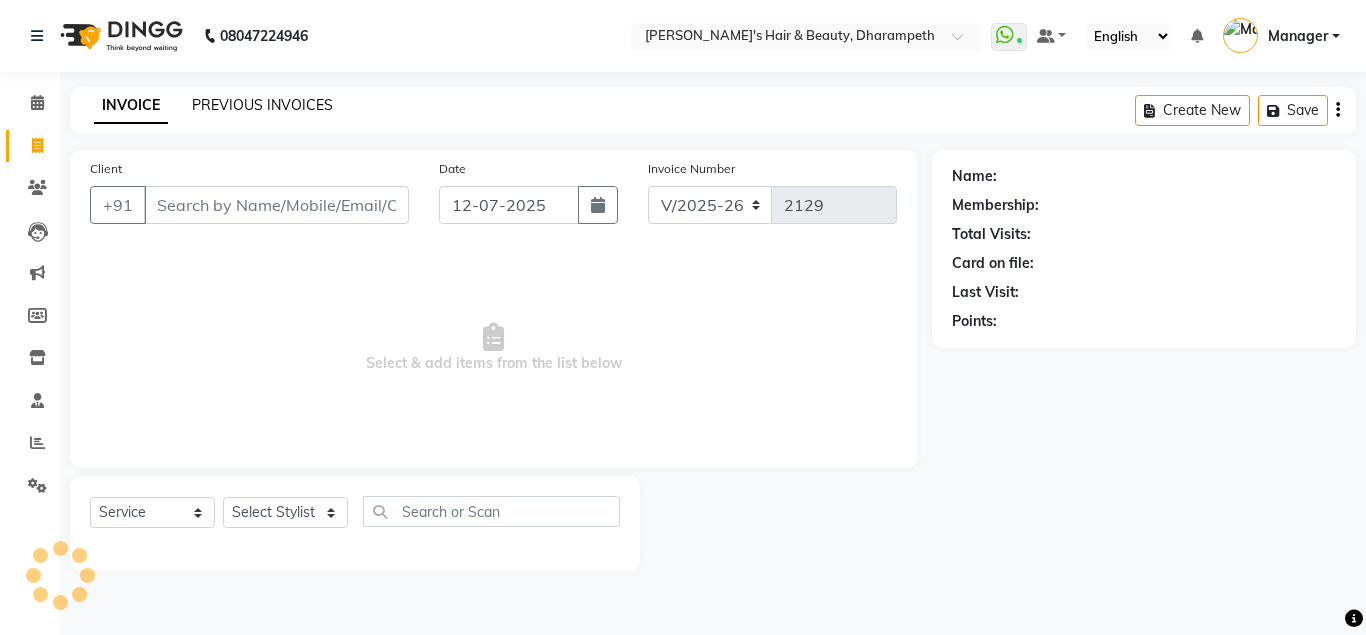 click on "PREVIOUS INVOICES" 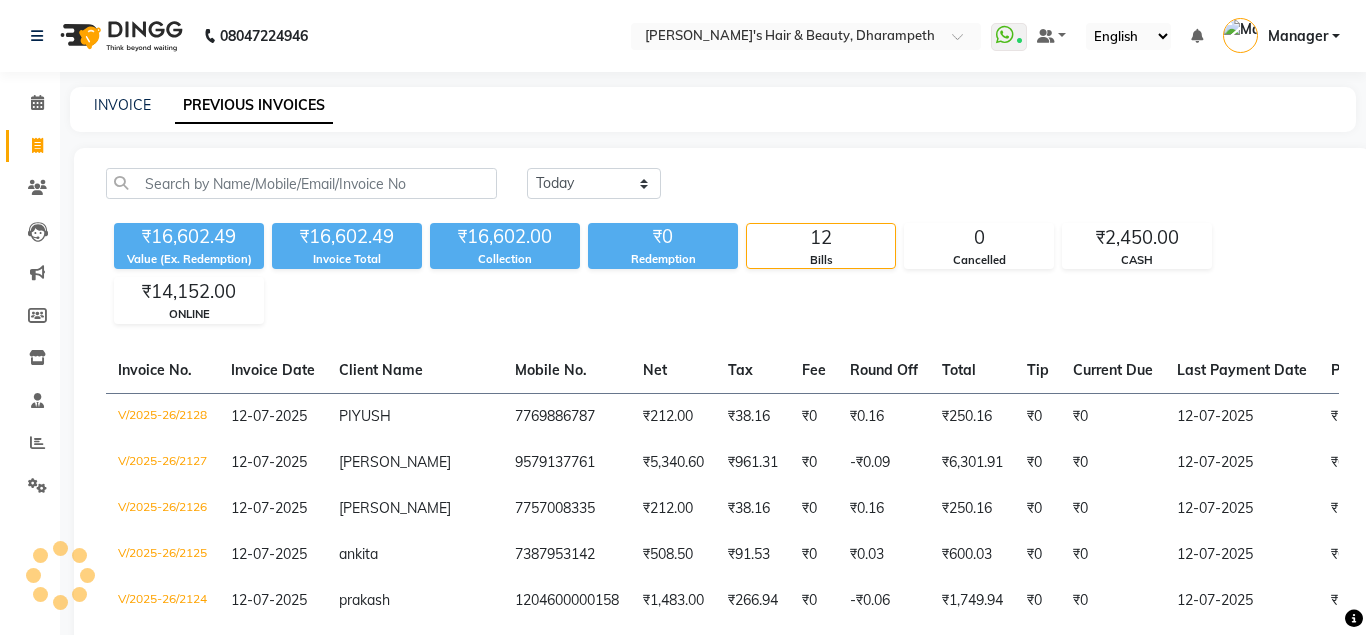 click on "INVOICE" 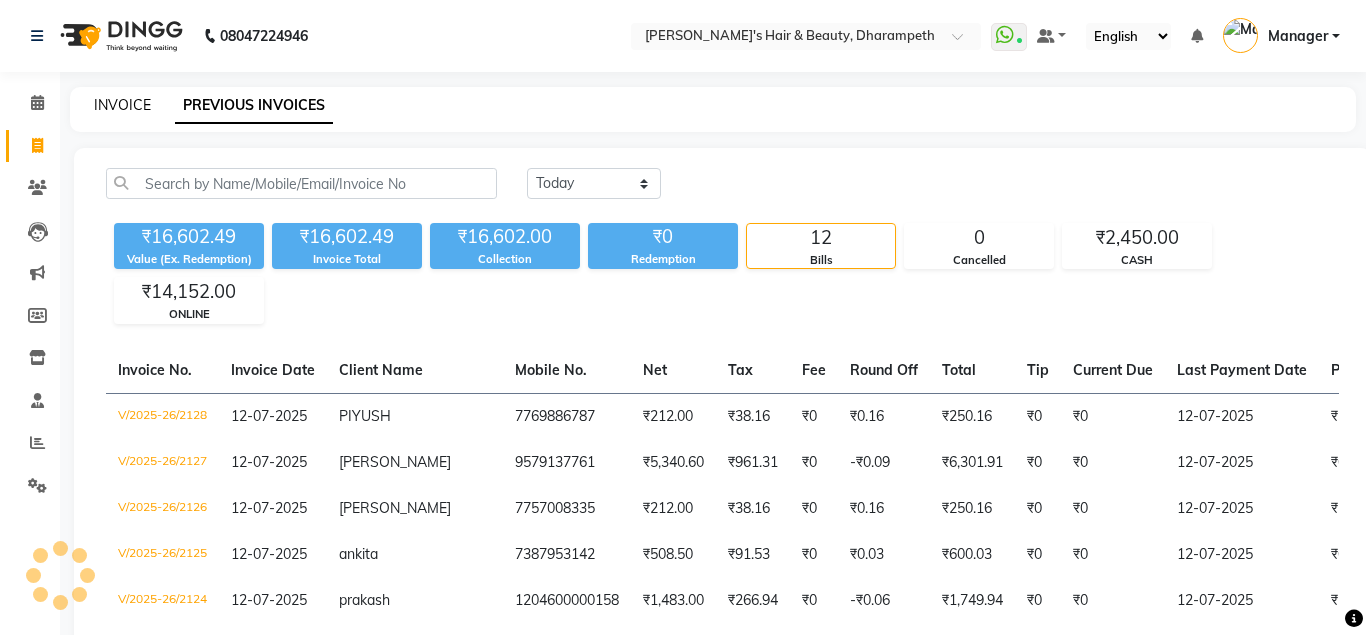 click on "INVOICE" 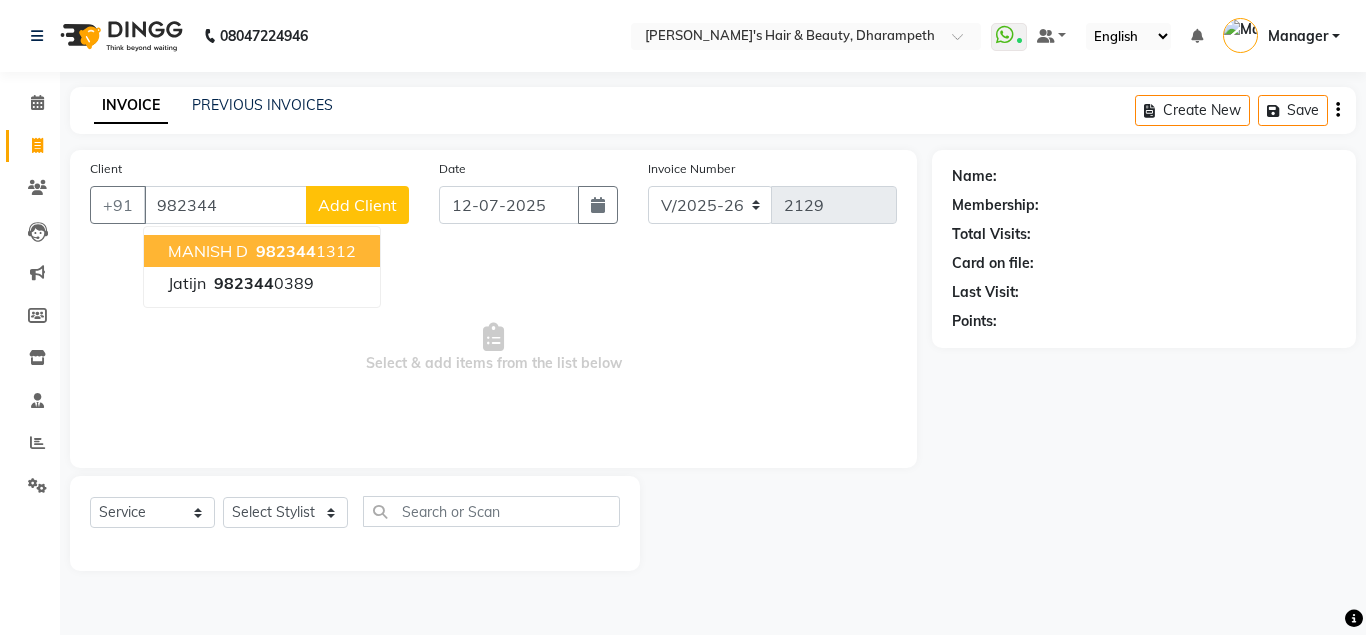 click on "MANISH D   982344 1312" at bounding box center (262, 251) 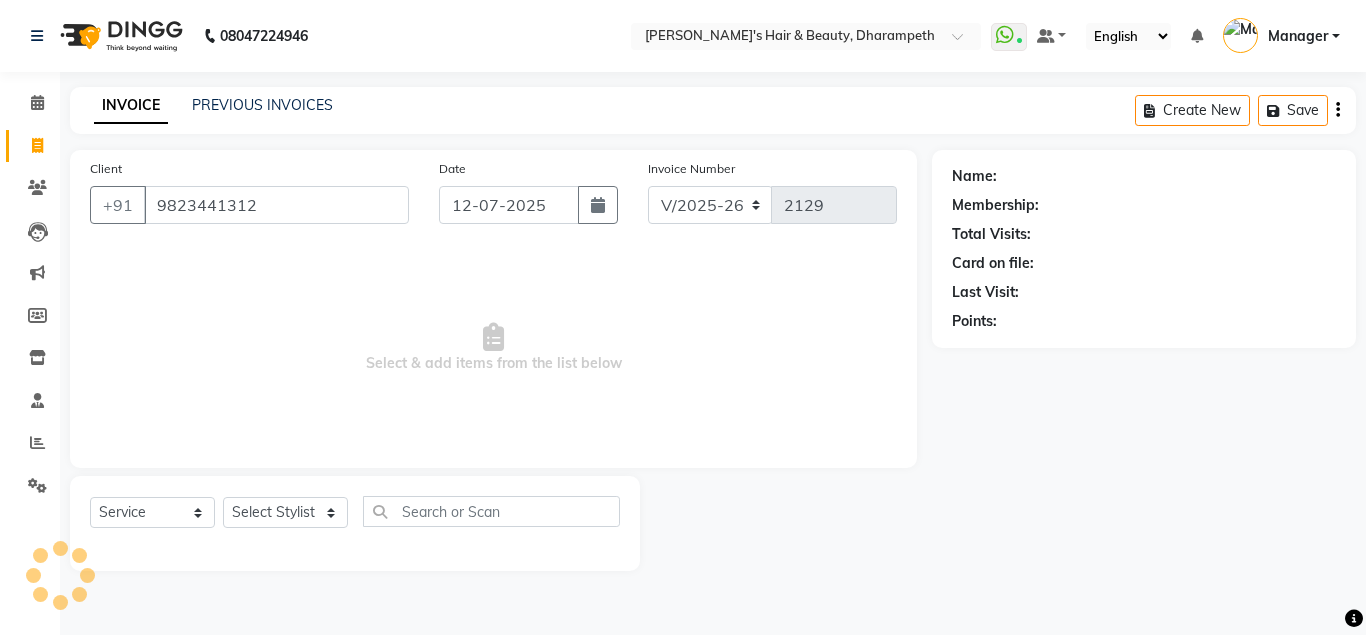 type on "9823441312" 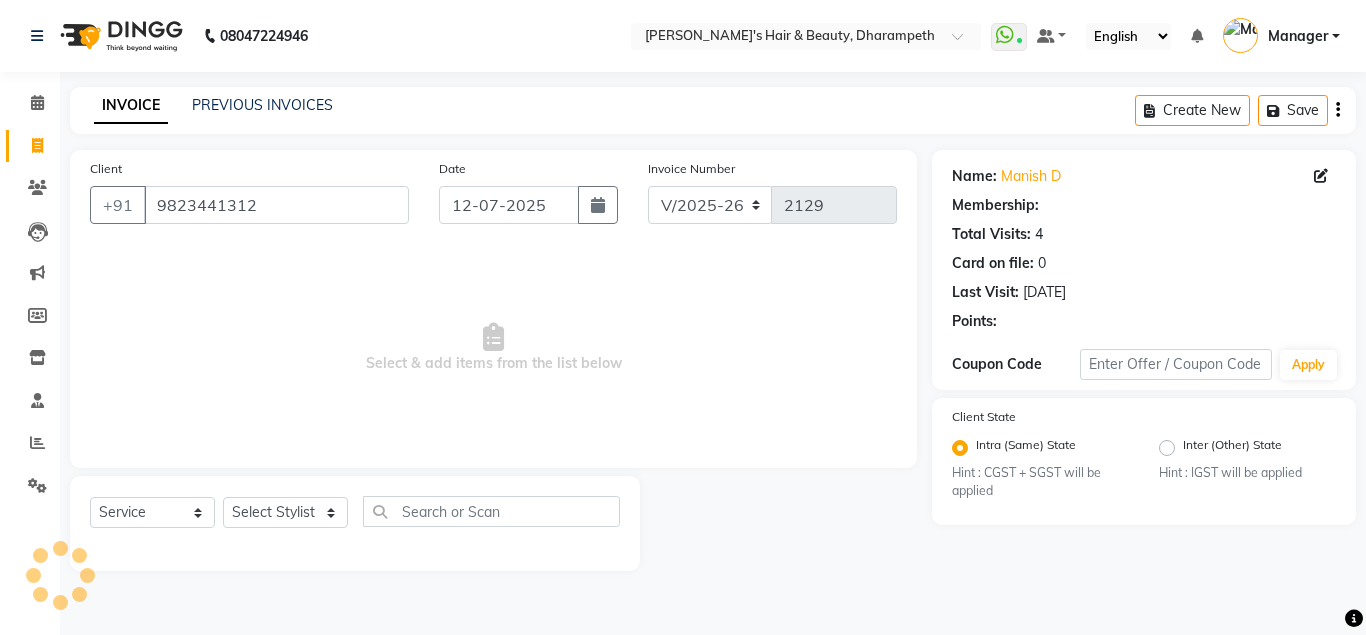 select on "1: Object" 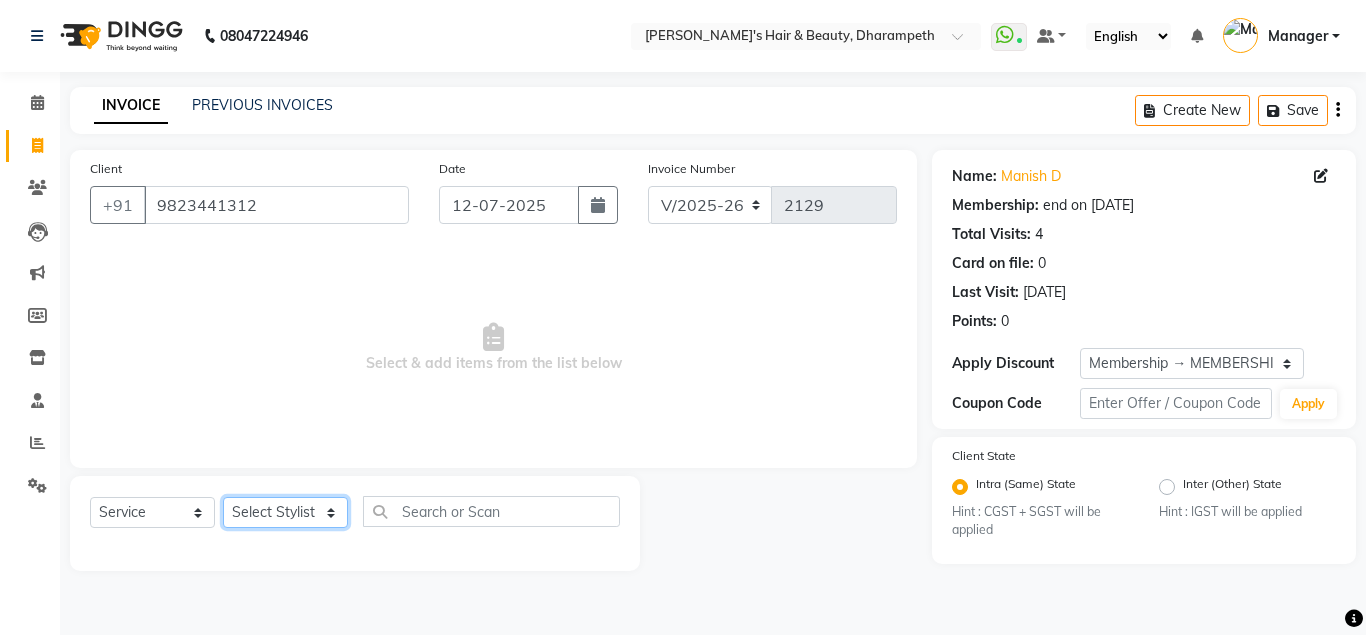 click on "Select Stylist Anuj W [PERSON_NAME] [PERSON_NAME]  Manager [PERSON_NAME] C [PERSON_NAME] S [PERSON_NAME] S Shilpa P Vedant N" 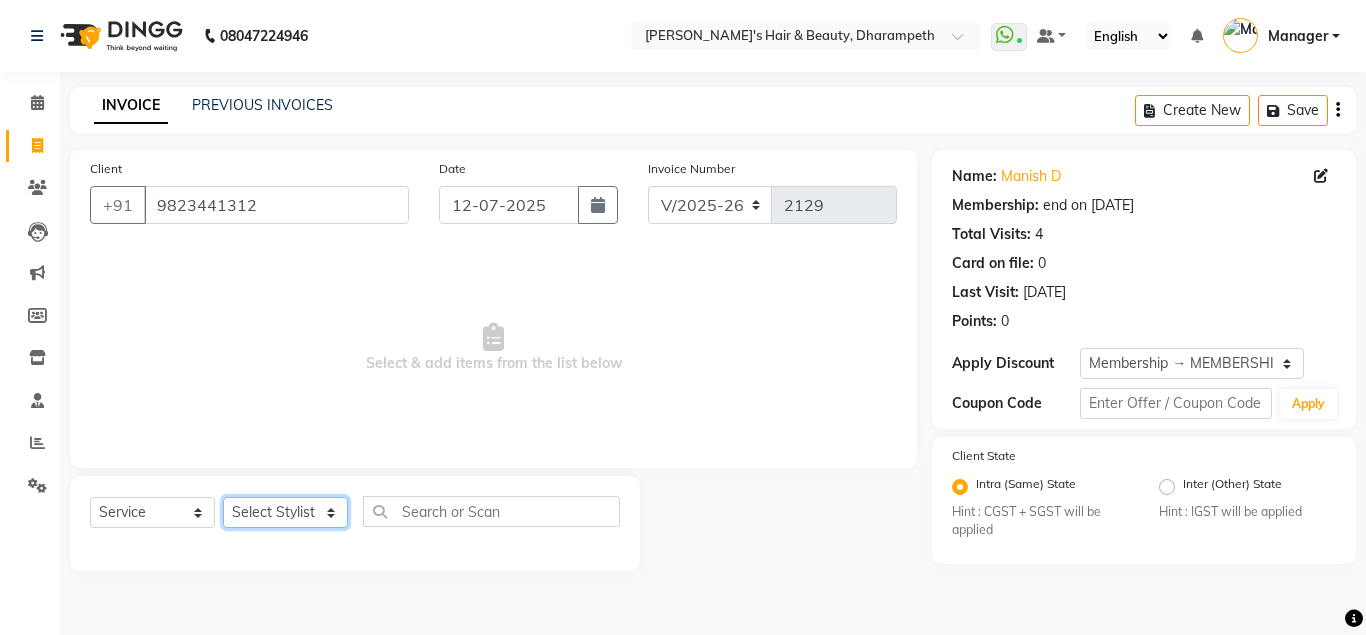 select on "65623" 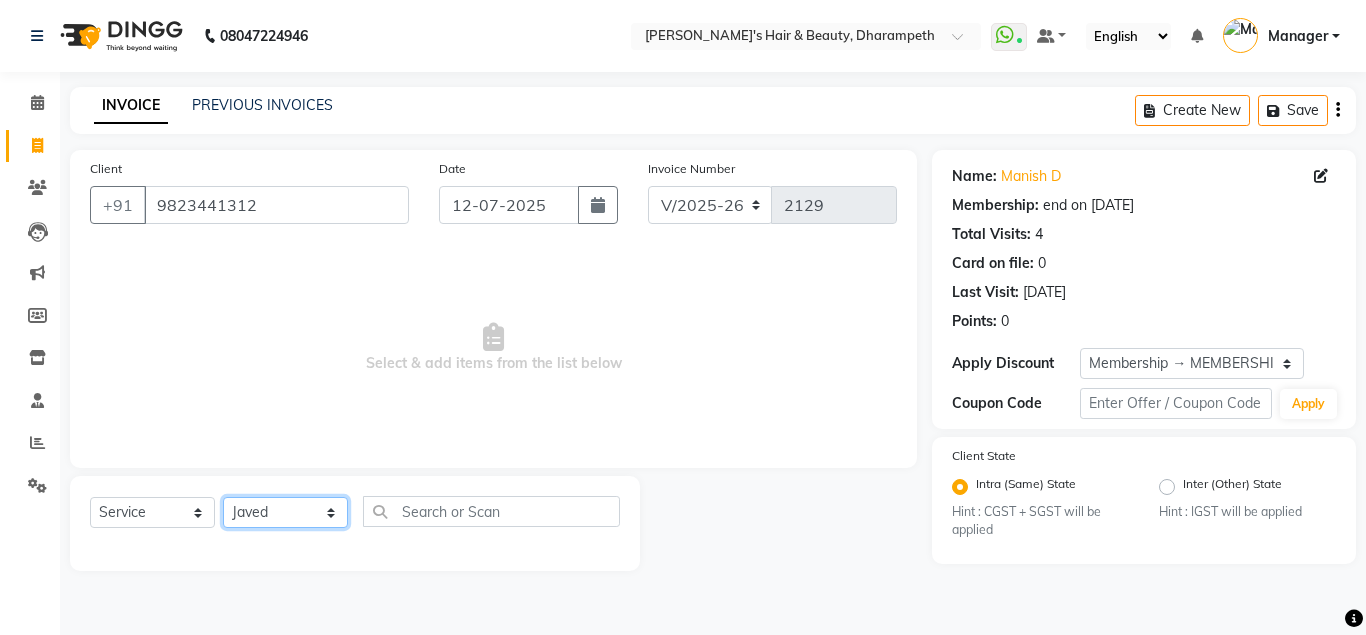 click on "Javed" 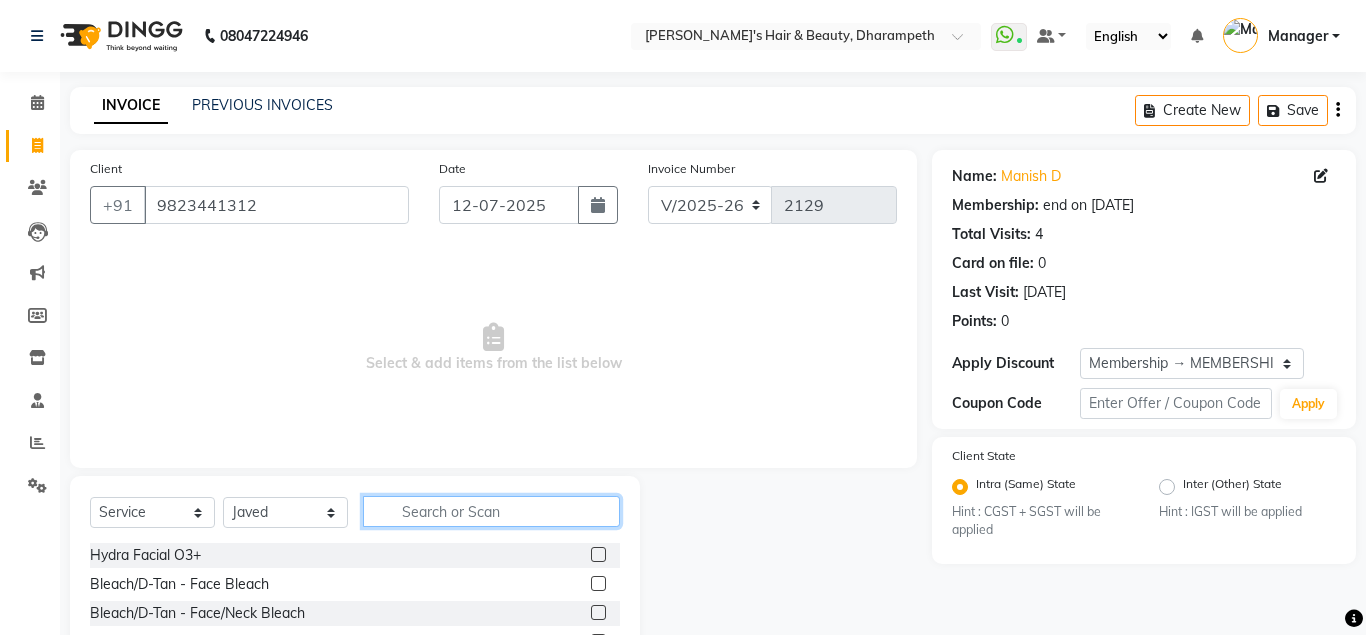 click 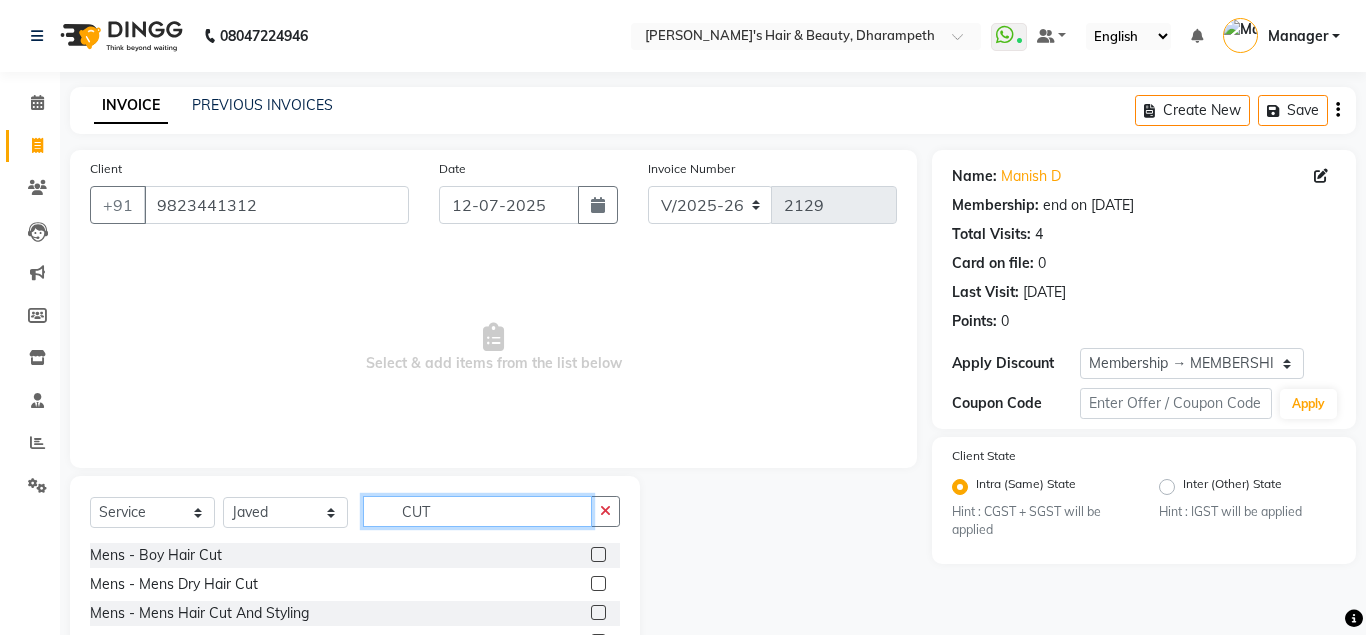 type on "CUT" 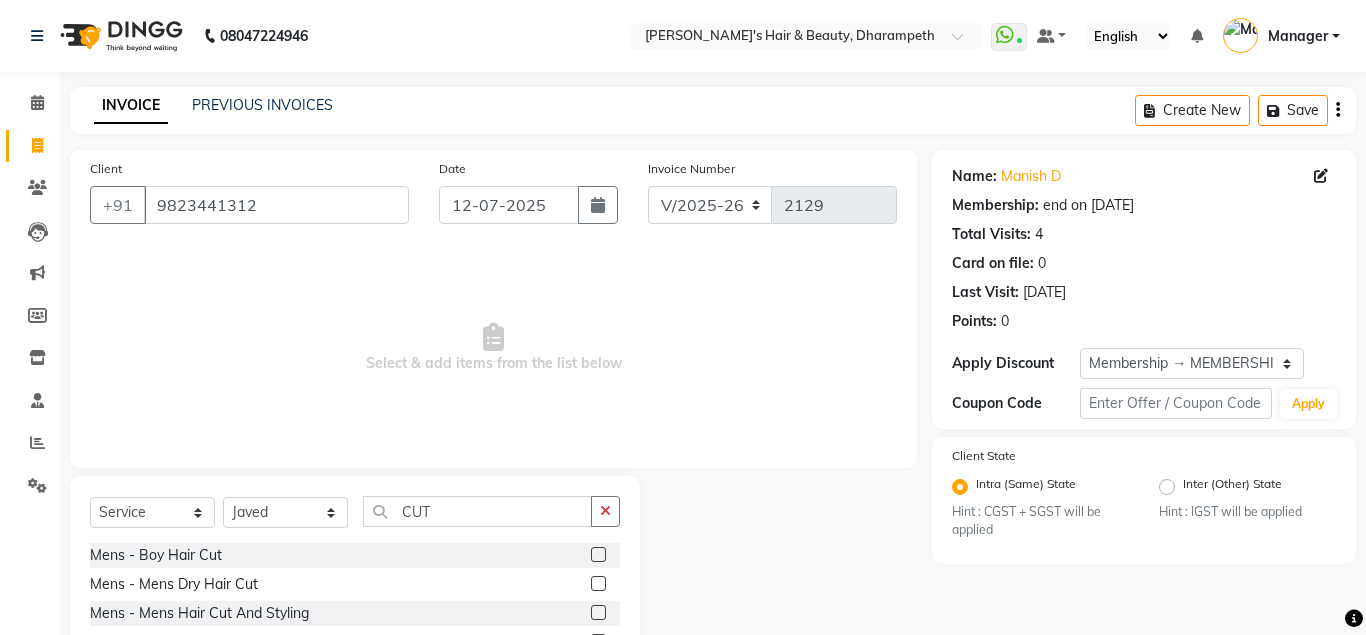click 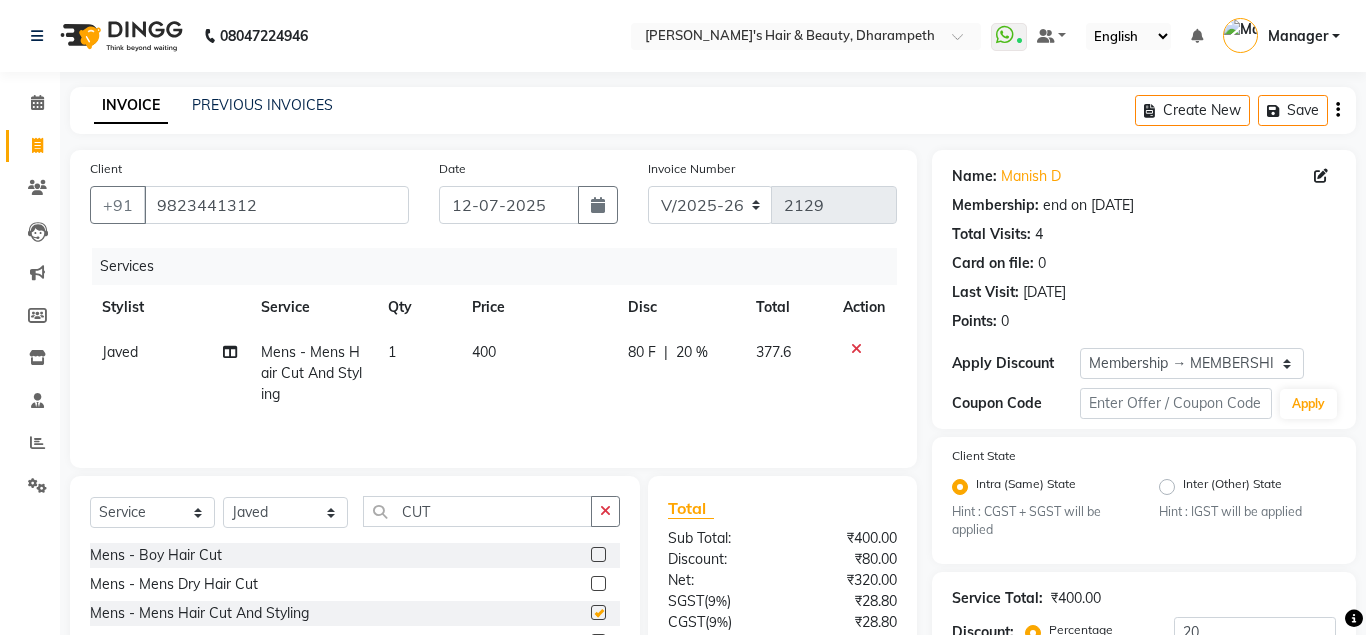 checkbox on "false" 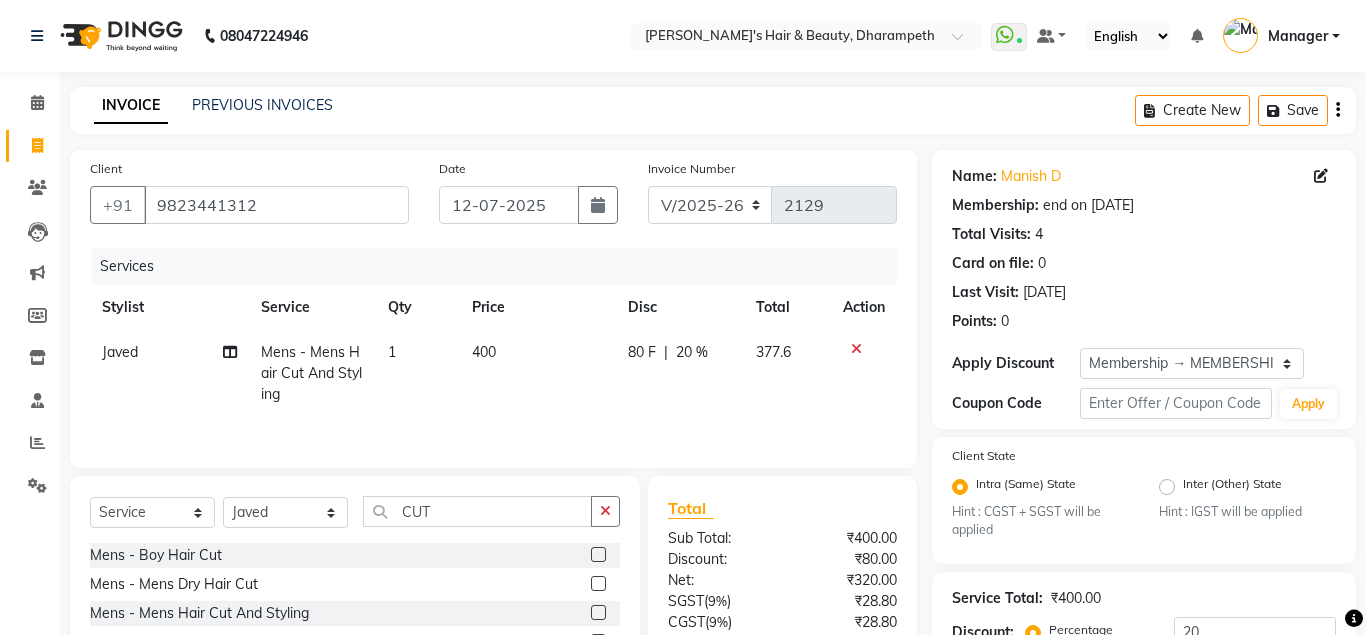 scroll, scrollTop: 214, scrollLeft: 0, axis: vertical 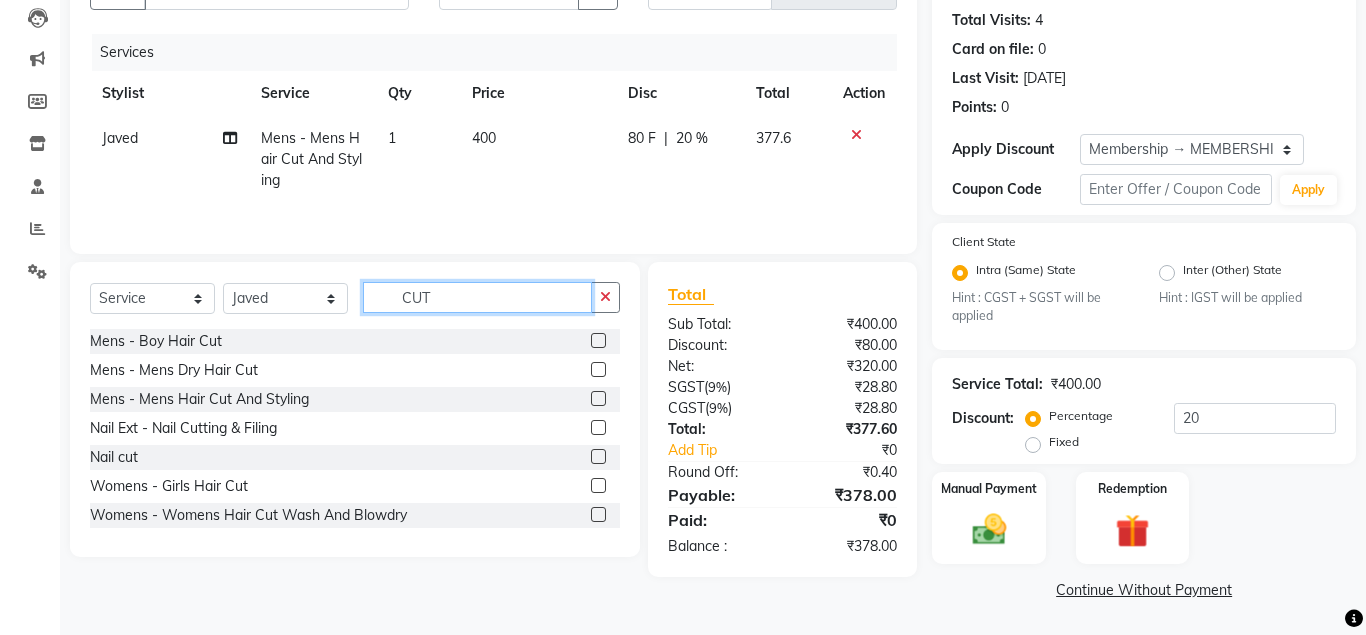 click on "CUT" 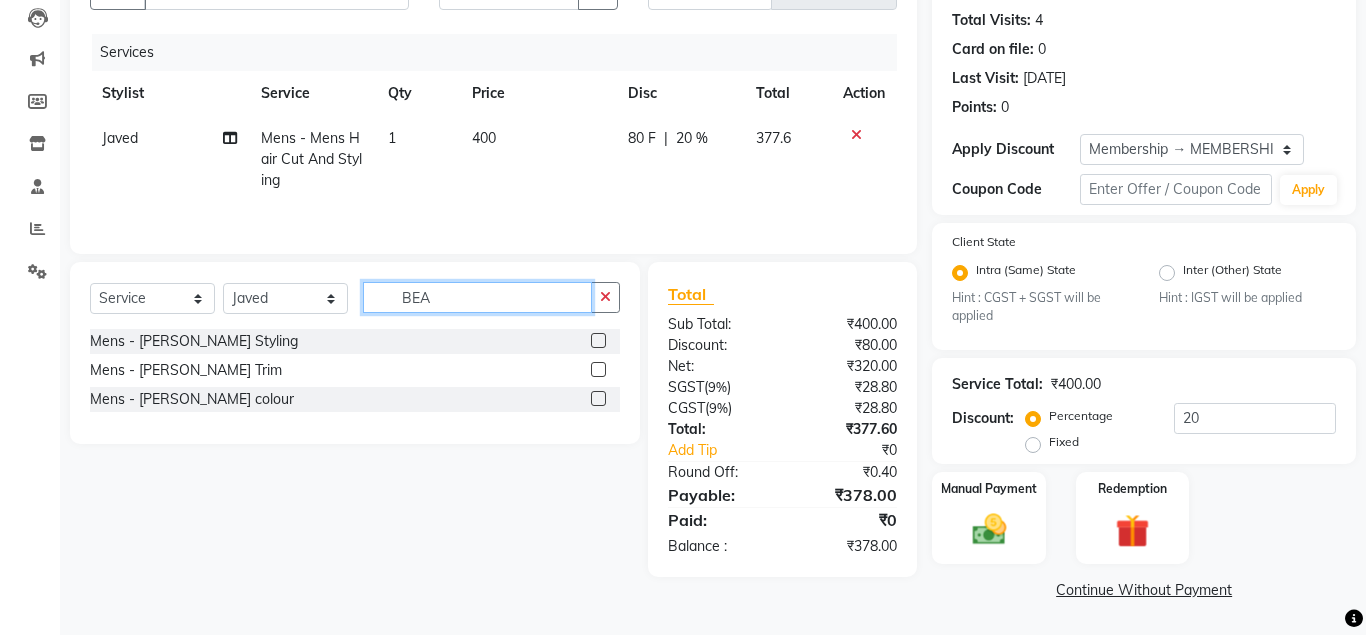 type on "BEA" 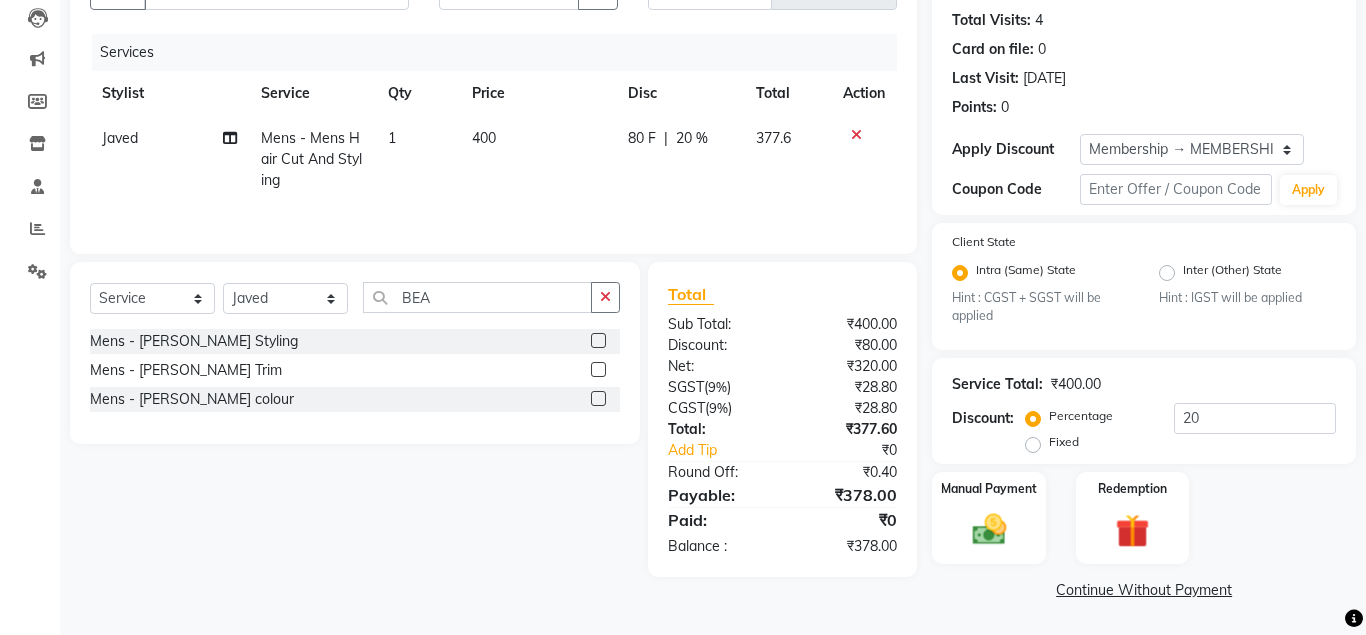 click 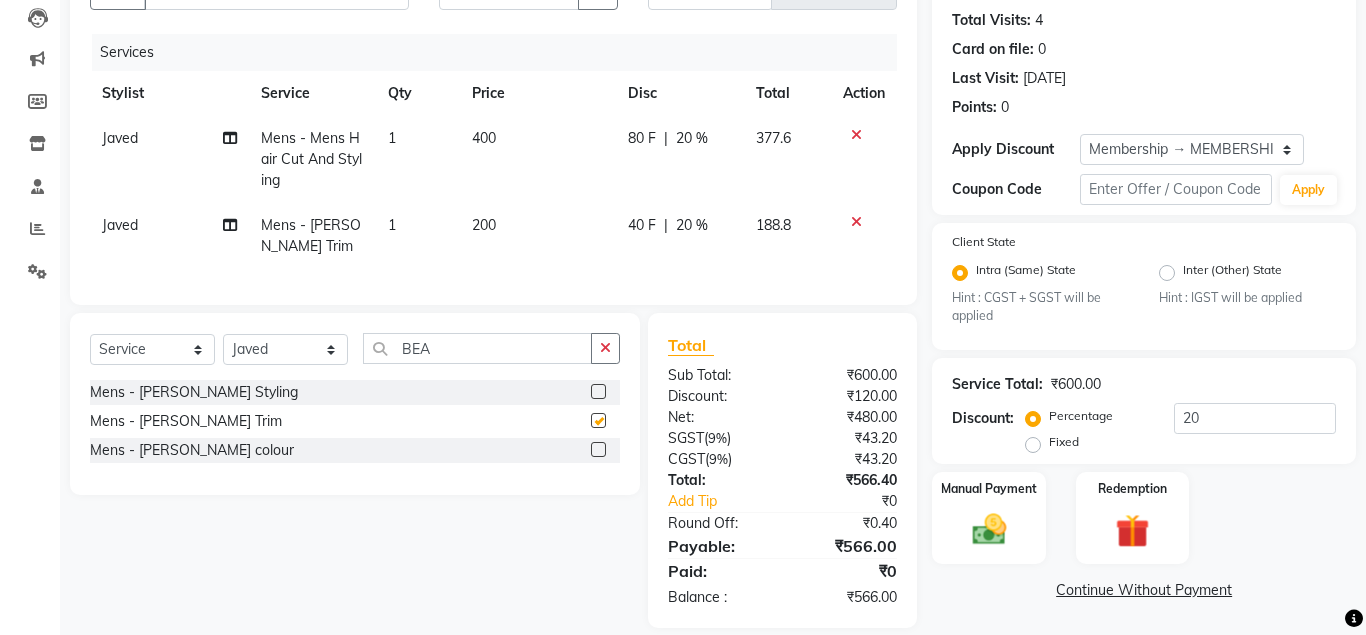 checkbox on "false" 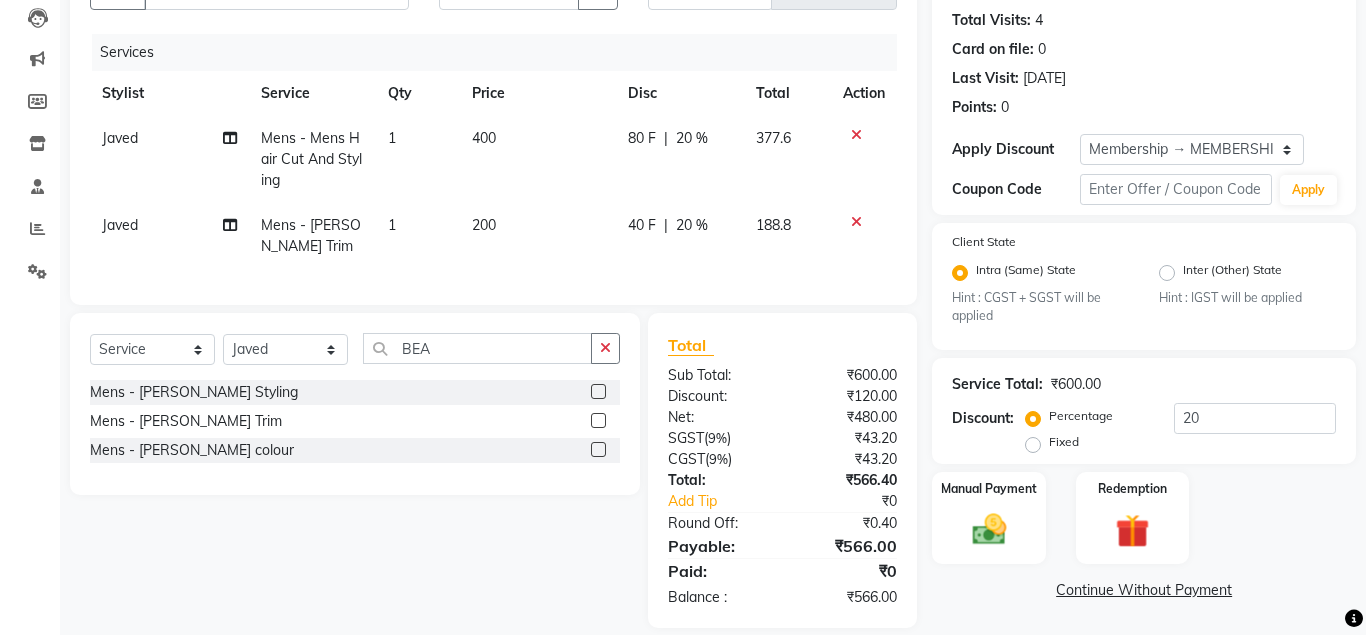 click on "200" 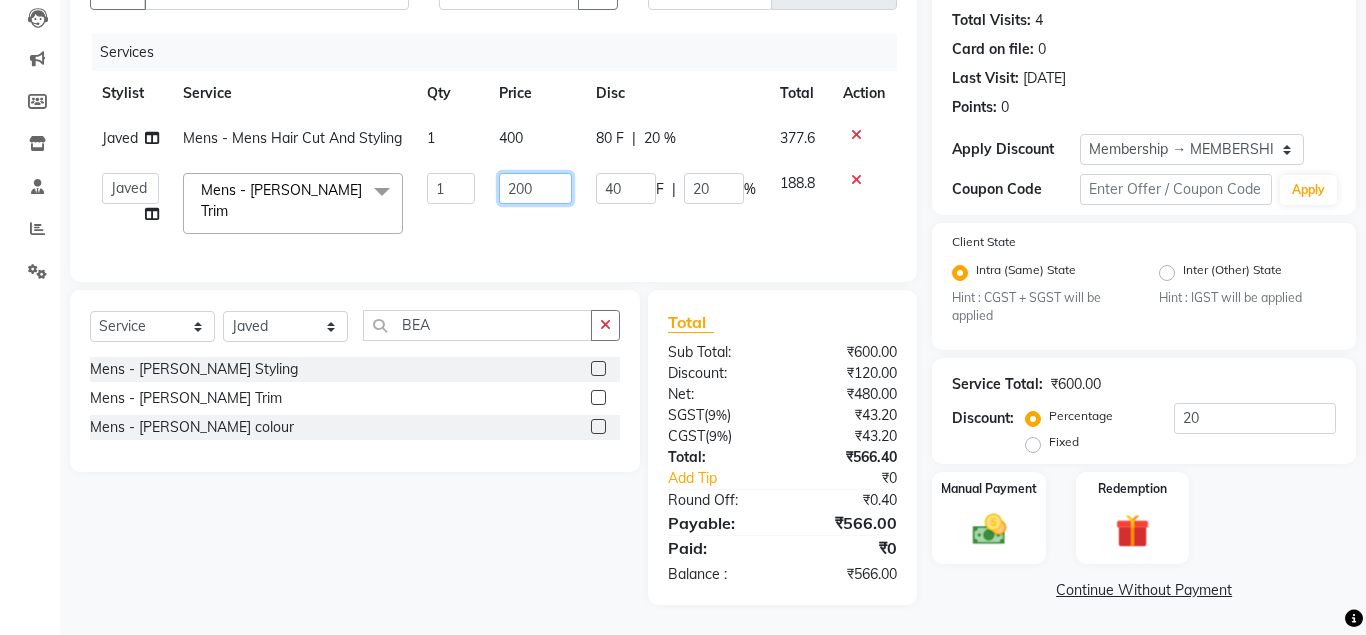 drag, startPoint x: 539, startPoint y: 183, endPoint x: 396, endPoint y: 165, distance: 144.12842 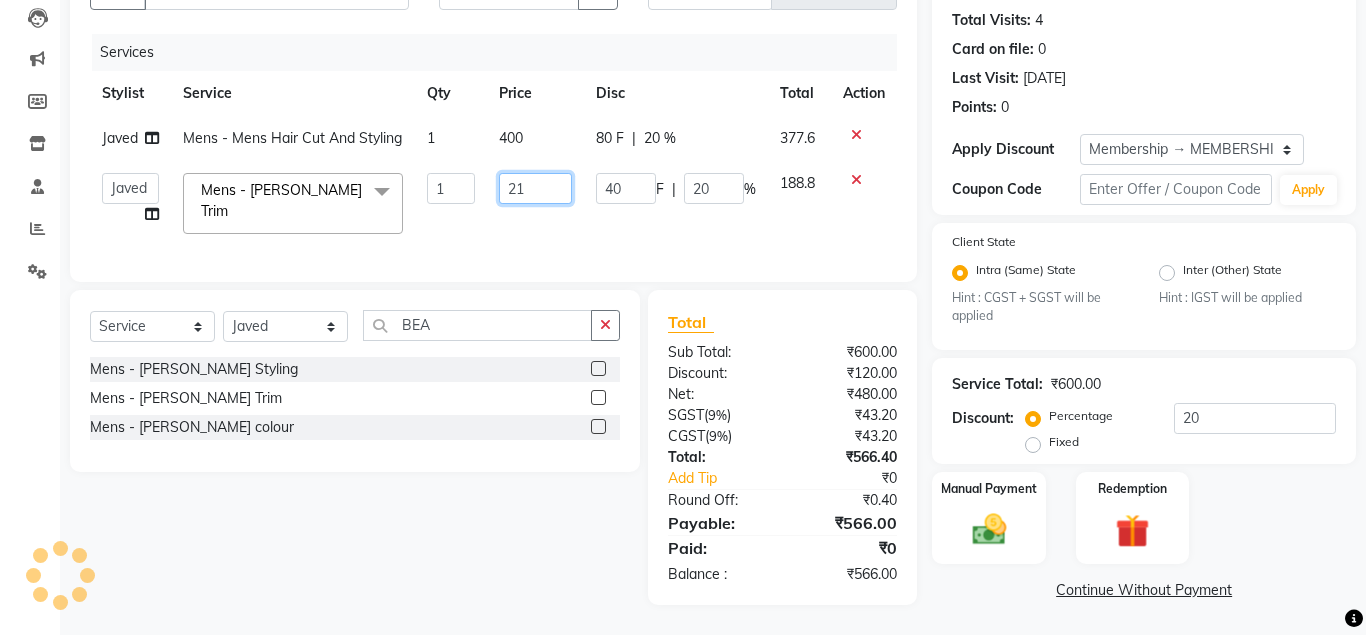 type on "212" 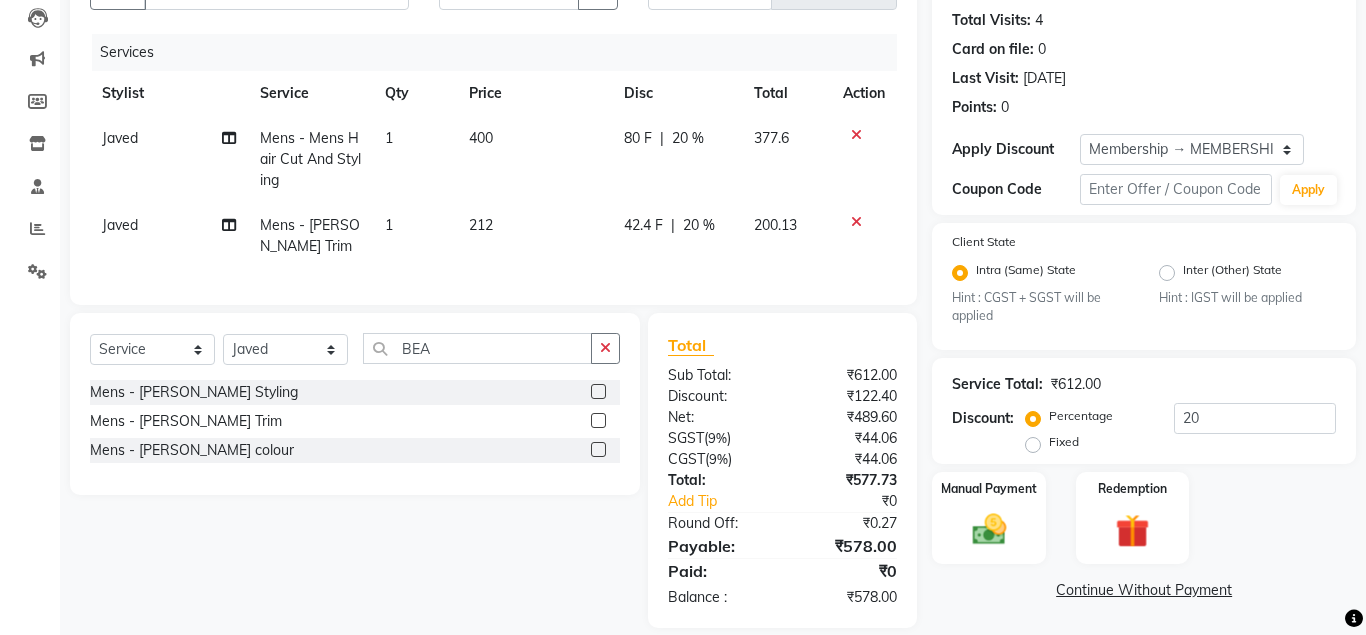 click on "Javed  Mens - Mens Hair Cut And Styling 1 400 80 F | 20 % 377.6 Javed  Mens - [PERSON_NAME] Trim 1 212 42.4 F | 20 % 200.13" 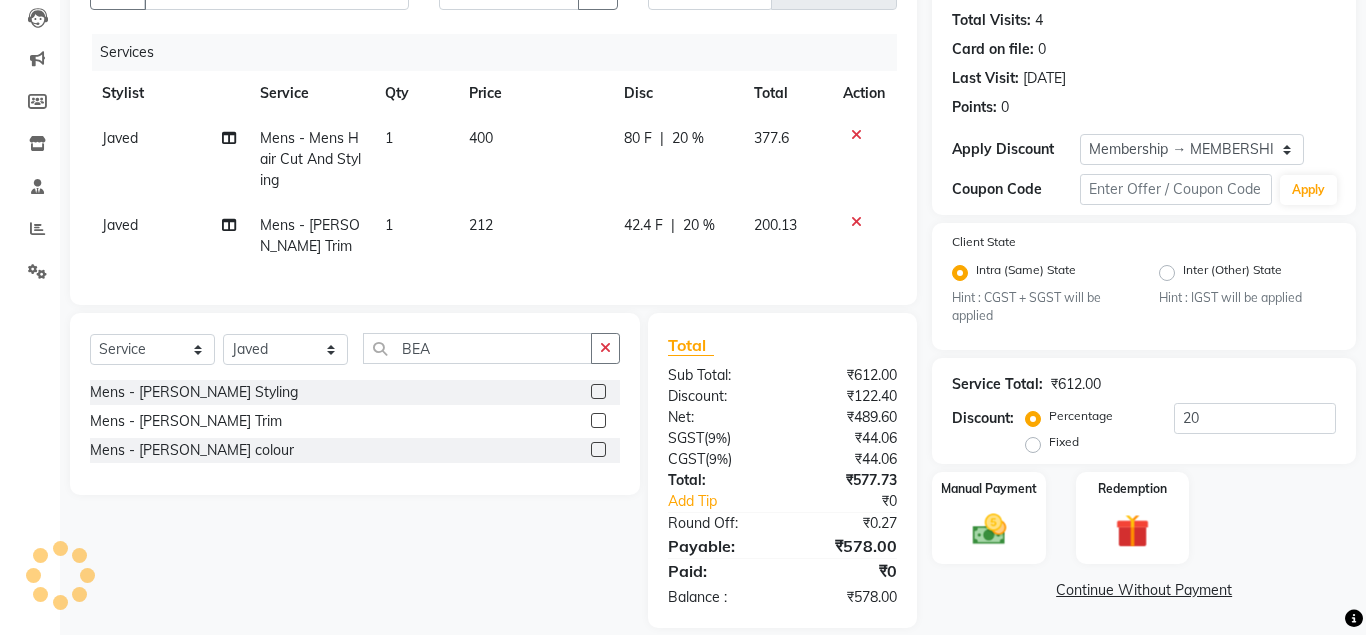 click on "400" 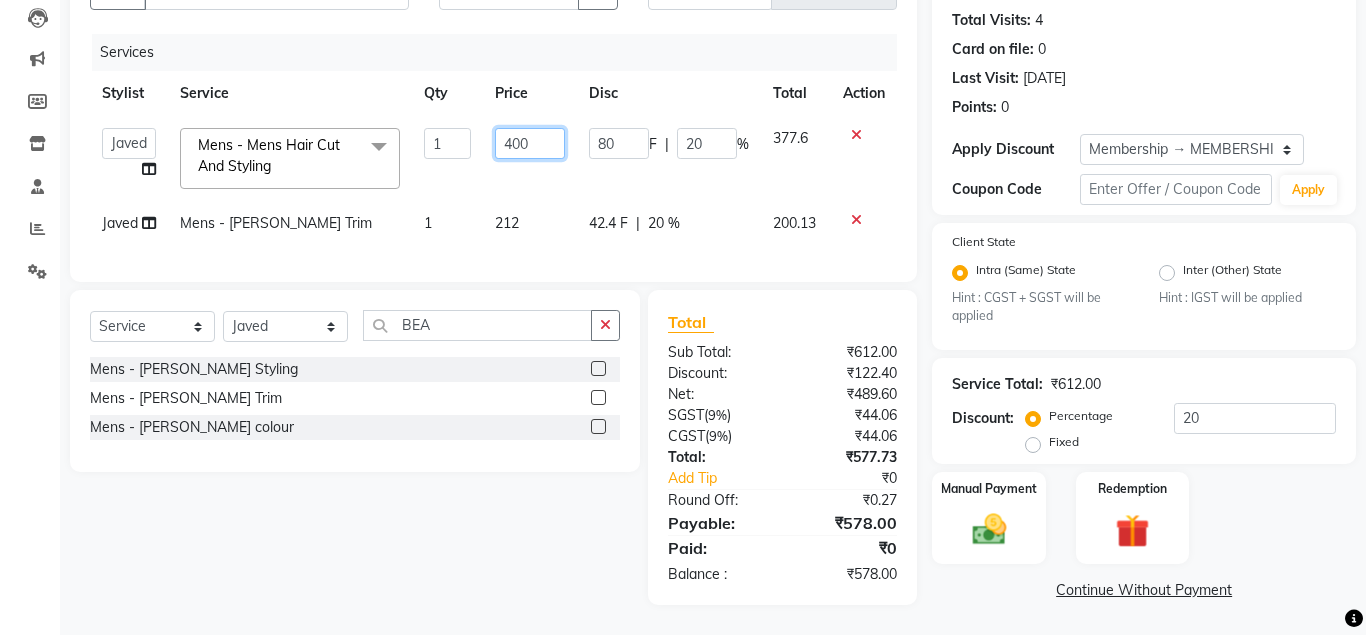 drag, startPoint x: 534, startPoint y: 138, endPoint x: 412, endPoint y: 146, distance: 122.26202 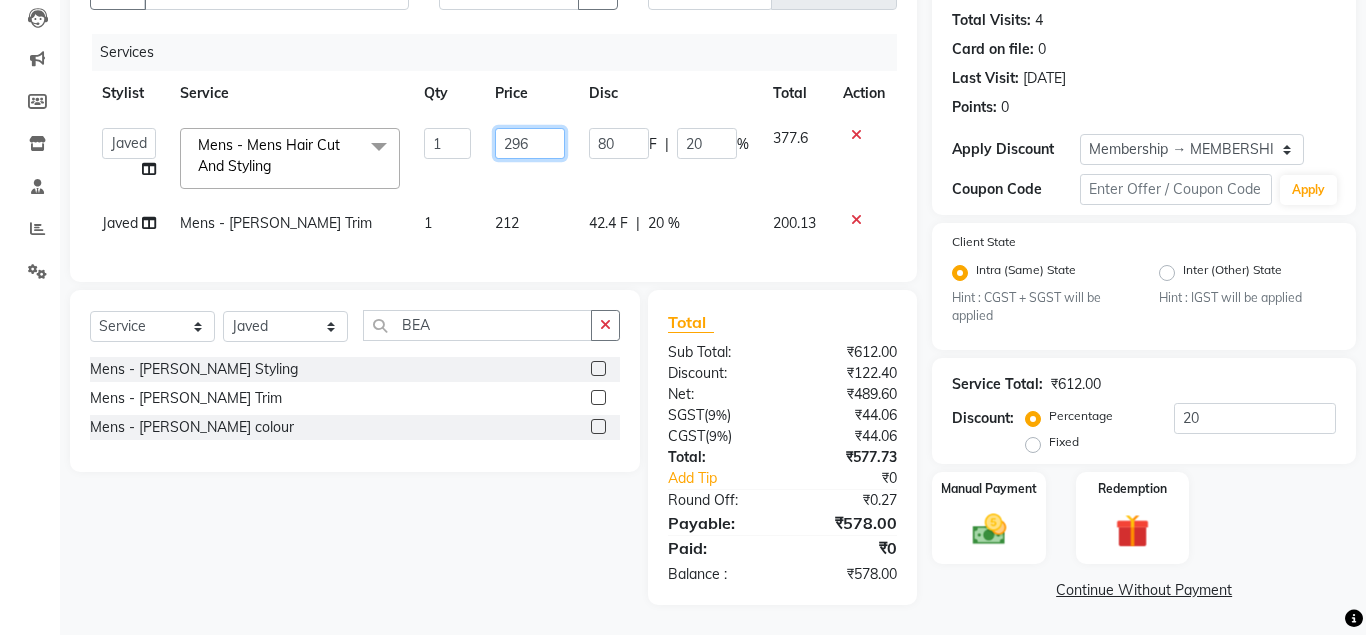 type on "296.5" 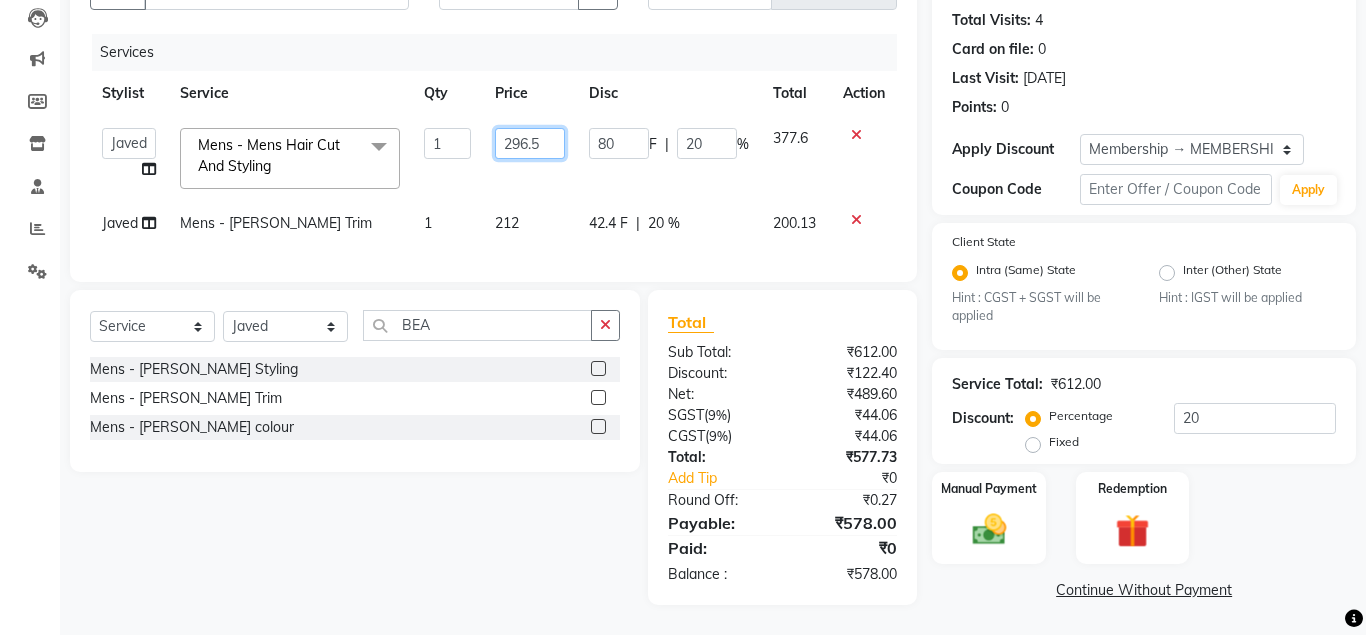 scroll, scrollTop: 0, scrollLeft: 4, axis: horizontal 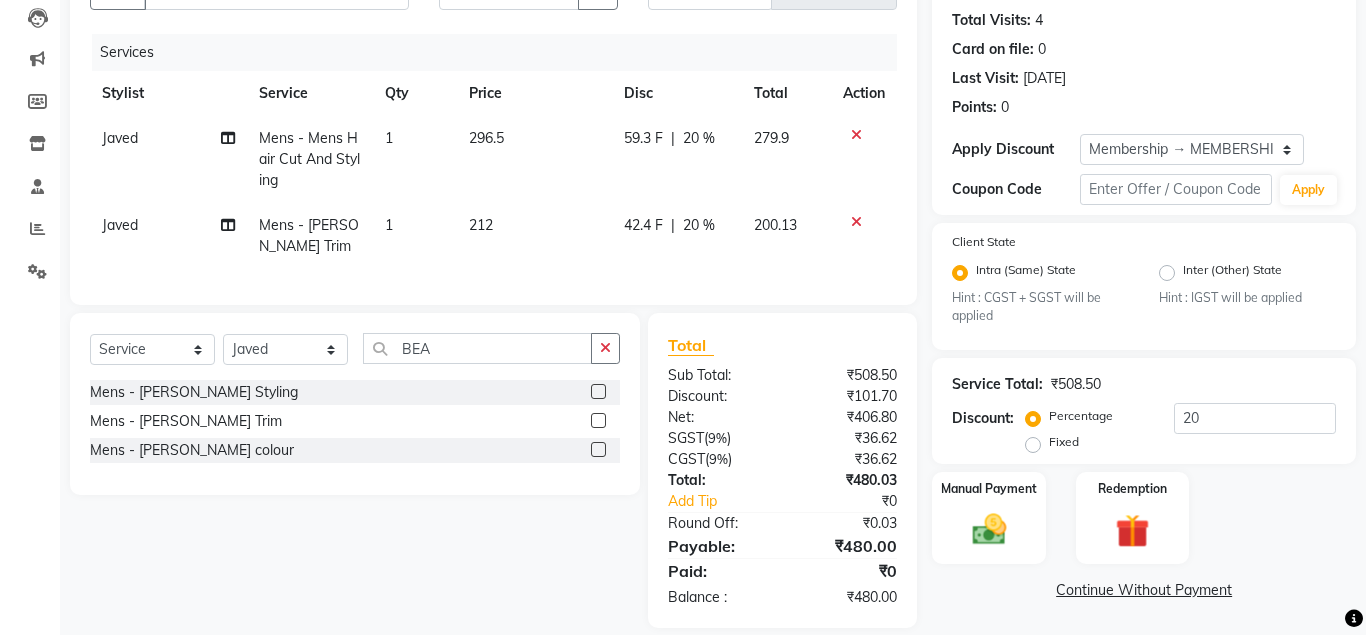 click on "279.9" 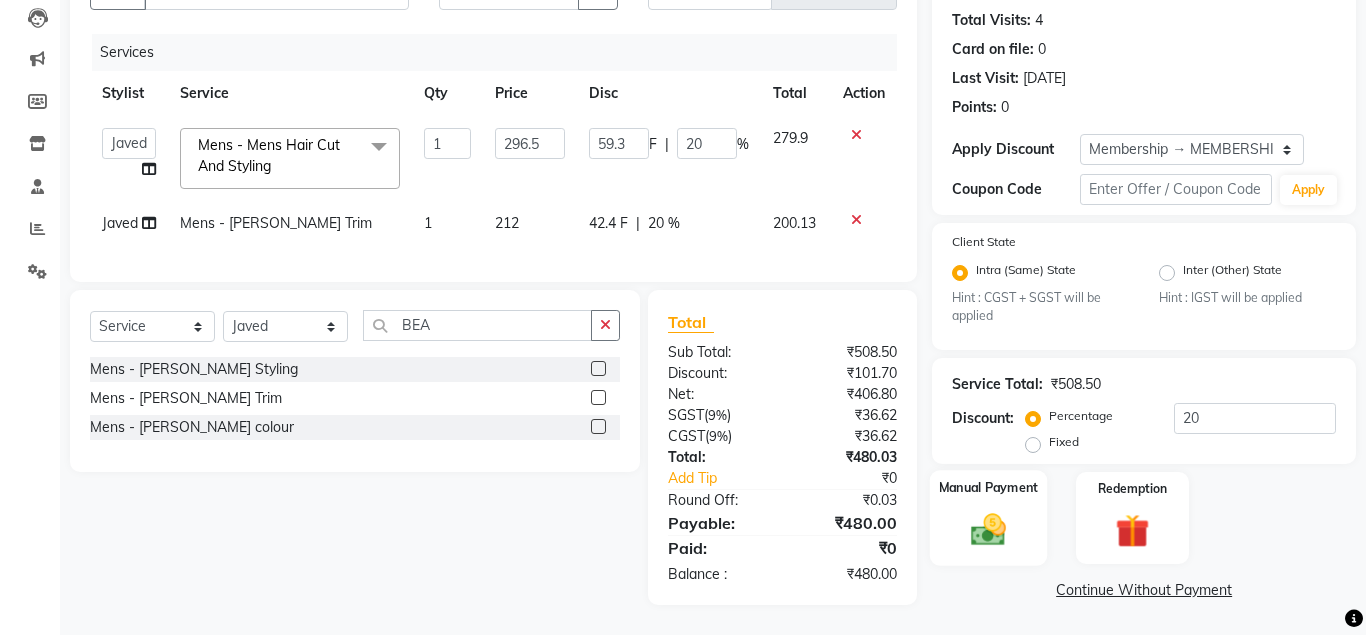click 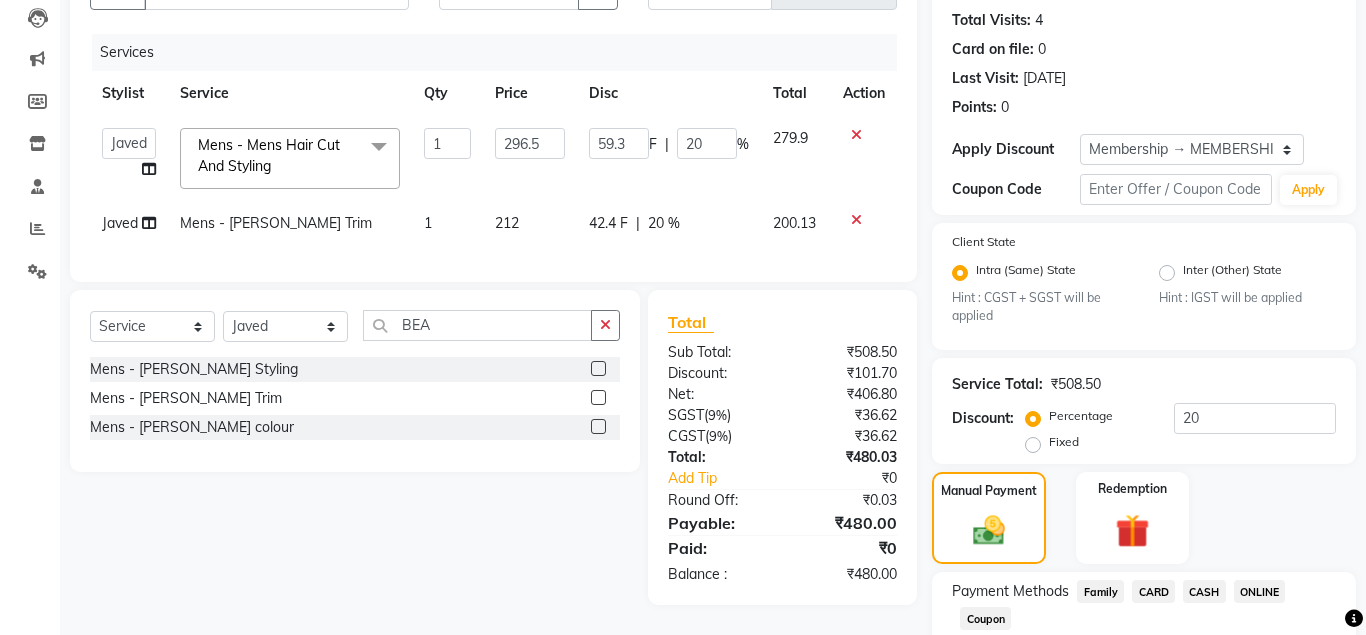 click on "ONLINE" 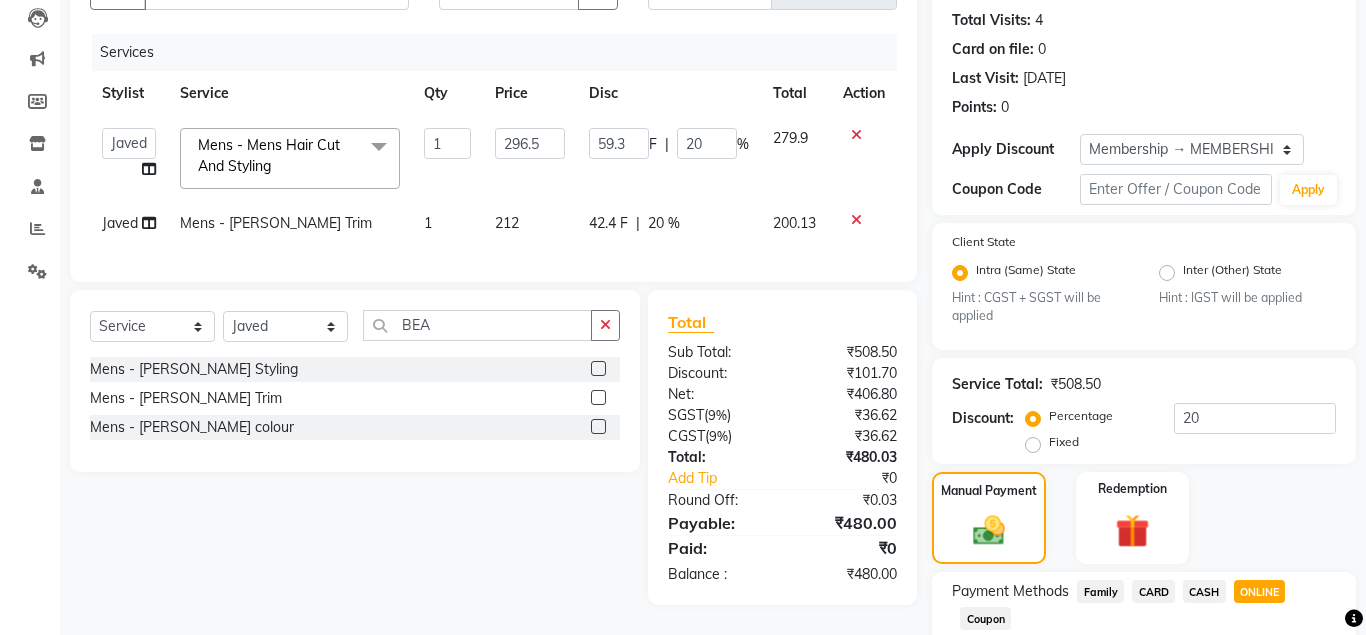 scroll, scrollTop: 397, scrollLeft: 0, axis: vertical 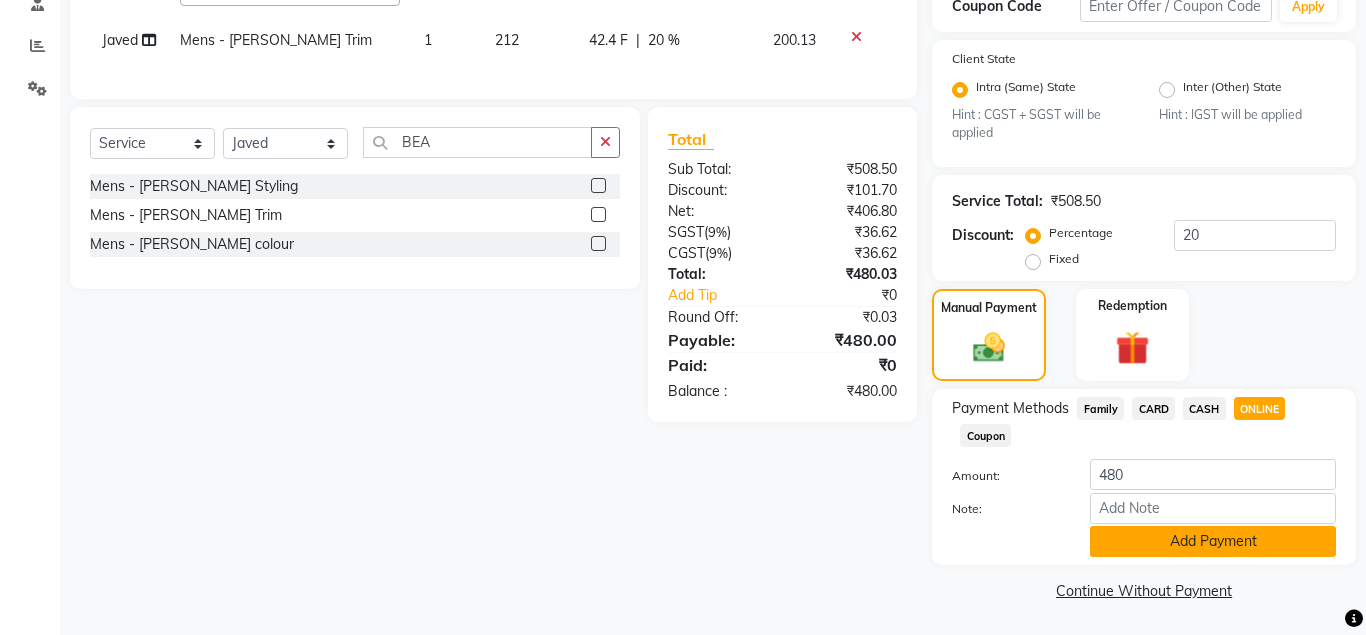 click on "Add Payment" 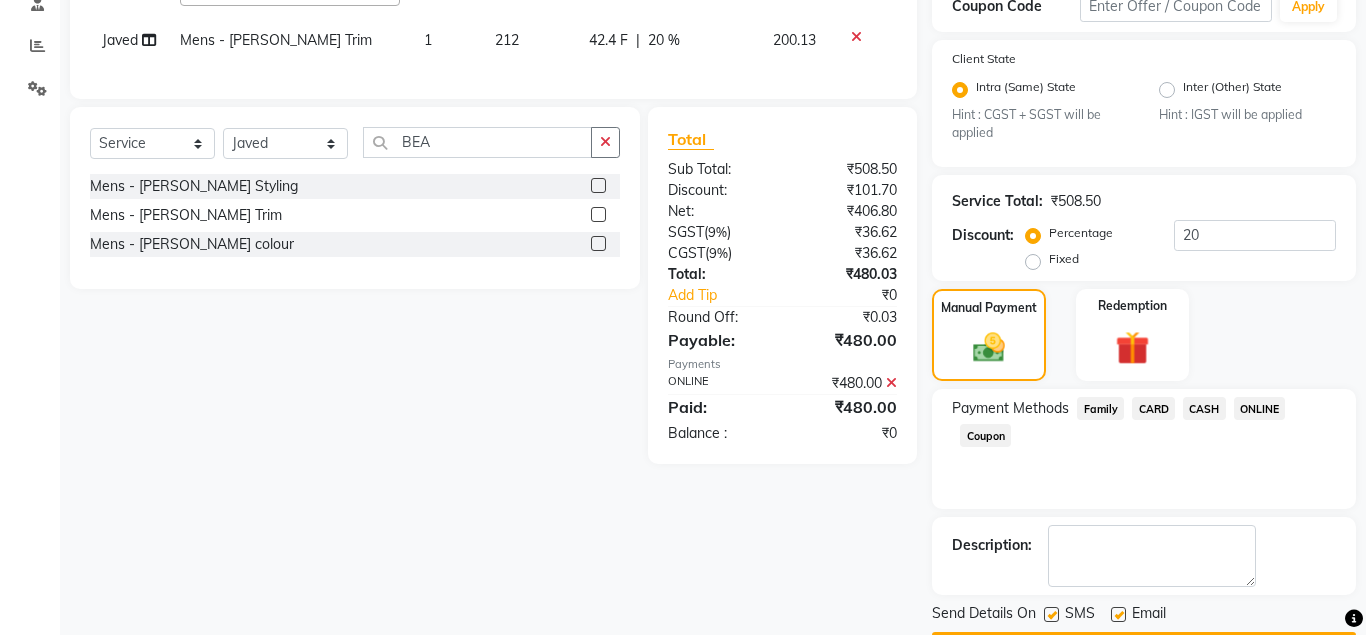 scroll, scrollTop: 455, scrollLeft: 0, axis: vertical 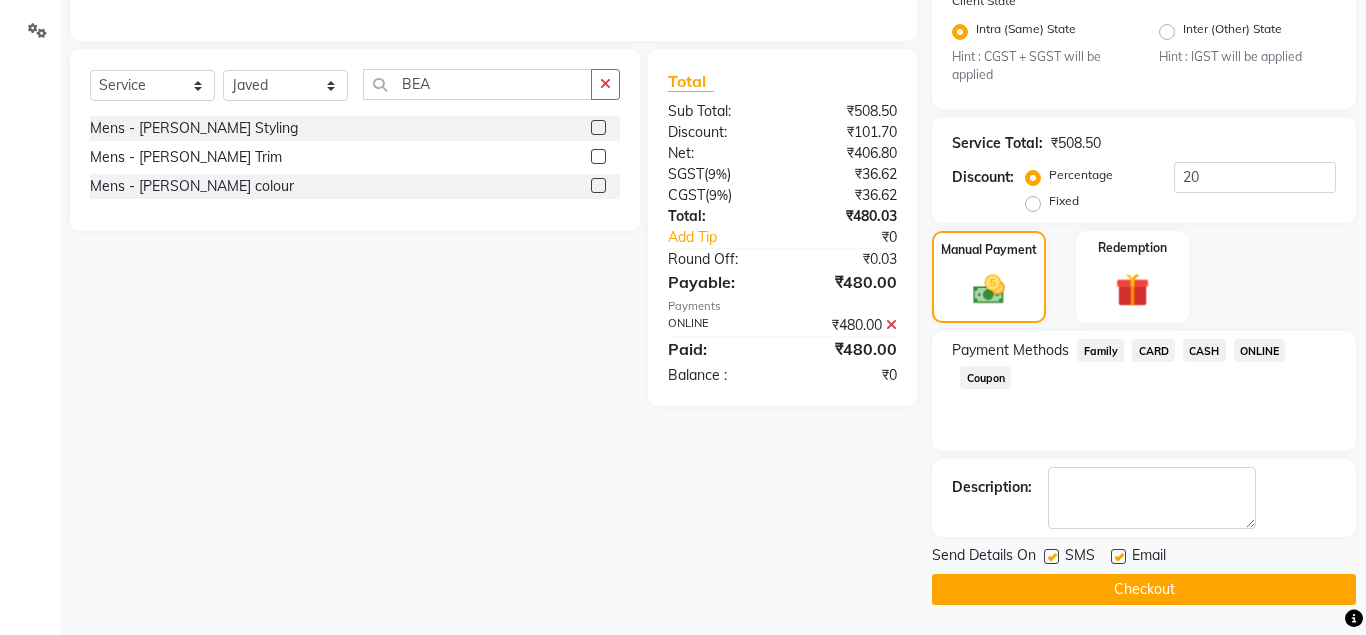 click on "Checkout" 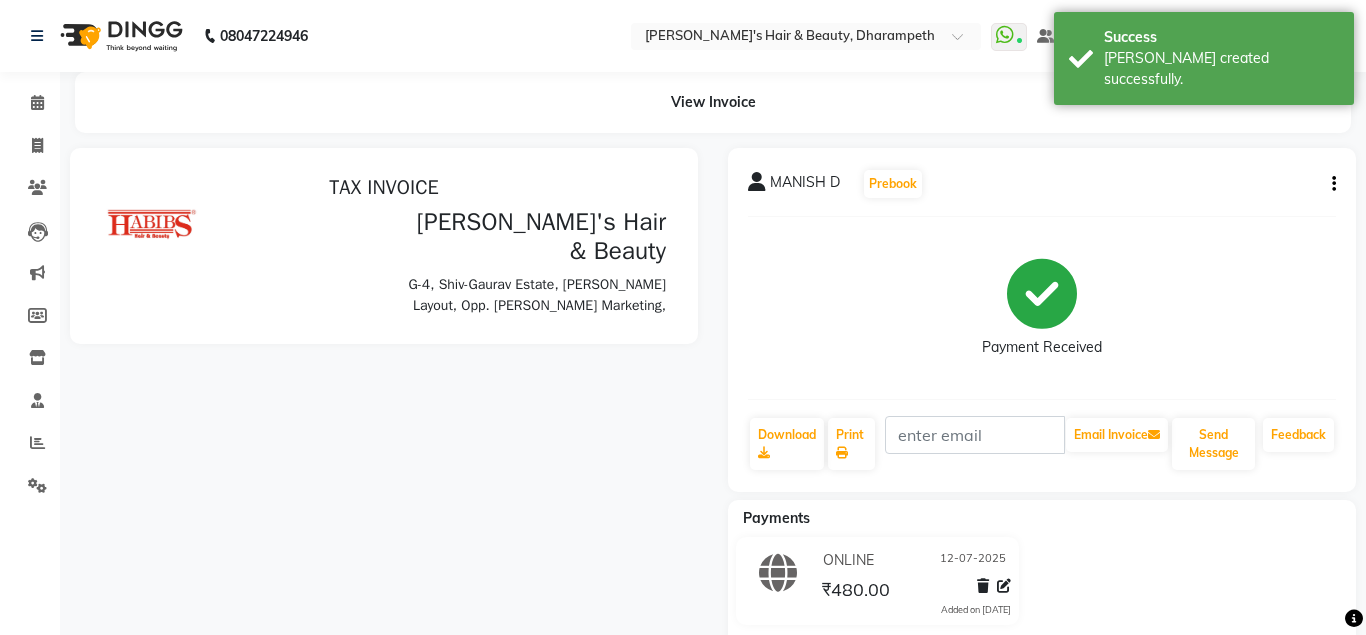 scroll, scrollTop: 0, scrollLeft: 0, axis: both 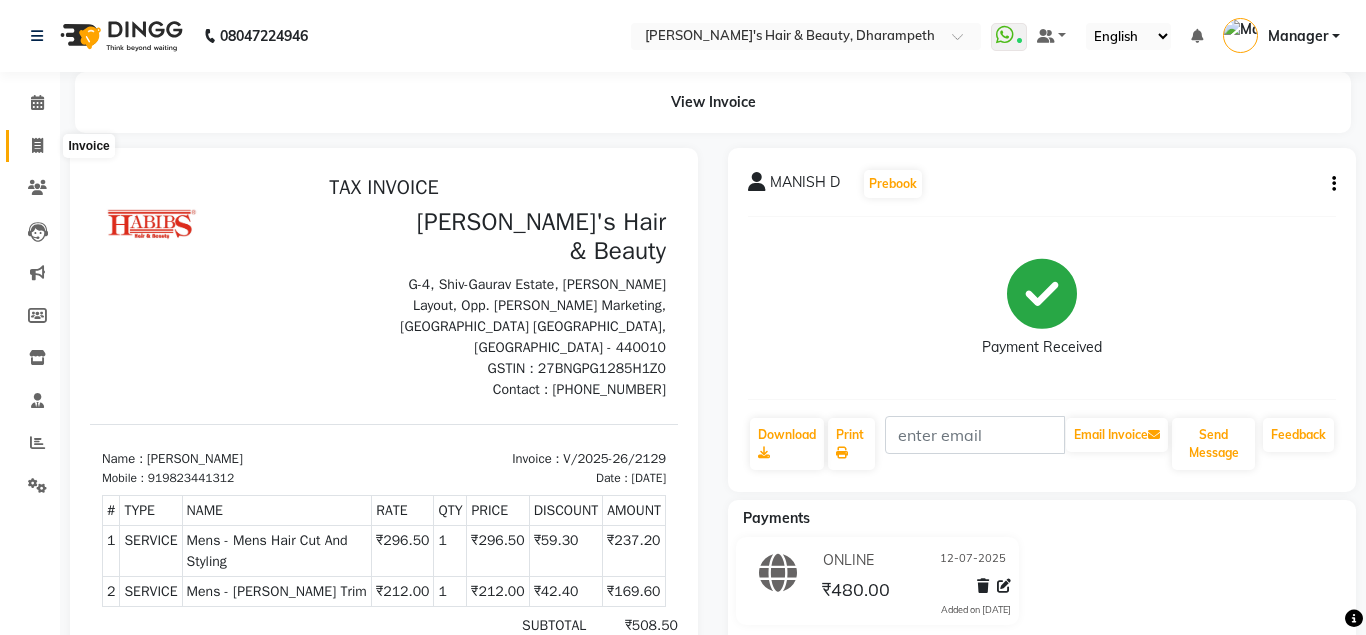 click 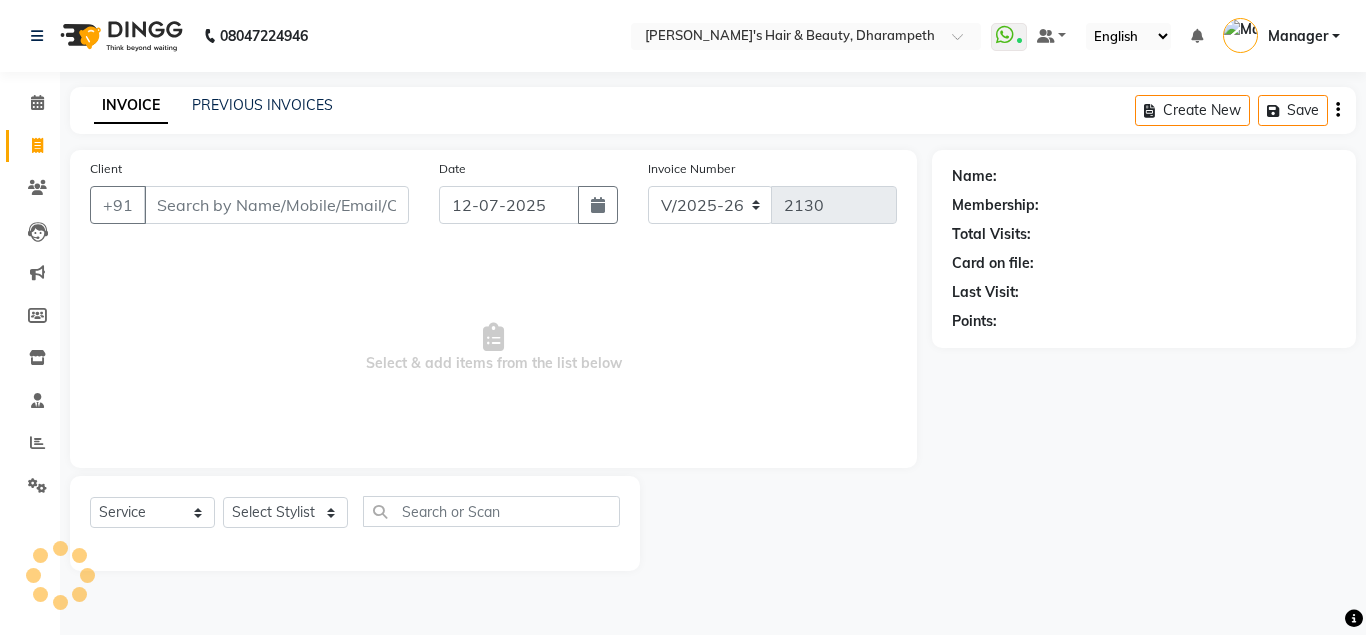 click on "Client" at bounding box center [276, 205] 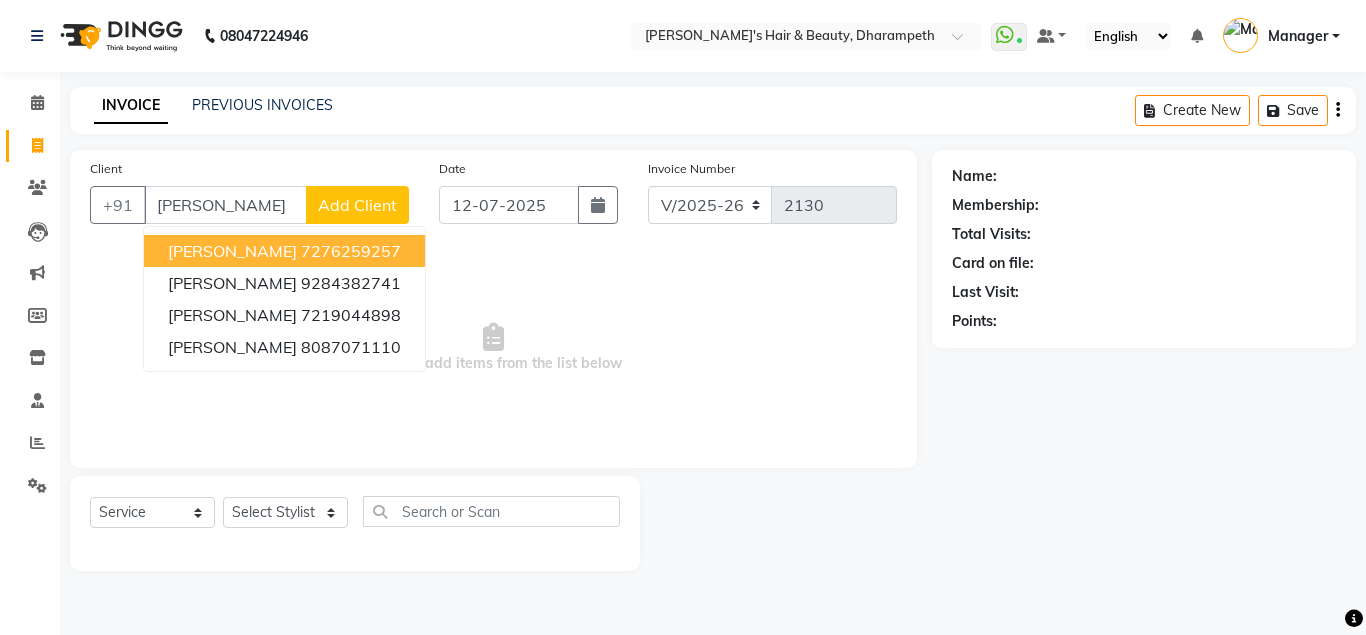 click on "[PERSON_NAME]" at bounding box center (225, 205) 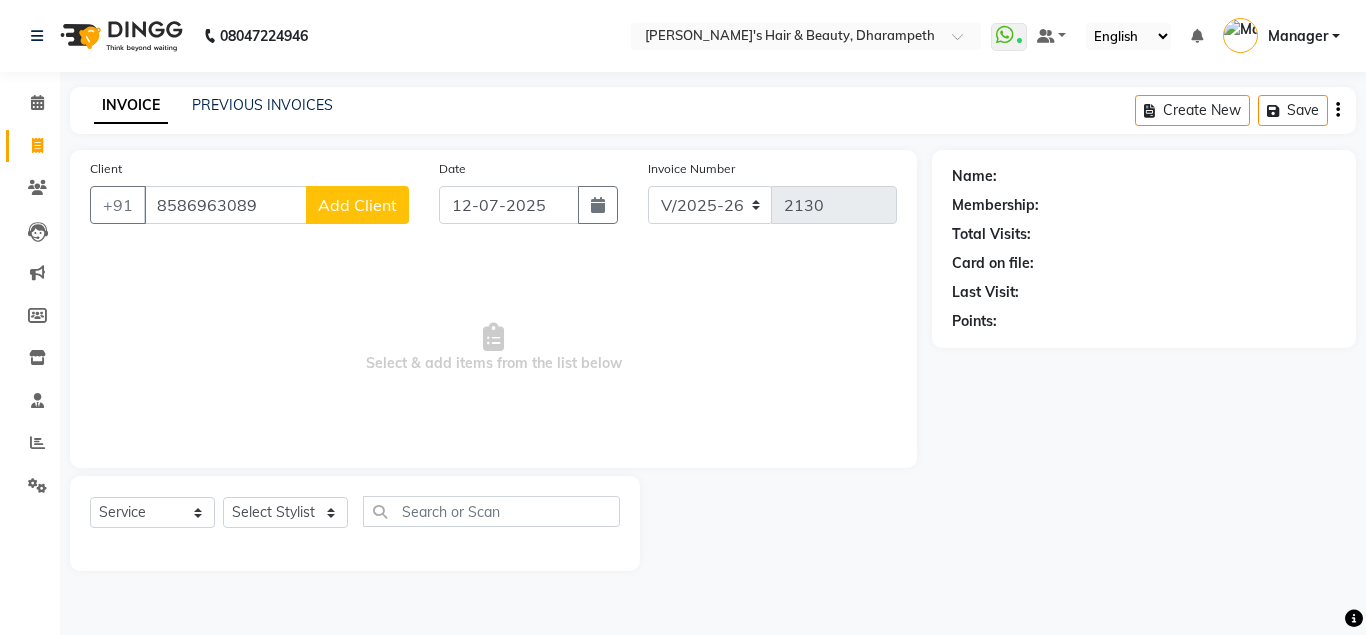 type on "8586963089" 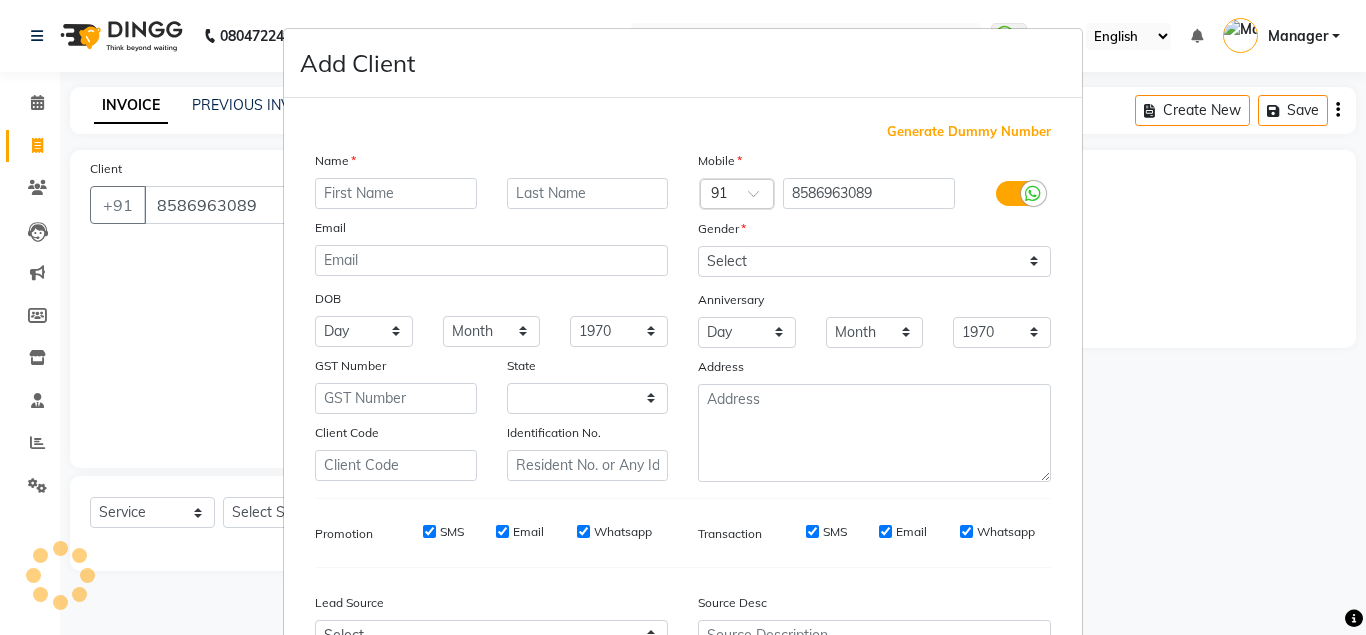 select on "22" 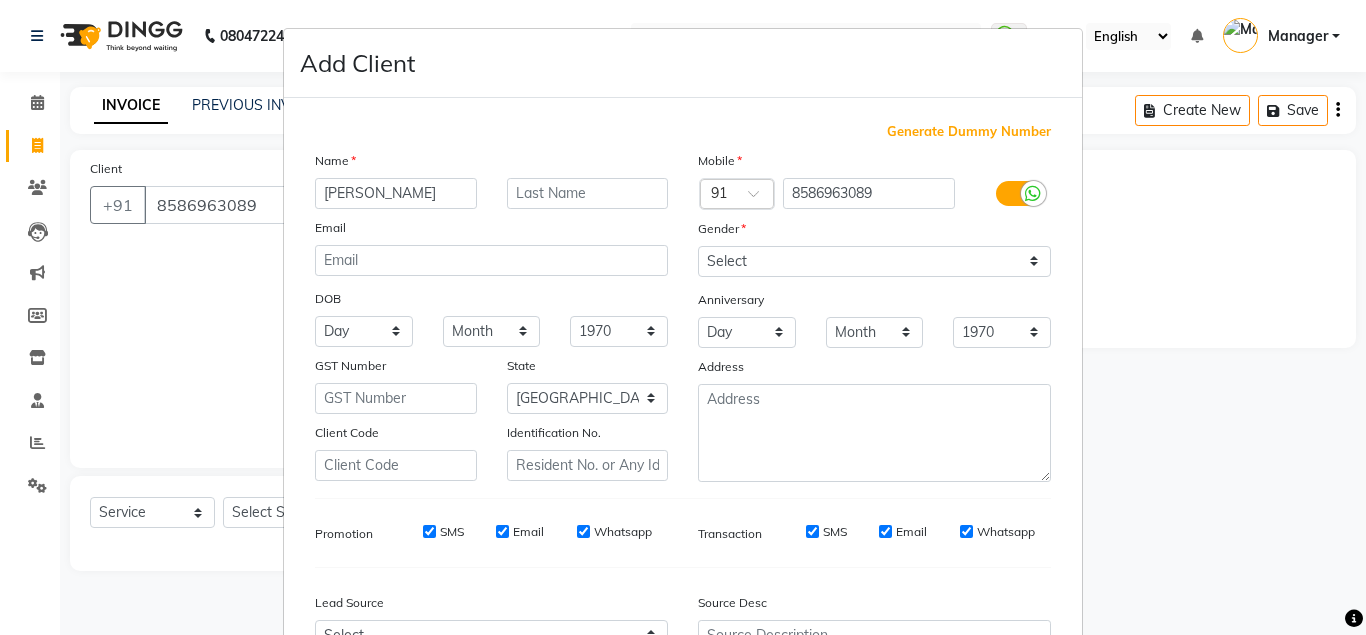 type on "[PERSON_NAME]" 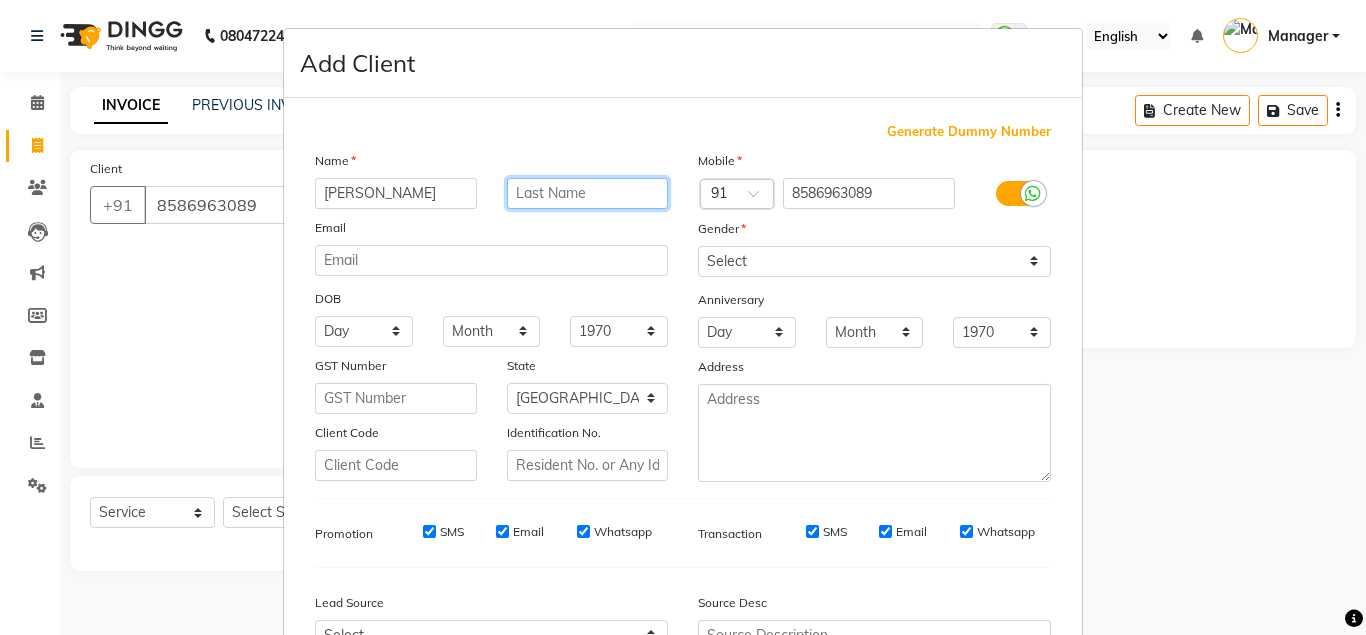 click at bounding box center [588, 193] 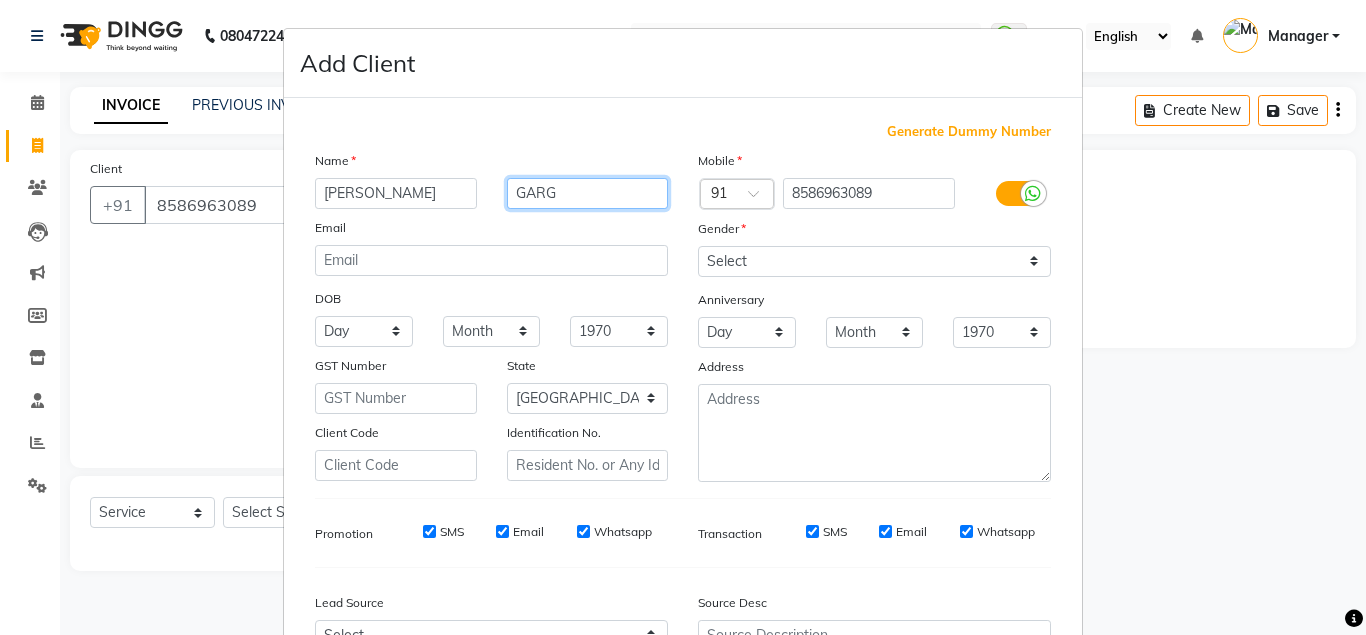 type on "GARG" 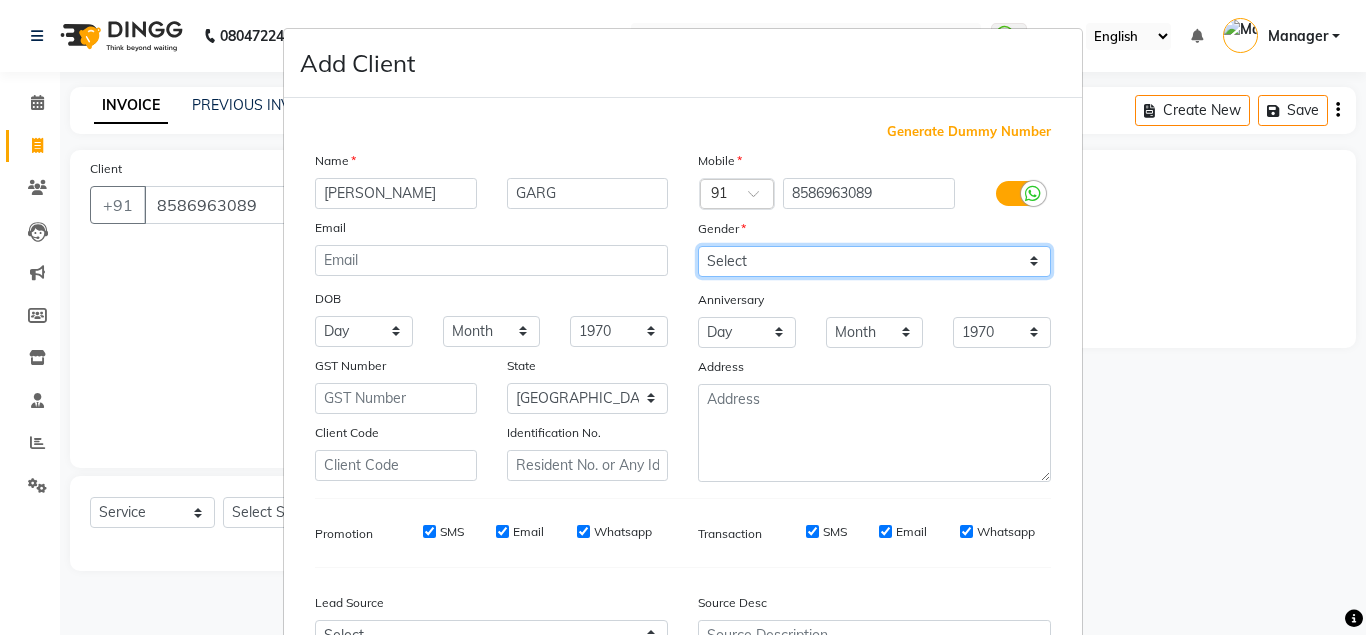 select on "[DEMOGRAPHIC_DATA]" 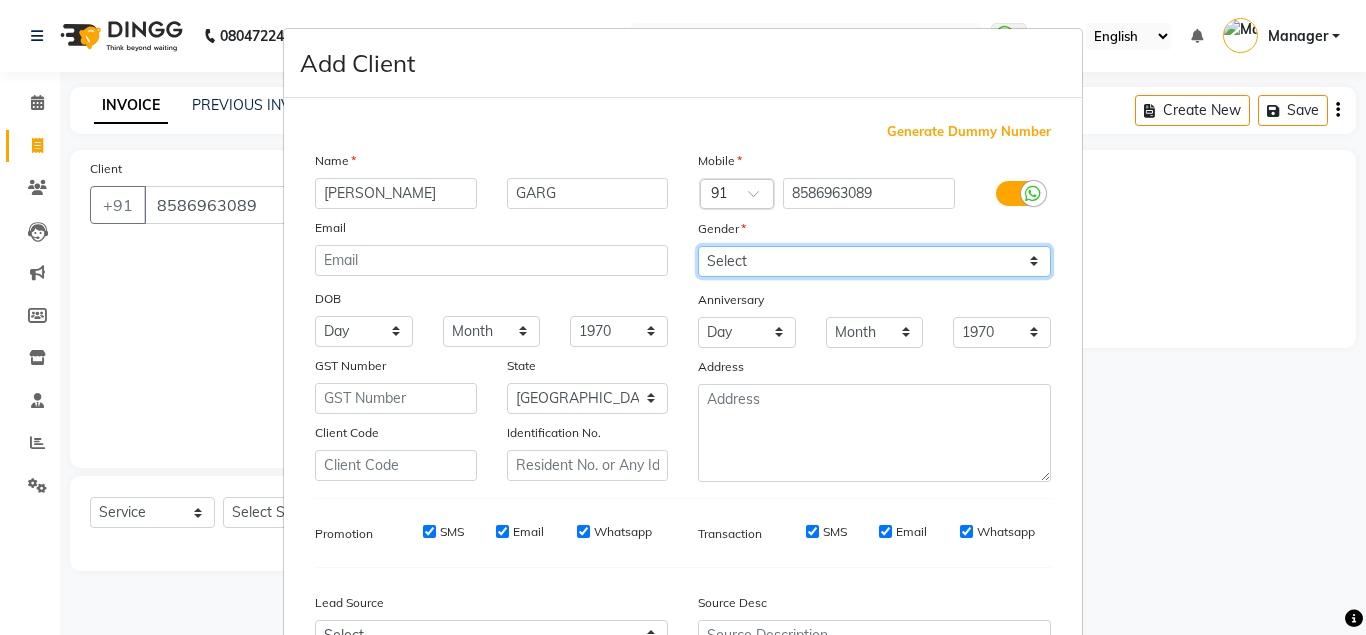 click on "[DEMOGRAPHIC_DATA]" at bounding box center (0, 0) 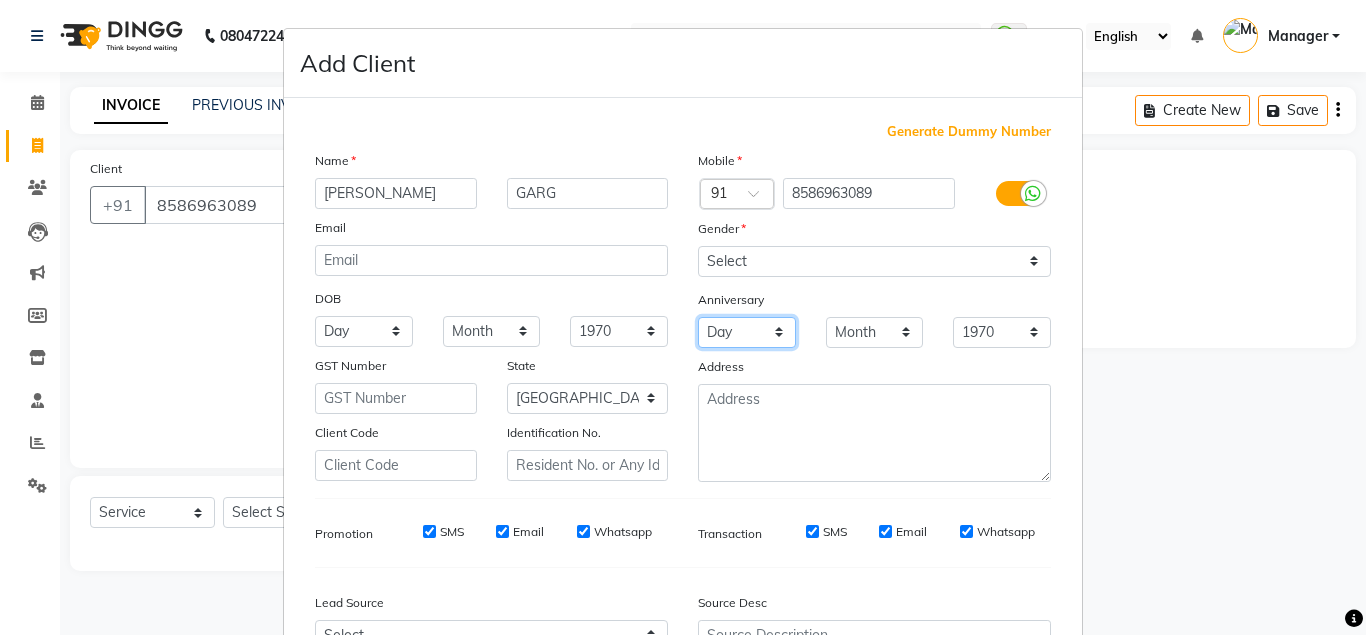 click on "Day 01 02 03 04 05 06 07 08 09 10 11 12 13 14 15 16 17 18 19 20 21 22 23 24 25 26 27 28 29 30 31" at bounding box center (747, 332) 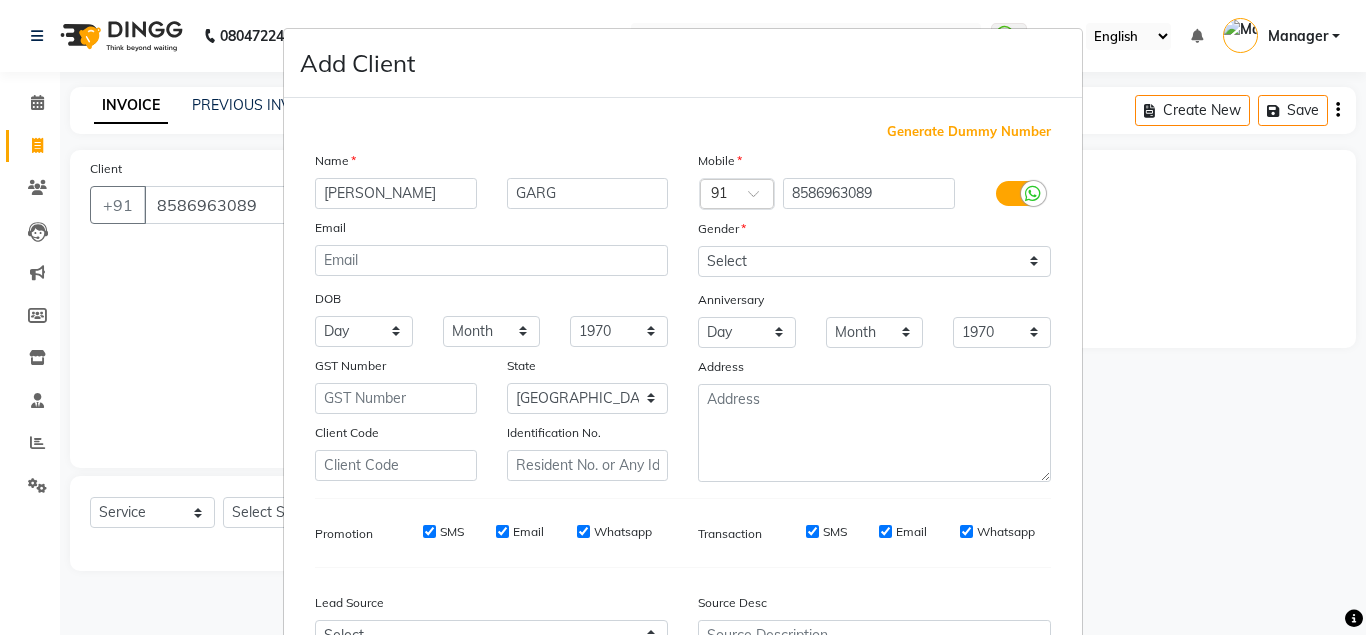 scroll, scrollTop: 214, scrollLeft: 0, axis: vertical 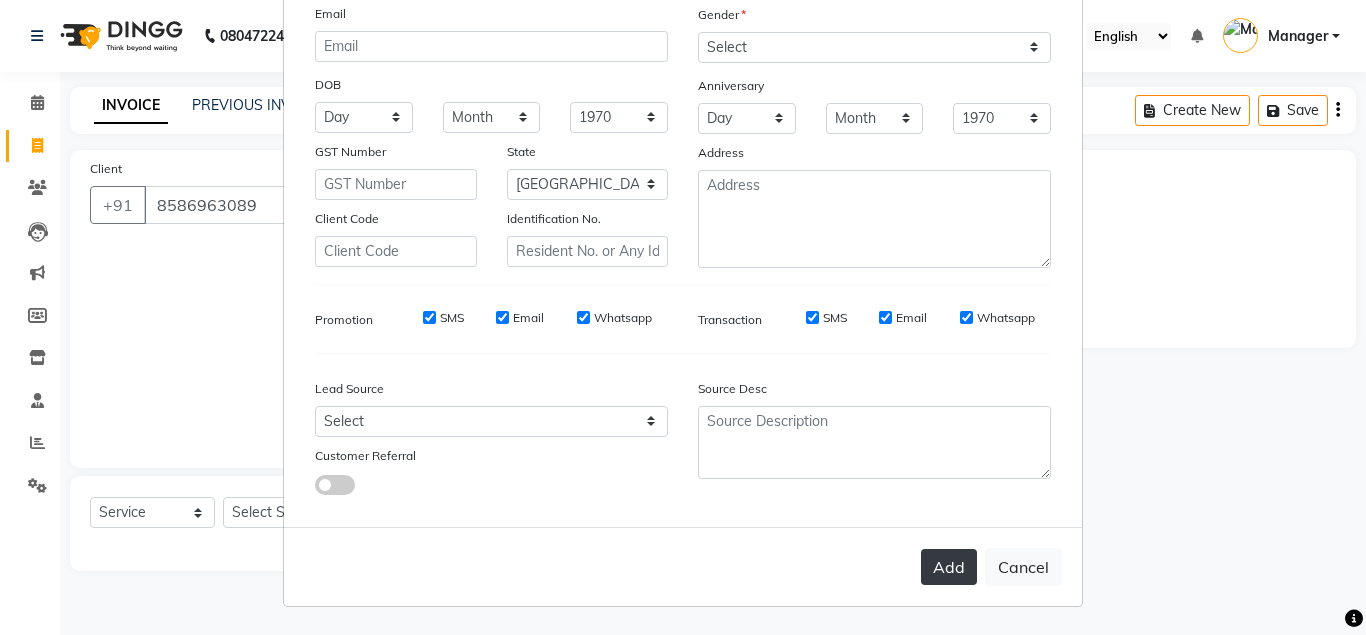 click on "Add" at bounding box center (949, 567) 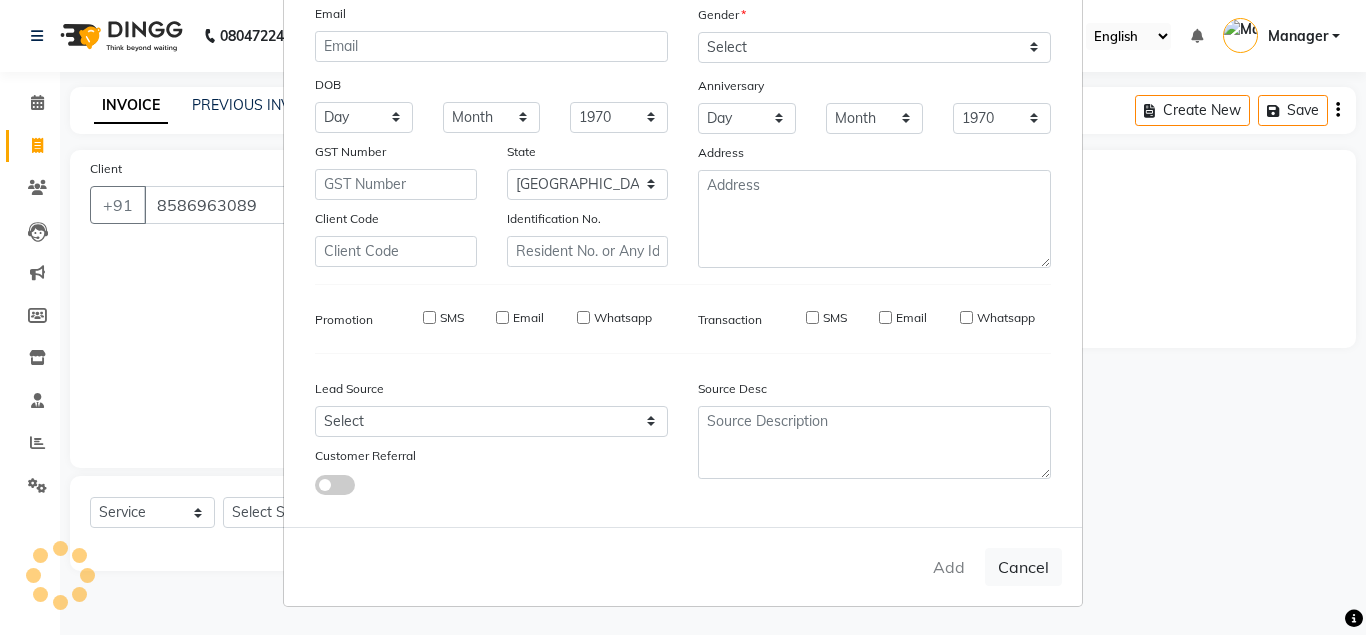 type 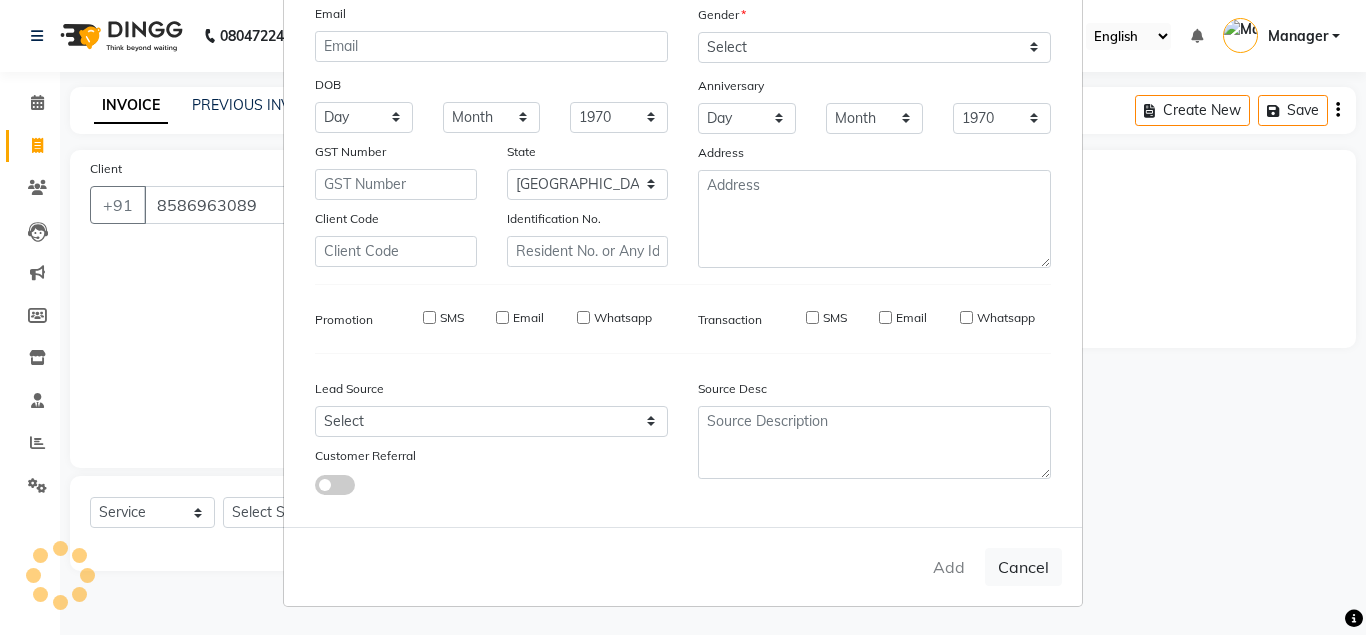 type 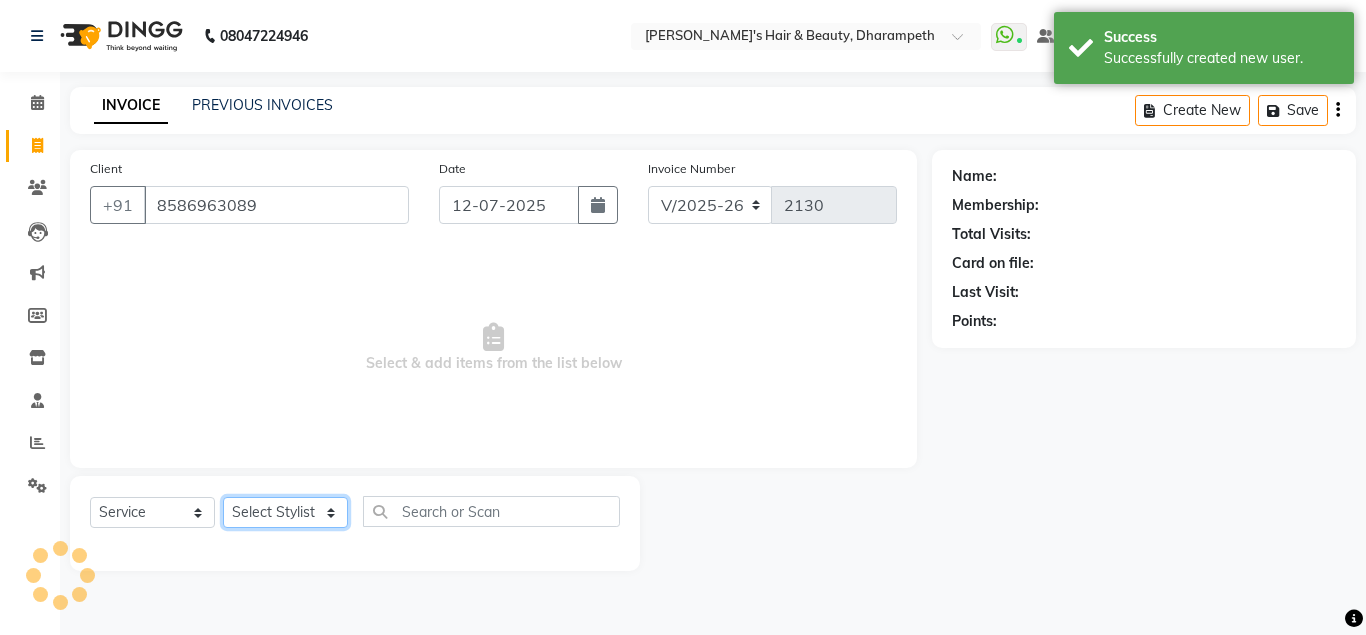 click on "Select Stylist Anuj W [PERSON_NAME] [PERSON_NAME]  Manager [PERSON_NAME] C [PERSON_NAME] S [PERSON_NAME] S Shilpa P Vedant N" 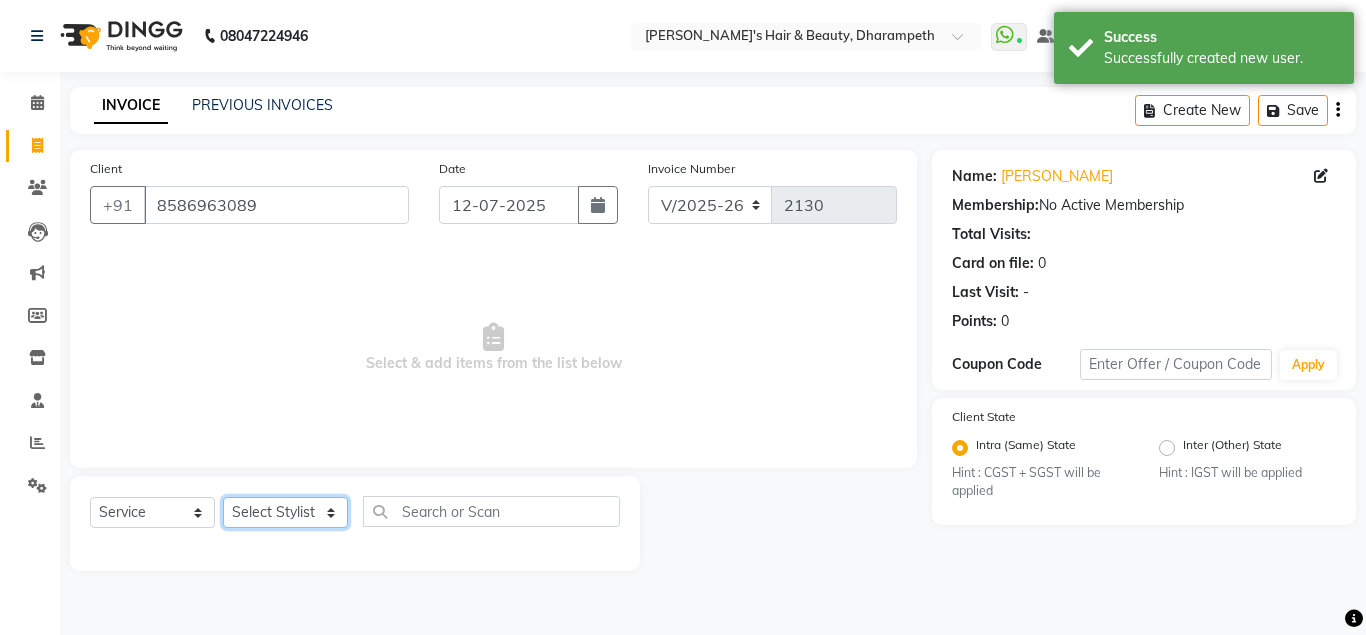 select on "69525" 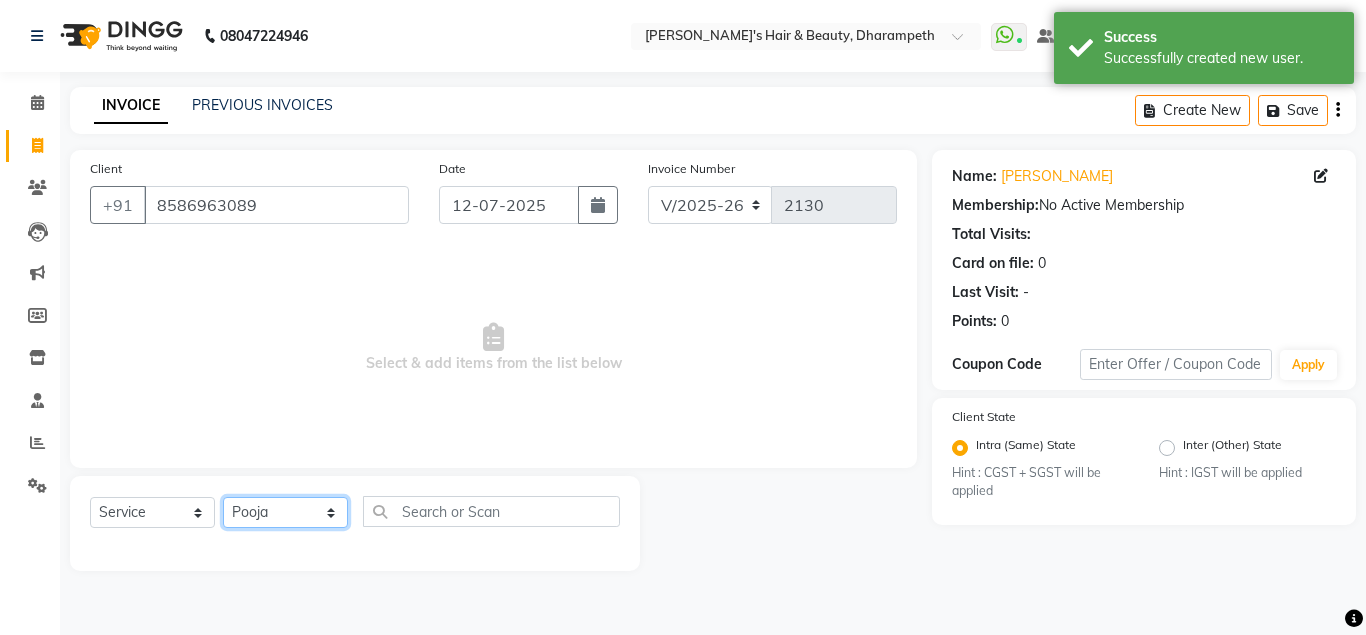 click on "Pooja" 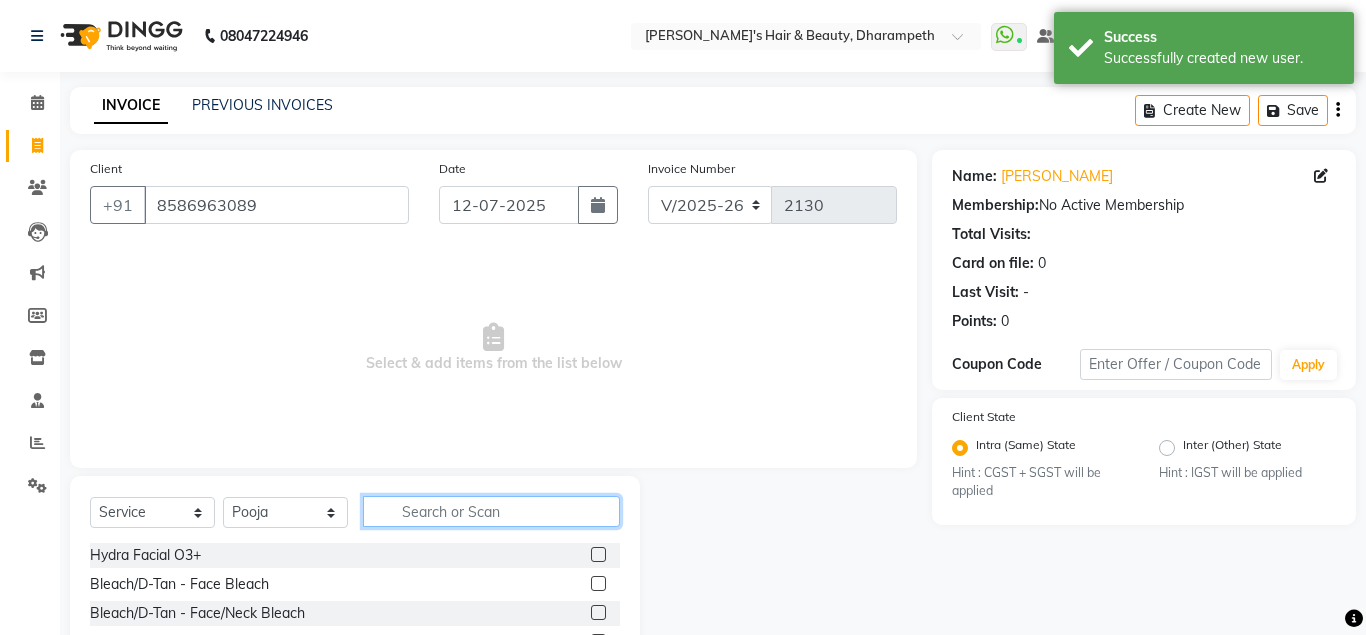 click 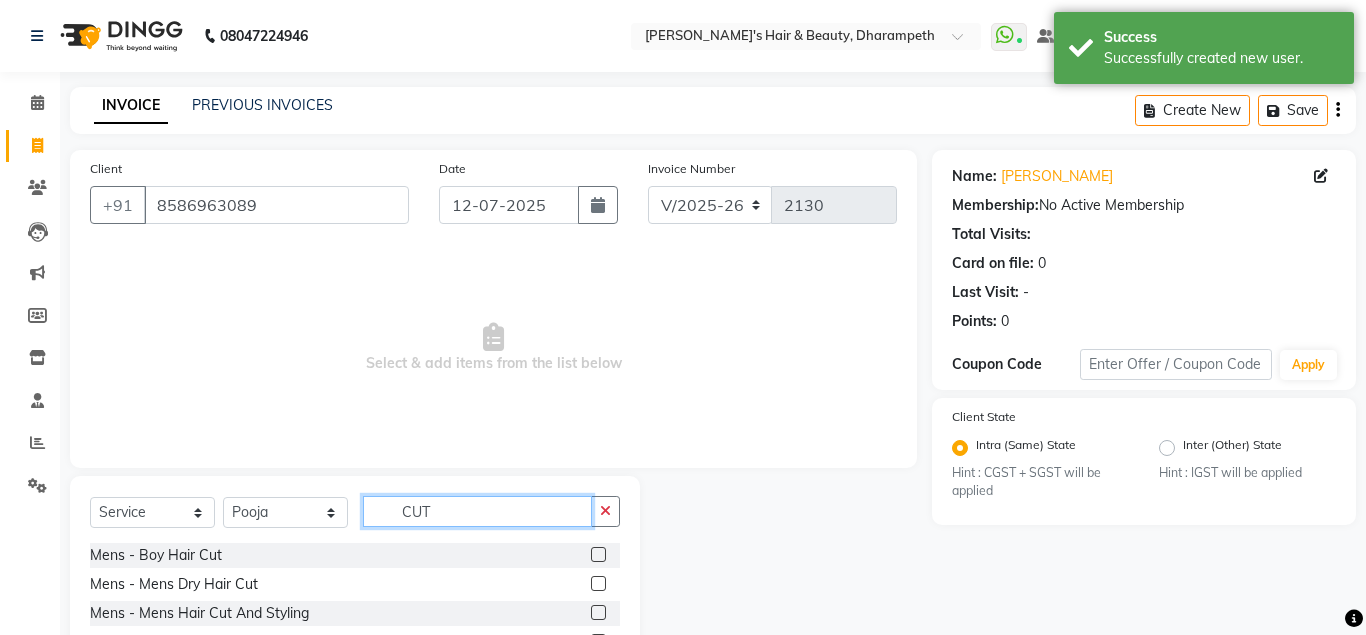 type on "CUT" 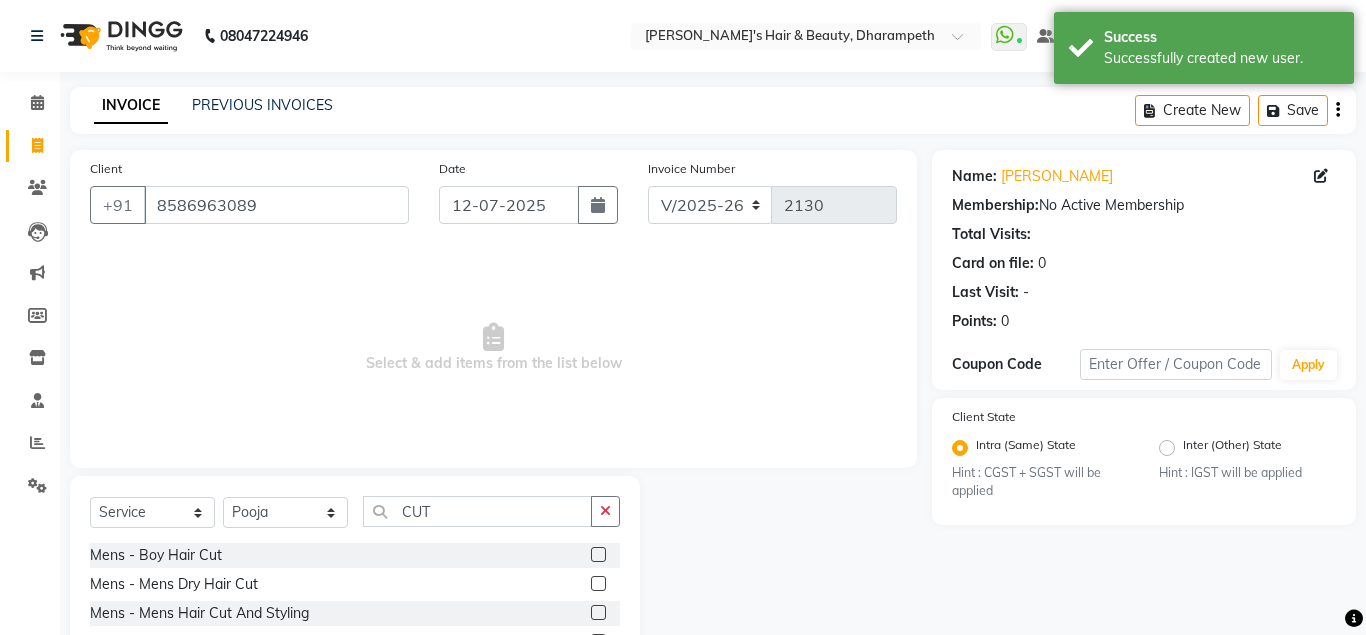 click 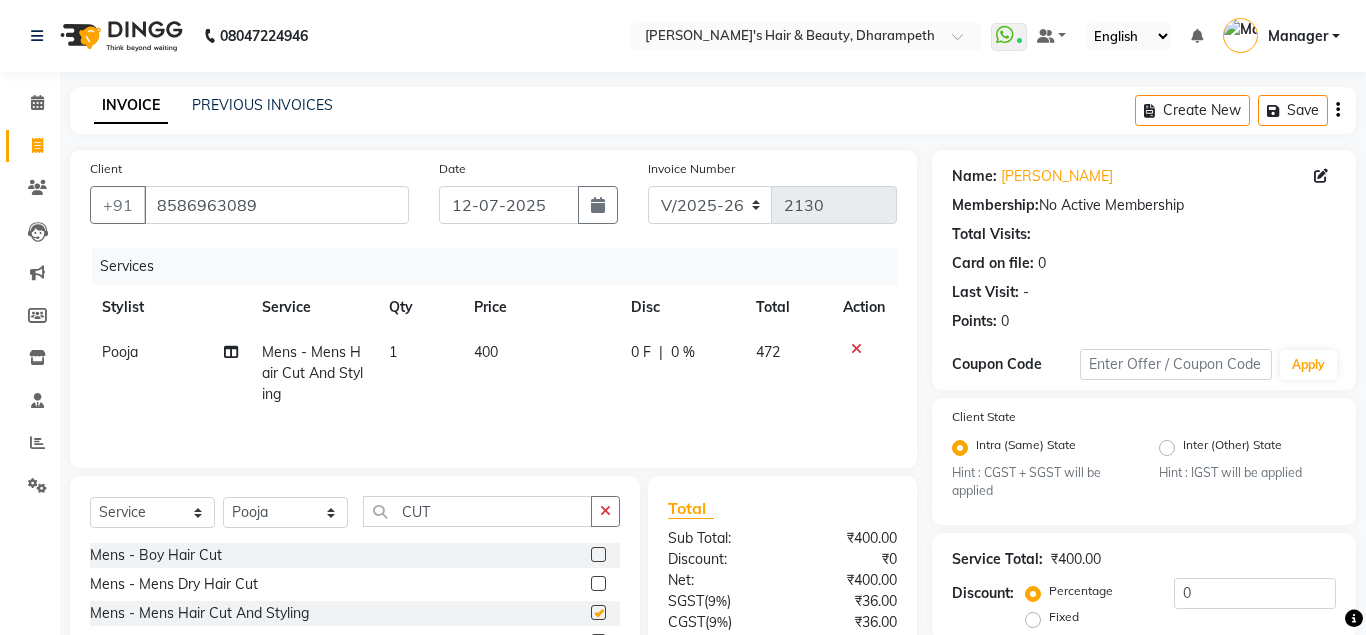 checkbox on "false" 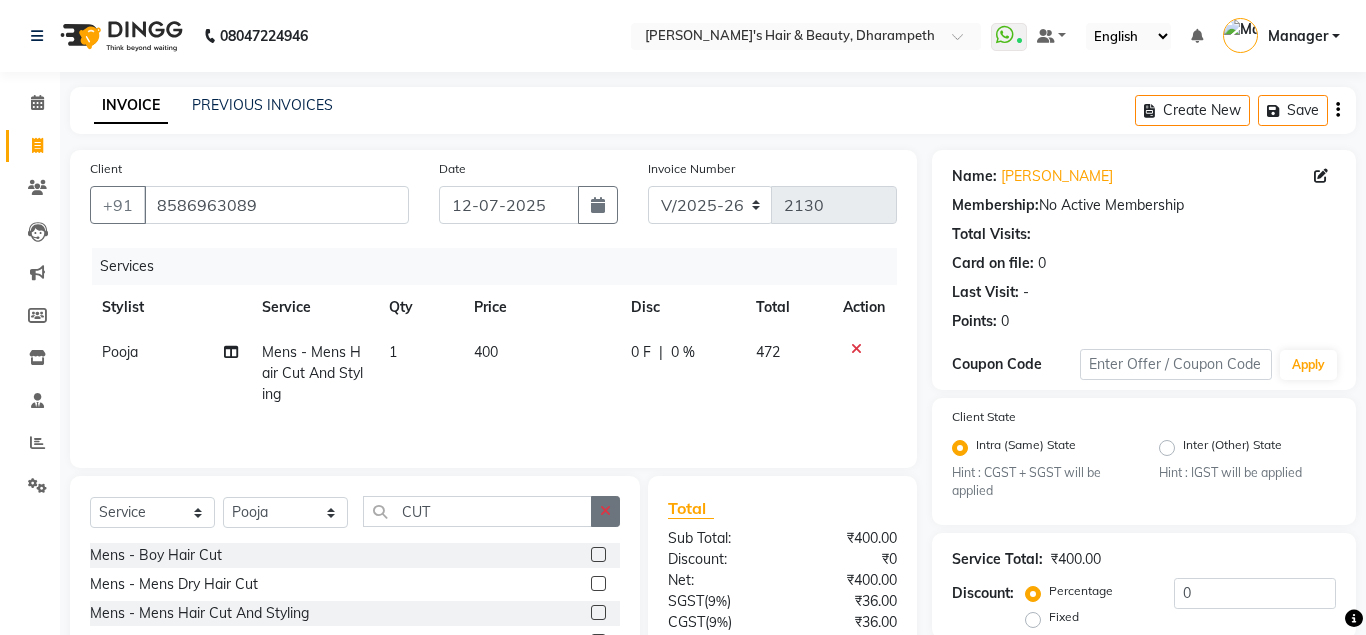 click 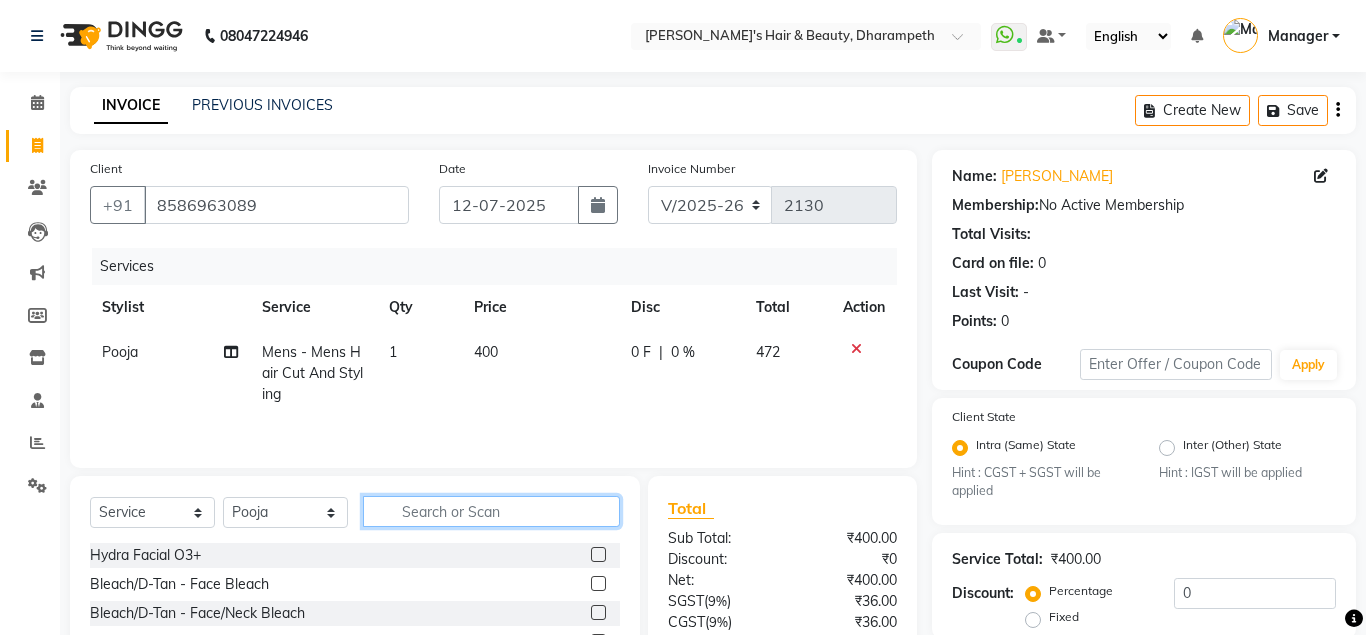 scroll, scrollTop: 175, scrollLeft: 0, axis: vertical 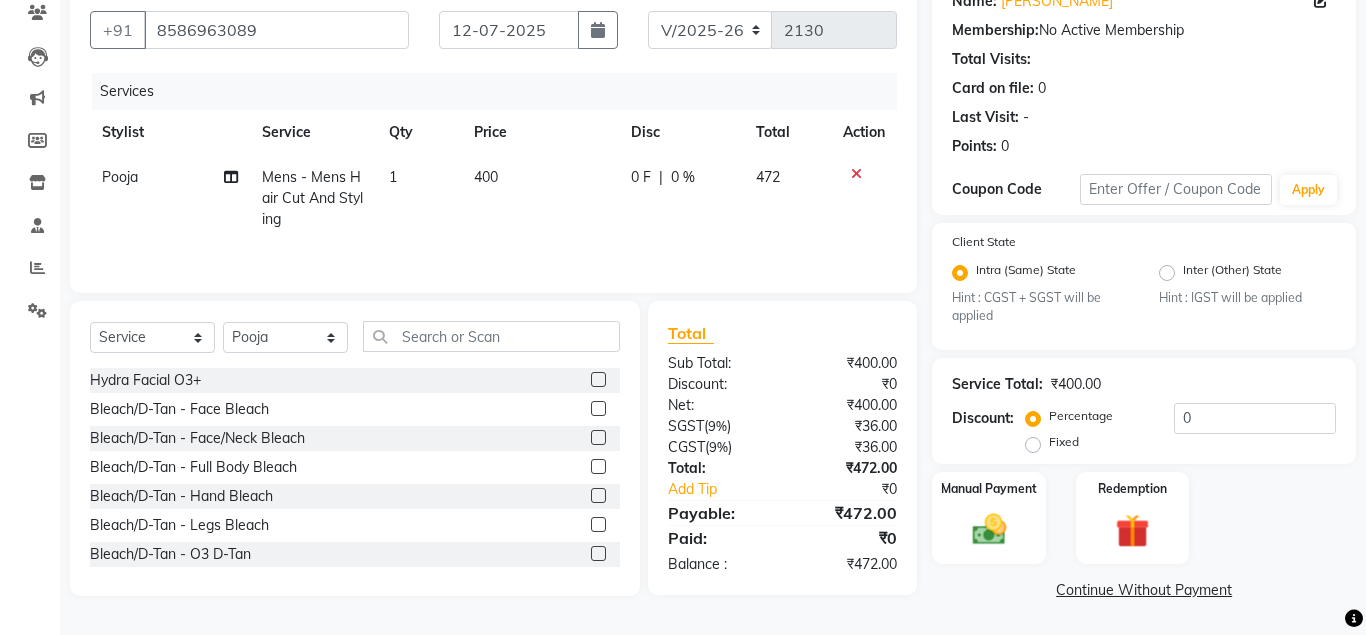 click 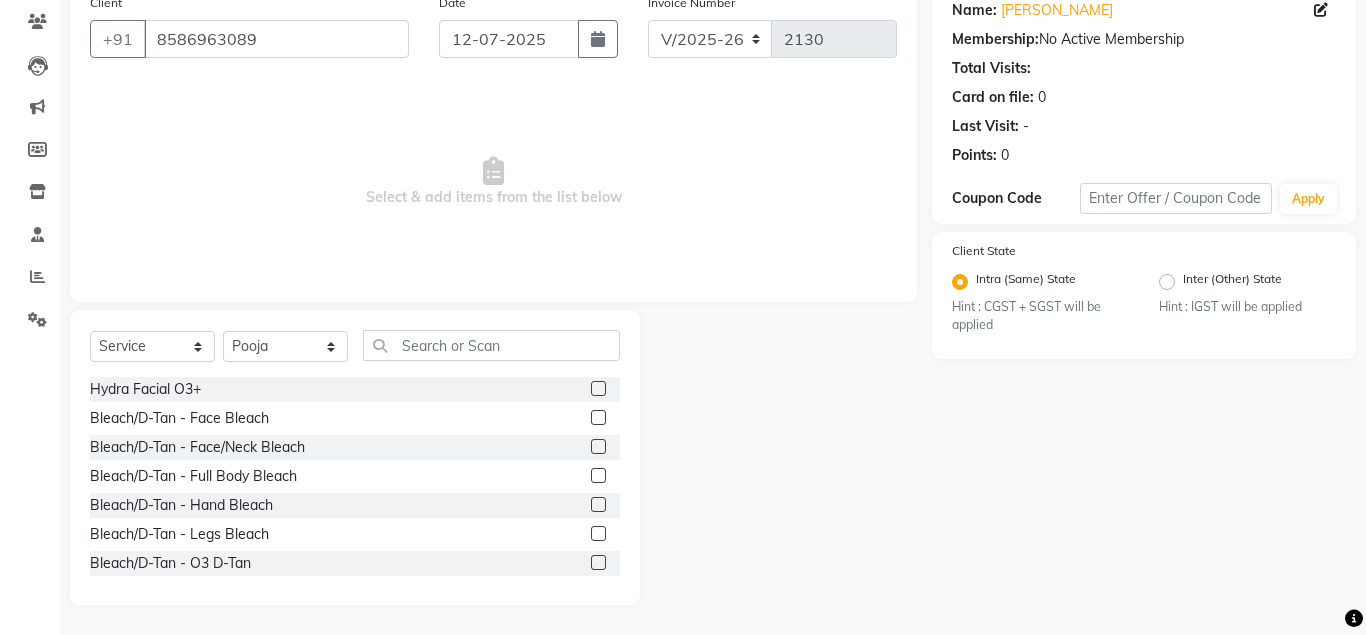 scroll, scrollTop: 166, scrollLeft: 0, axis: vertical 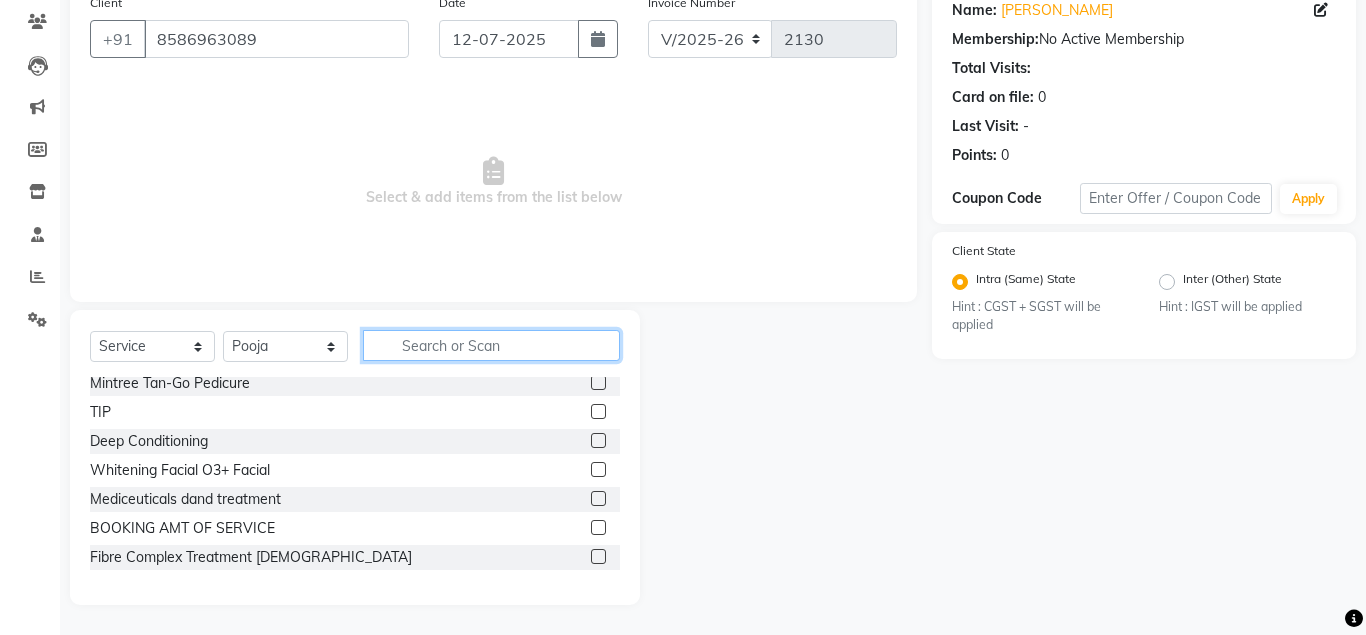 click 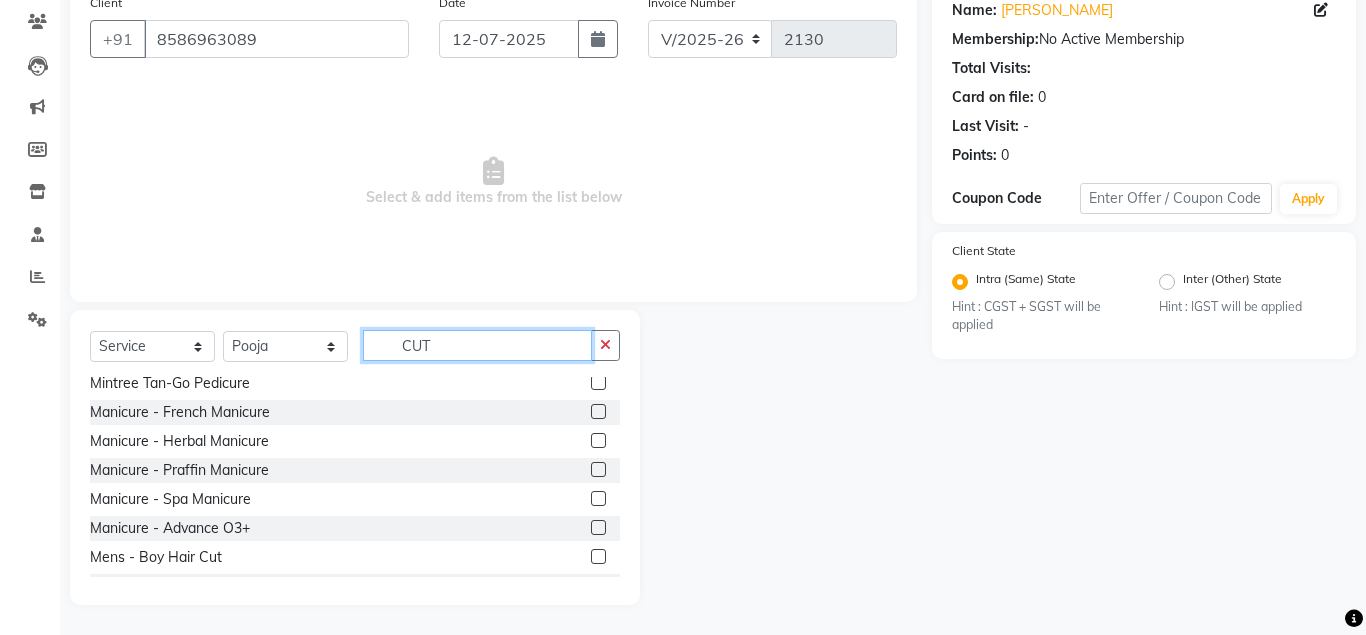 scroll, scrollTop: 0, scrollLeft: 0, axis: both 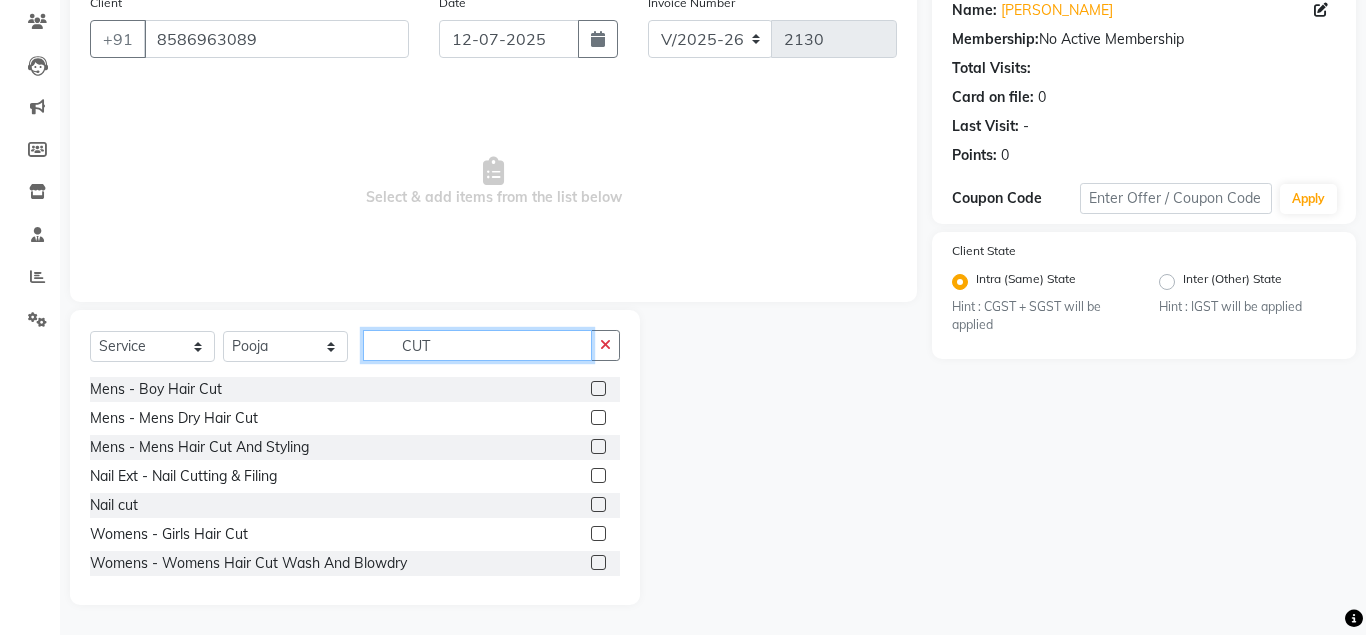 type on "CUT" 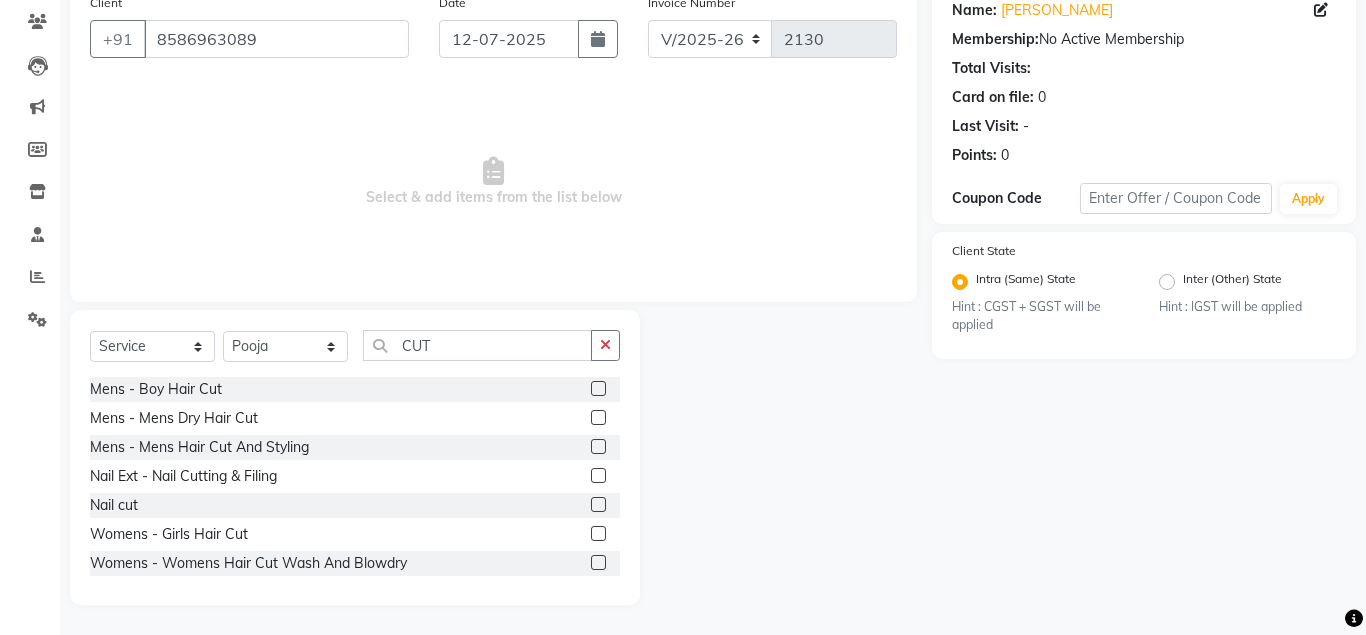 click 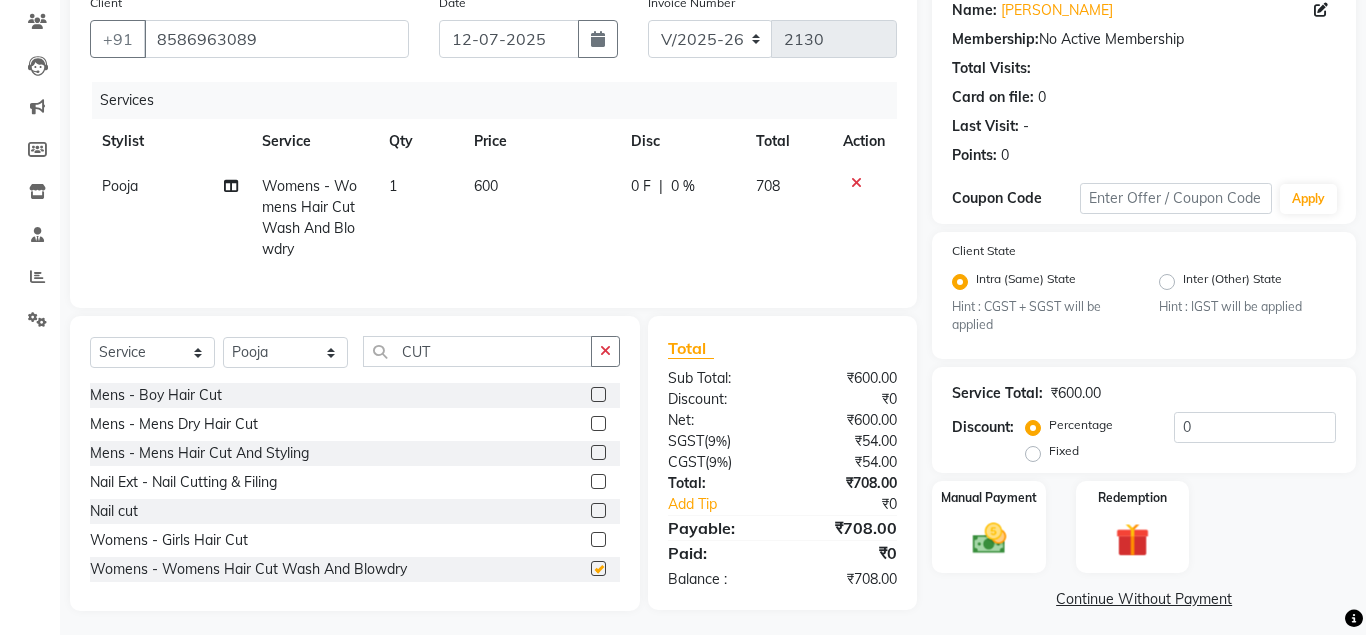 checkbox on "false" 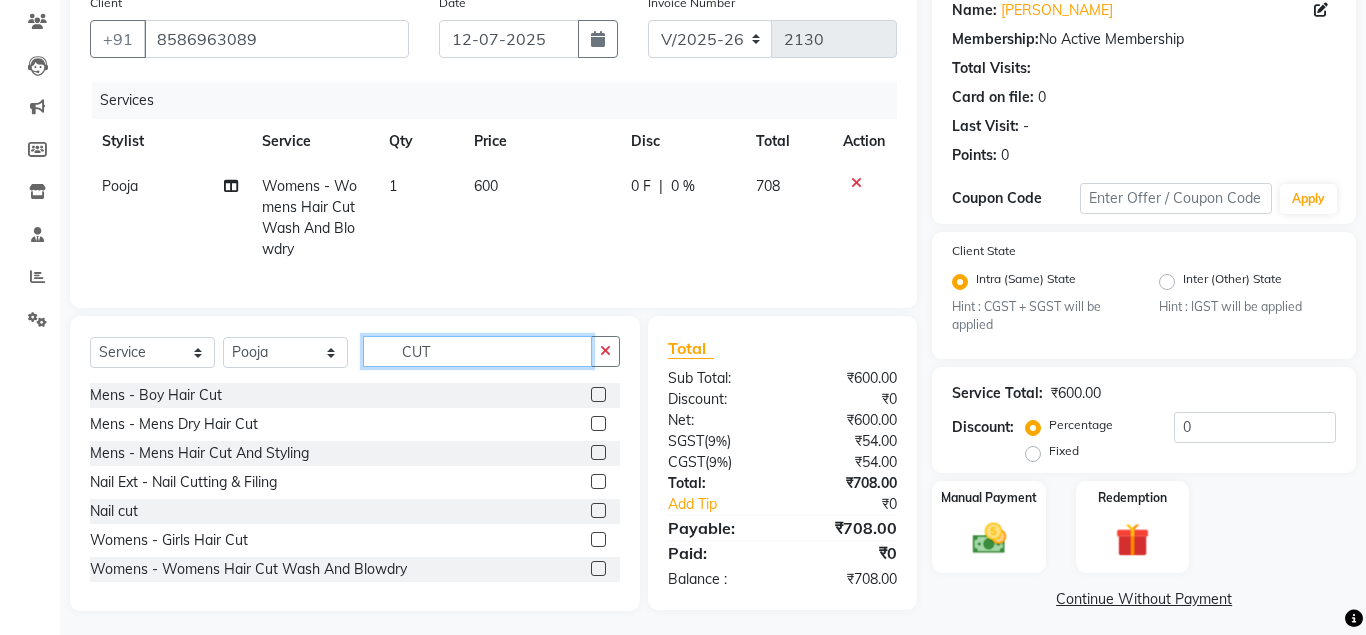 click on "CUT" 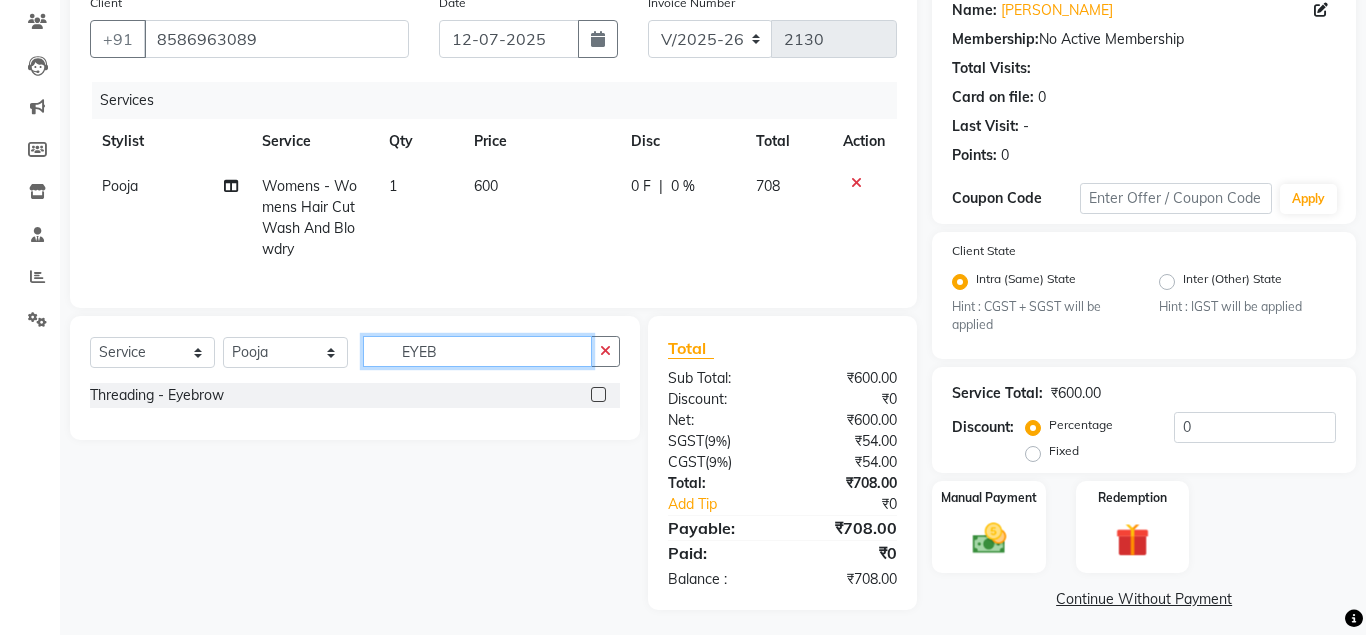 type on "EYEB" 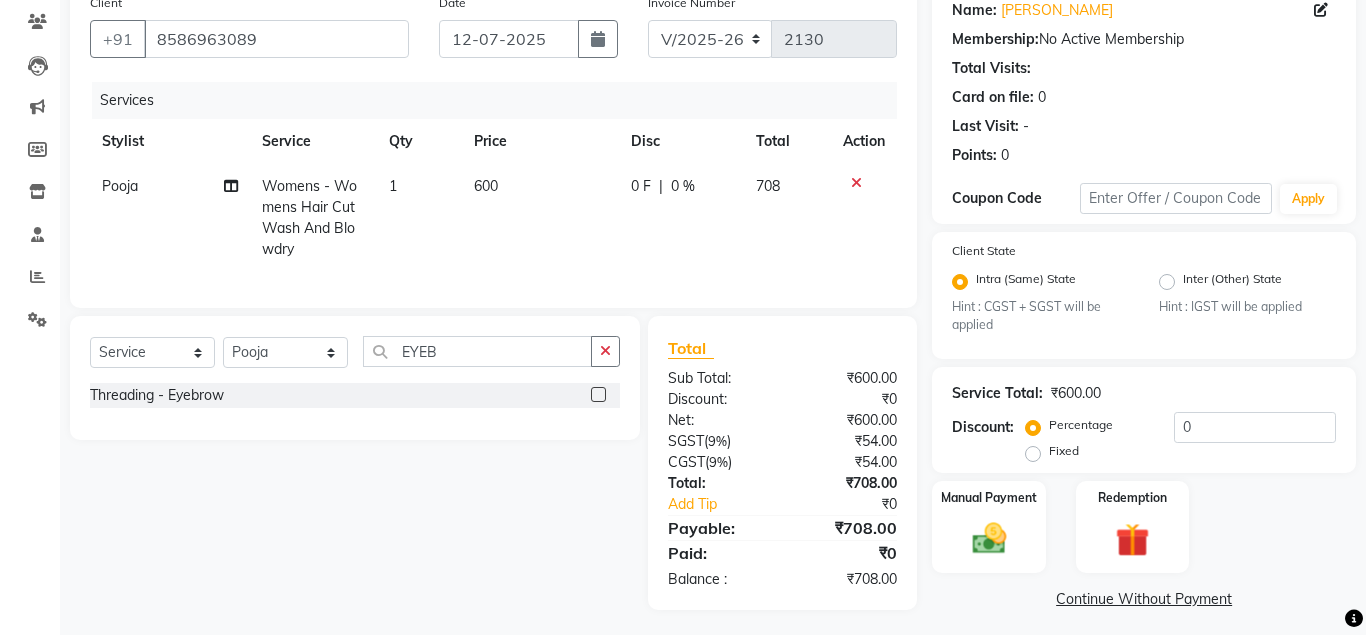 click 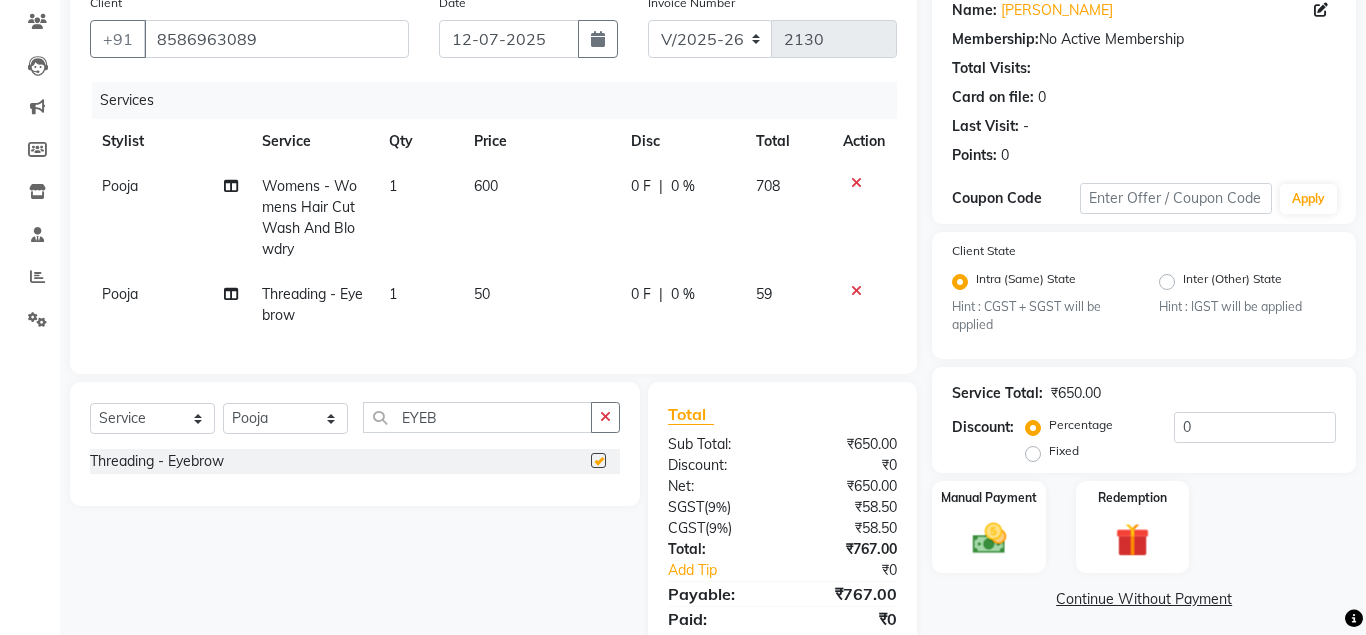checkbox on "false" 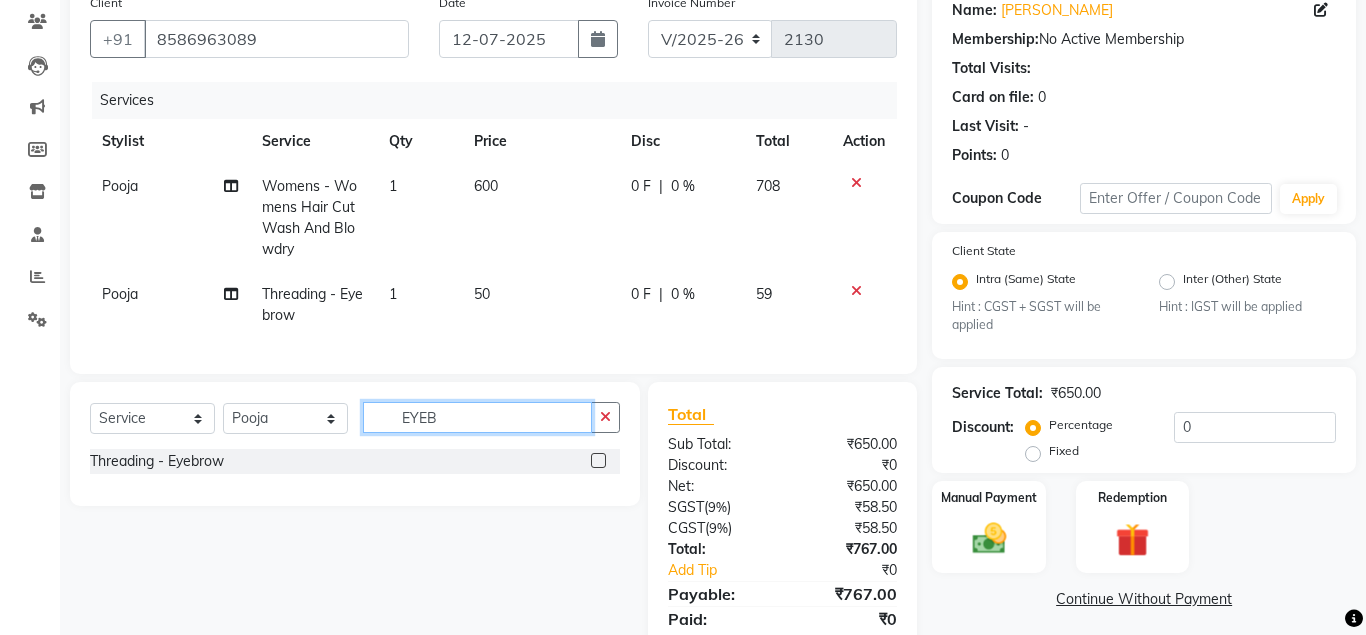 click on "EYEB" 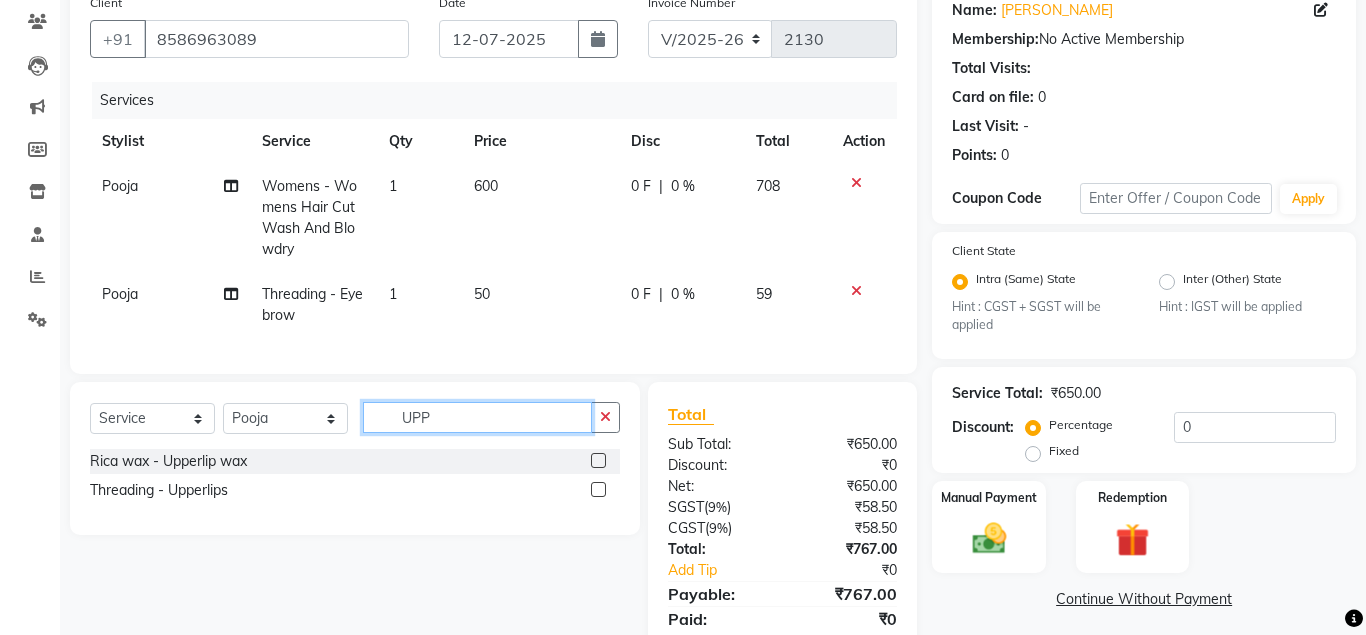 type on "UPP" 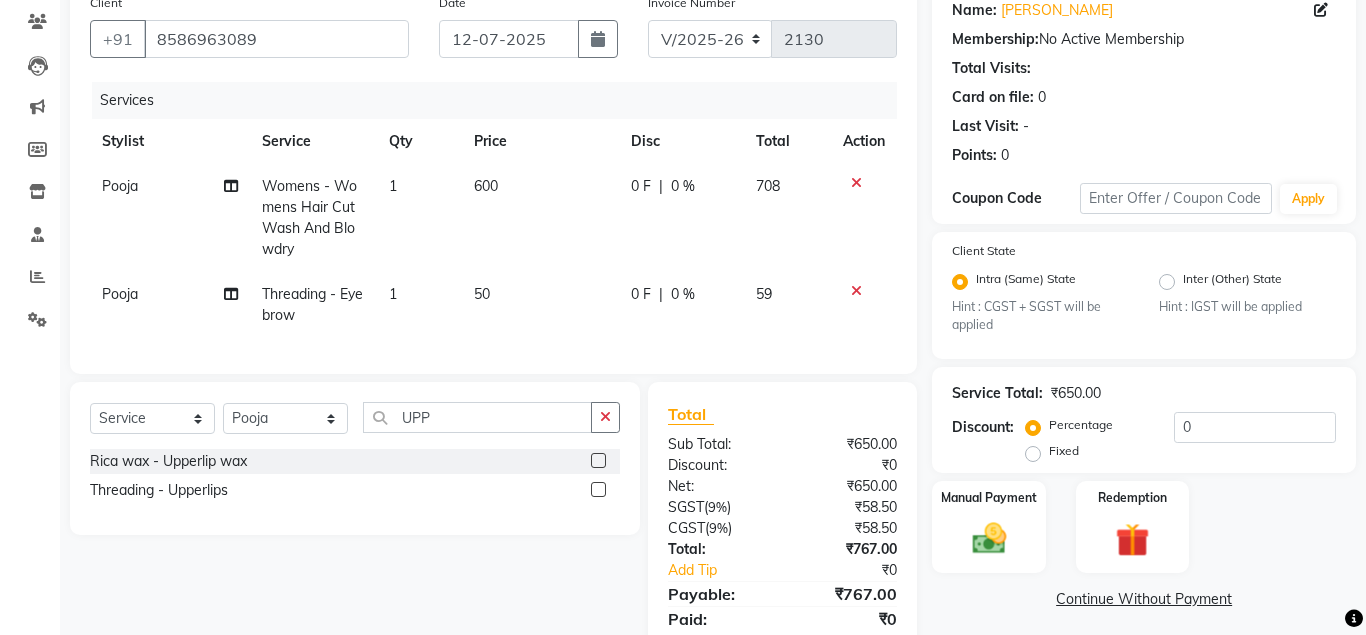 click 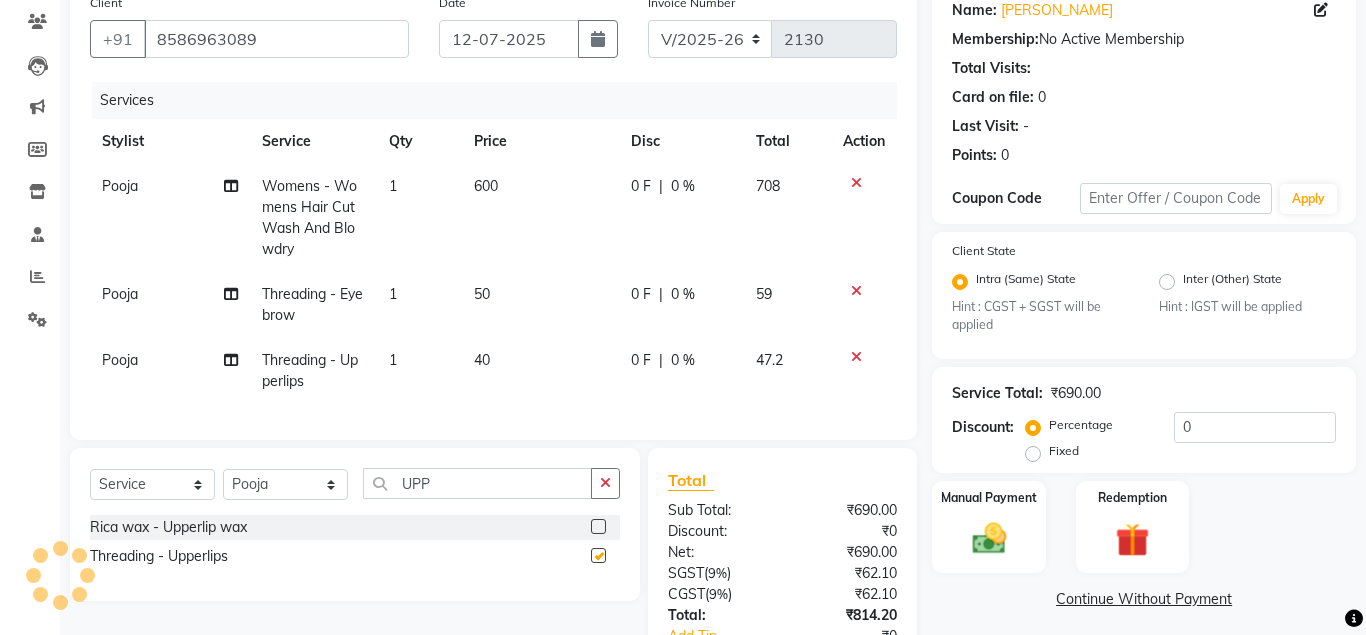 checkbox on "false" 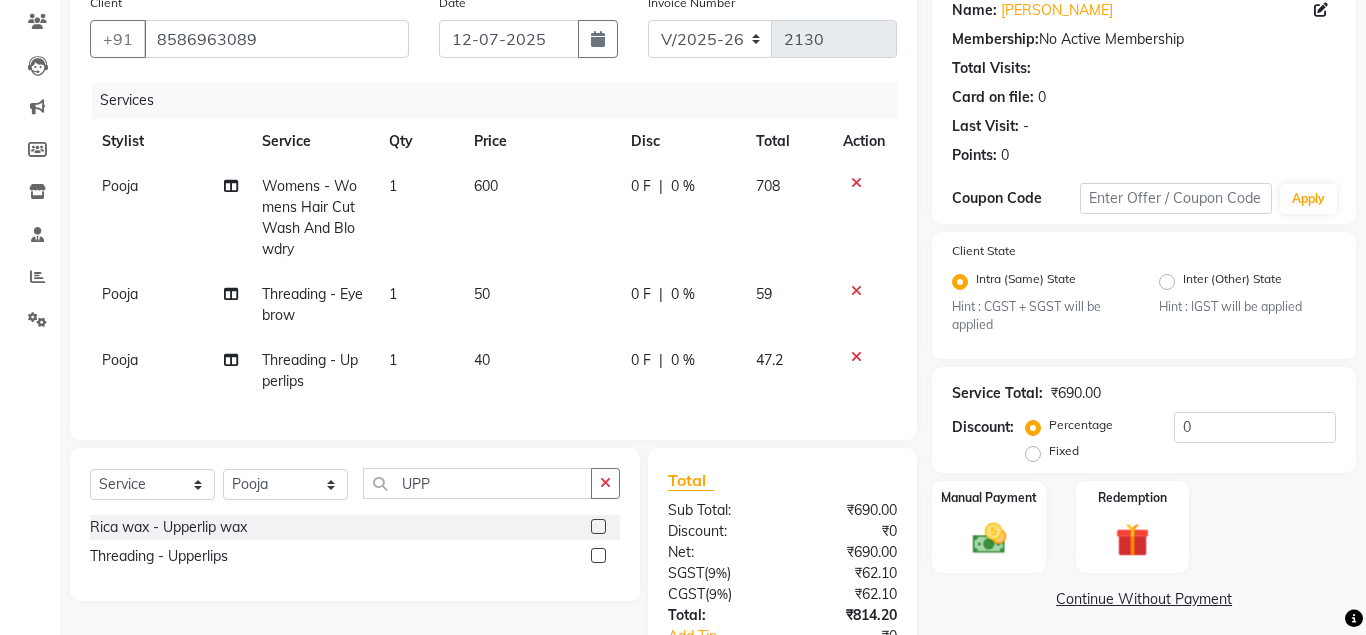 click on "40" 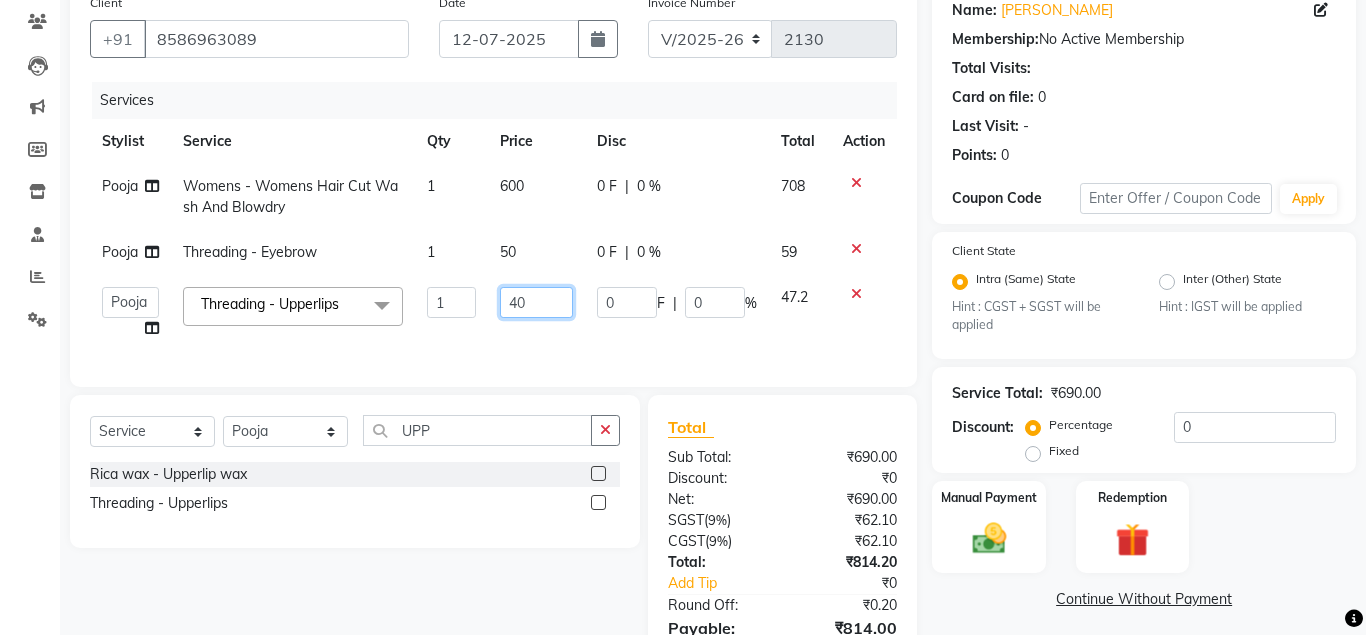 click on "40" 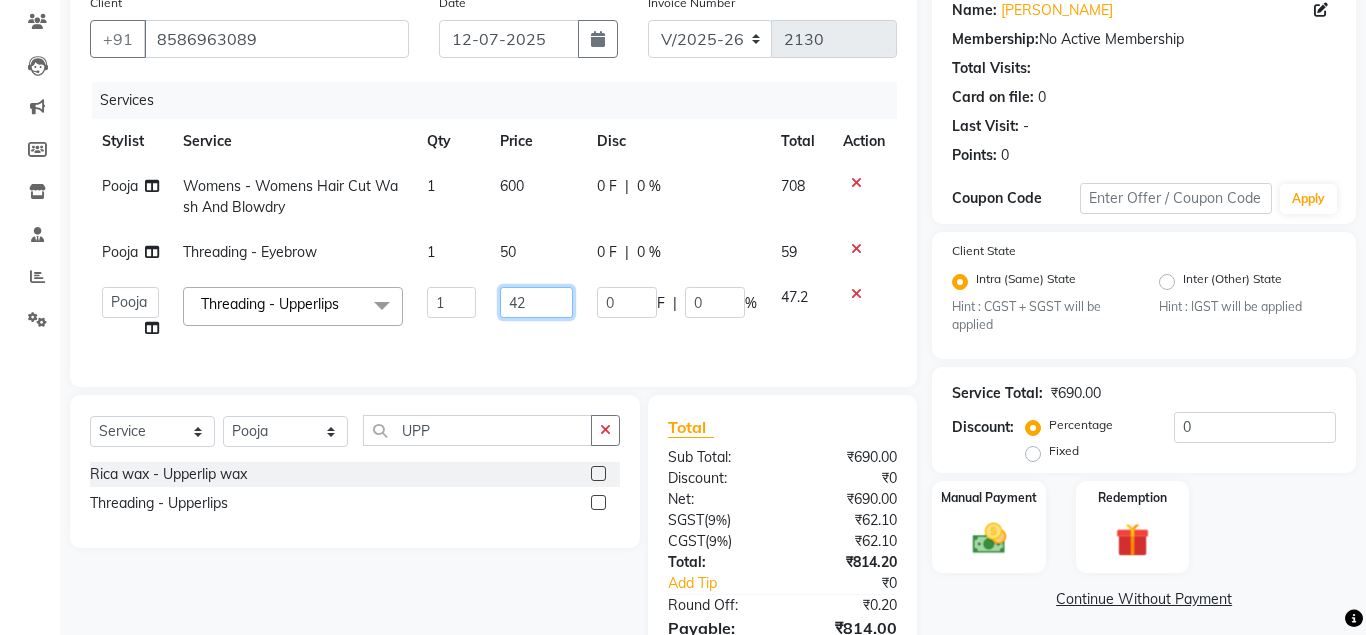 type on "42.6" 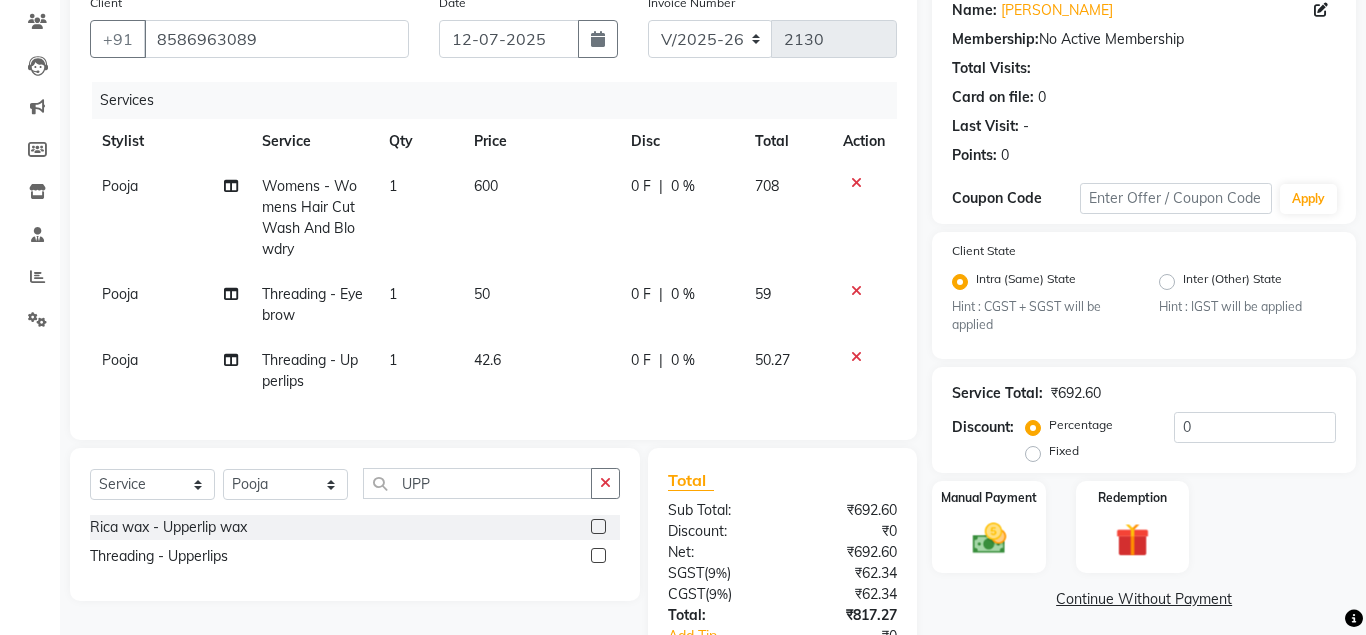 click on "Pooja Womens - Womens  Hair Cut Wash And Blowdry 1 600 0 F | 0 % 708 Pooja Threading - Eyebrow 1 50 0 F | 0 % 59 Pooja Threading - Upperlips 1 42.6 0 F | 0 % 50.27" 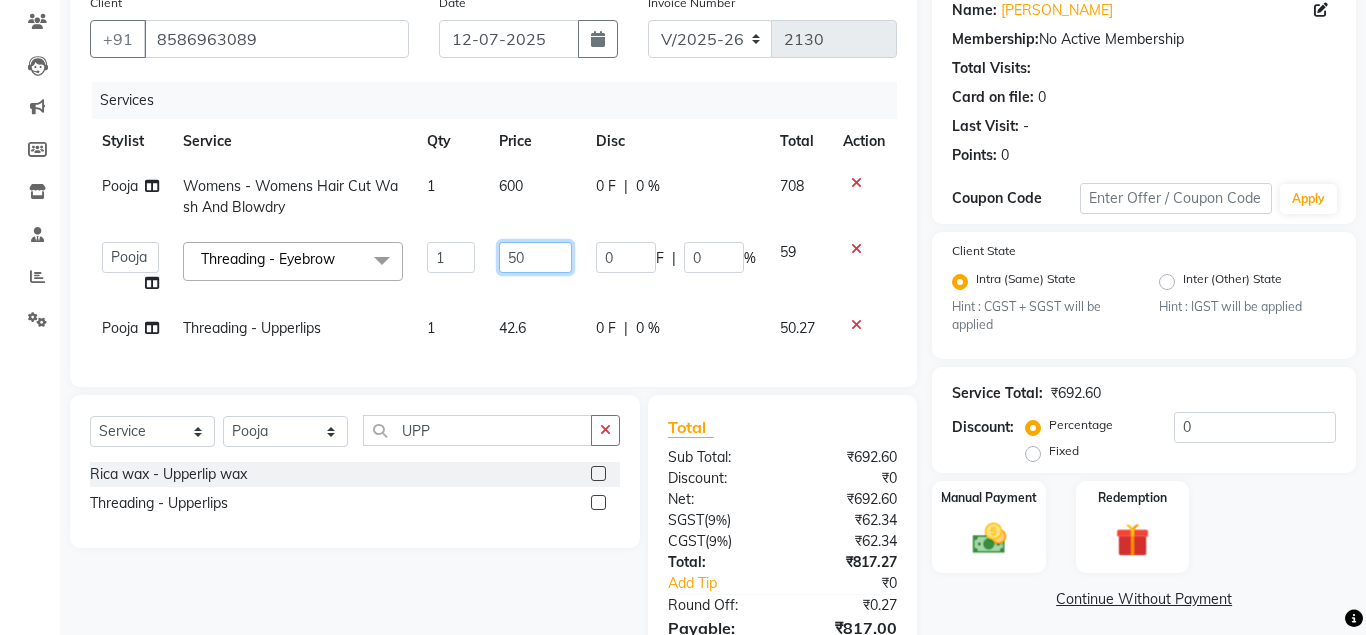 click on "50" 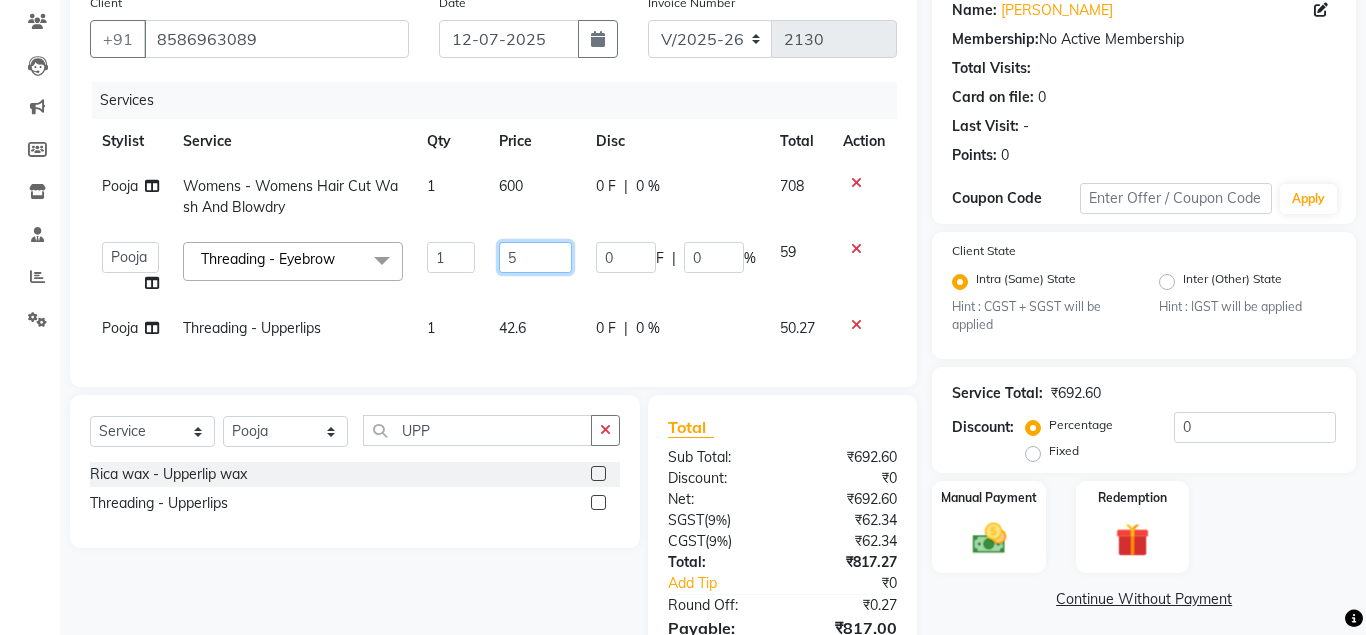 type on "51" 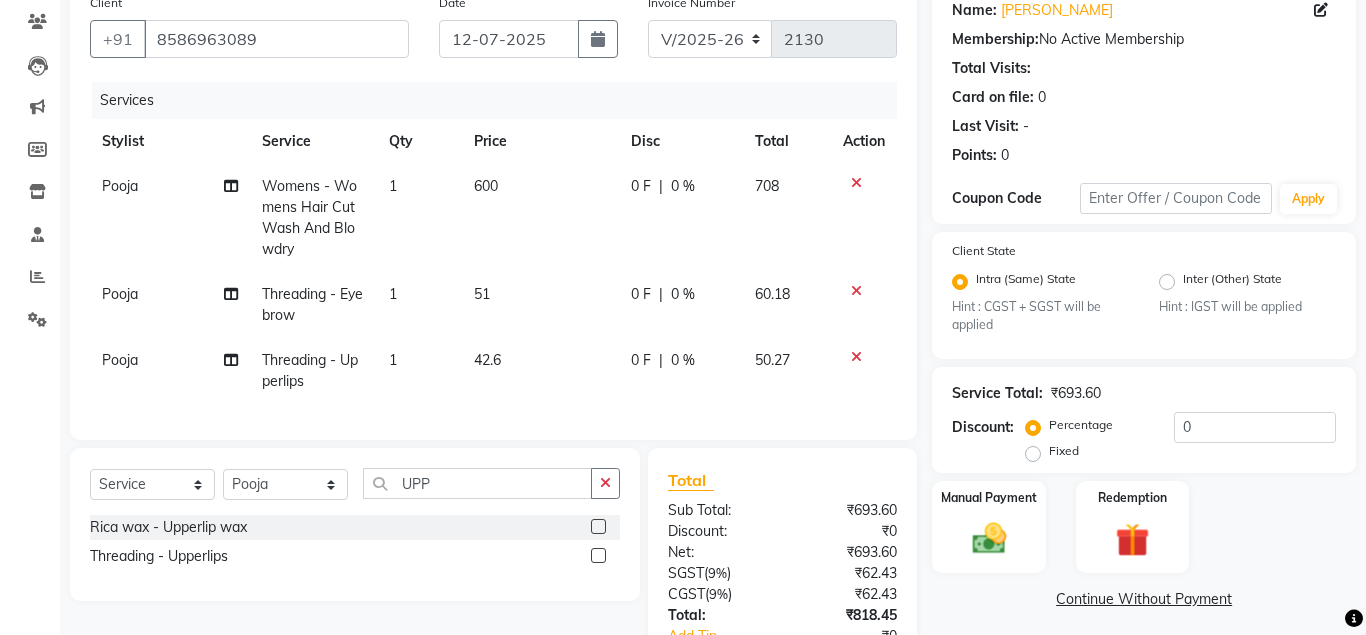 click on "Pooja Womens - Womens  Hair Cut Wash And Blowdry 1 600 0 F | 0 % 708 Pooja Threading - Eyebrow 1 51 0 F | 0 % 60.18 Pooja Threading - Upperlips 1 42.6 0 F | 0 % 50.27" 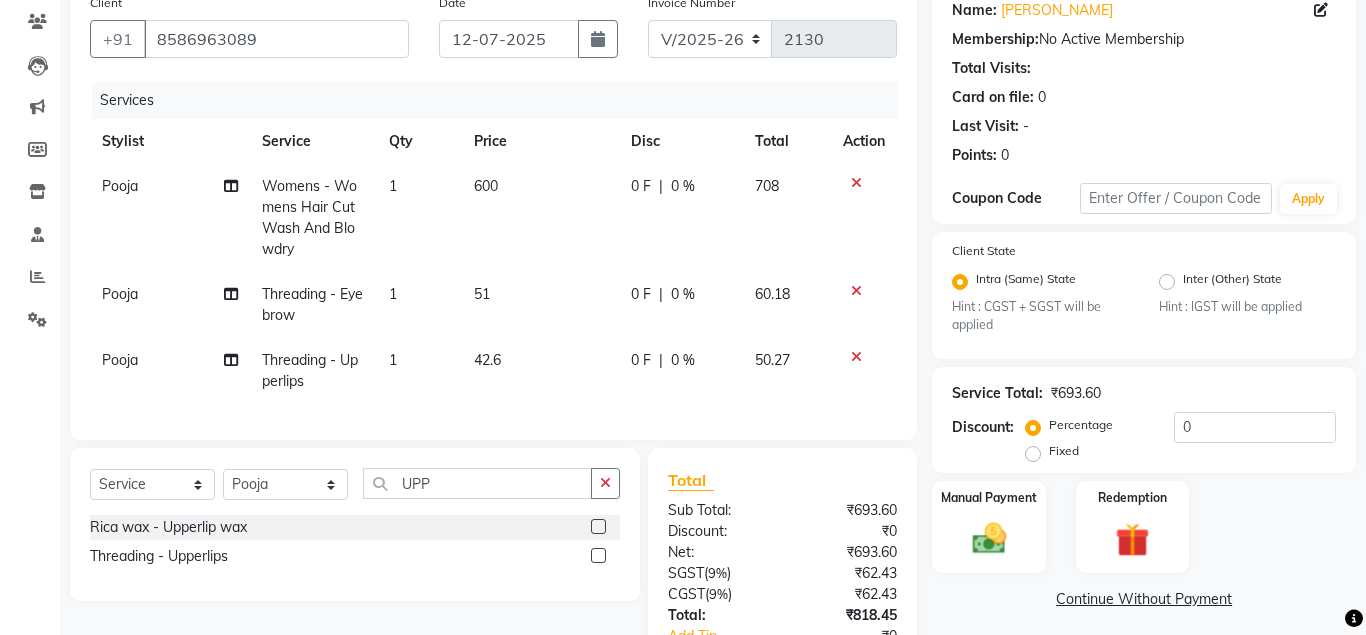 click on "600" 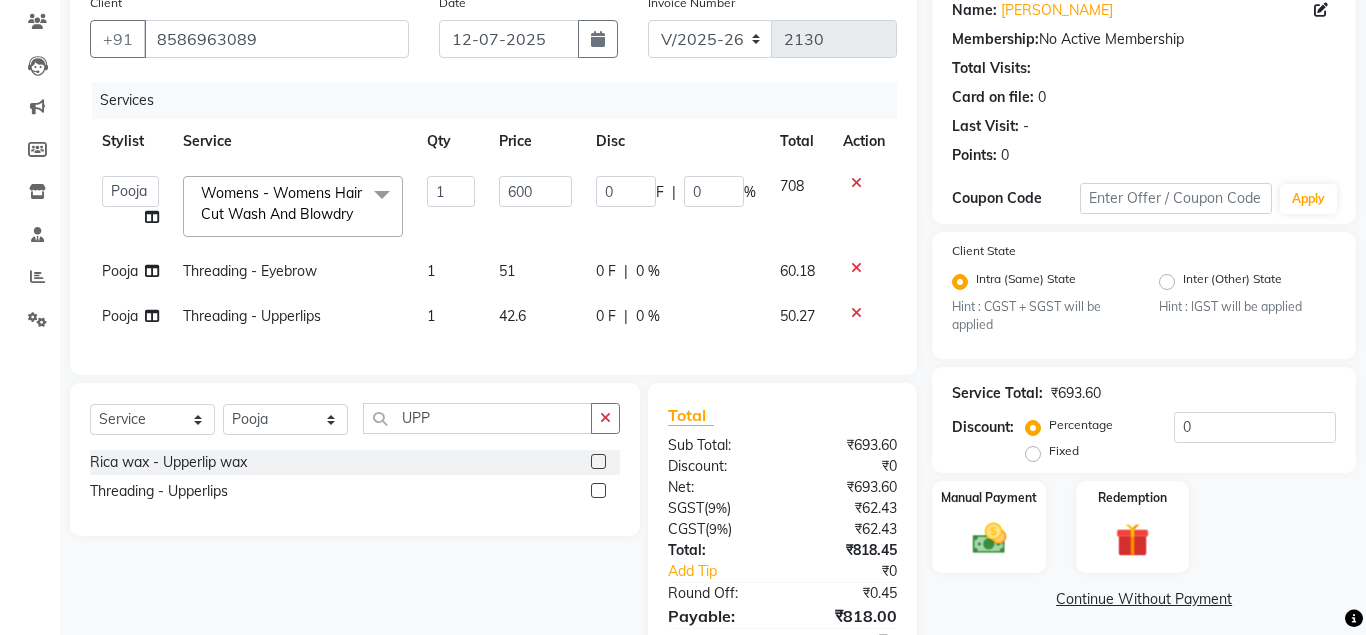 click on "600" 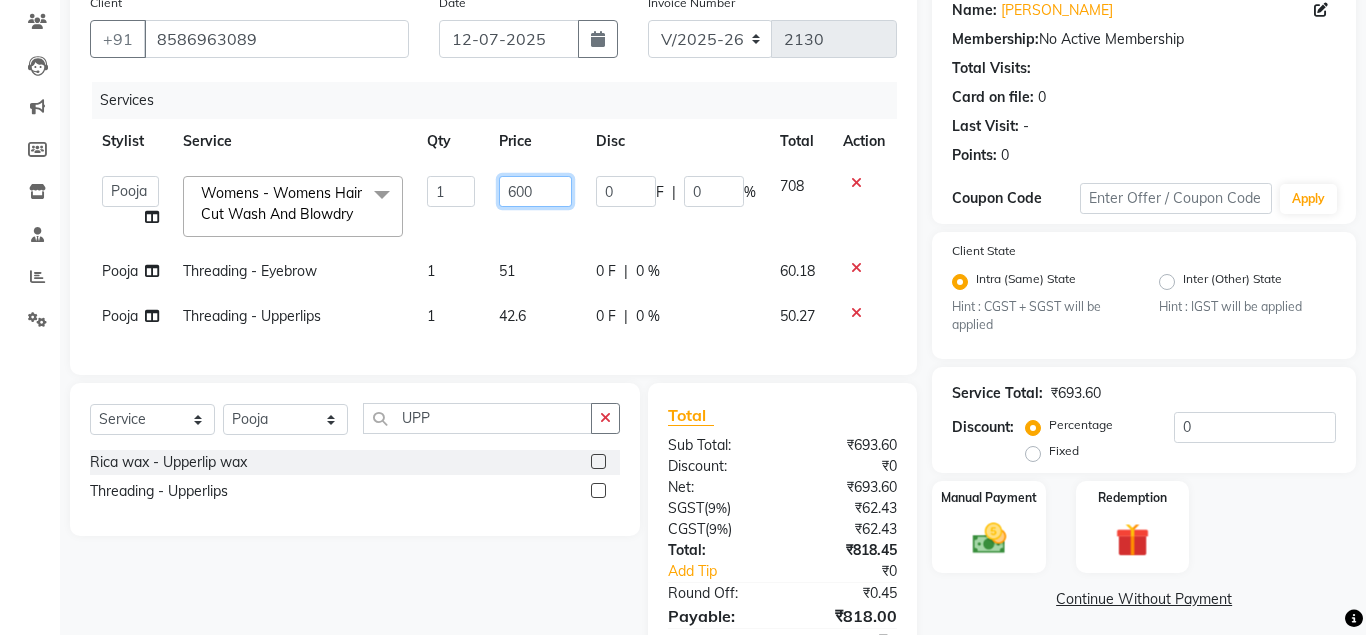 click on "600" 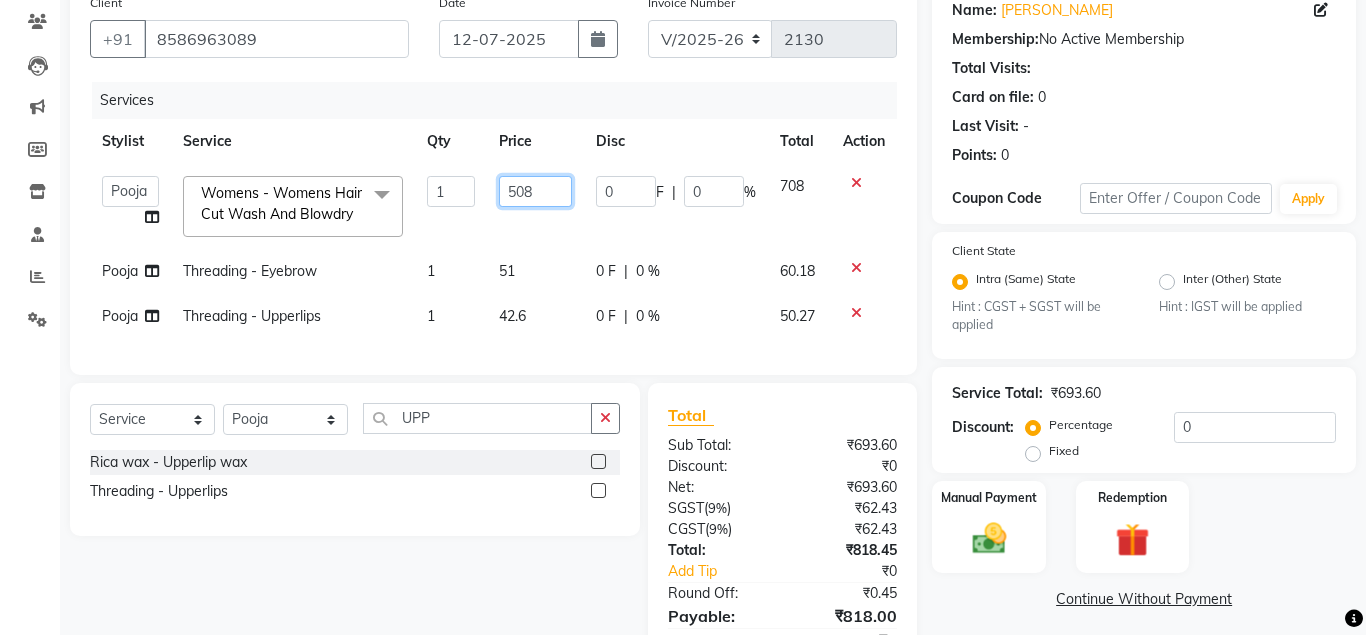 type on "508.5" 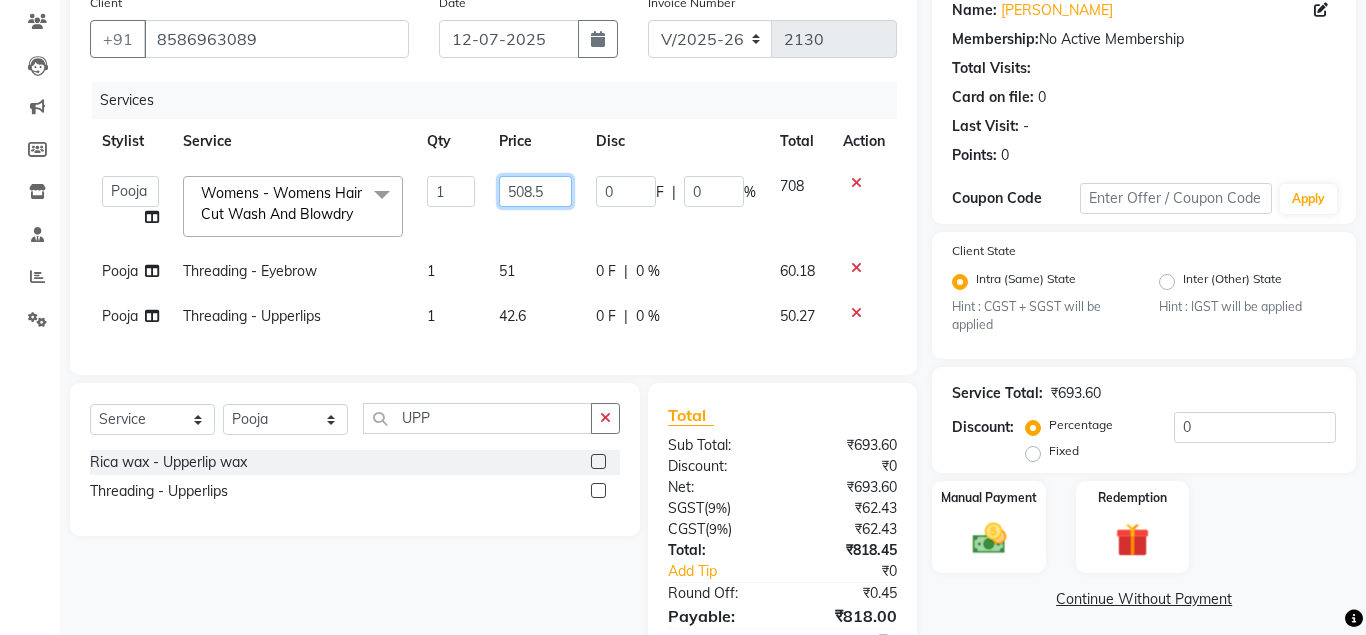 scroll, scrollTop: 0, scrollLeft: 1, axis: horizontal 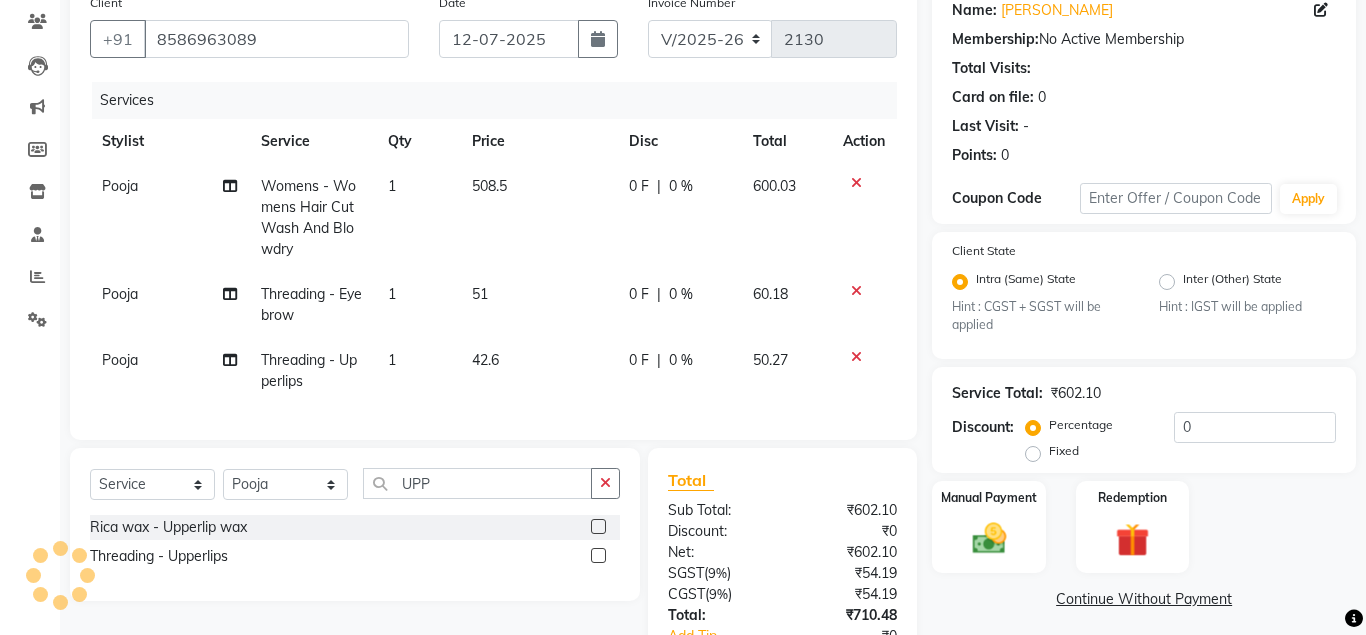 click on "600.03" 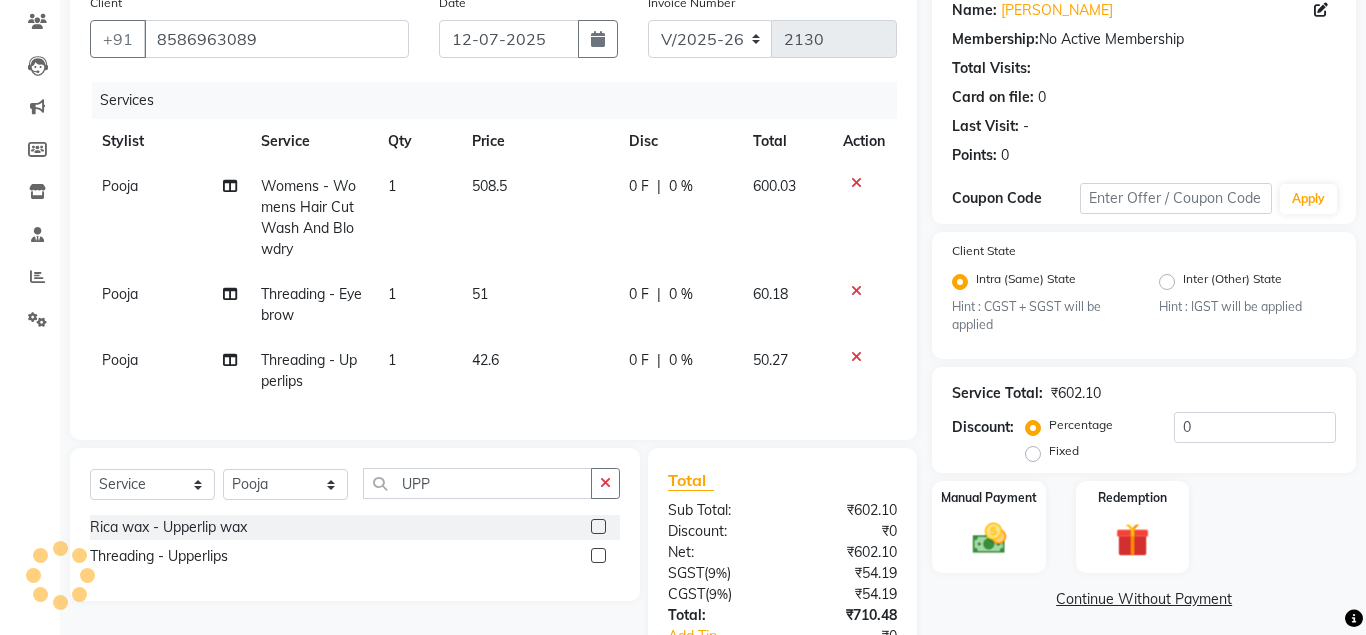 select on "69525" 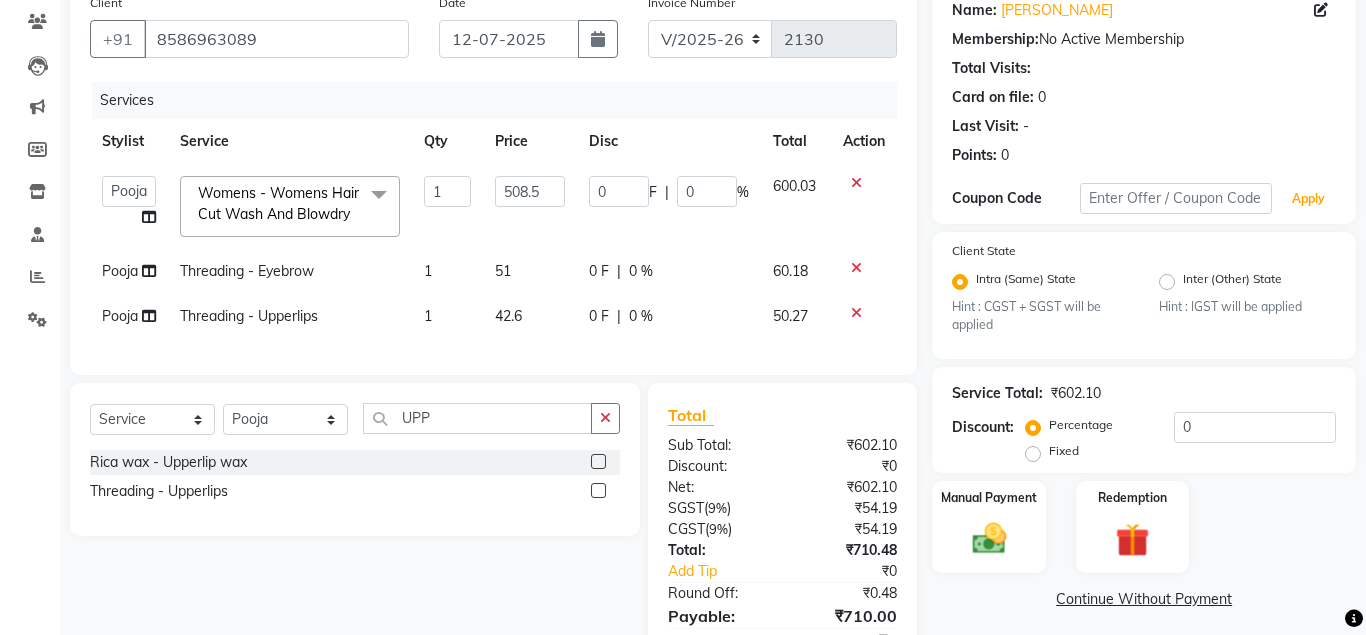 drag, startPoint x: 1330, startPoint y: 206, endPoint x: 1365, endPoint y: 226, distance: 40.311287 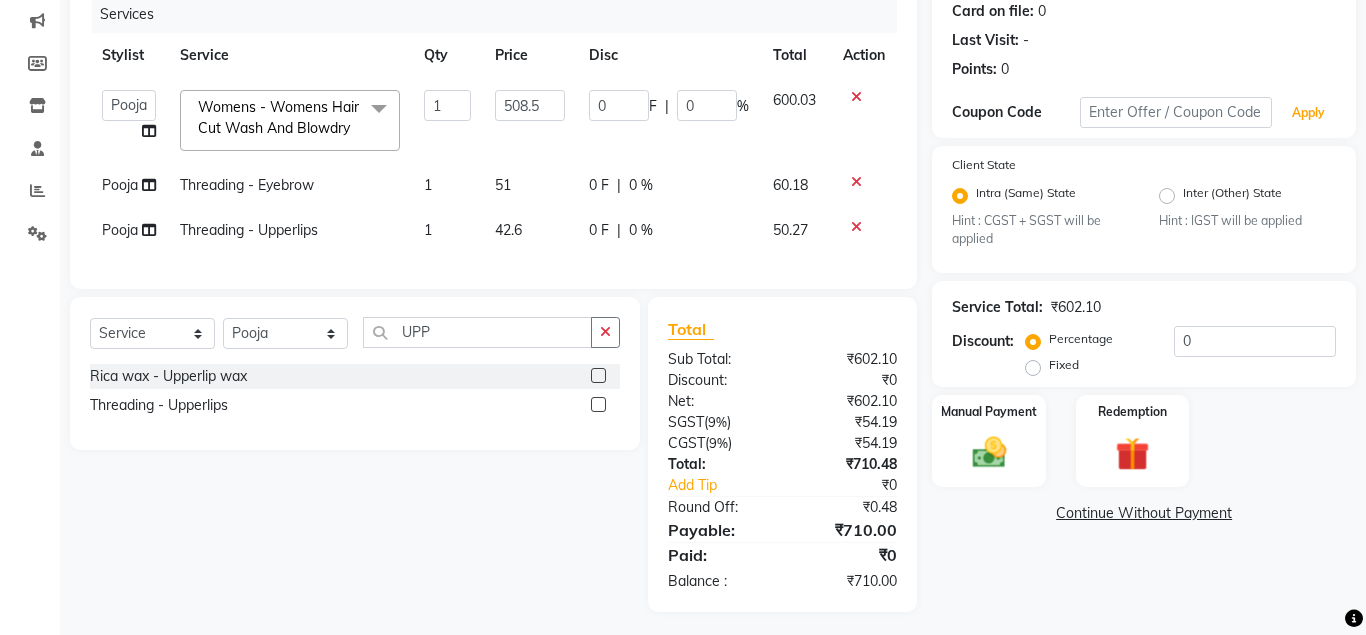 scroll, scrollTop: 259, scrollLeft: 0, axis: vertical 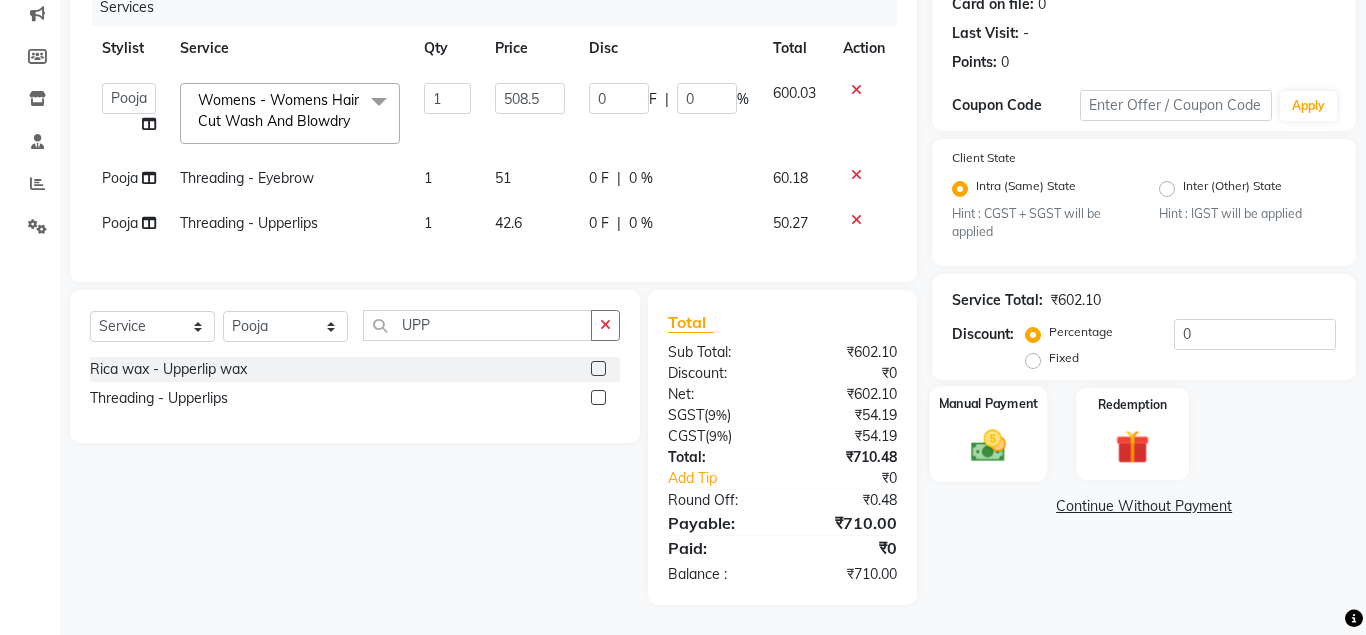 click 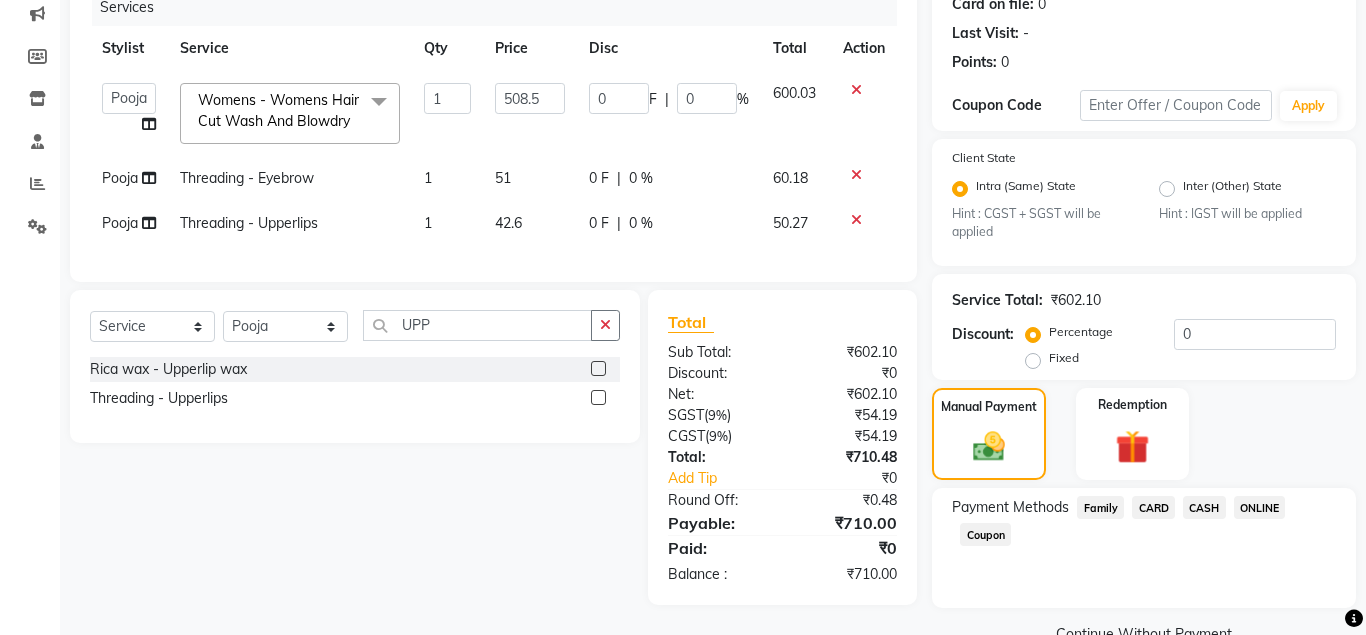 click on "ONLINE" 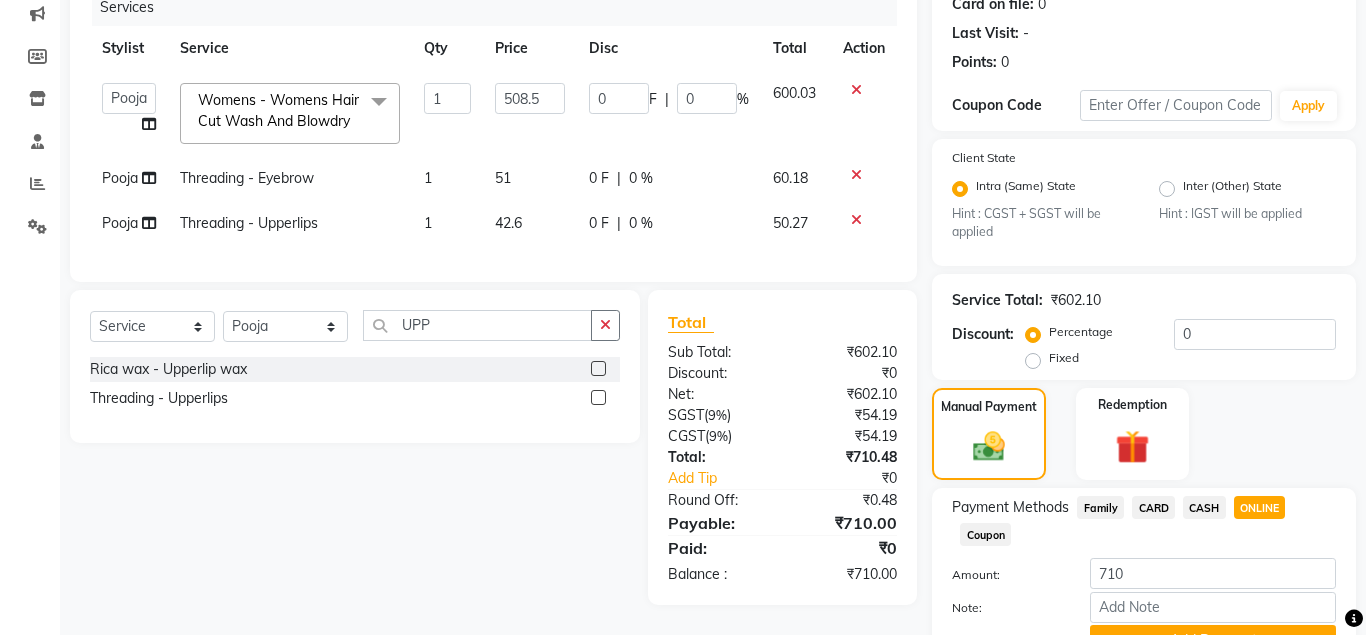 scroll, scrollTop: 358, scrollLeft: 0, axis: vertical 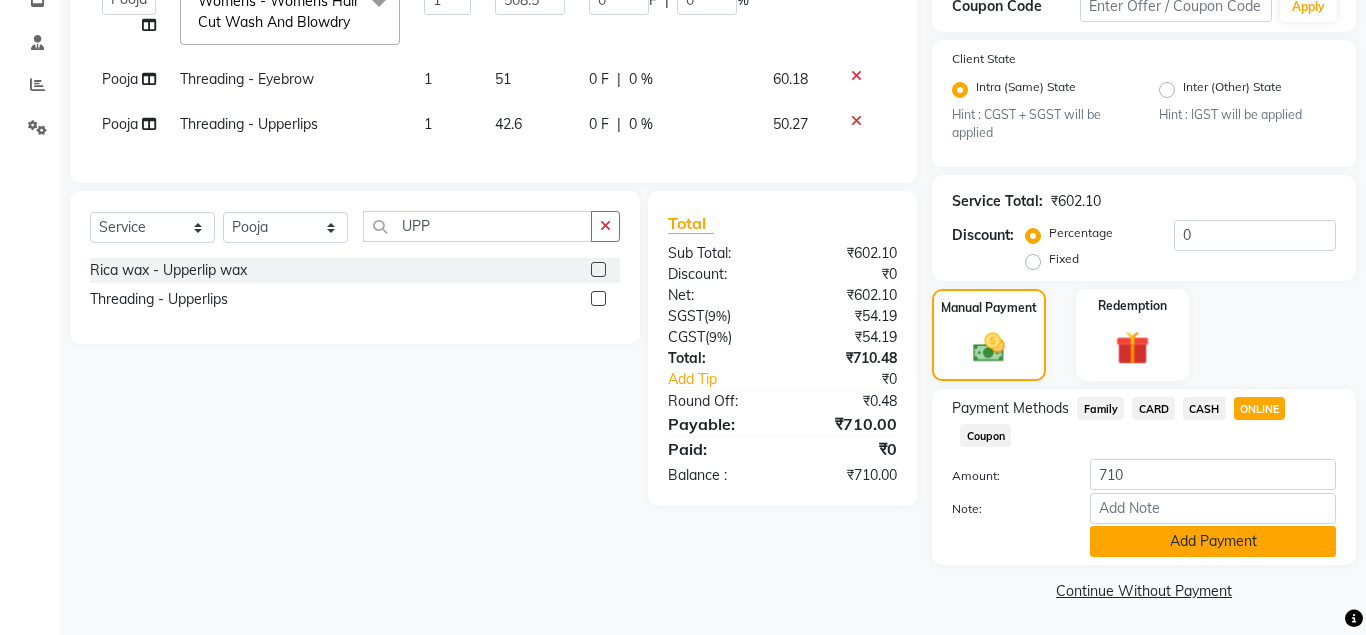click on "Add Payment" 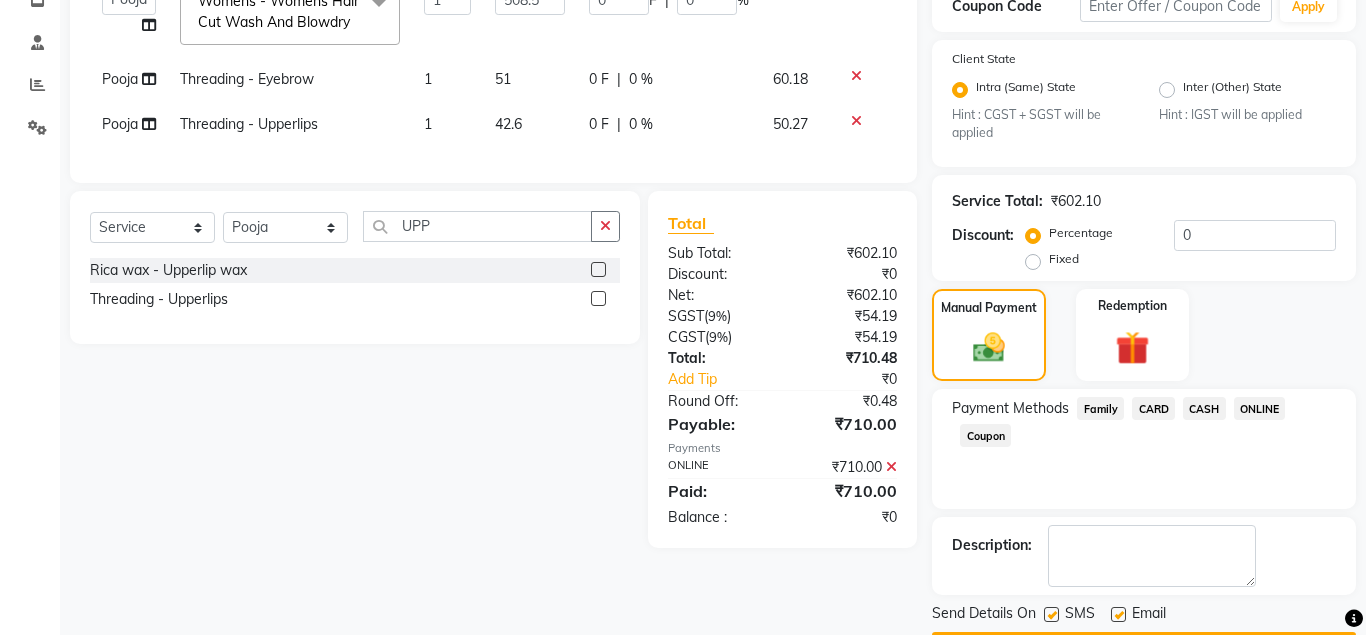 scroll, scrollTop: 416, scrollLeft: 0, axis: vertical 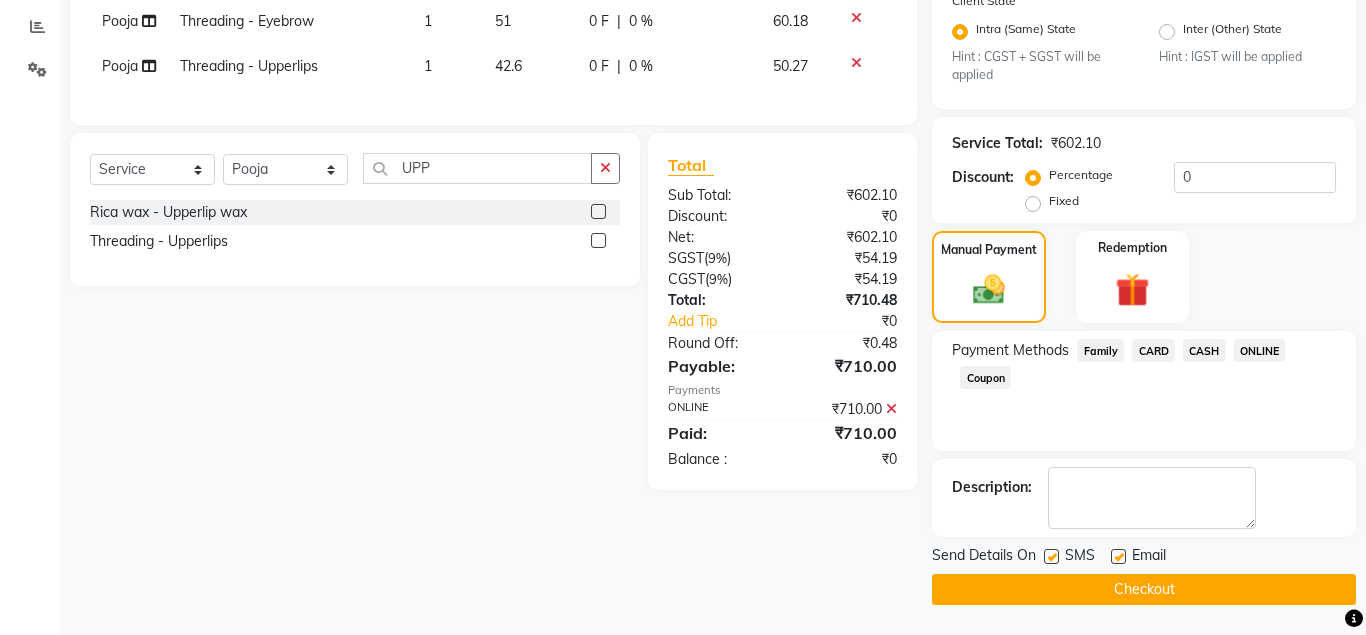 click on "Checkout" 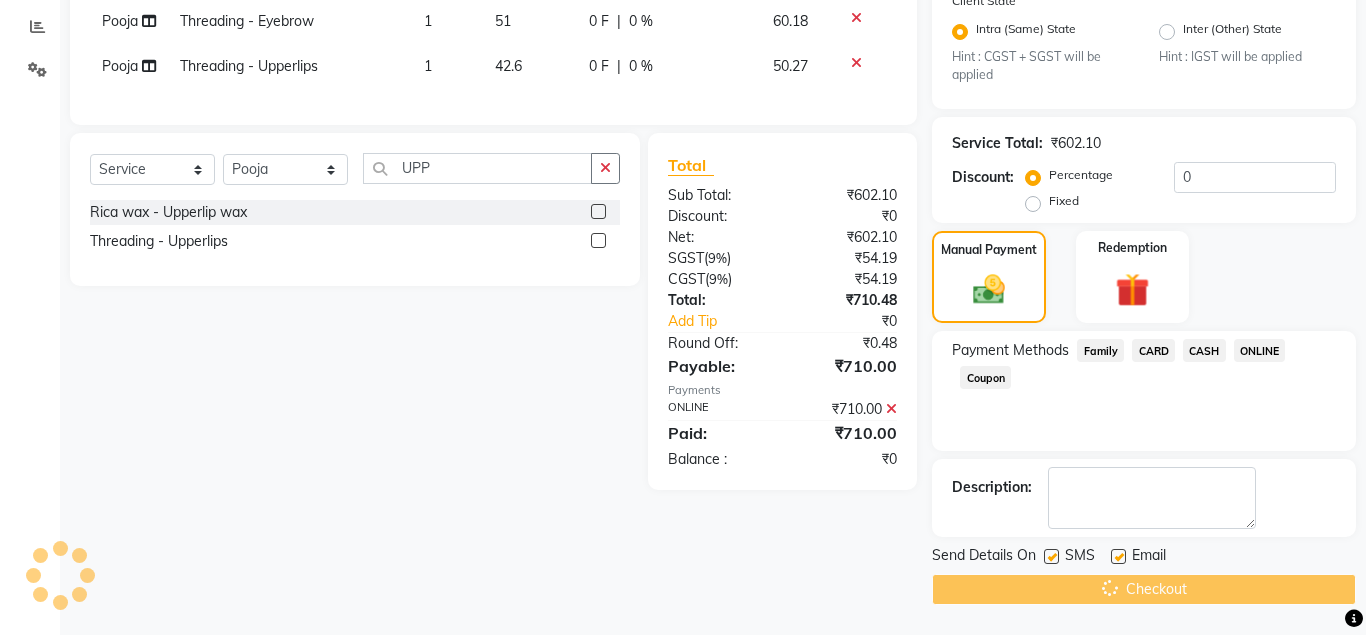 scroll, scrollTop: 0, scrollLeft: 0, axis: both 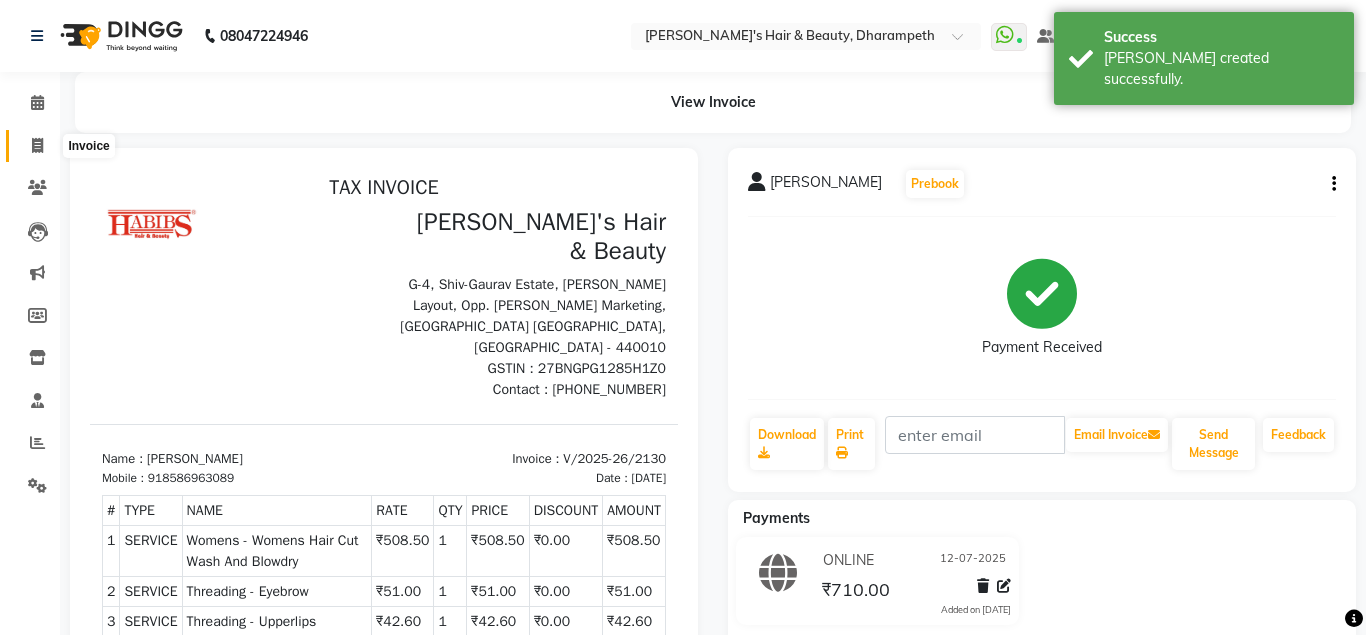 click 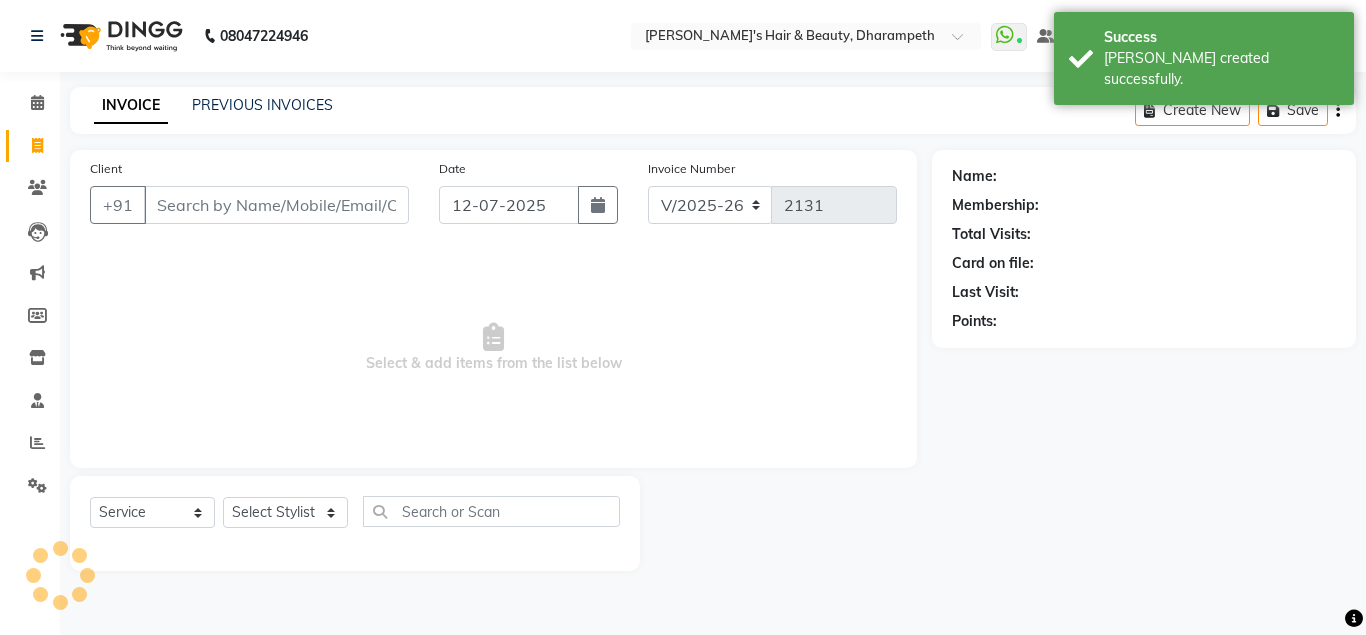 click on "Client" at bounding box center [276, 205] 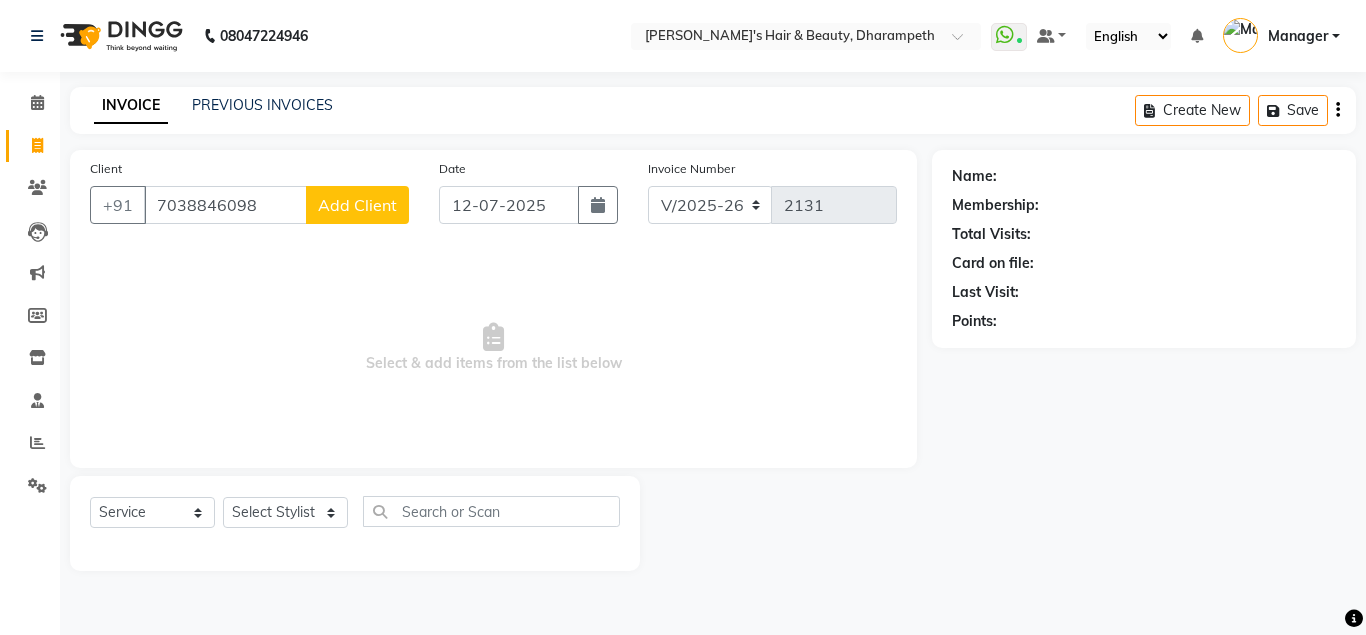 type on "7038846098" 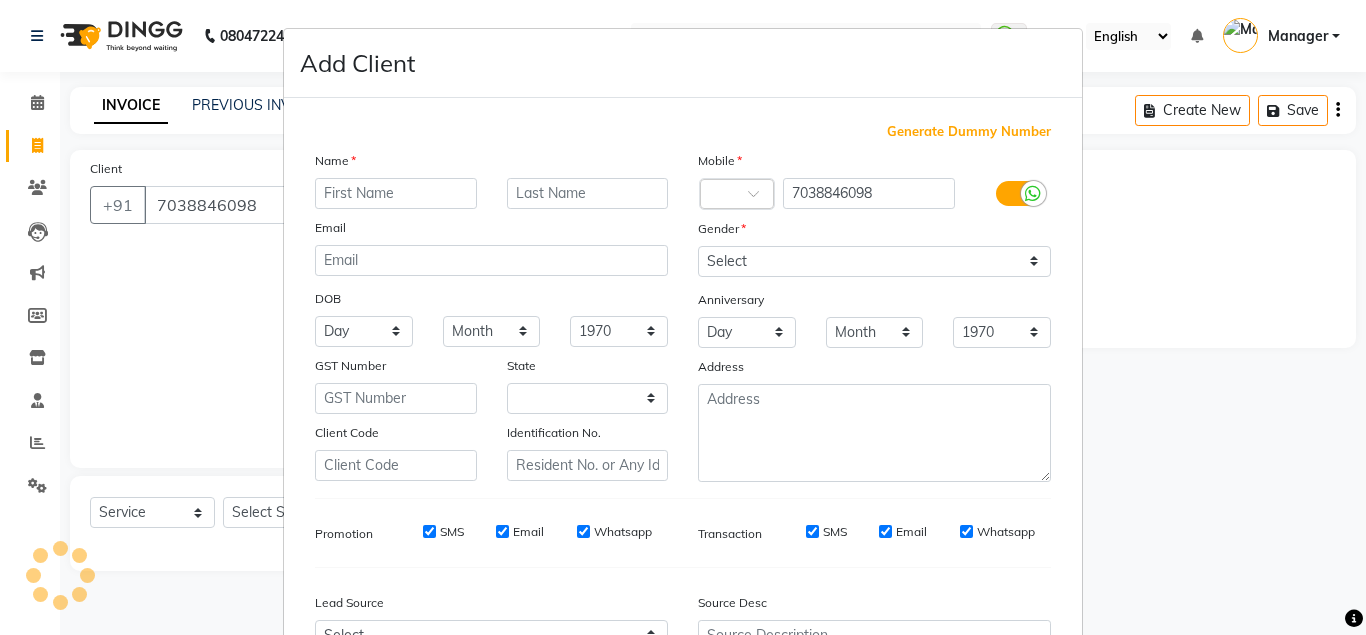 select on "22" 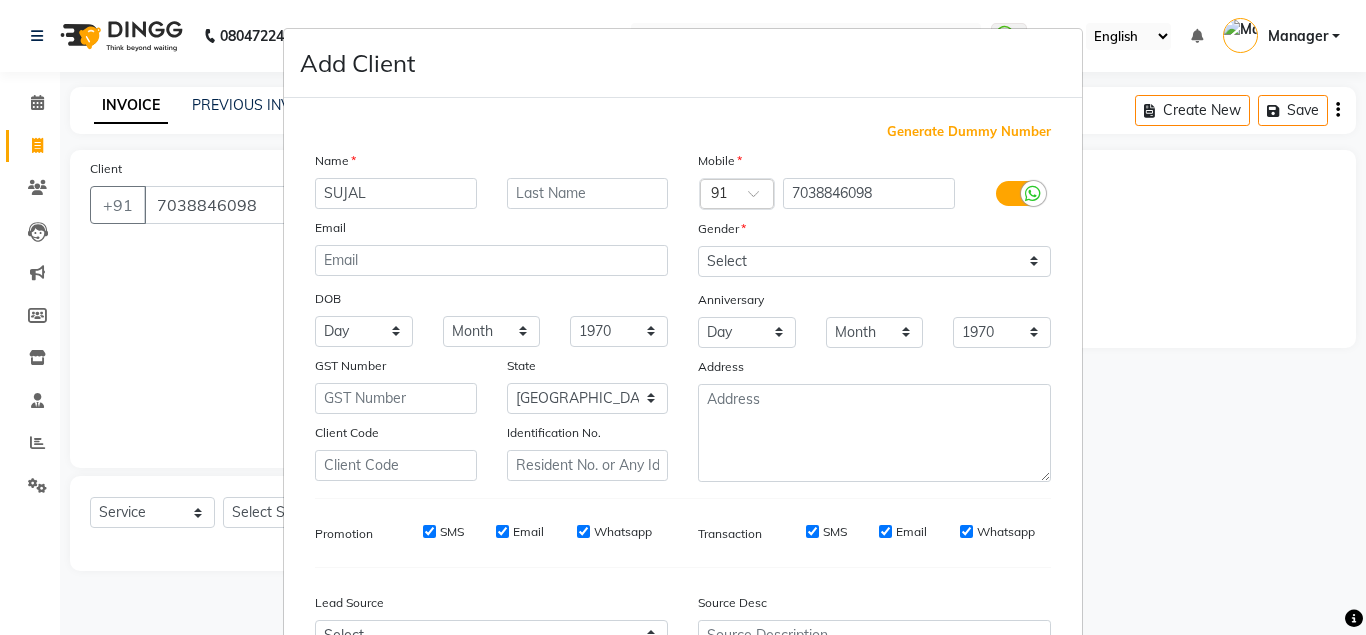 type on "SUJAL" 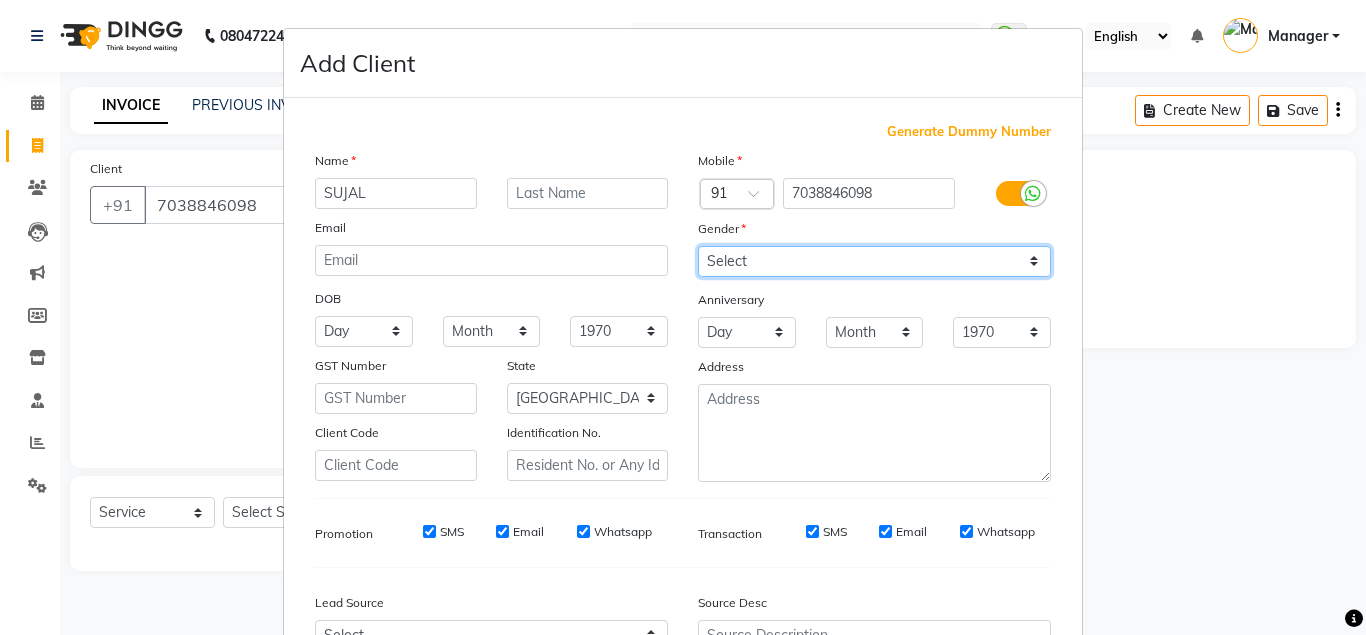 click on "Select [DEMOGRAPHIC_DATA] [DEMOGRAPHIC_DATA] Other Prefer Not To Say" at bounding box center (874, 261) 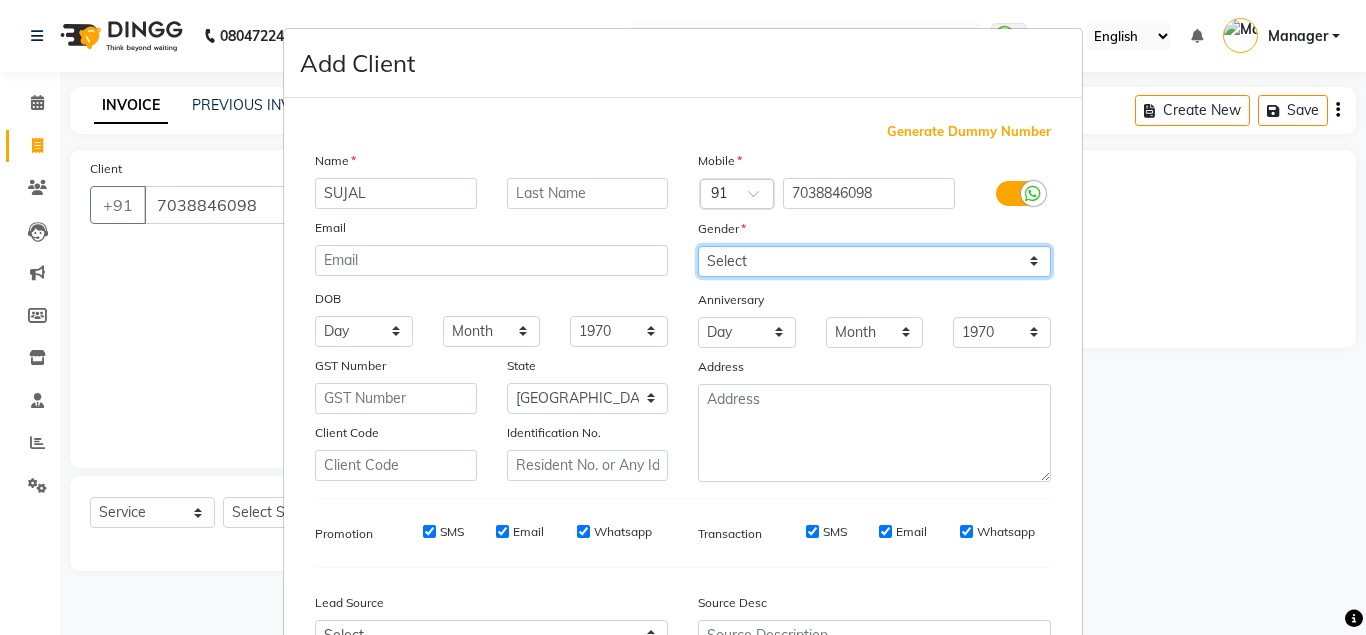 select on "[DEMOGRAPHIC_DATA]" 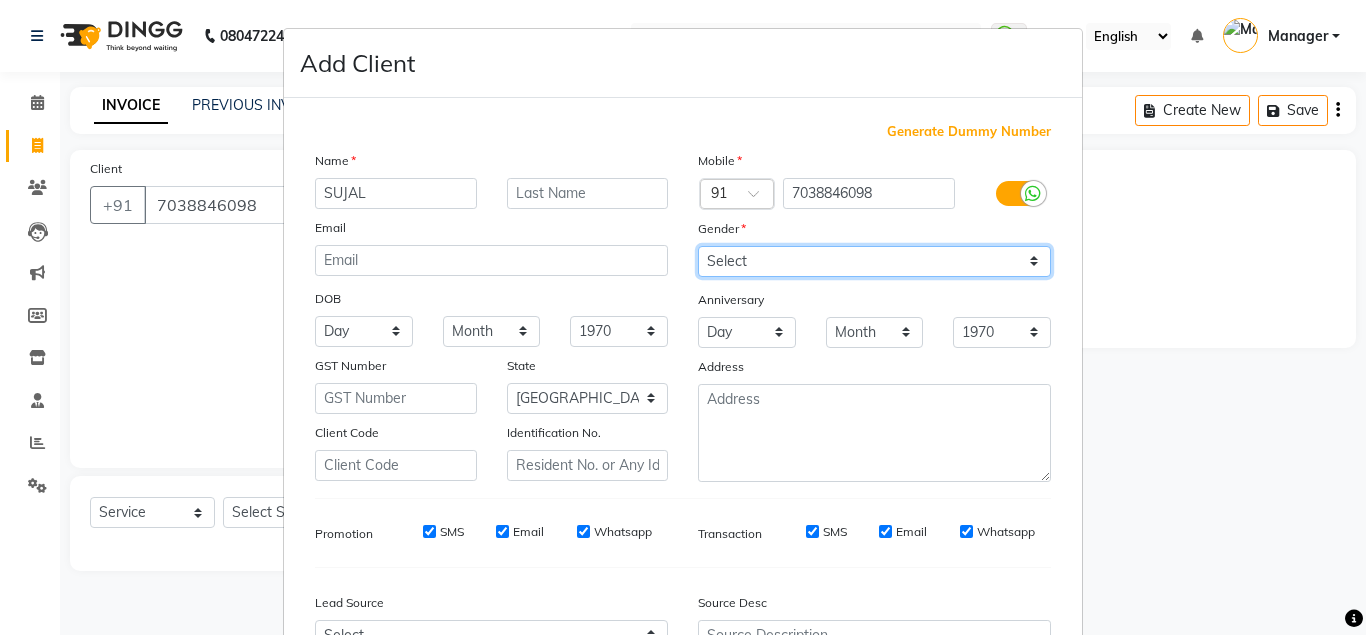 click on "[DEMOGRAPHIC_DATA]" at bounding box center [0, 0] 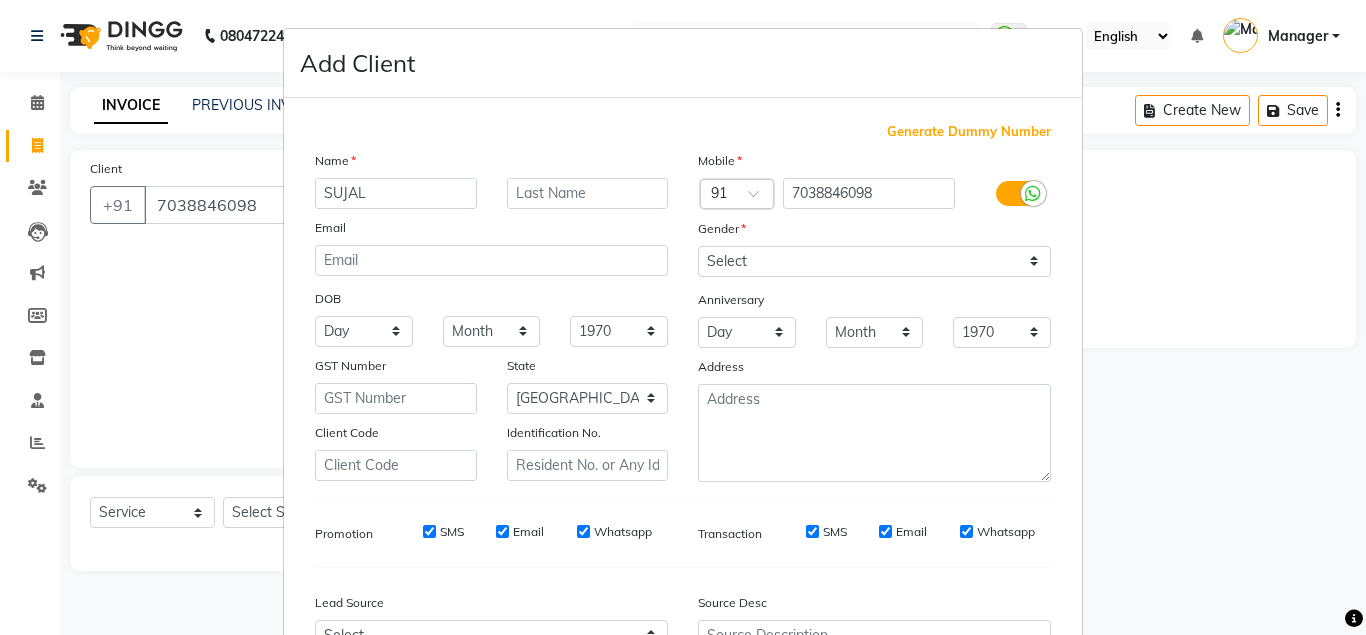 scroll, scrollTop: 214, scrollLeft: 0, axis: vertical 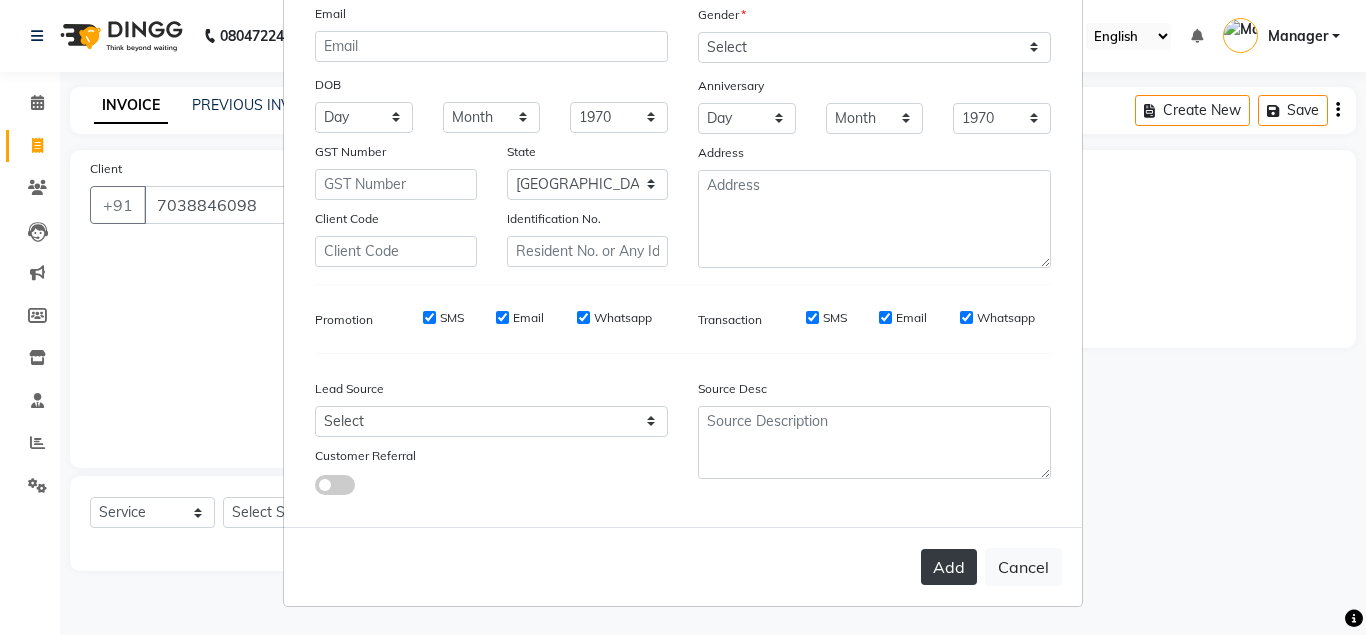 click on "Add" at bounding box center (949, 567) 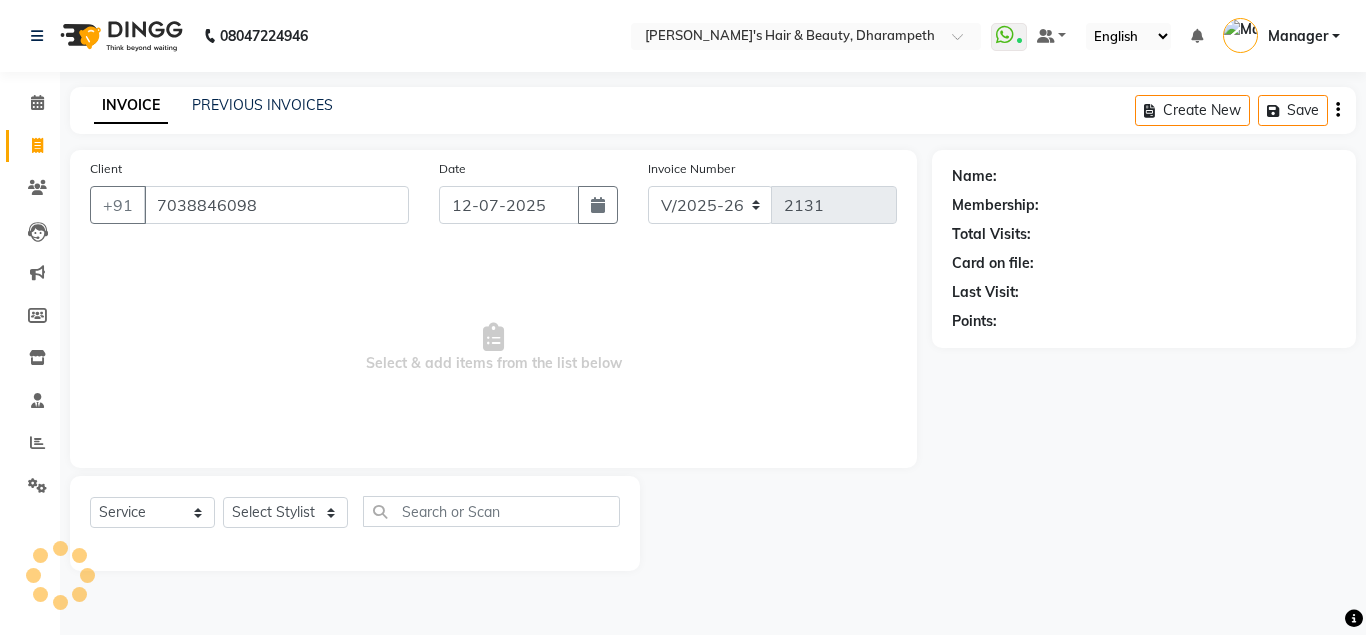 type 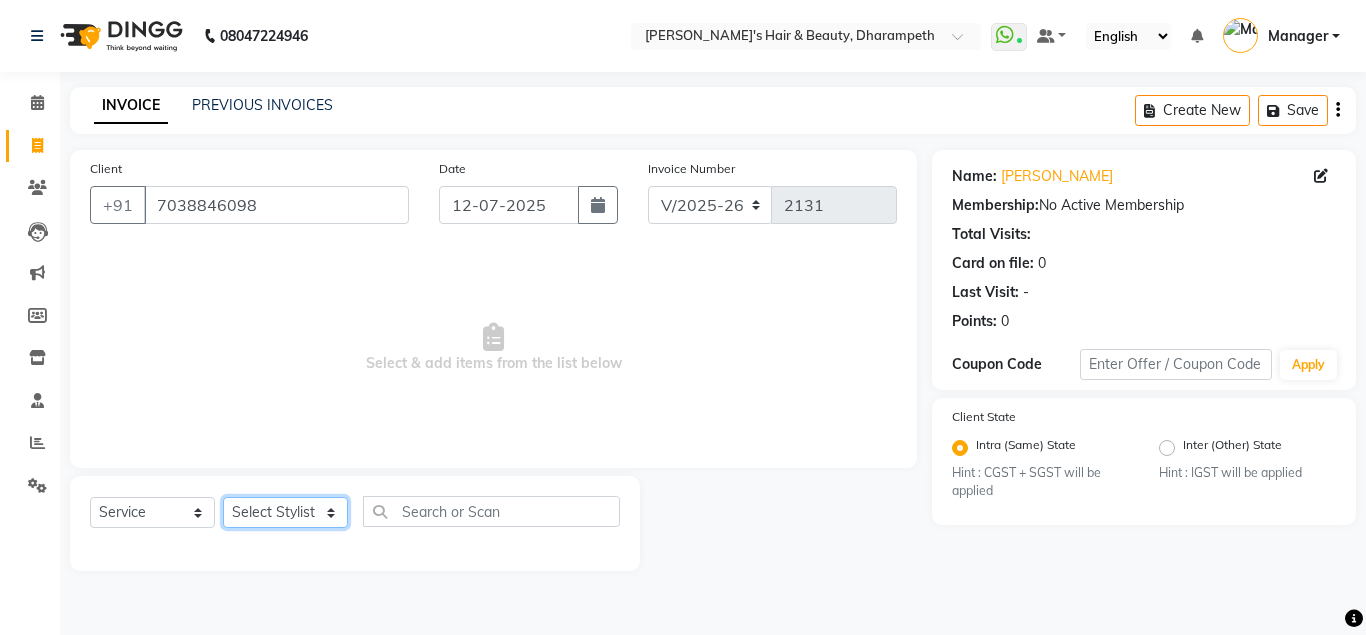 click on "Select Stylist Anuj W [PERSON_NAME] [PERSON_NAME]  Manager [PERSON_NAME] C [PERSON_NAME] S [PERSON_NAME] S Shilpa P Vedant N" 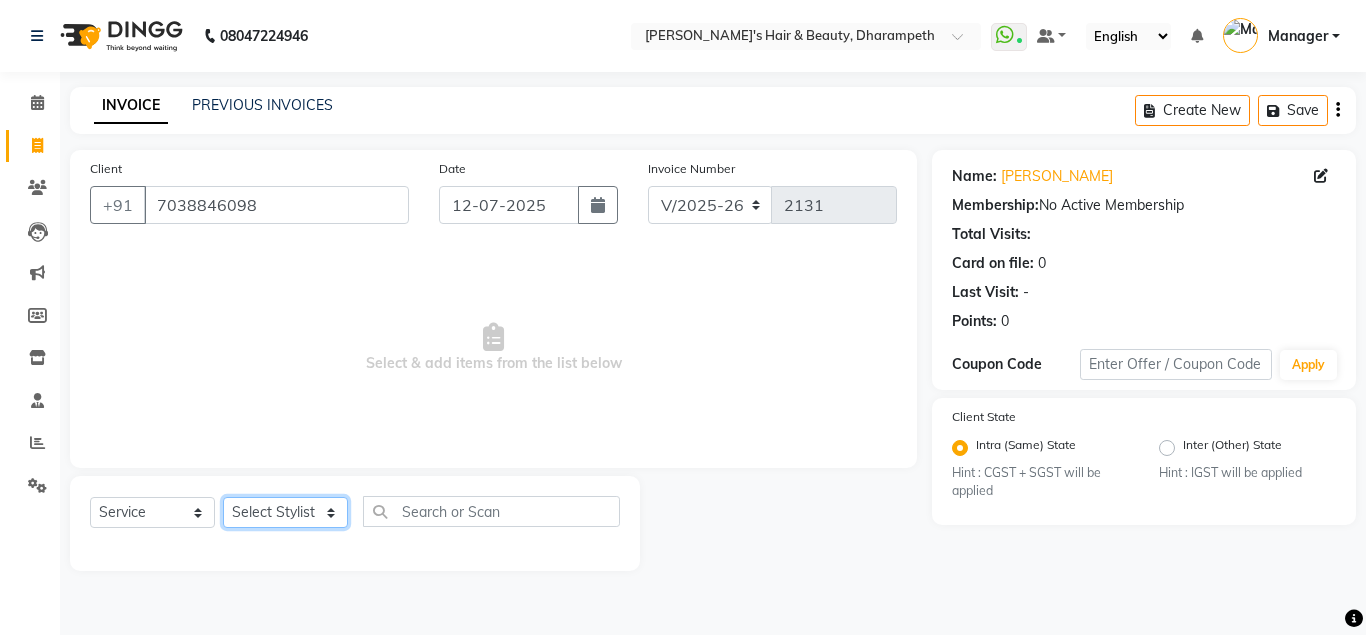 select on "47812" 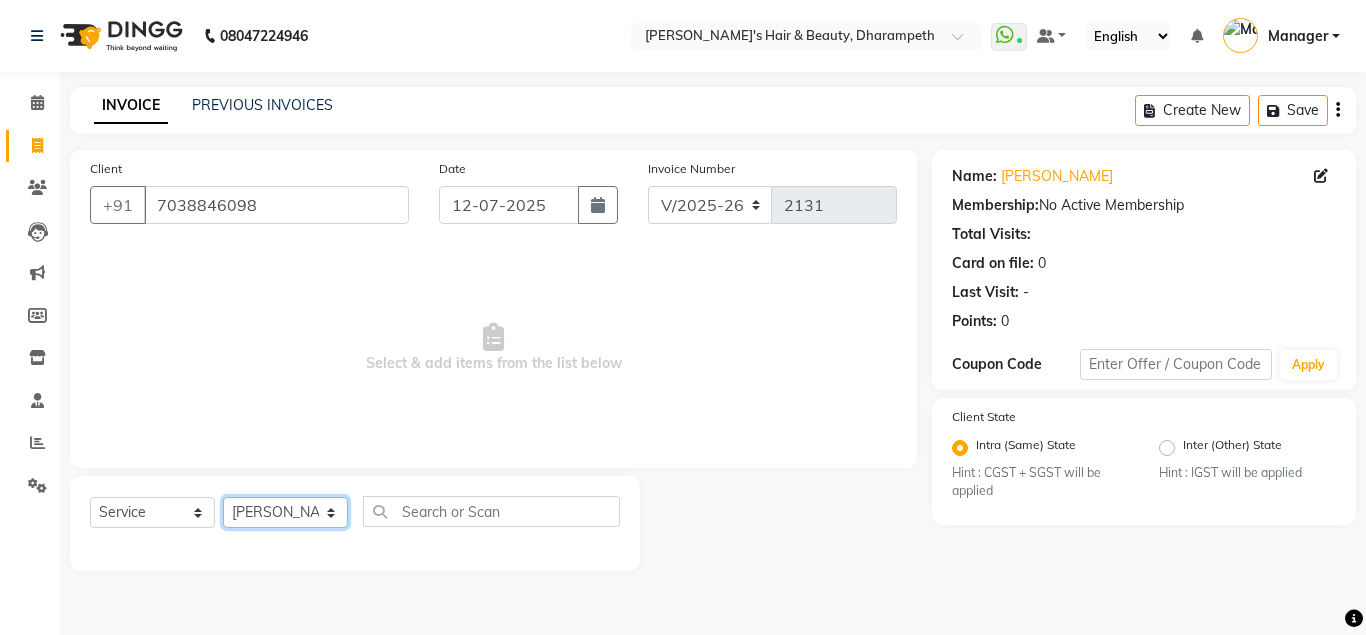 click on "[PERSON_NAME] N" 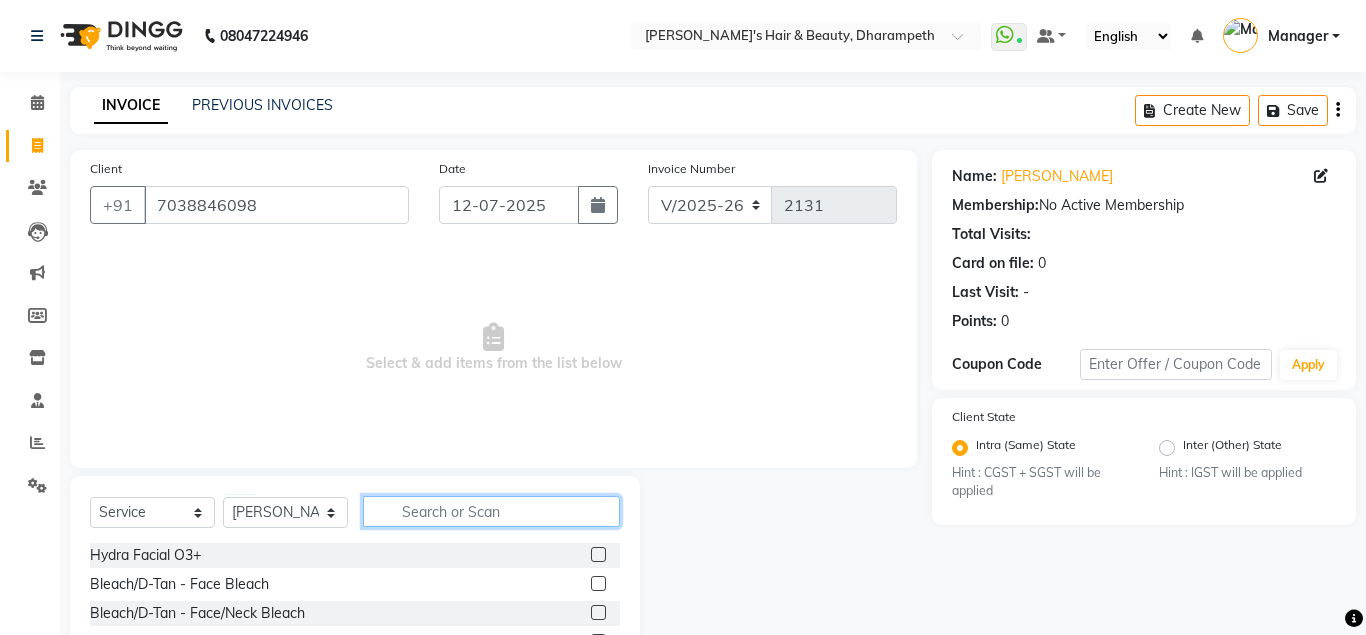 click 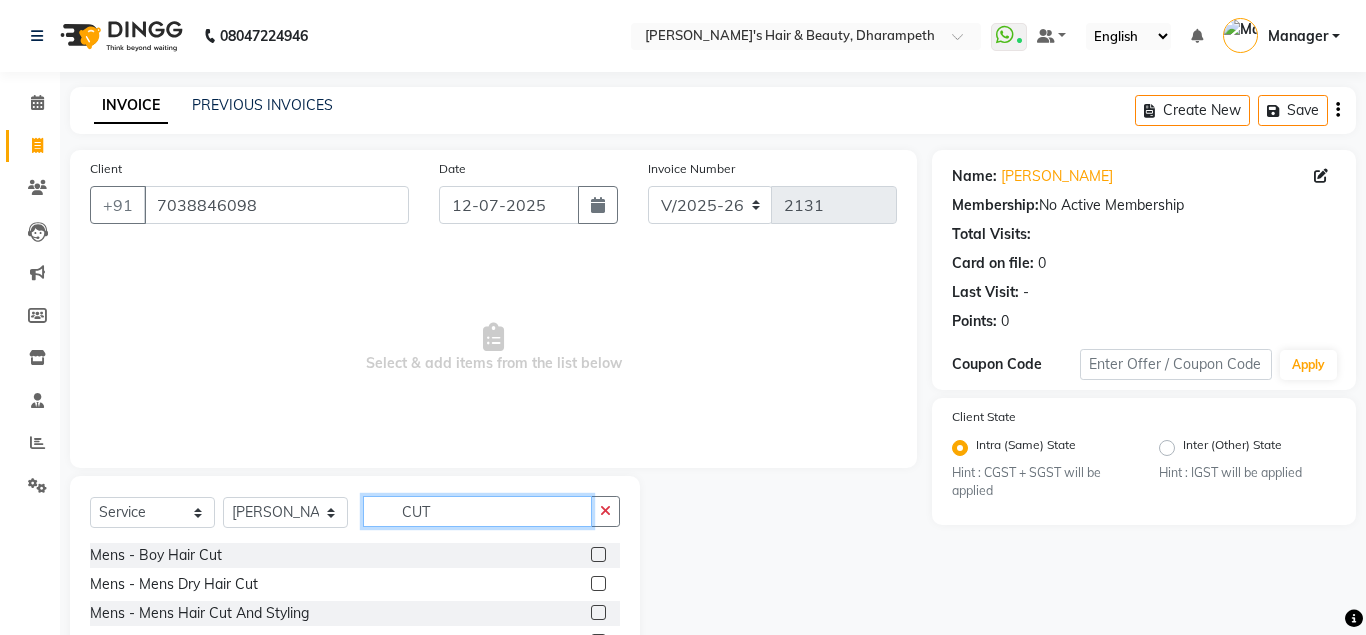 type on "CUT" 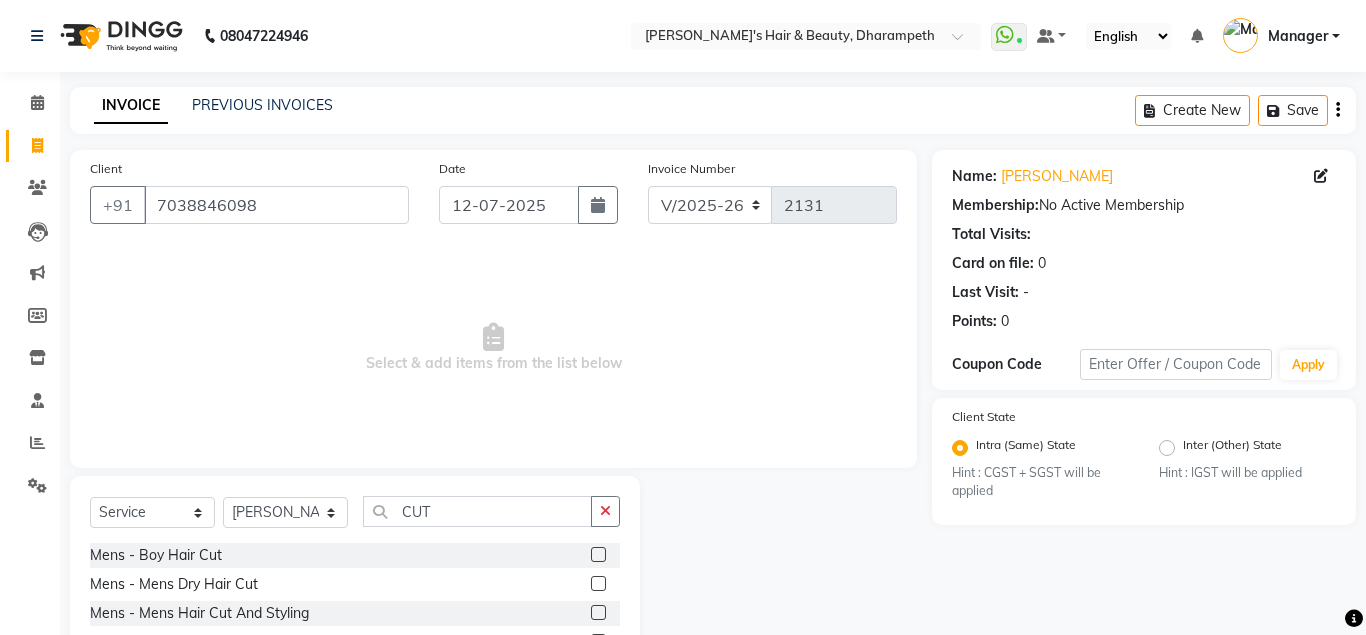 click 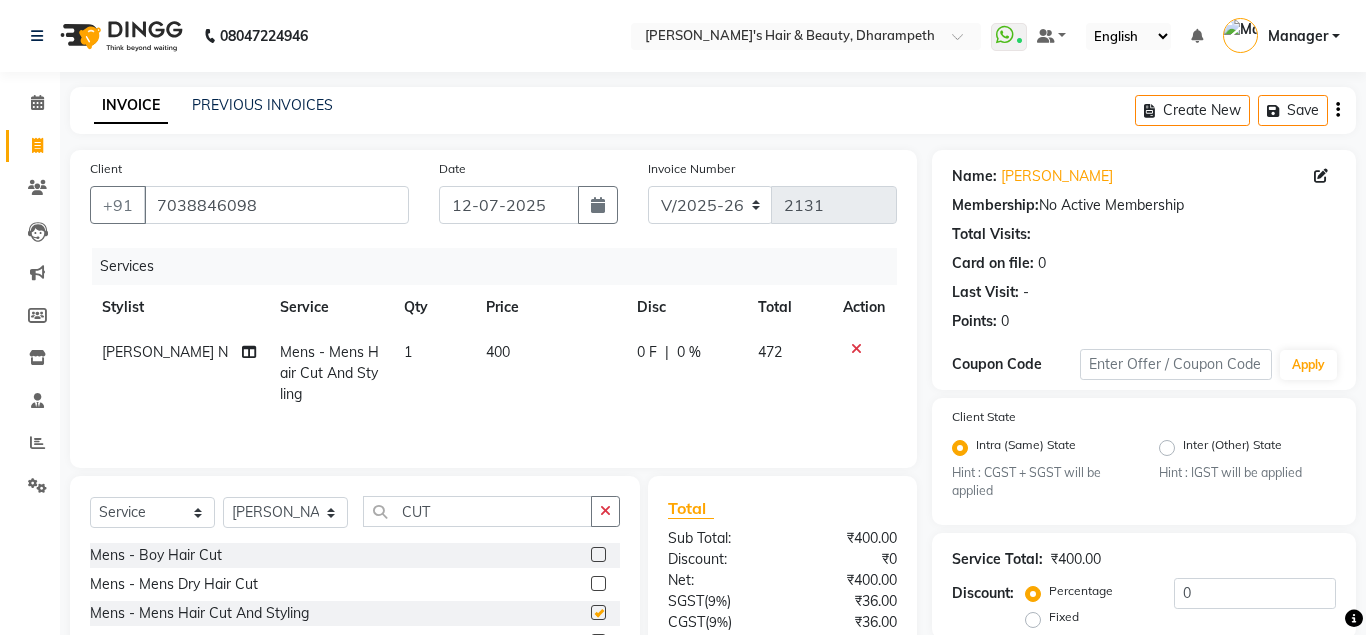 checkbox on "false" 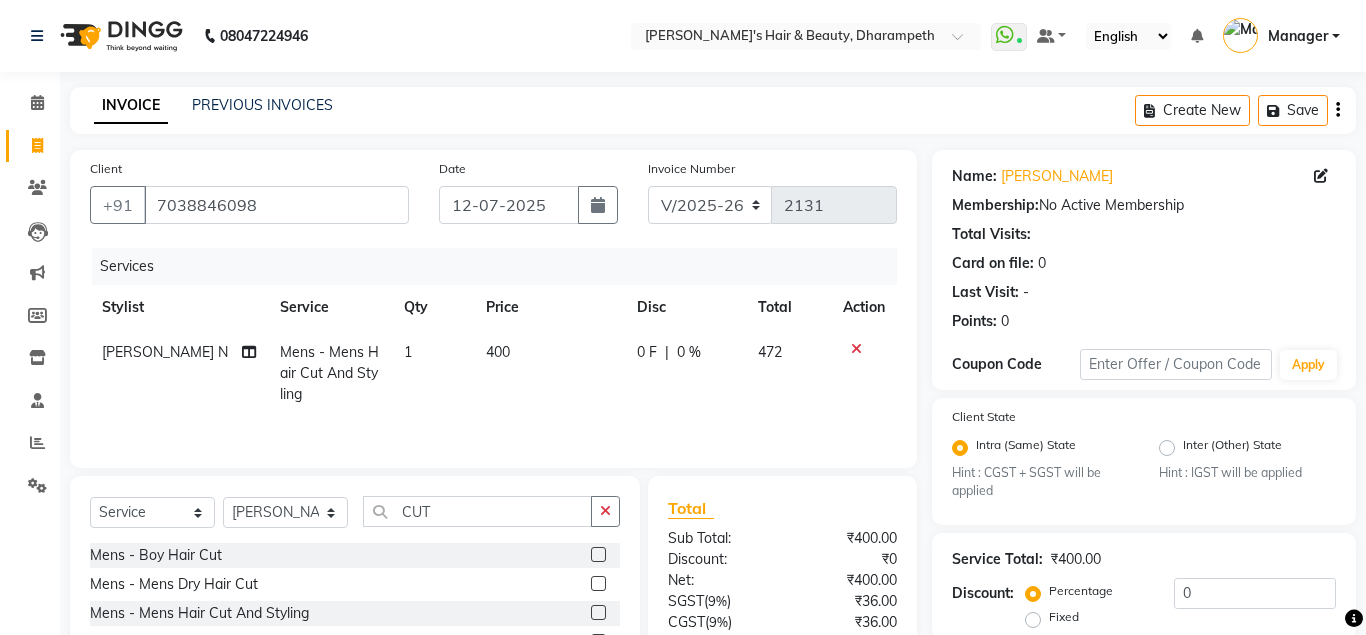 click on "400" 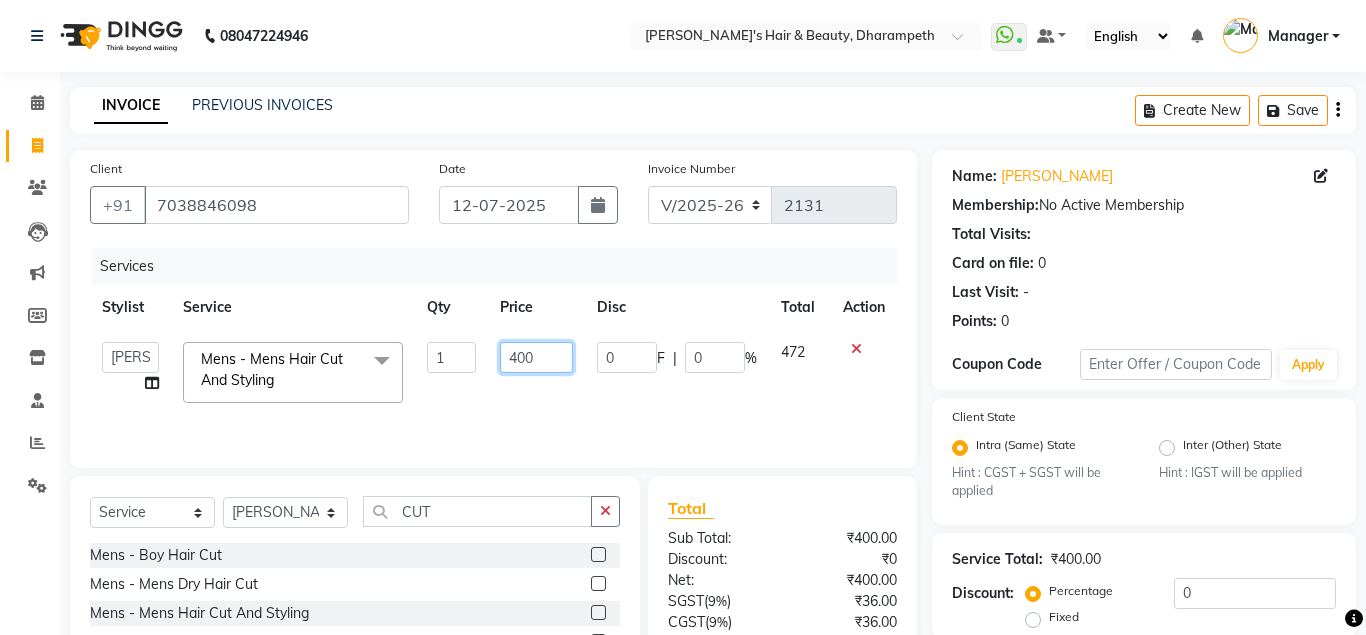 click on "400" 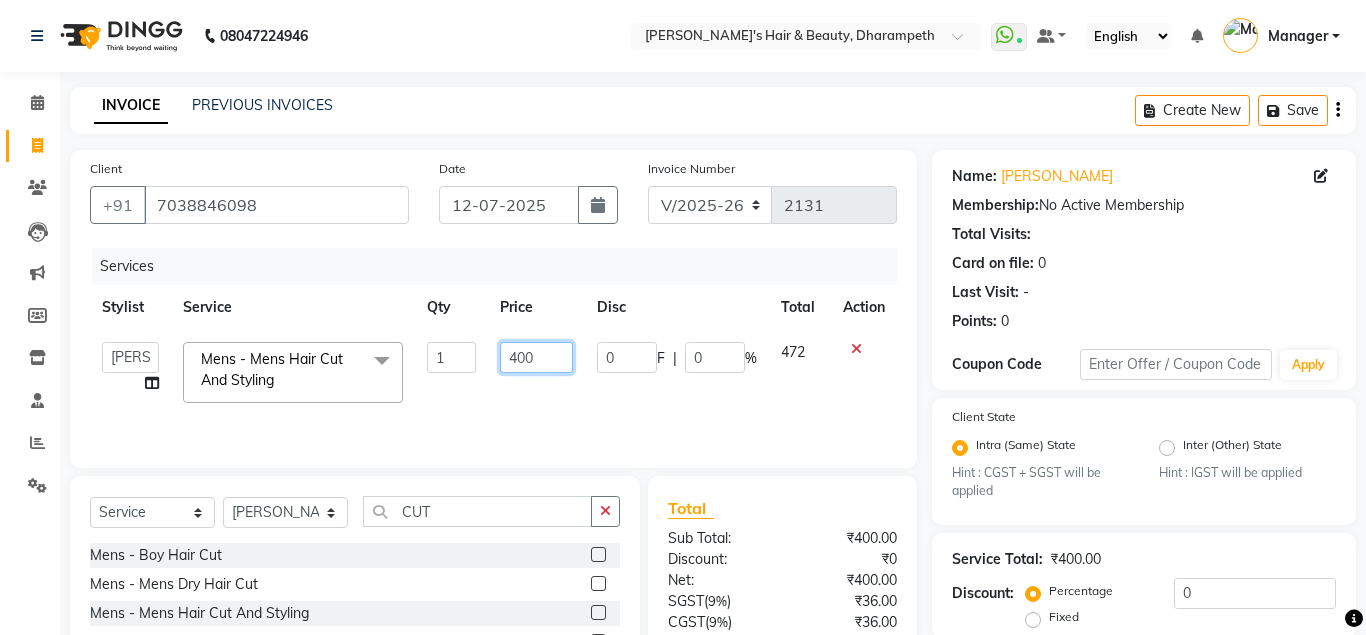 click on "400" 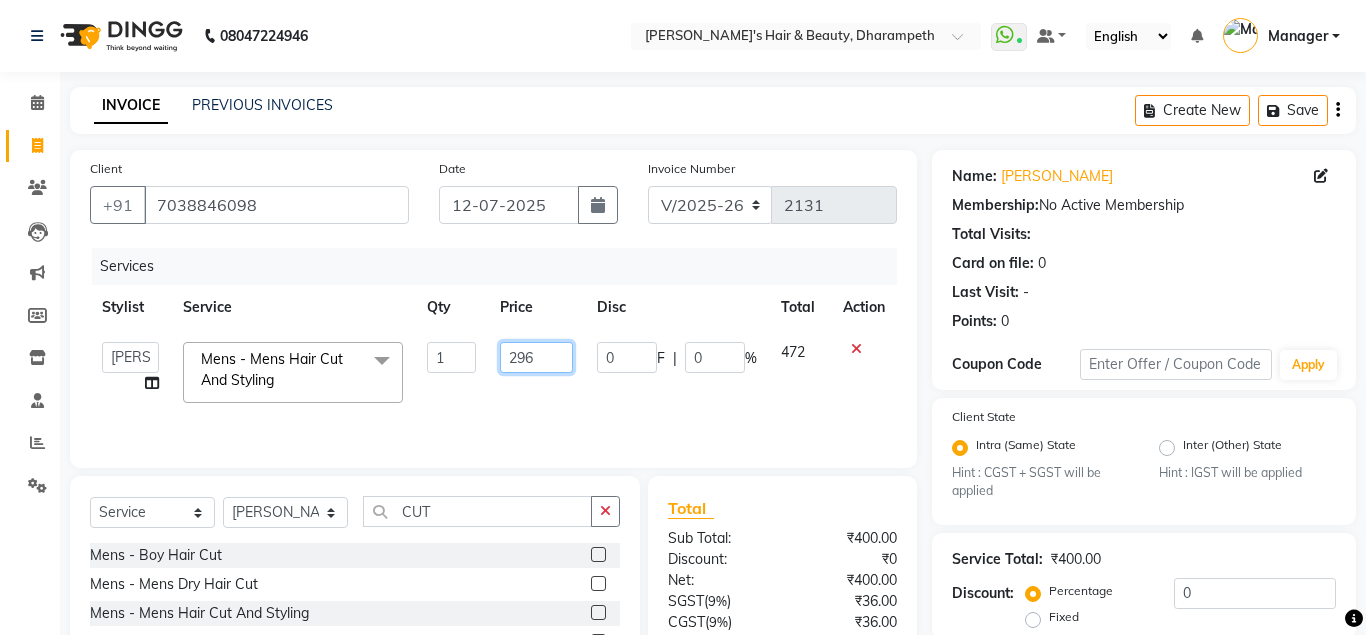type on "296.5" 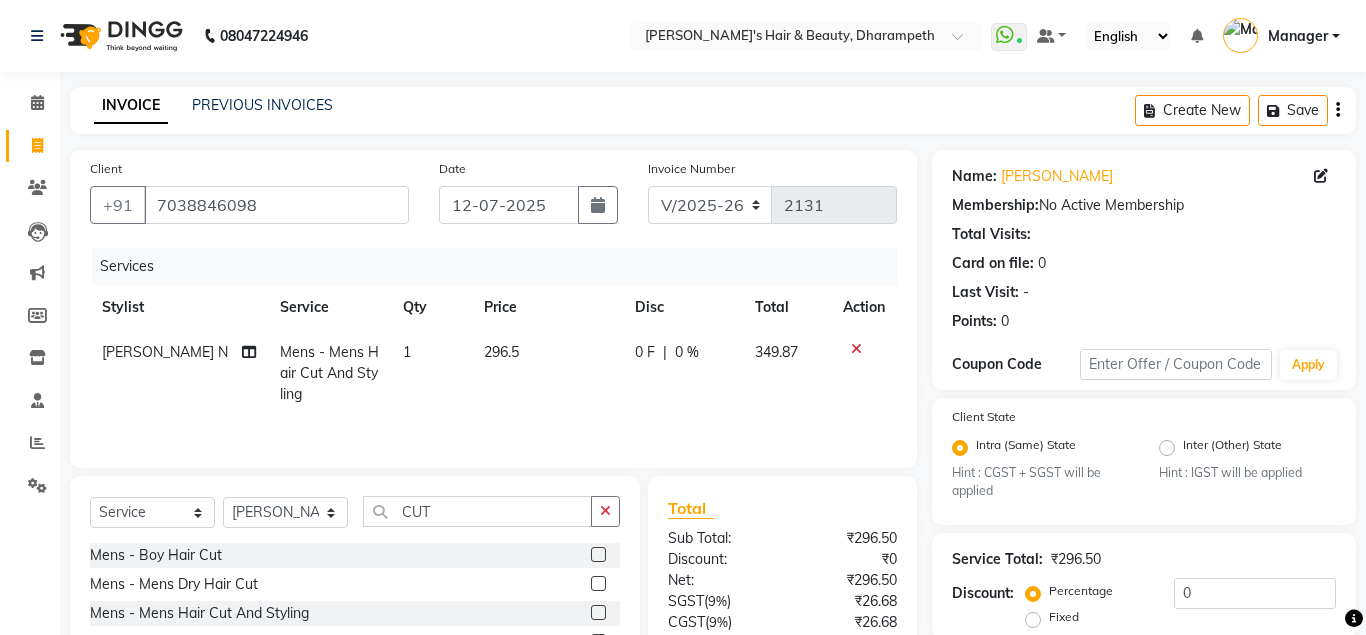 click on "349.87" 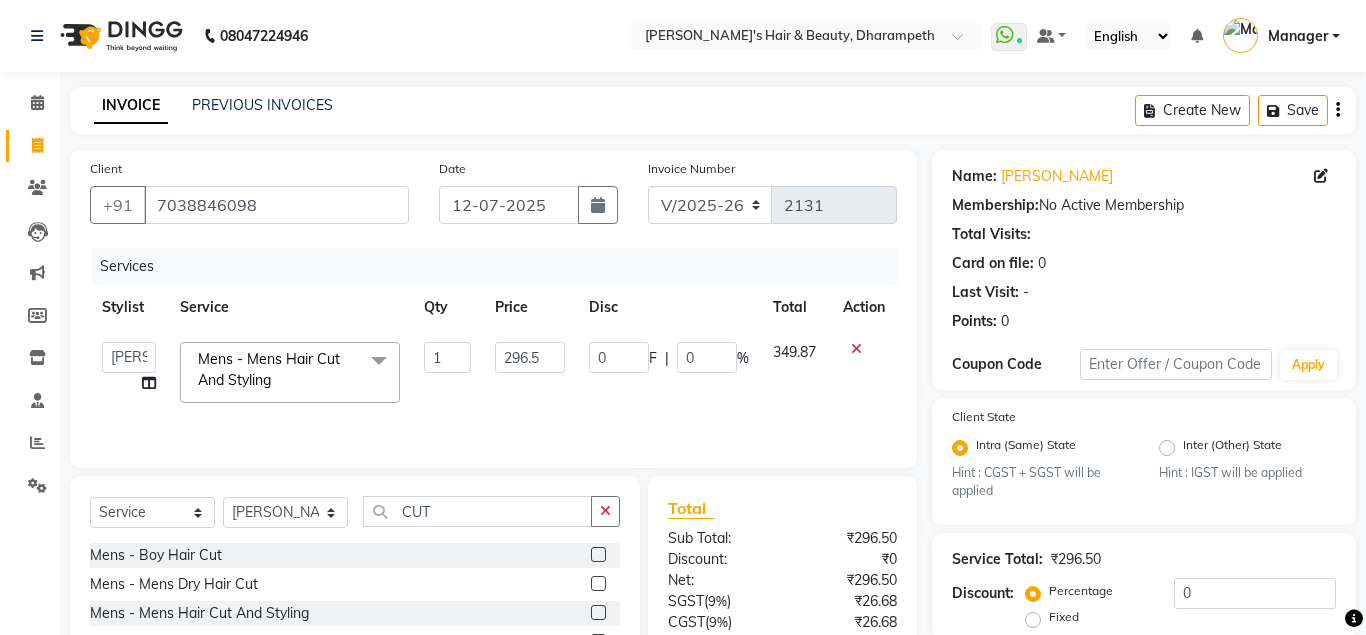 scroll, scrollTop: 186, scrollLeft: 0, axis: vertical 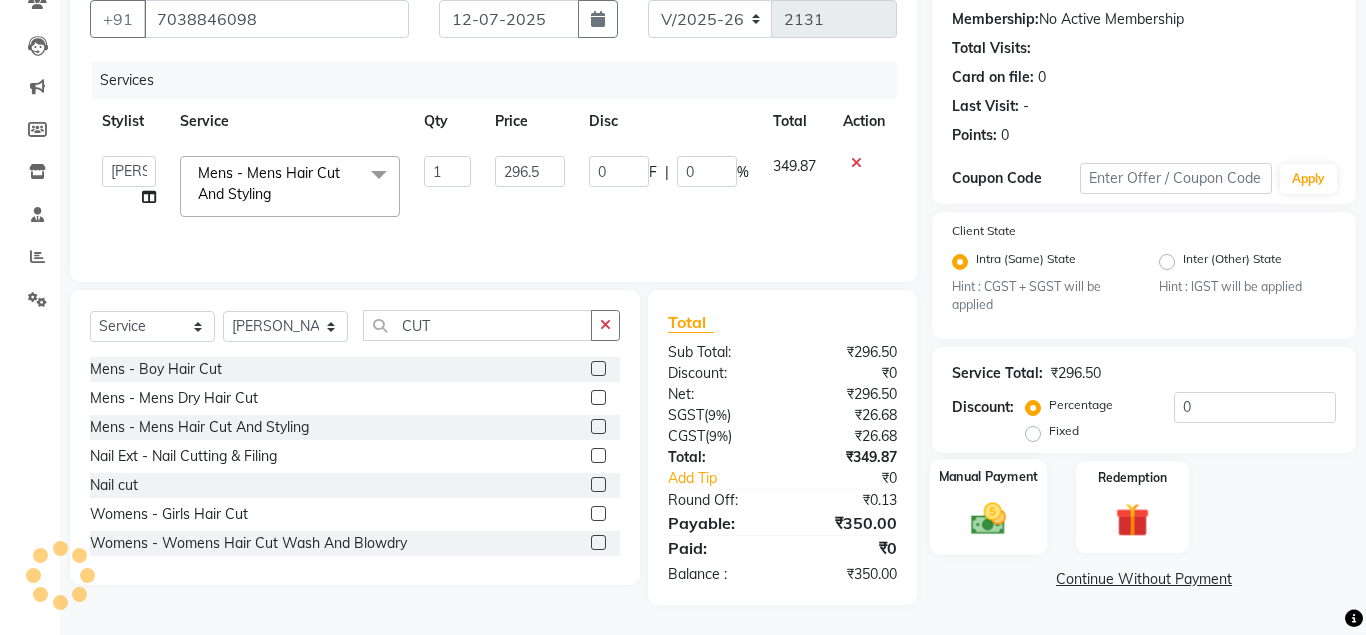 click 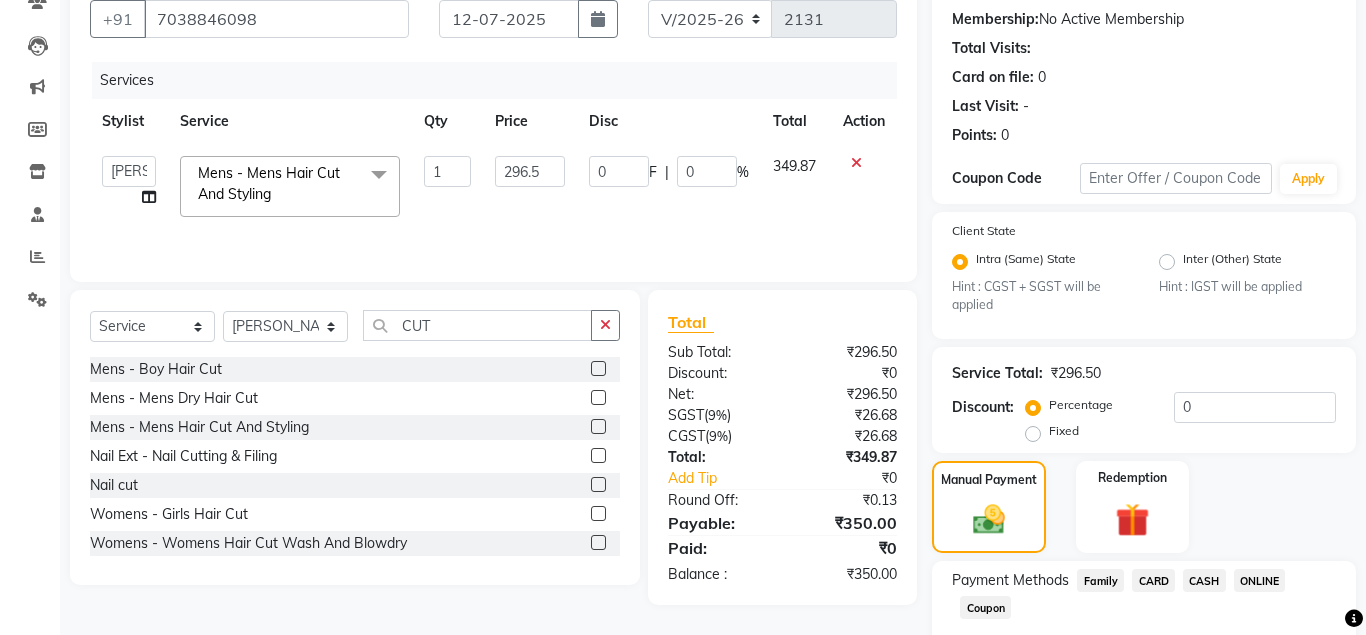 click on "ONLINE" 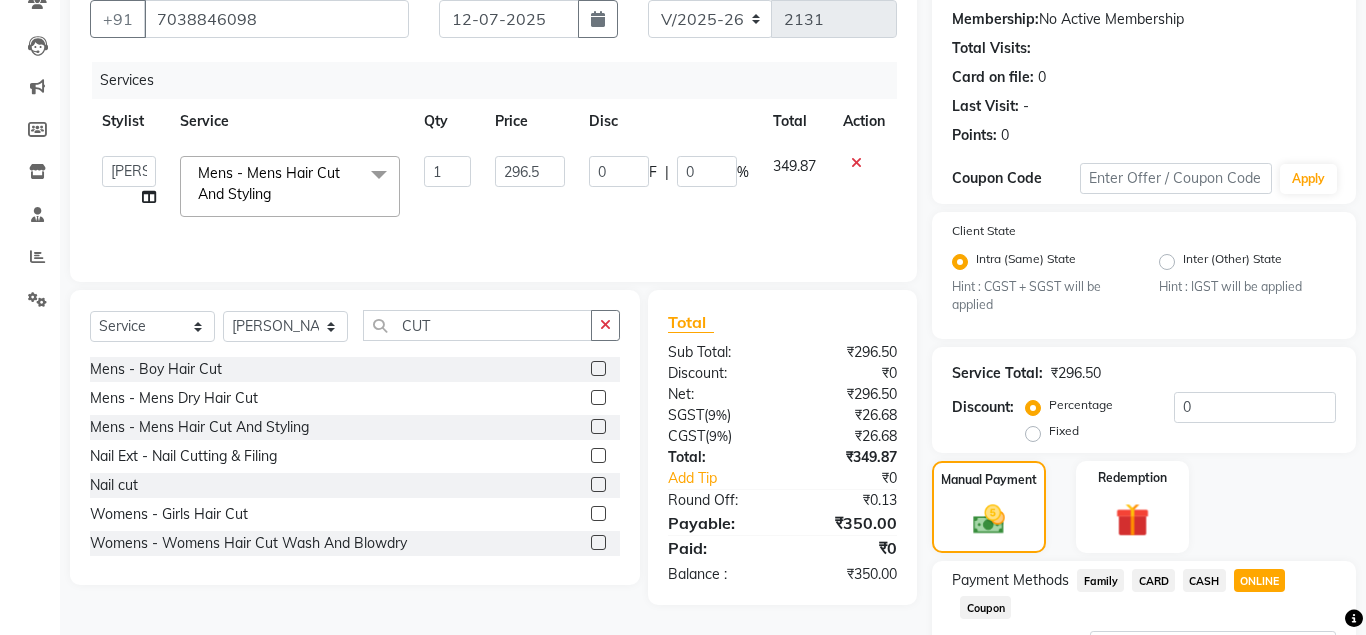 scroll, scrollTop: 358, scrollLeft: 0, axis: vertical 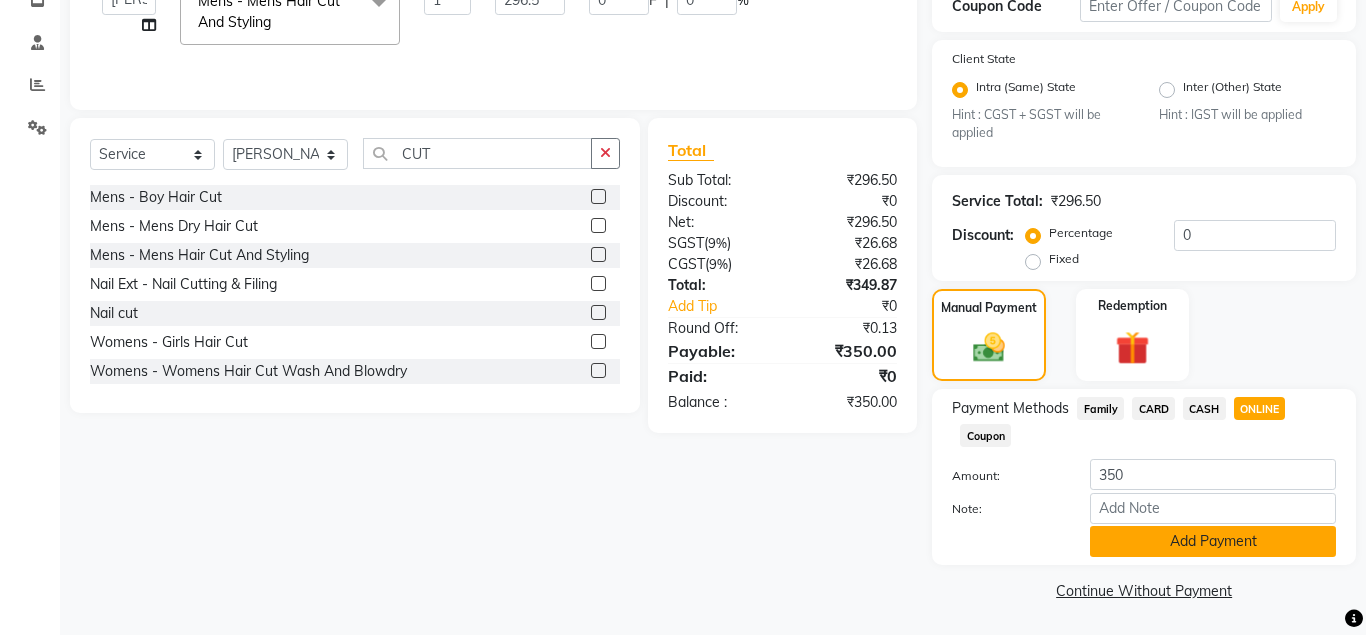 click on "Add Payment" 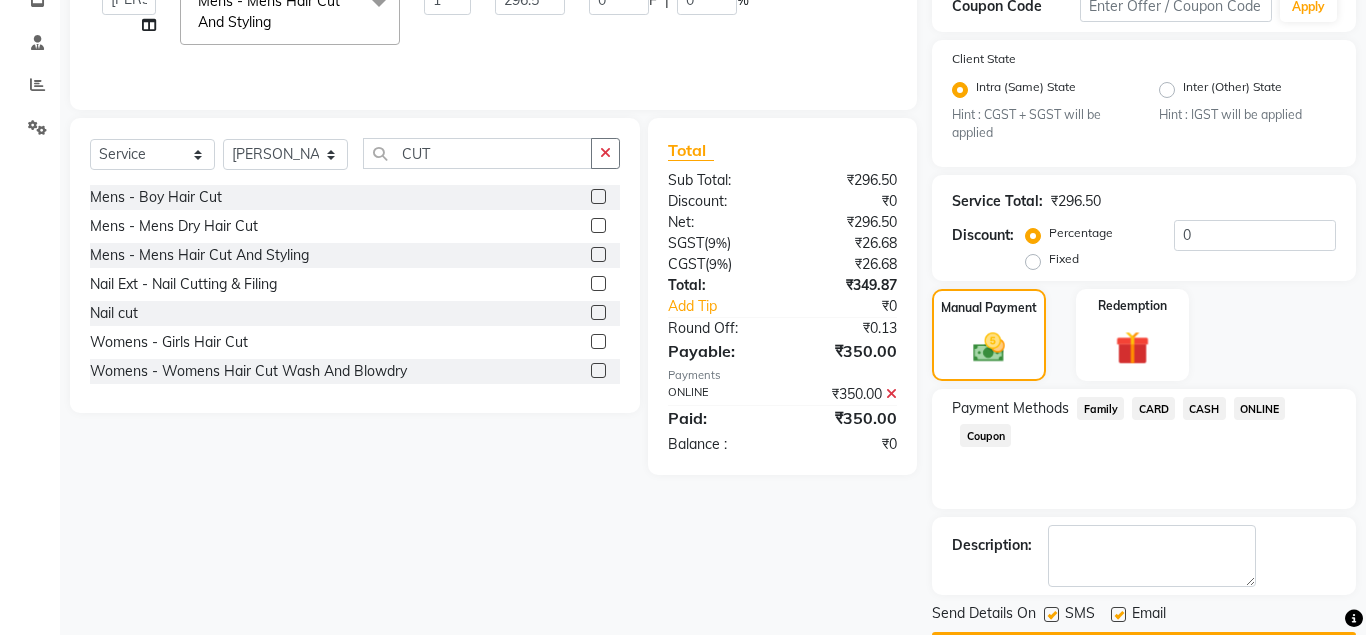 scroll, scrollTop: 416, scrollLeft: 0, axis: vertical 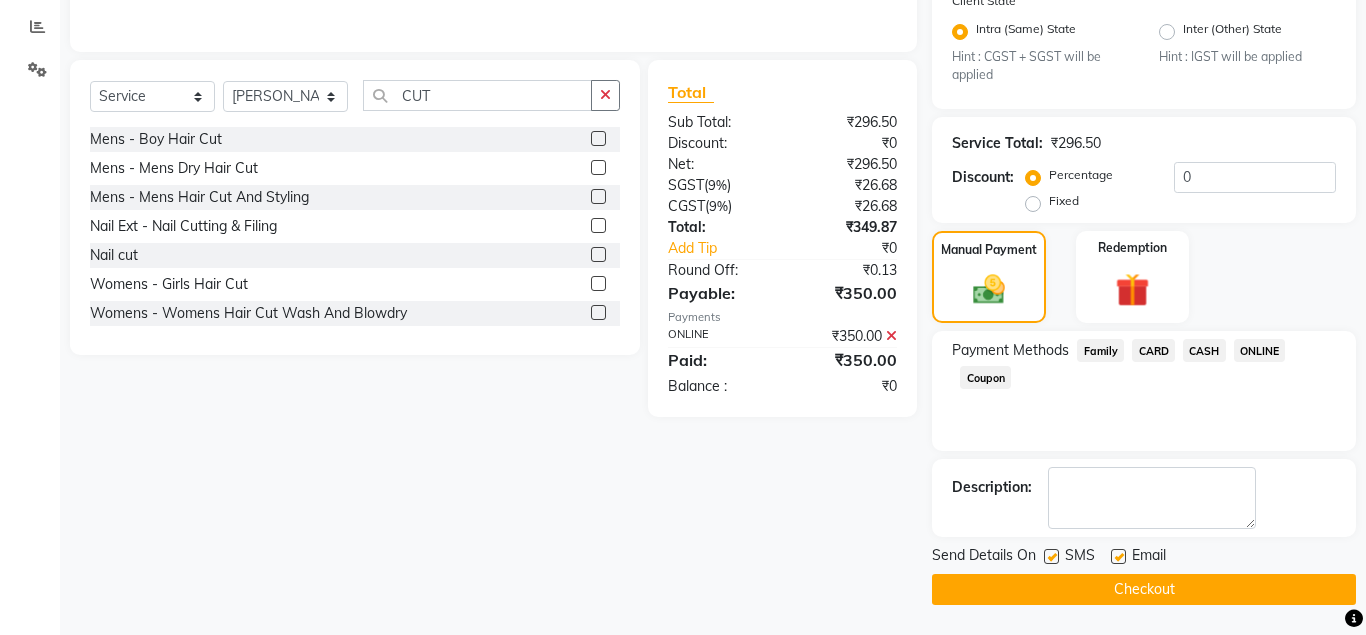 click on "Checkout" 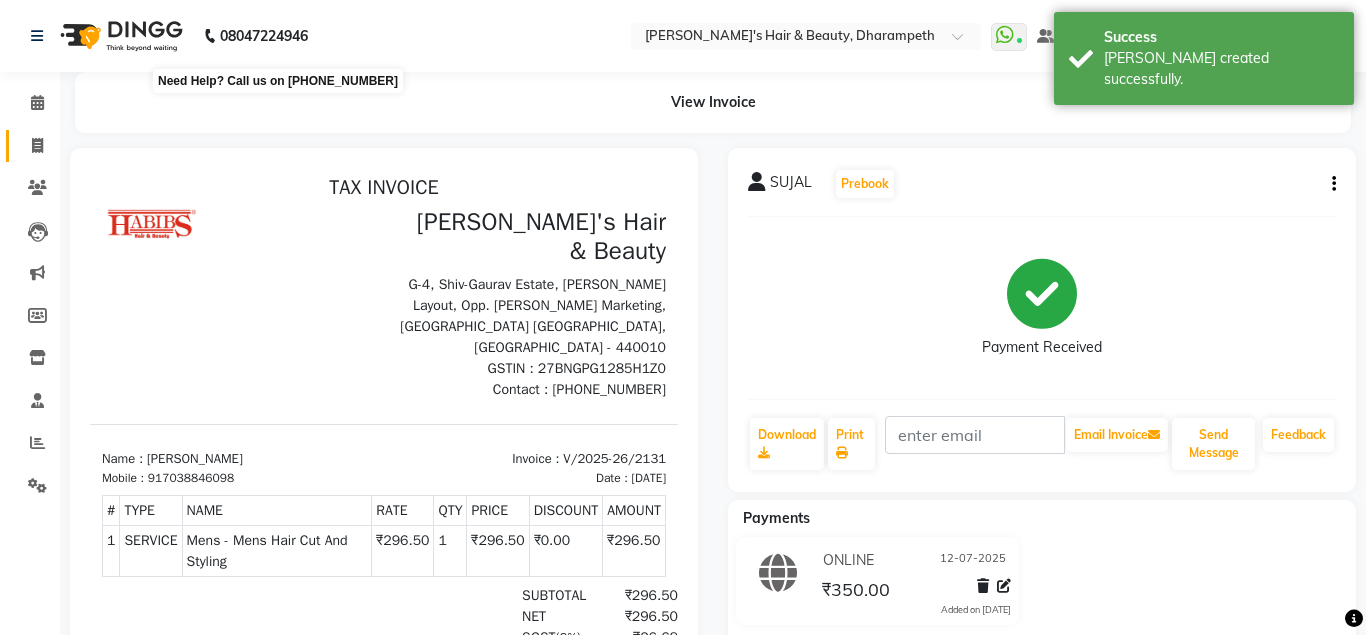 scroll, scrollTop: 0, scrollLeft: 0, axis: both 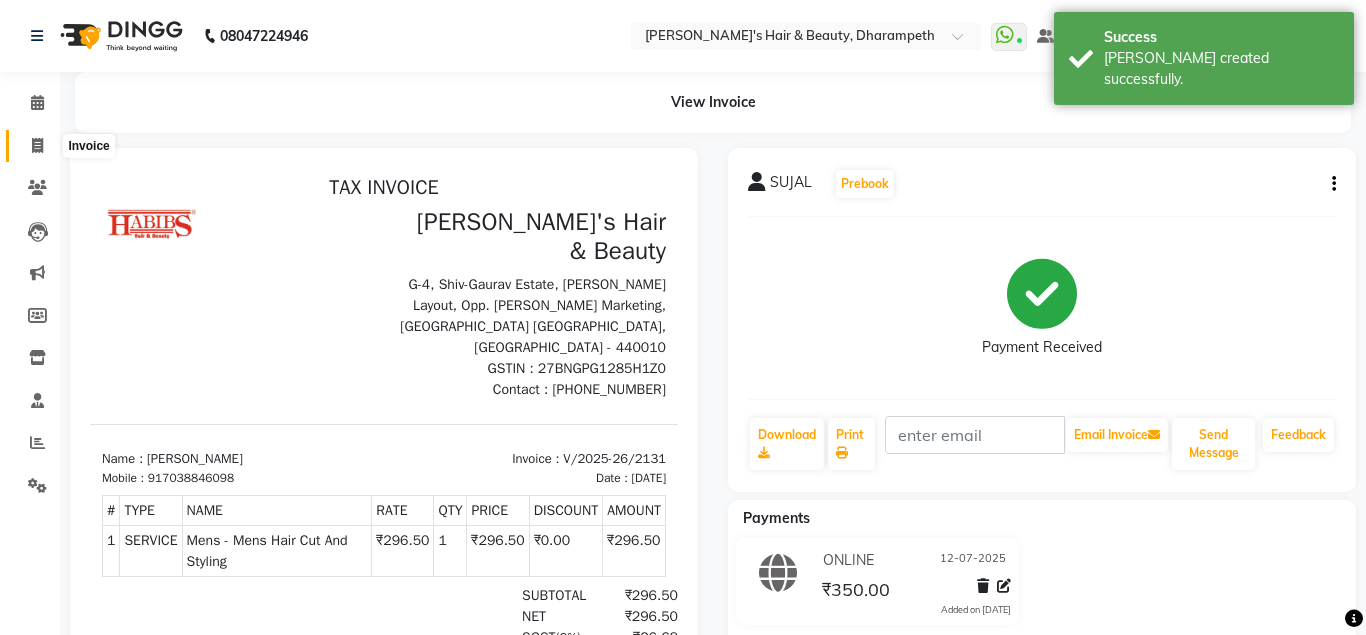 click 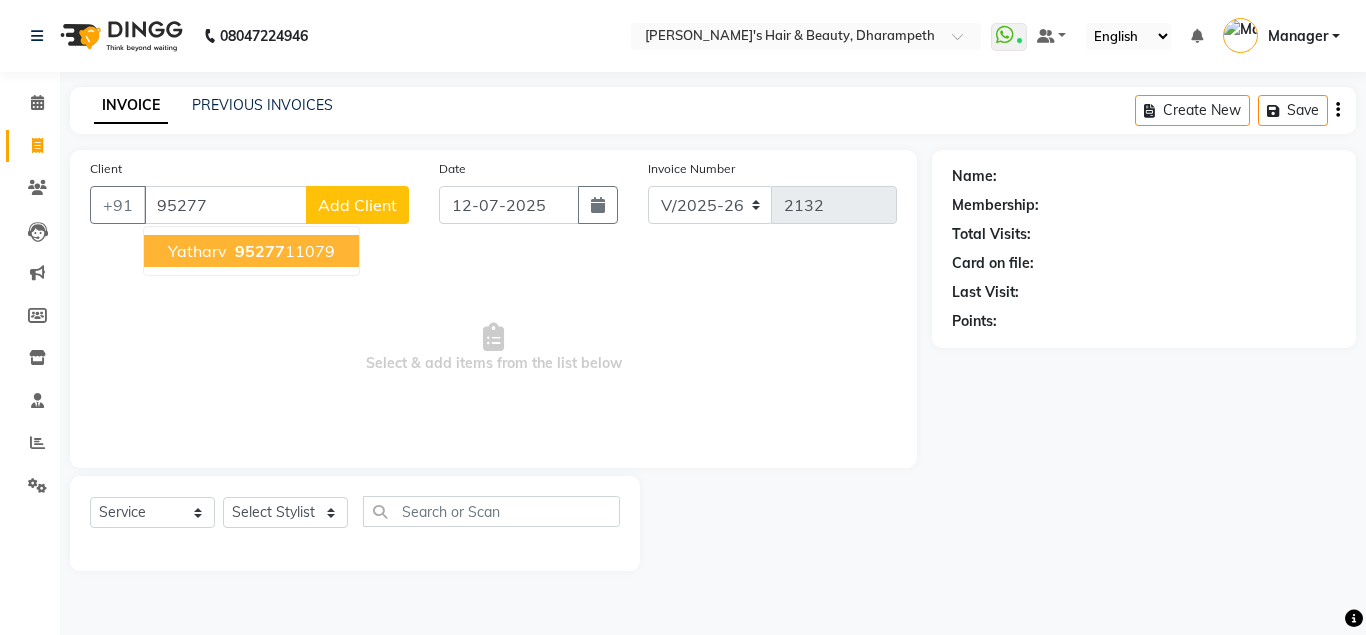 click on "yatharv   95277 11079" at bounding box center [251, 251] 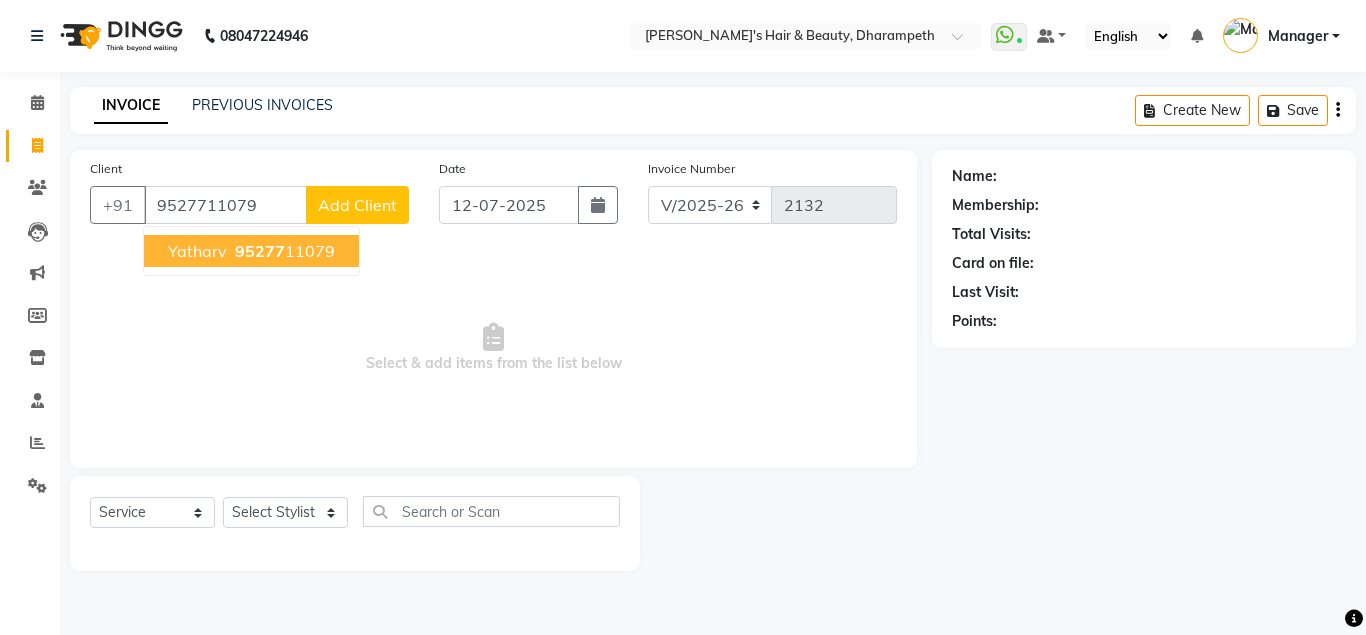 type on "9527711079" 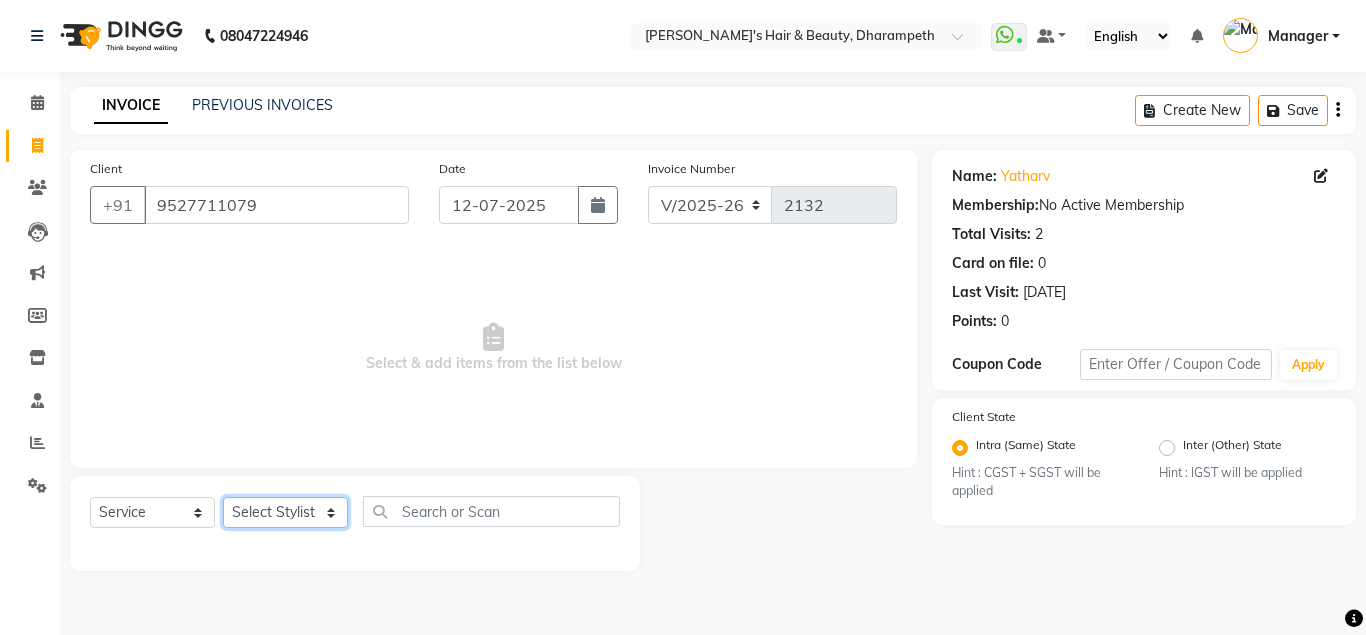 click on "Select Stylist Anuj W [PERSON_NAME] [PERSON_NAME]  Manager [PERSON_NAME] C [PERSON_NAME] S [PERSON_NAME] S Shilpa P Vedant N" 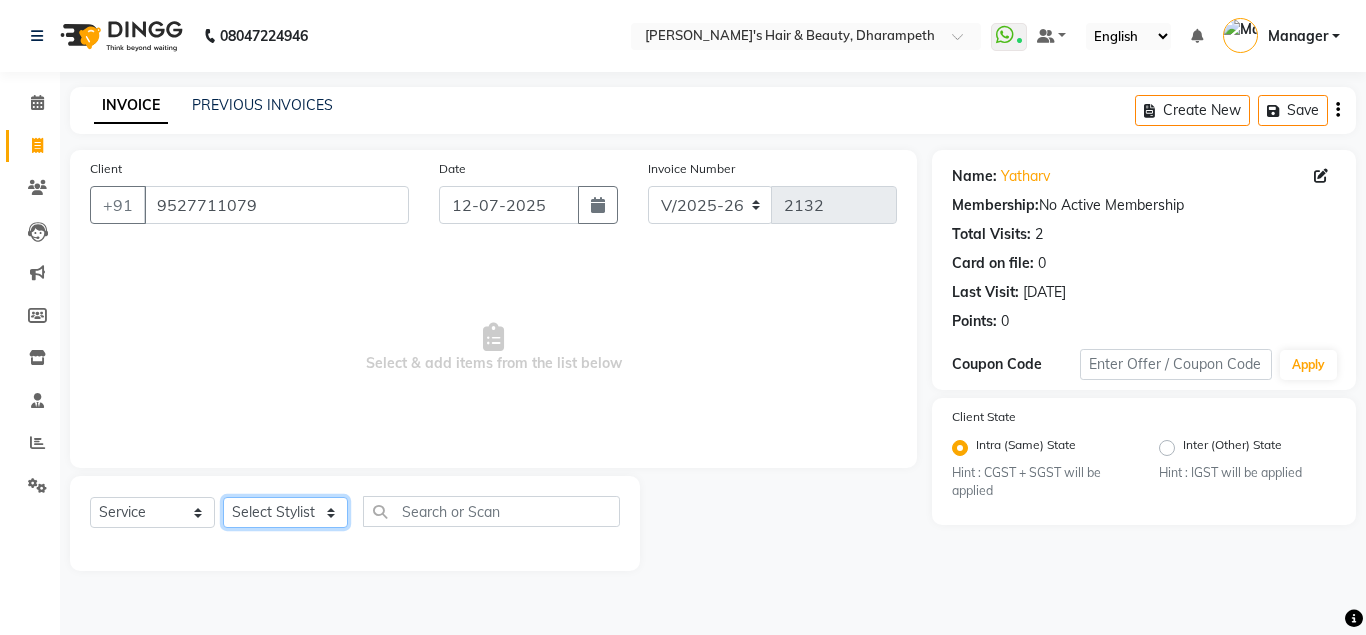 select on "37168" 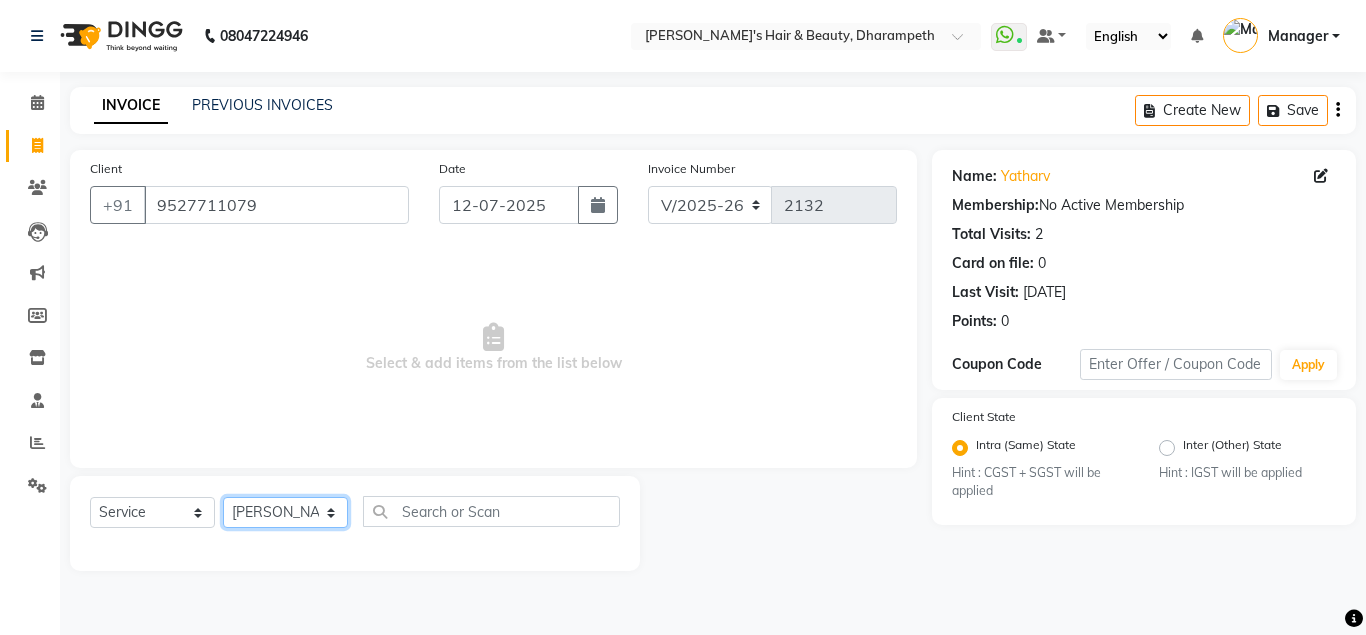 click on "[PERSON_NAME]" 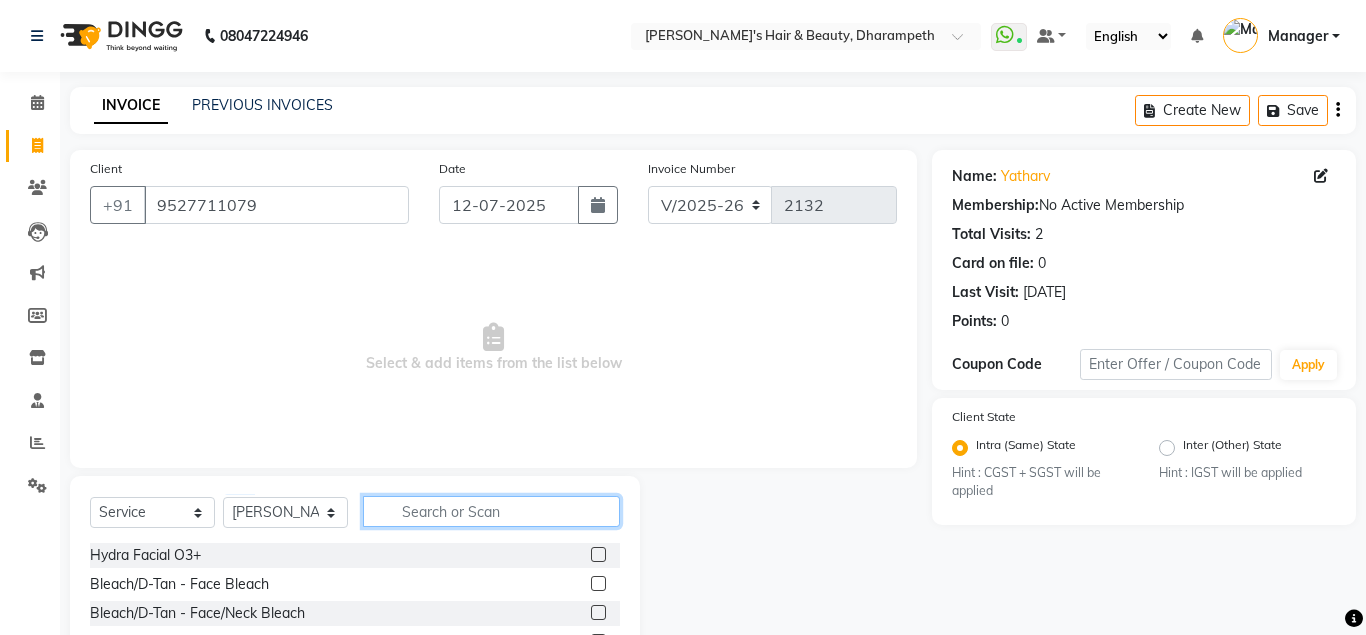 click 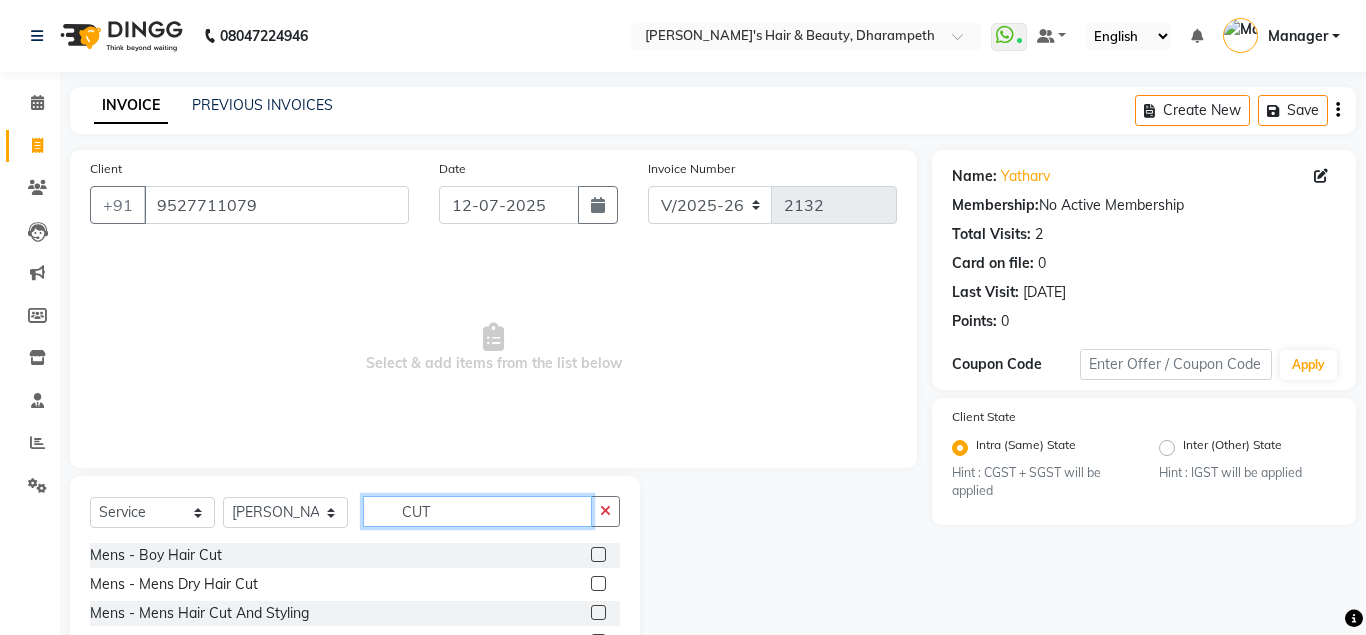type on "CUT" 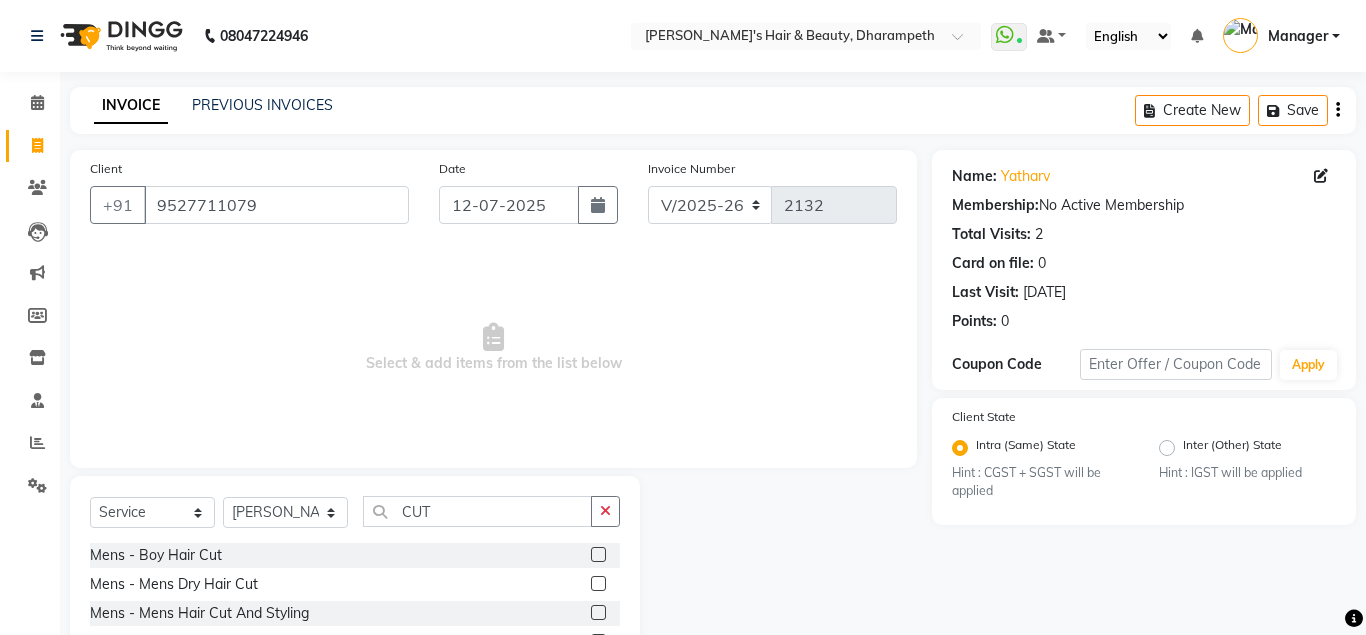 click 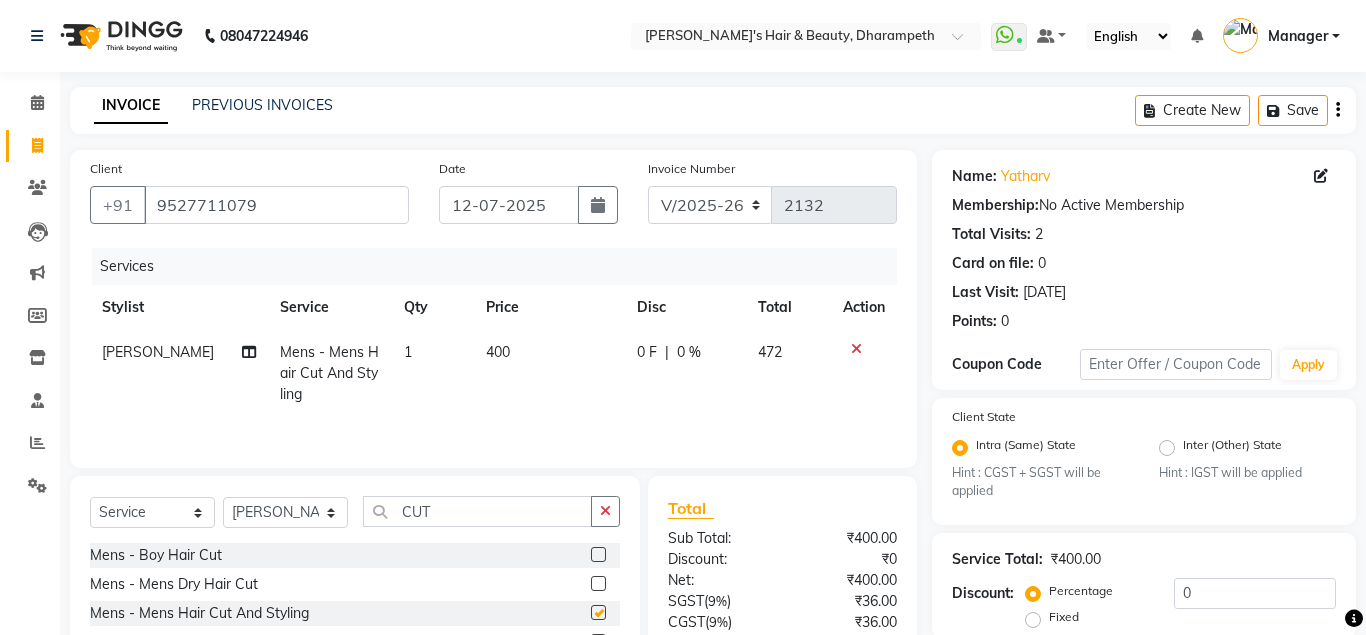 checkbox on "false" 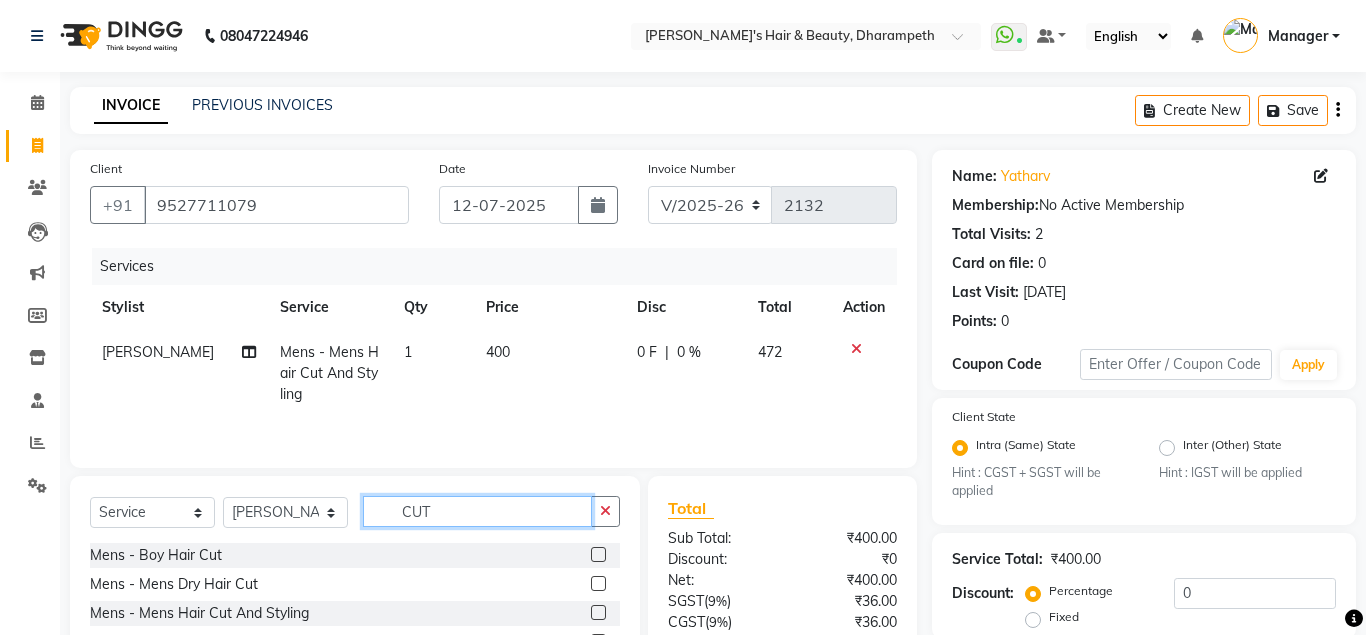 click on "CUT" 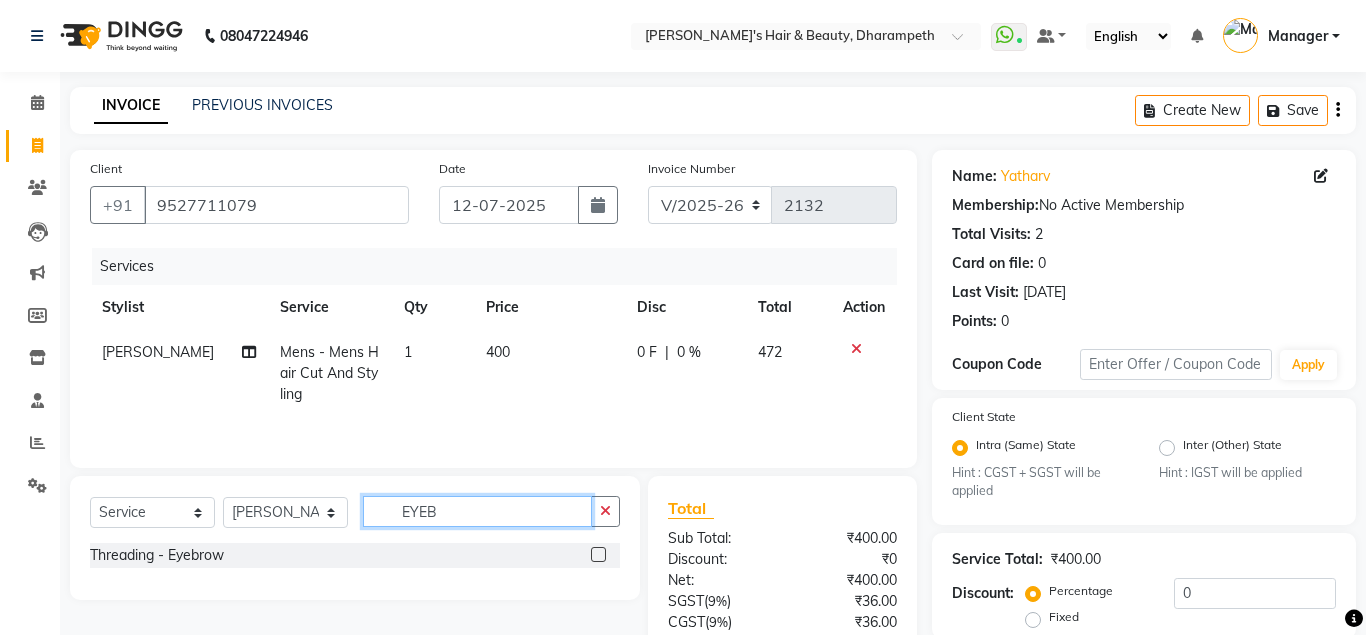 type on "EYEB" 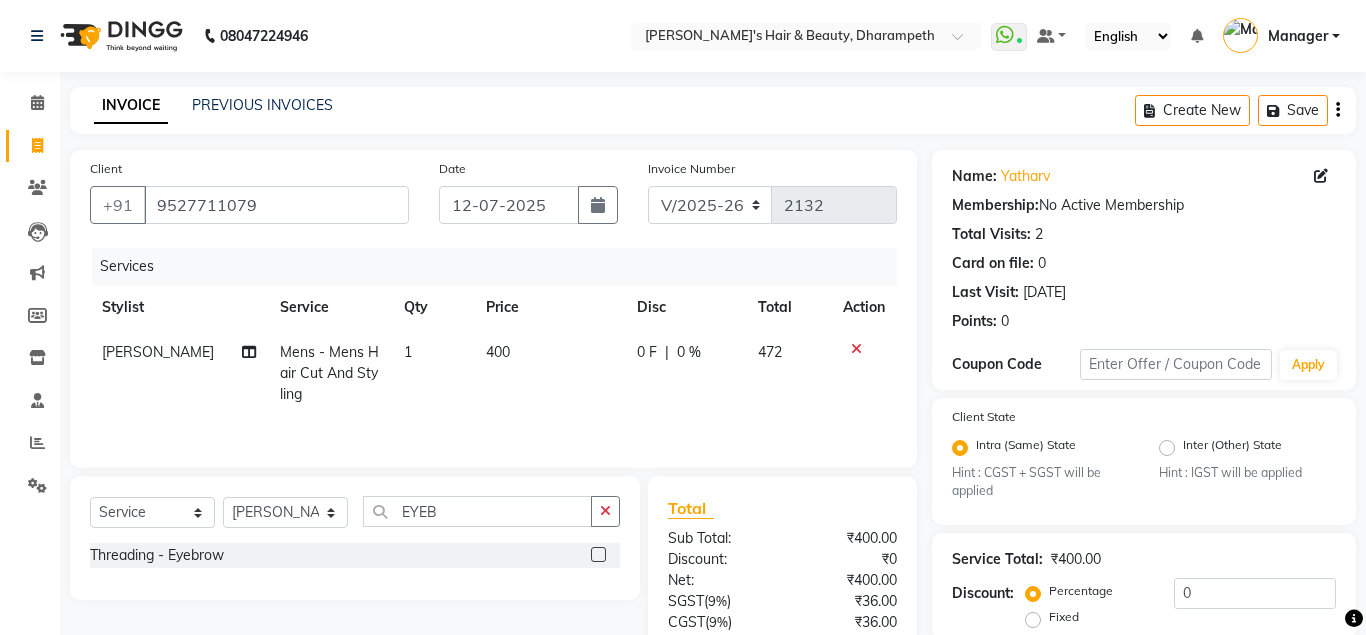 click 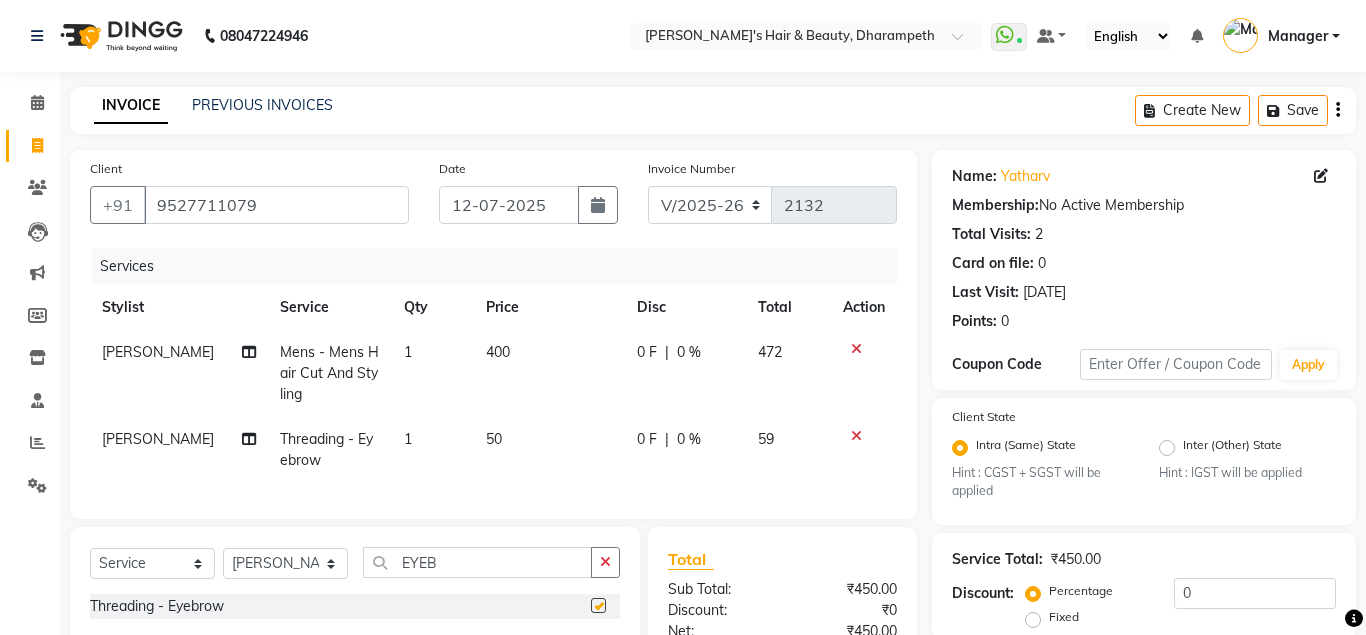 checkbox on "false" 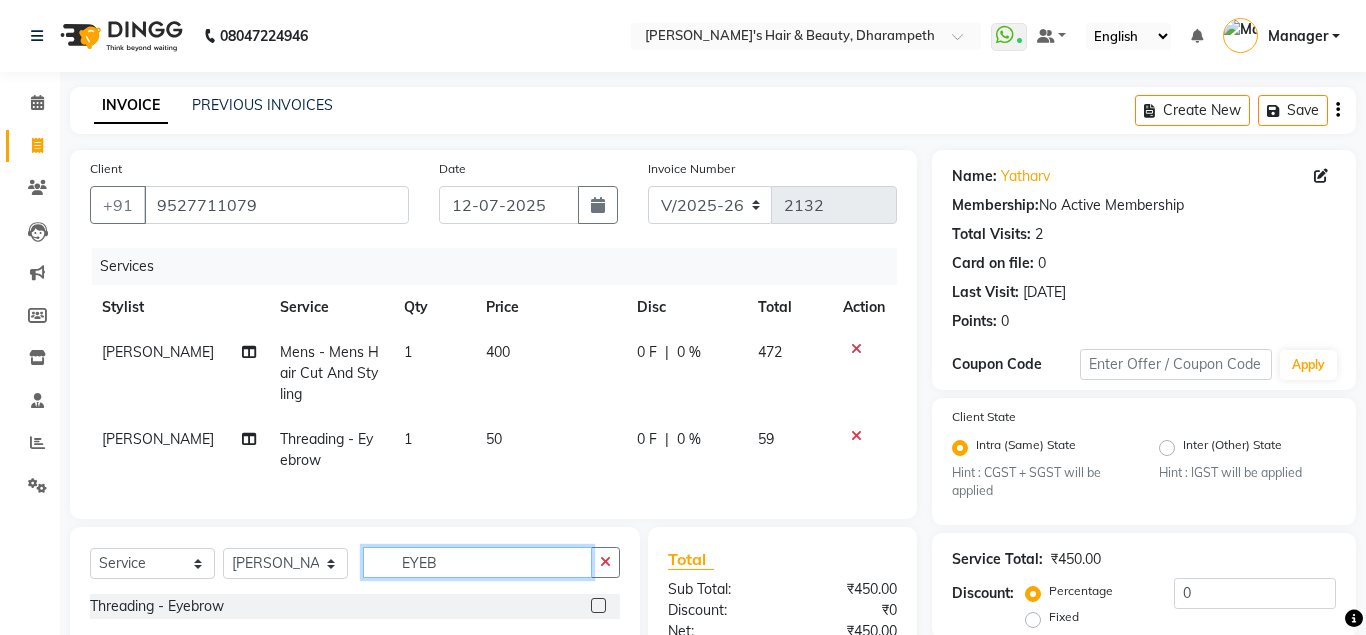 click on "EYEB" 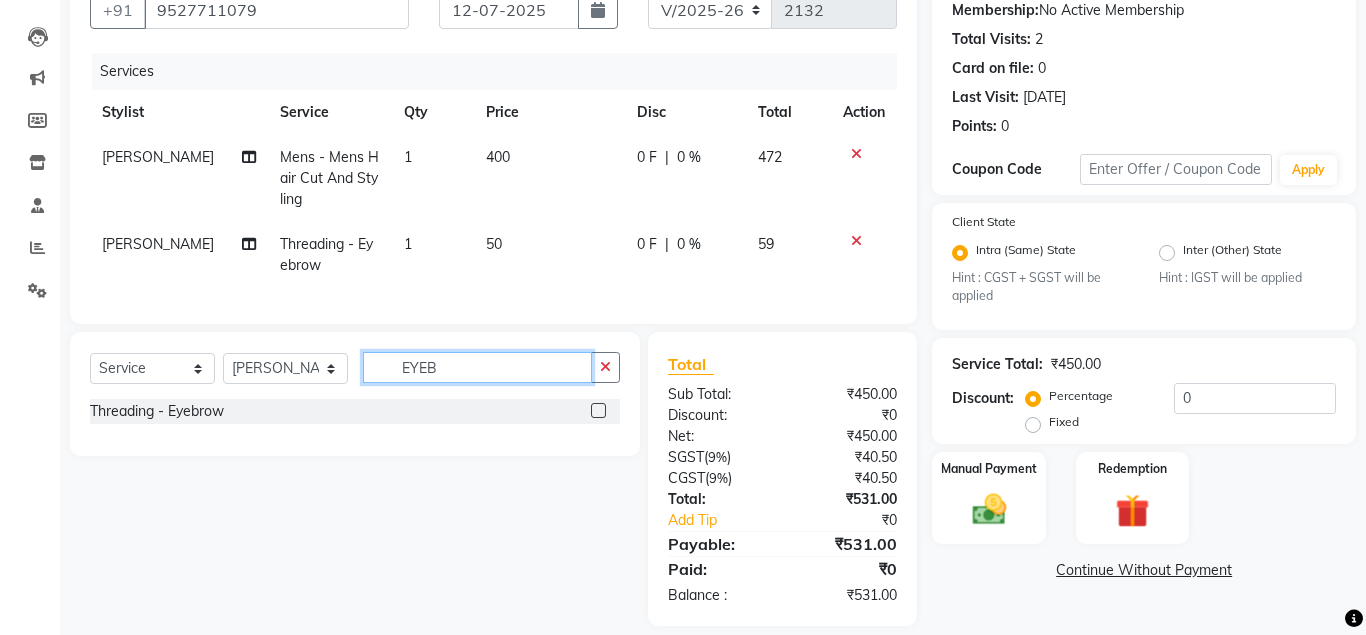 scroll, scrollTop: 216, scrollLeft: 0, axis: vertical 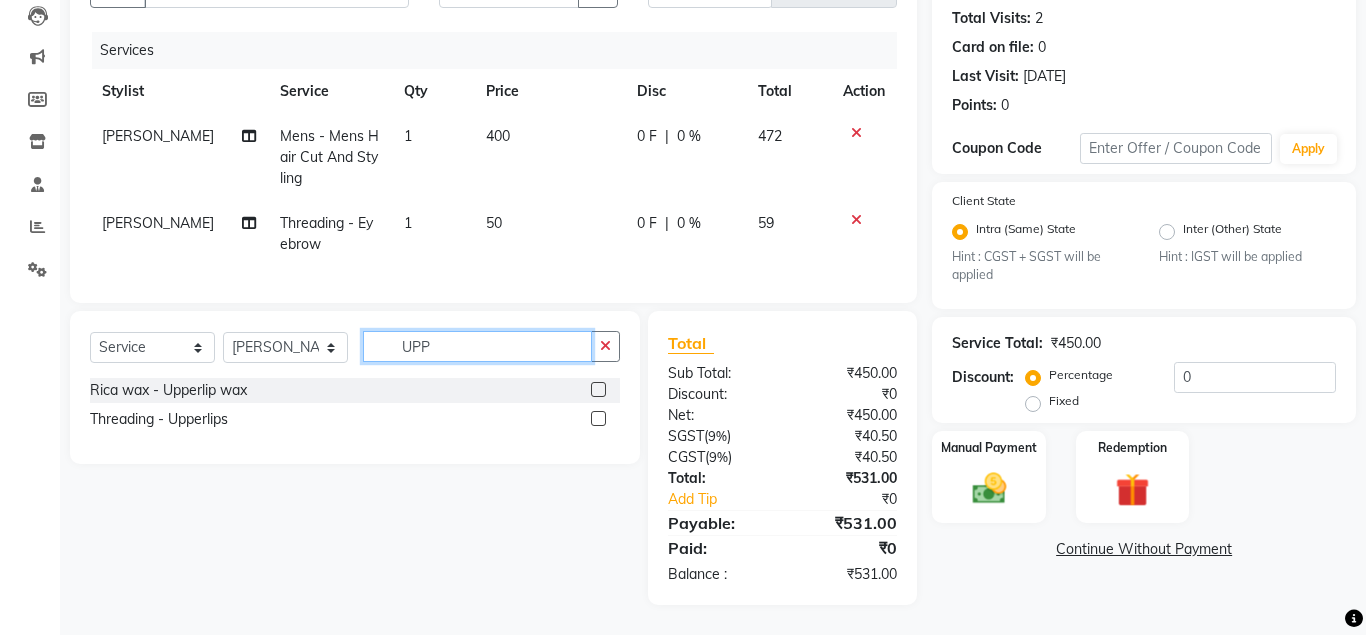 type on "UPP" 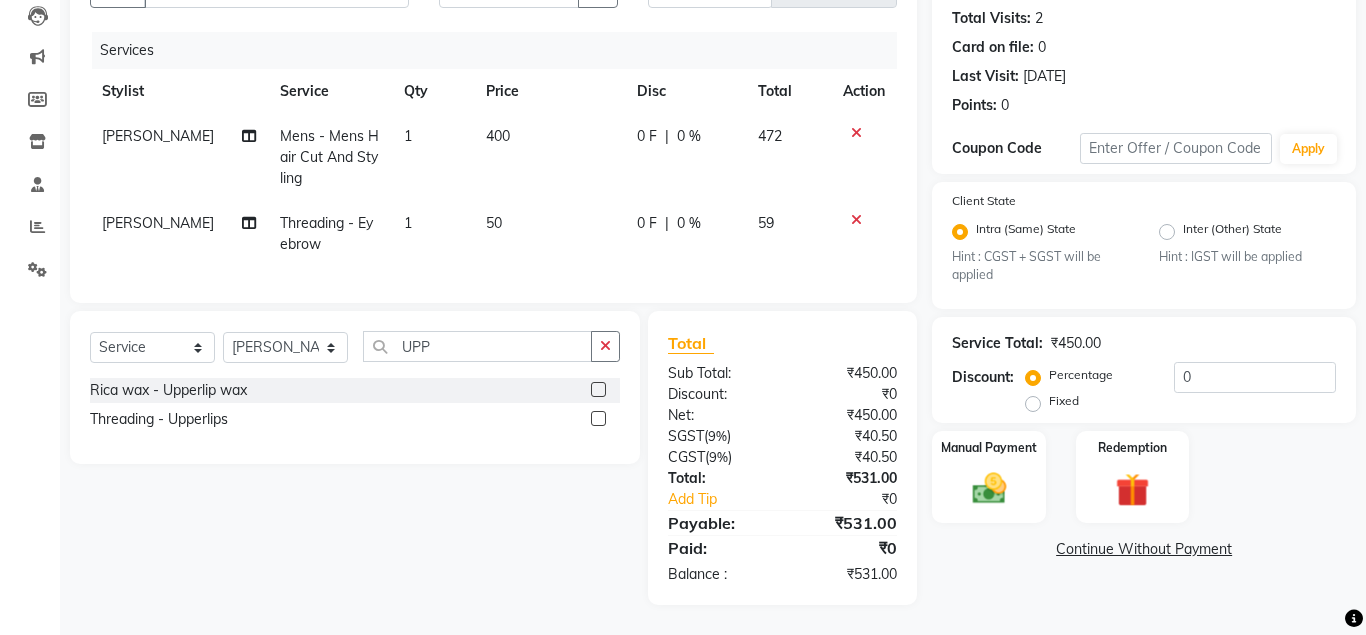 click 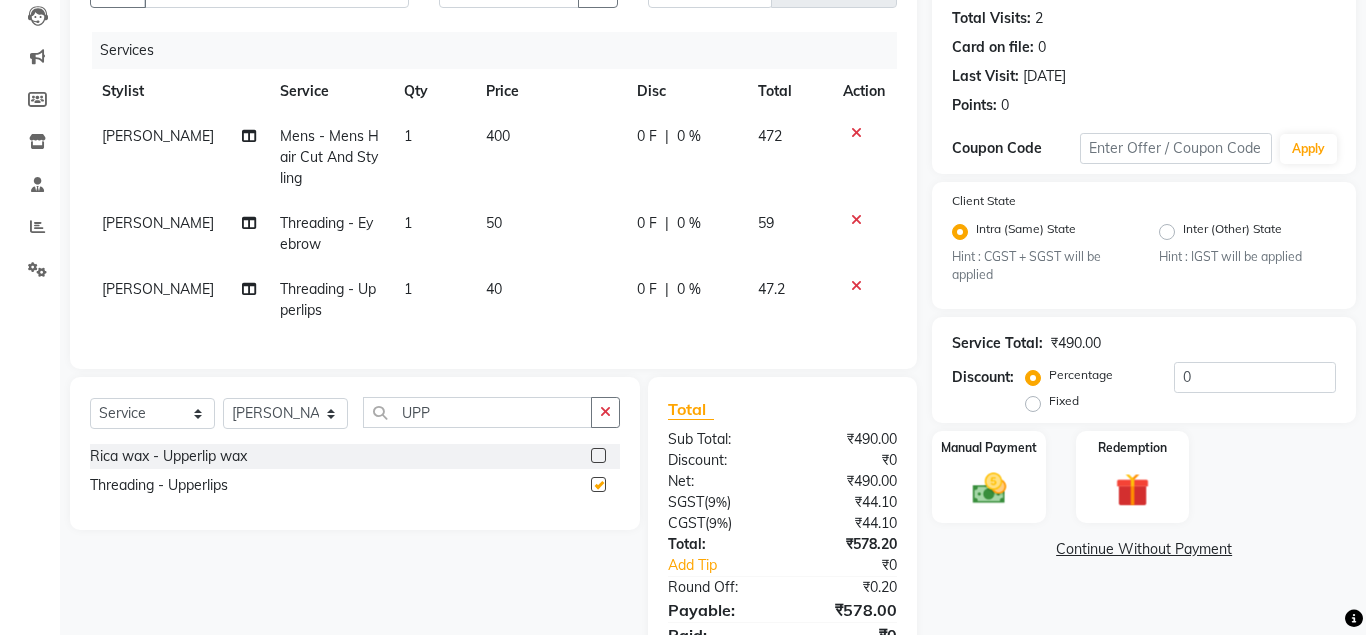 checkbox on "false" 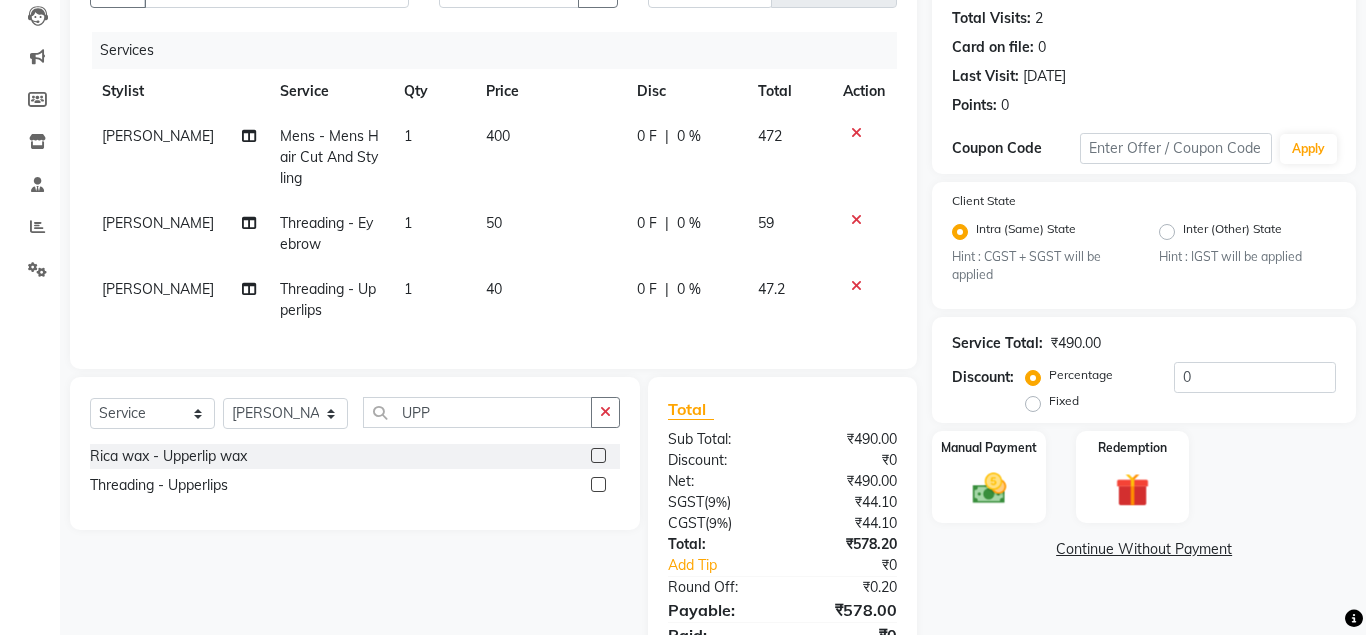 drag, startPoint x: 500, startPoint y: 293, endPoint x: 516, endPoint y: 291, distance: 16.124516 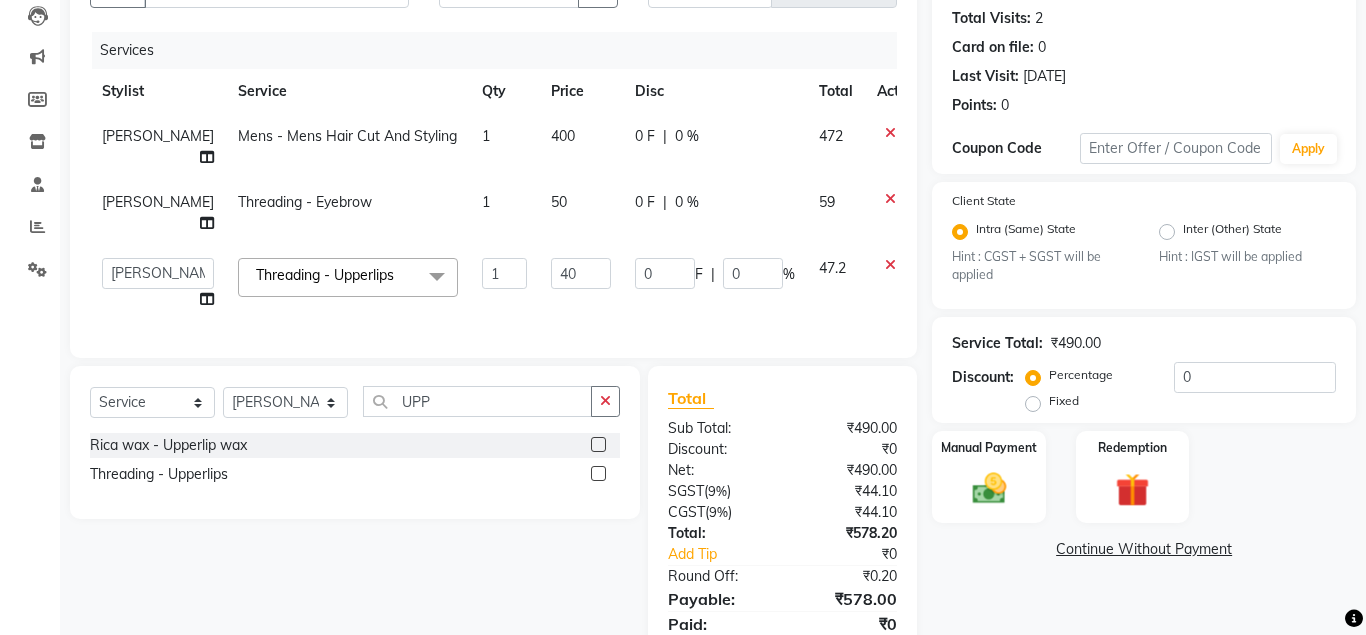 click on "40" 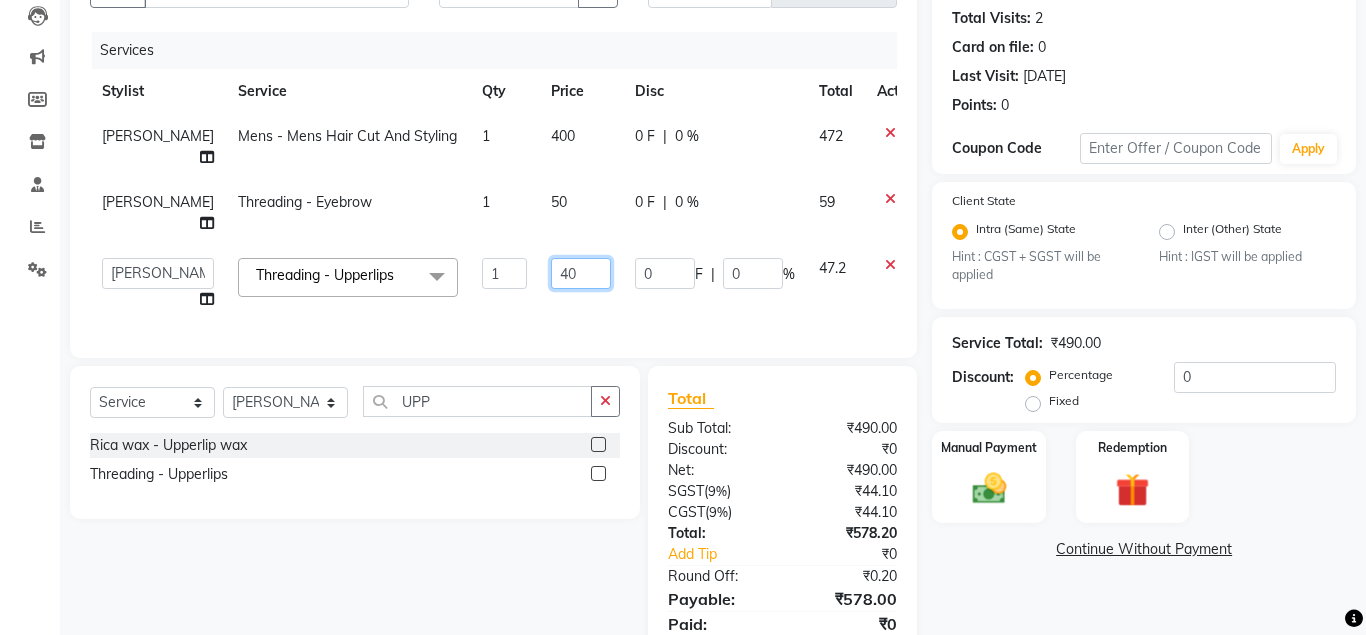 click on "40" 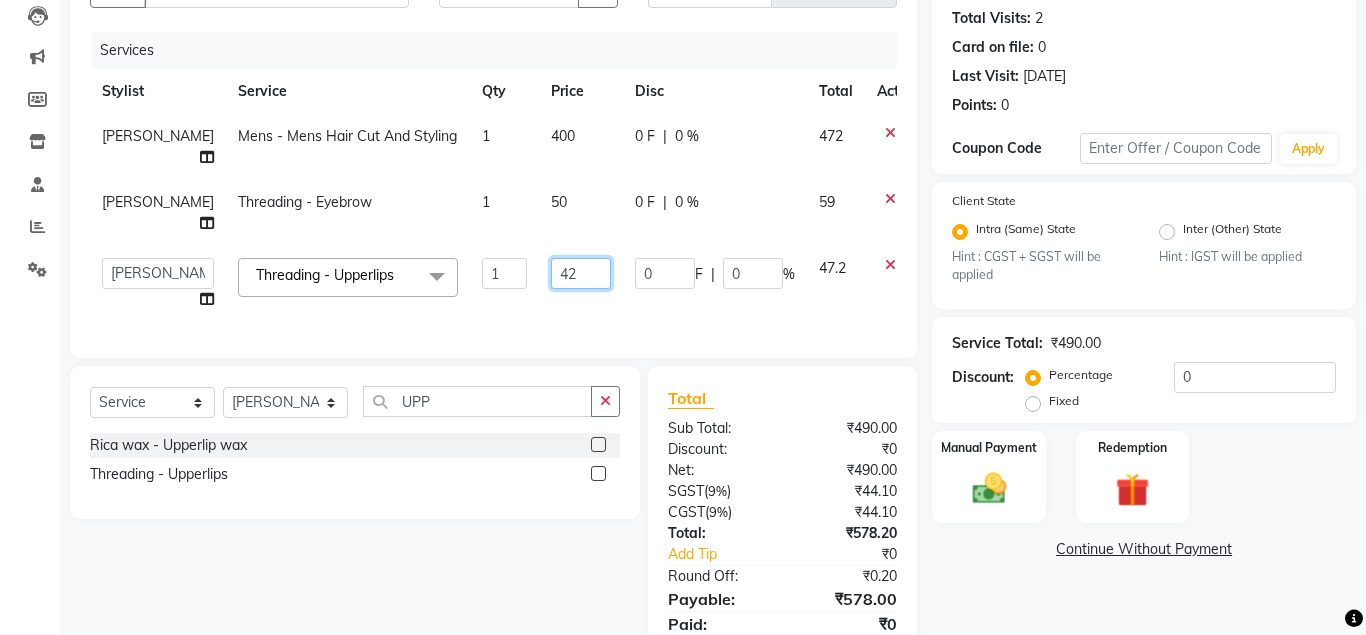 type on "42.5" 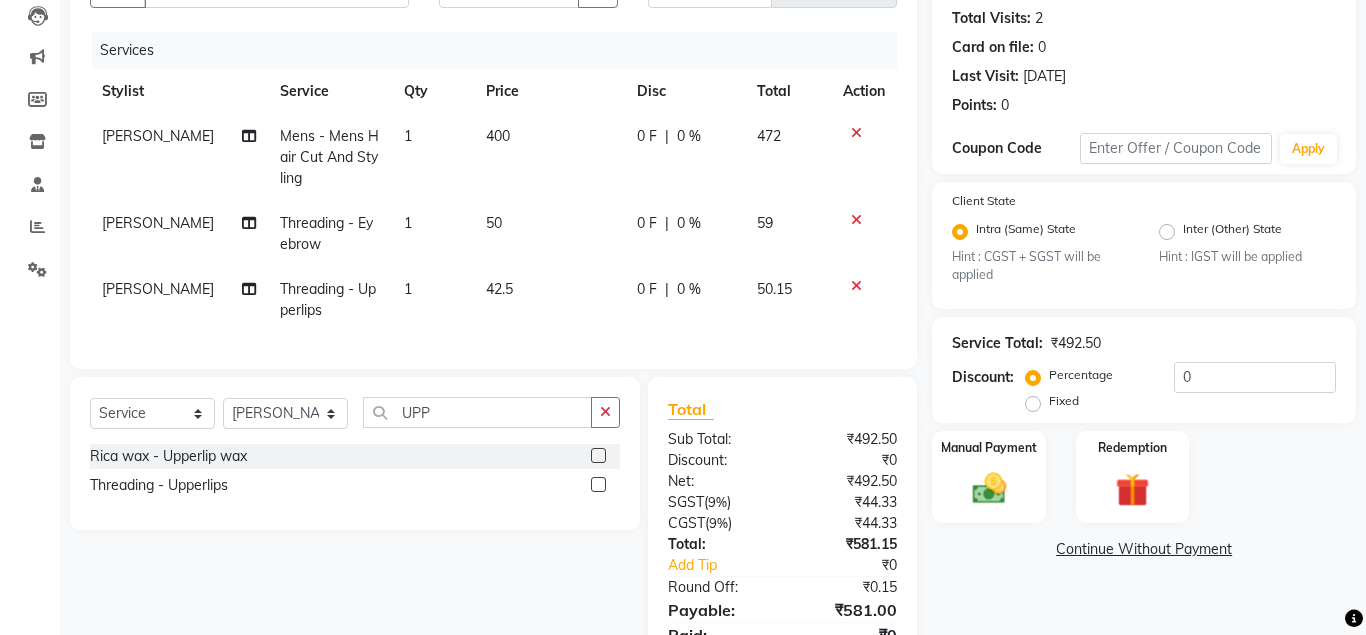 click on "50.15" 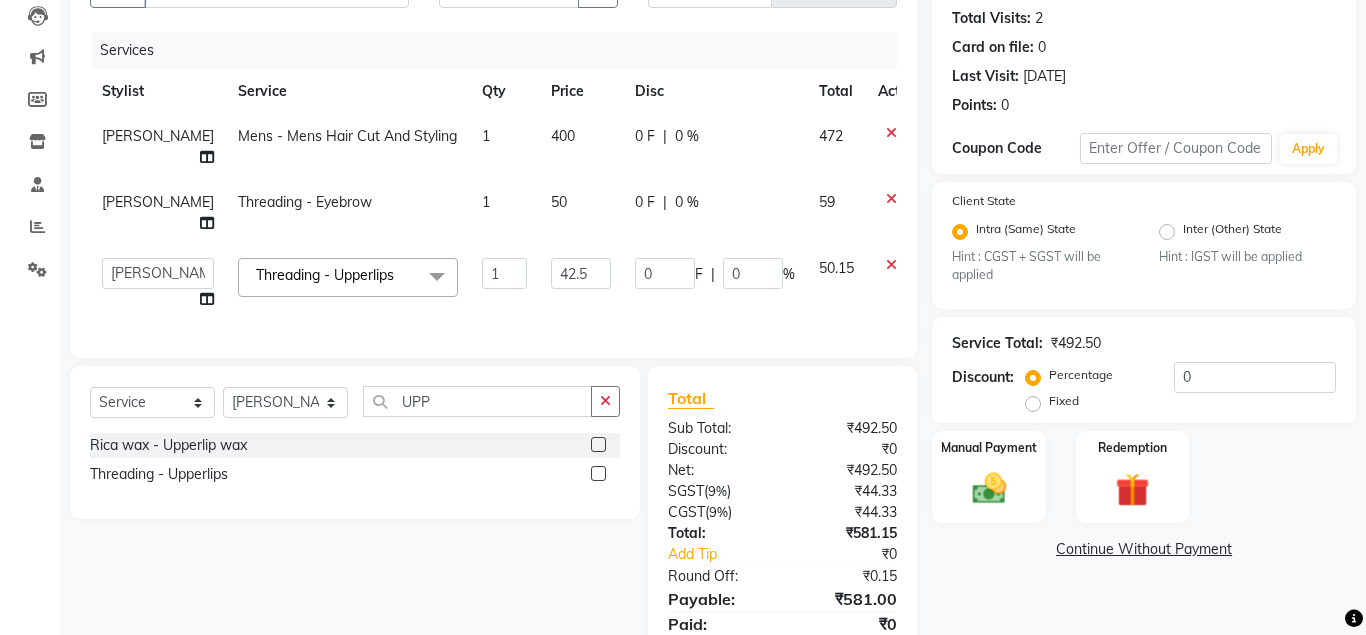 click on "50" 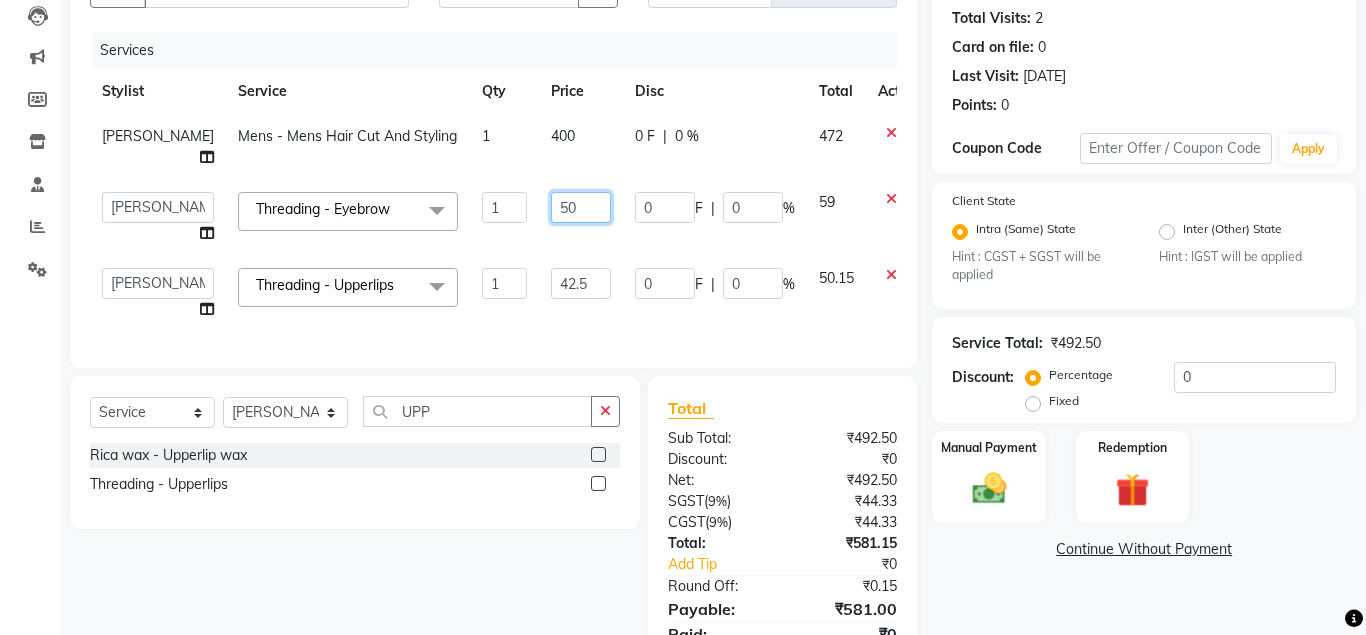 click on "50" 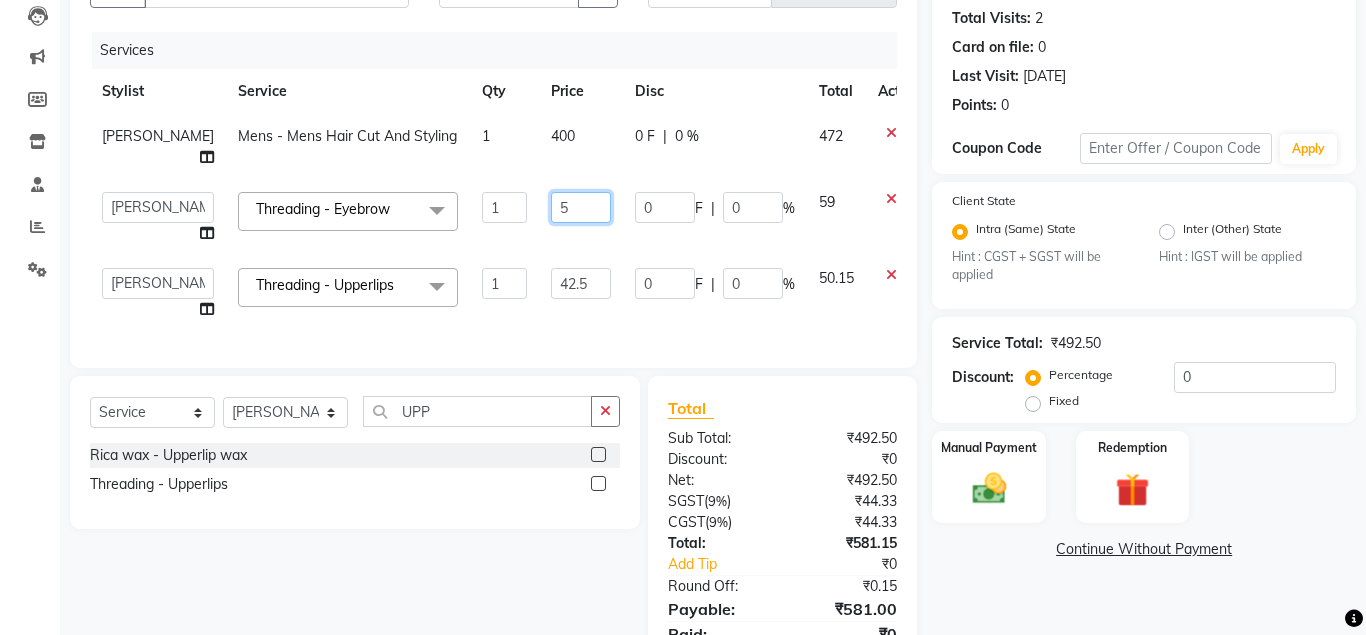 type on "51" 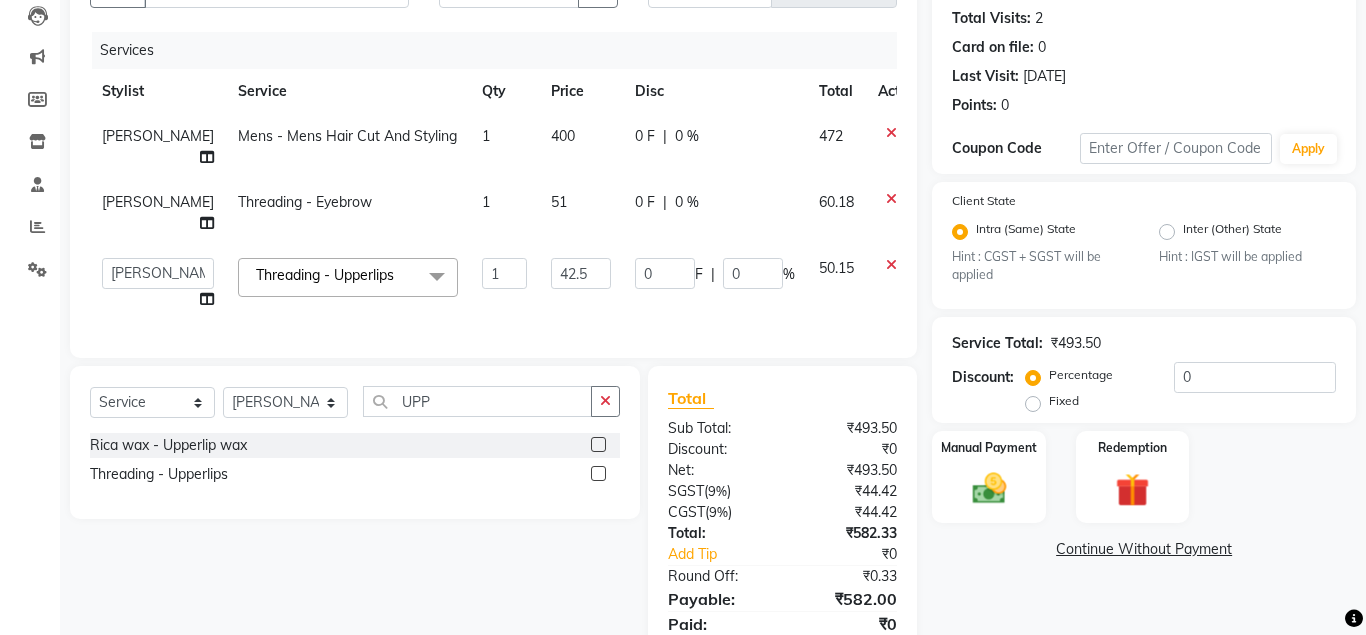 click on "60.18" 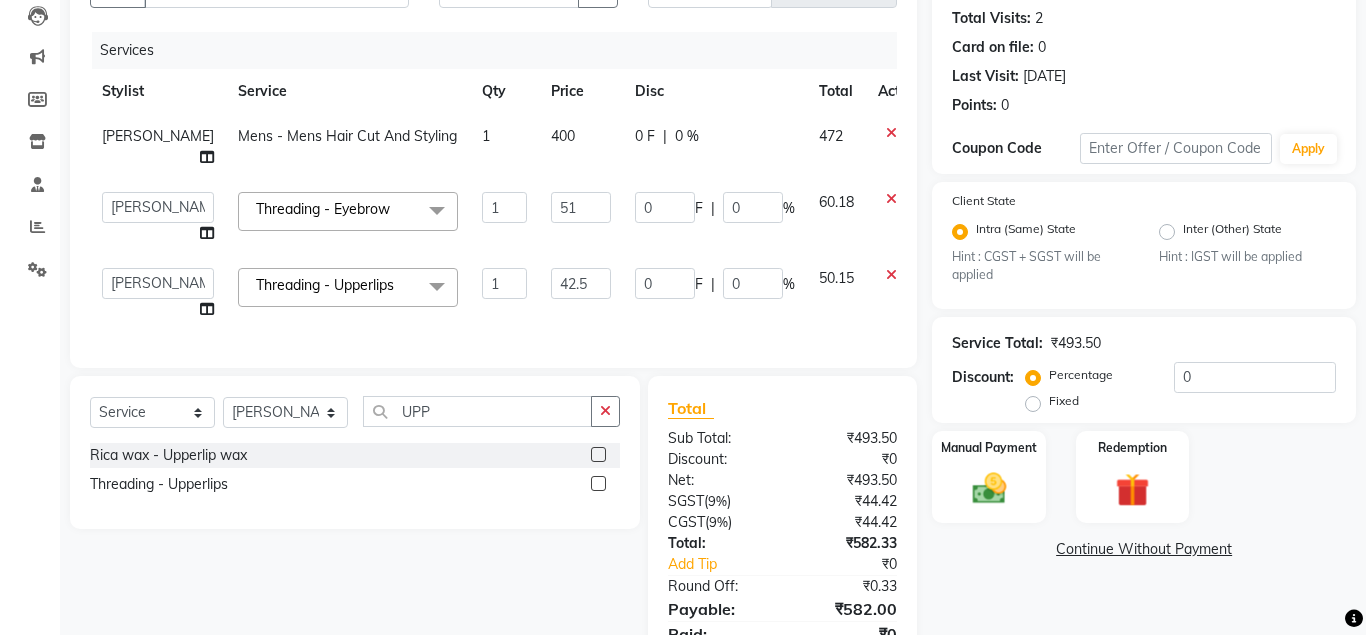 click on "400" 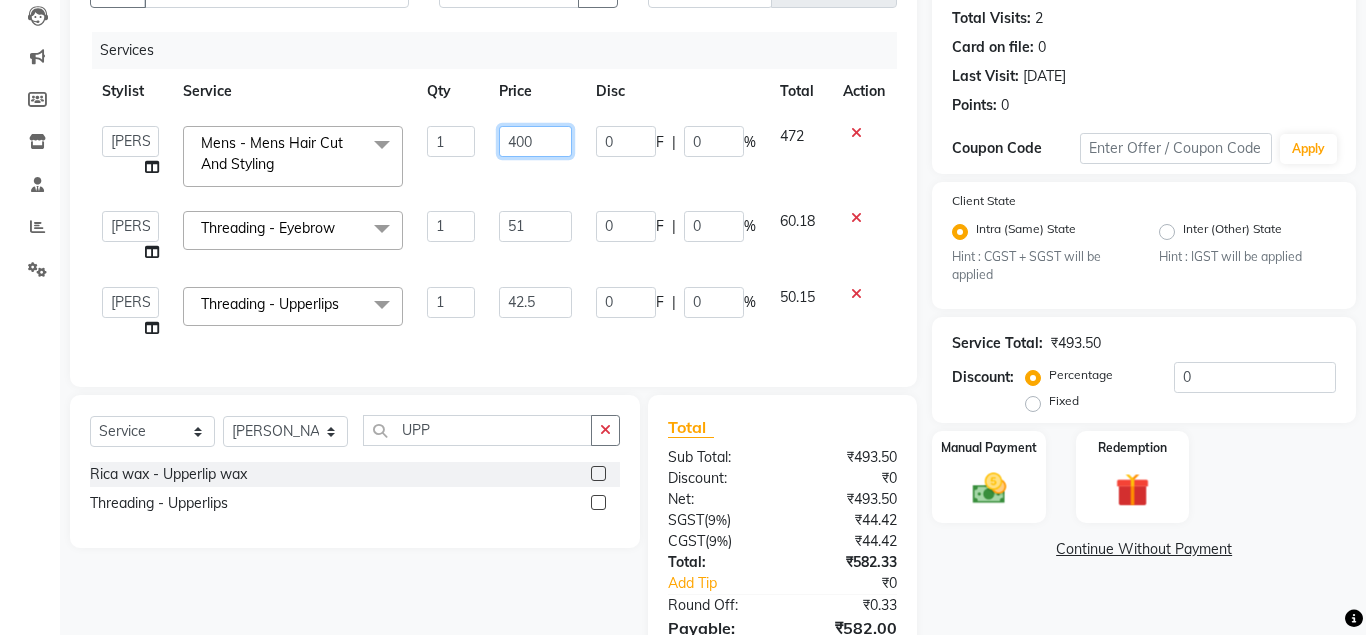 click on "400" 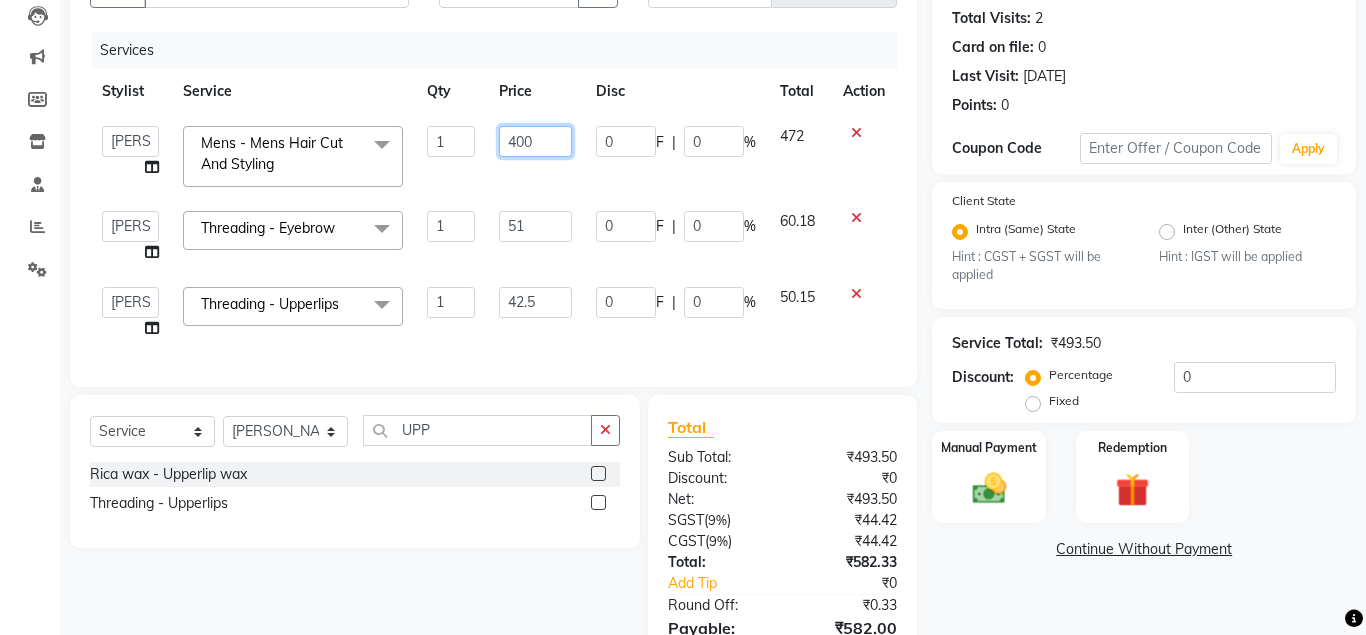 click on "400" 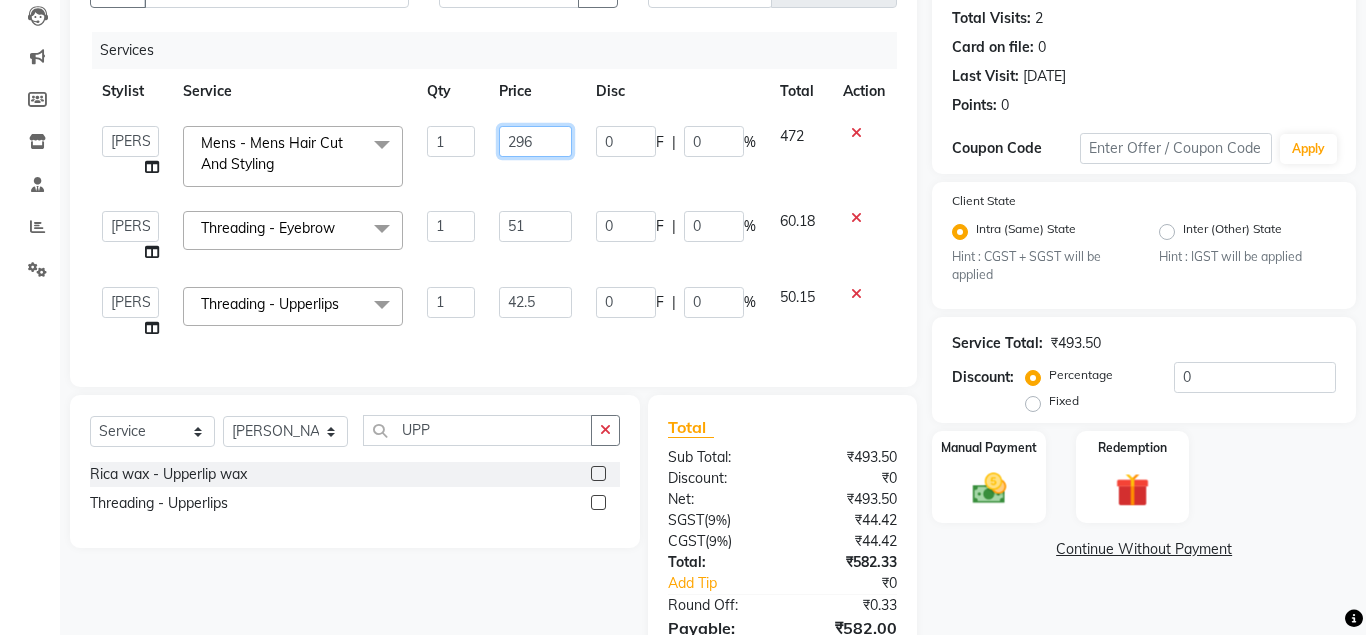 type on "296.5" 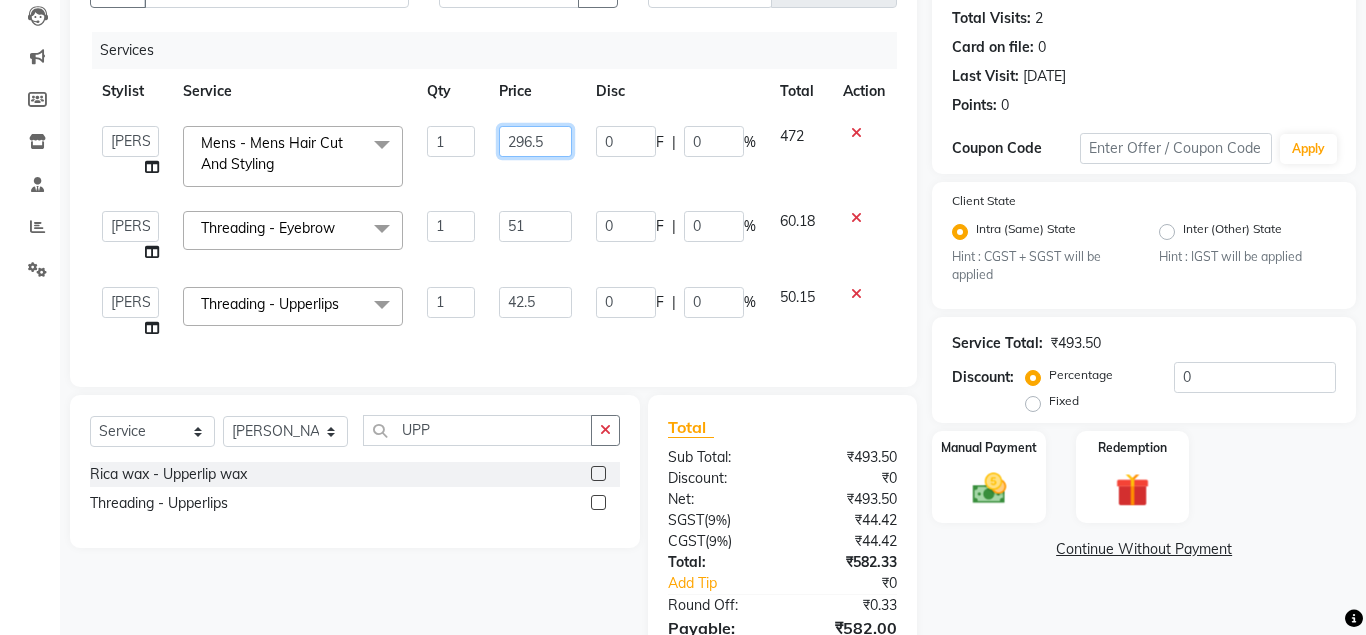scroll, scrollTop: 0, scrollLeft: 1, axis: horizontal 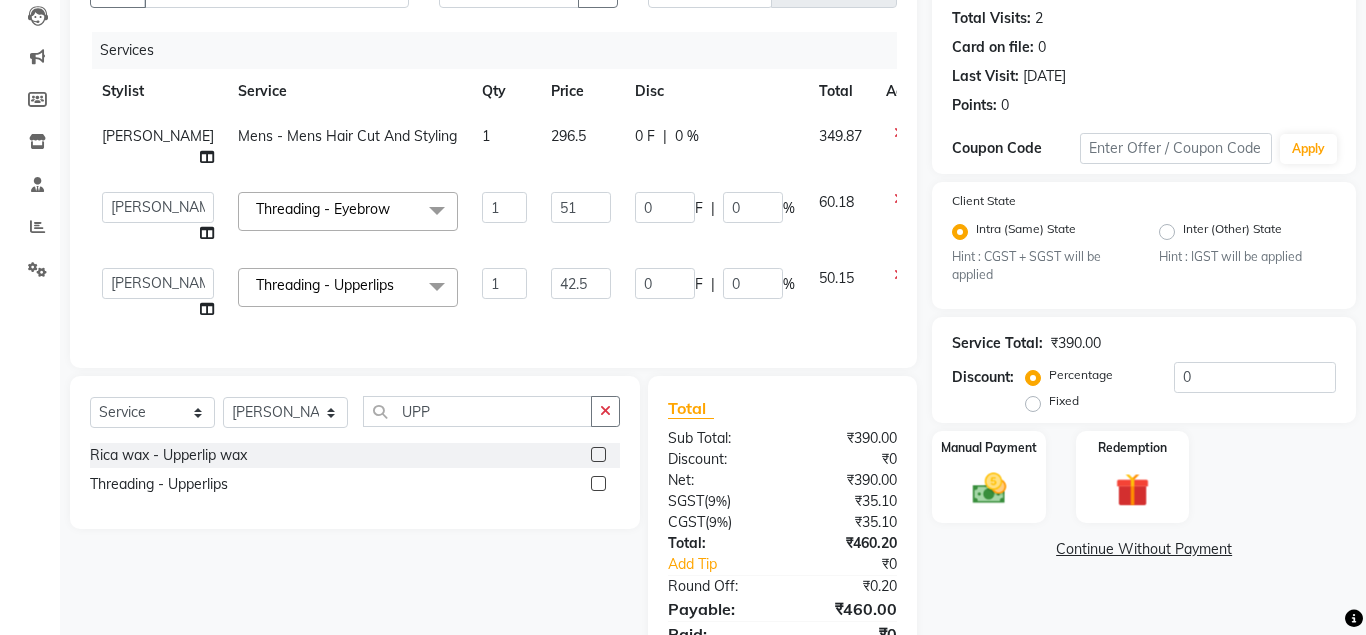 click on "349.87" 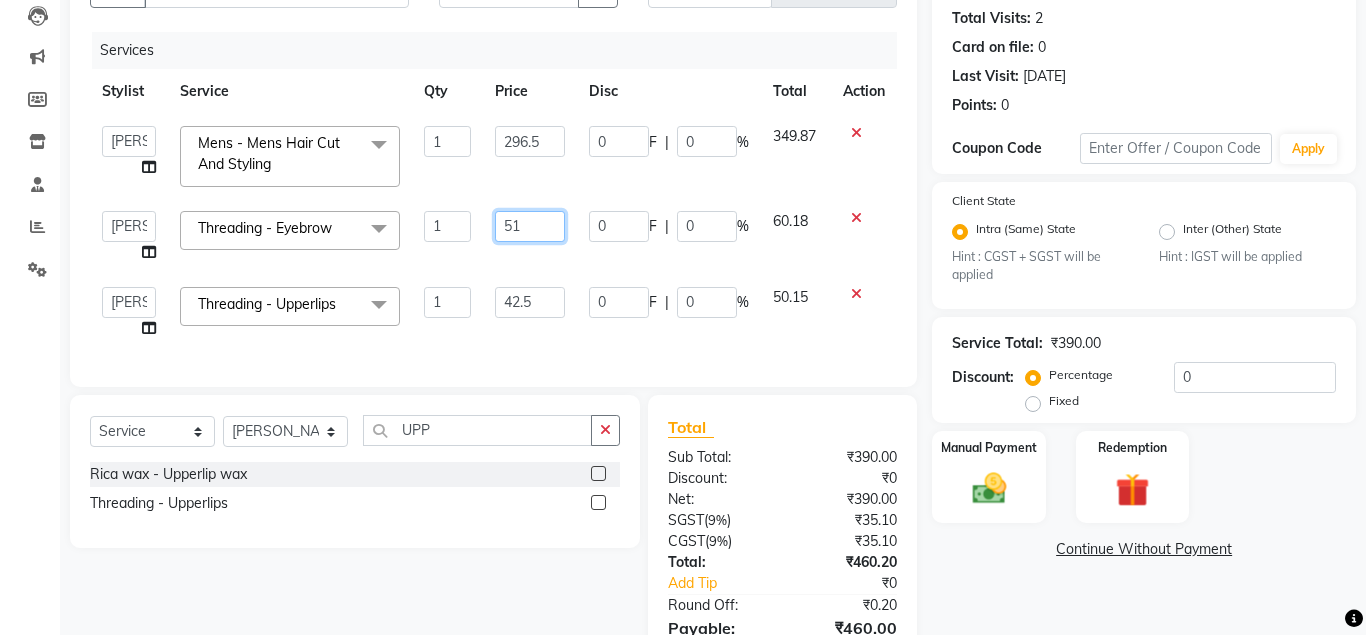 drag, startPoint x: 521, startPoint y: 227, endPoint x: 429, endPoint y: 227, distance: 92 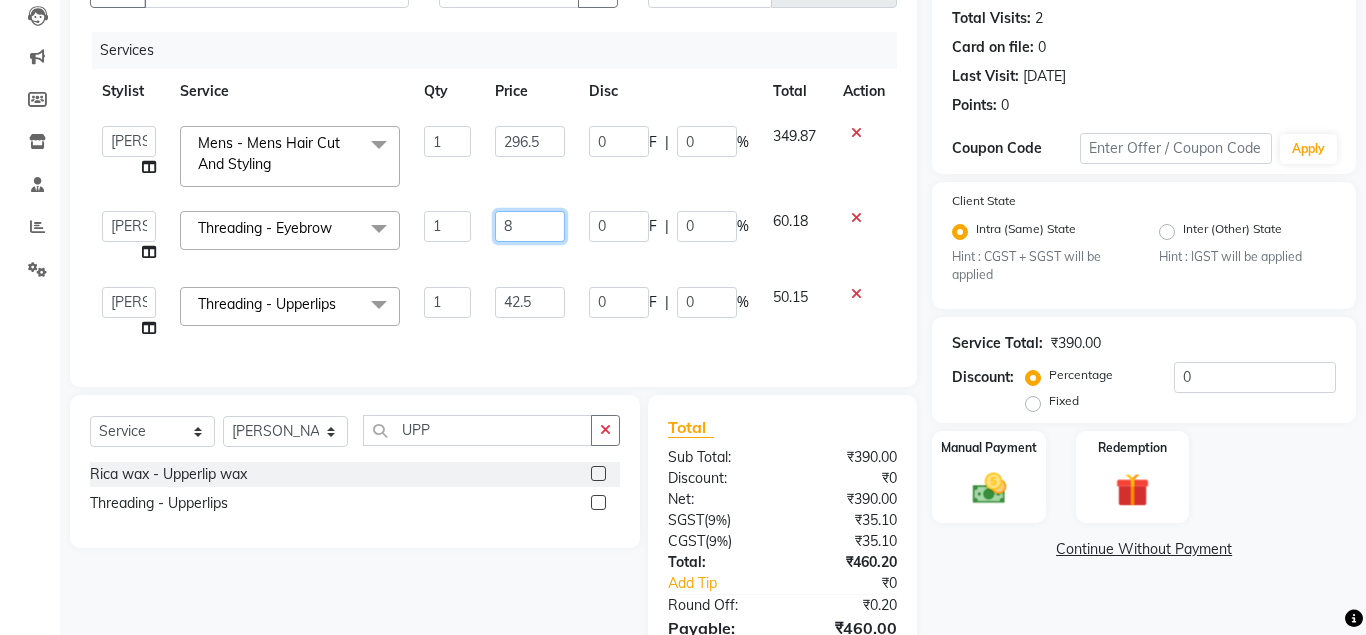 type on "85" 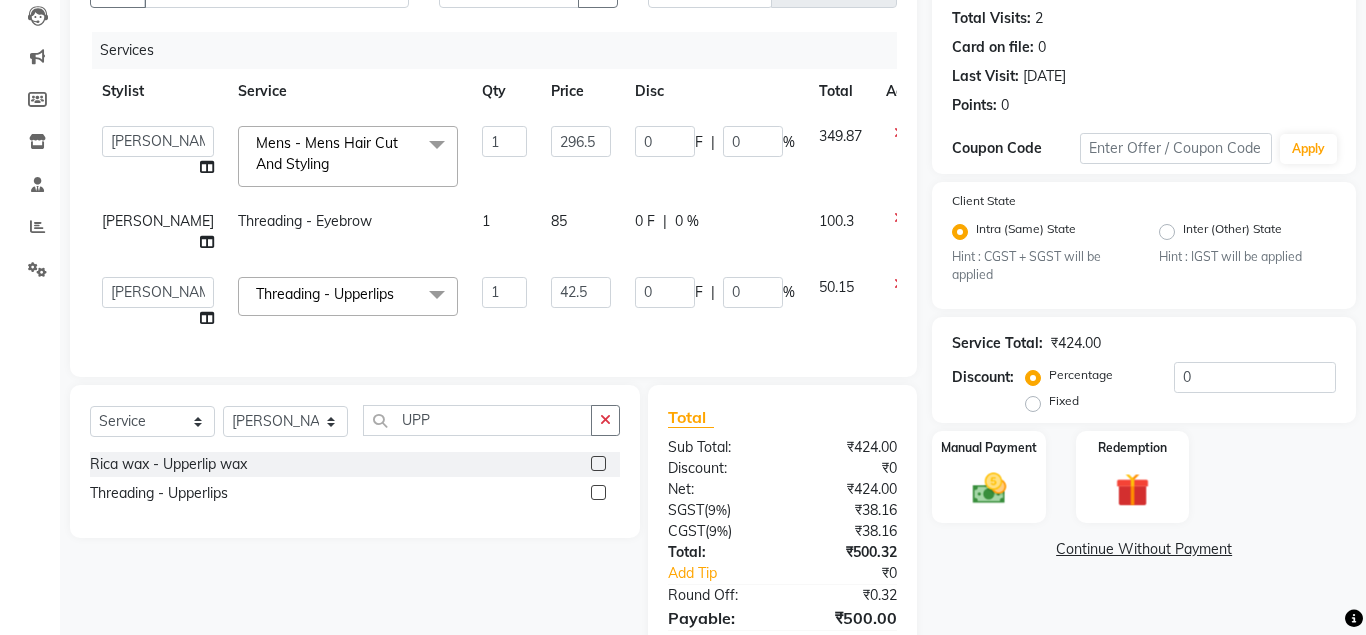 click on "100.3" 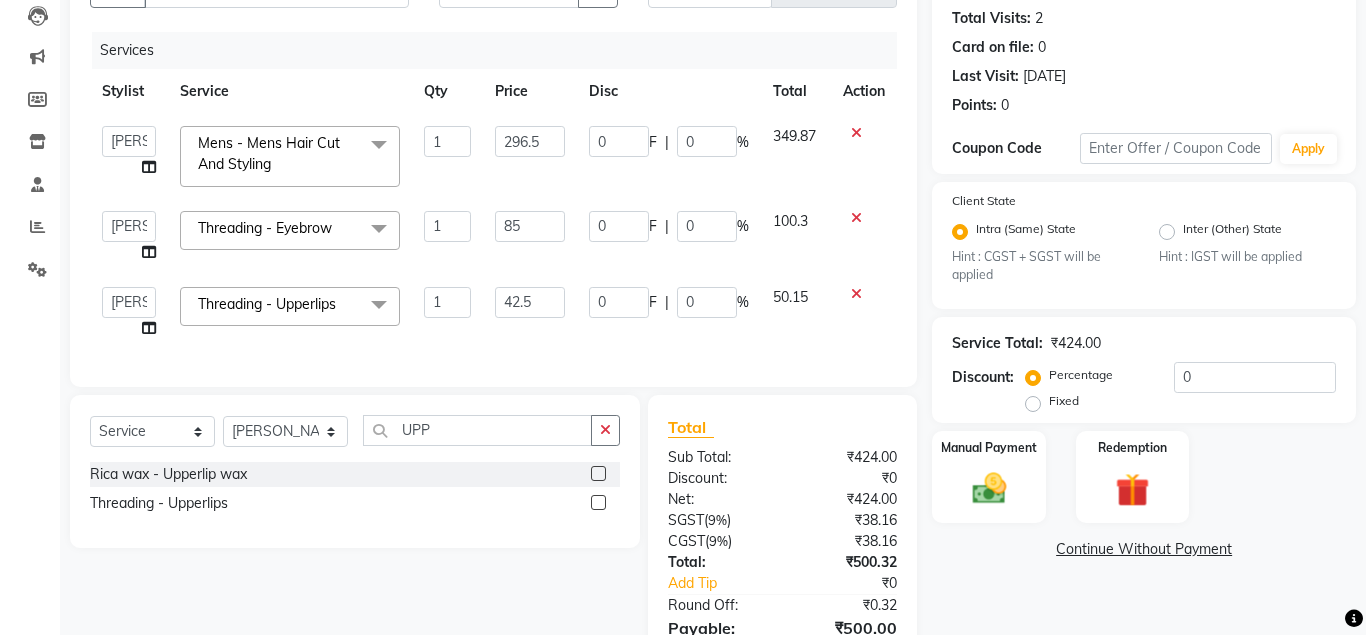 scroll, scrollTop: 321, scrollLeft: 0, axis: vertical 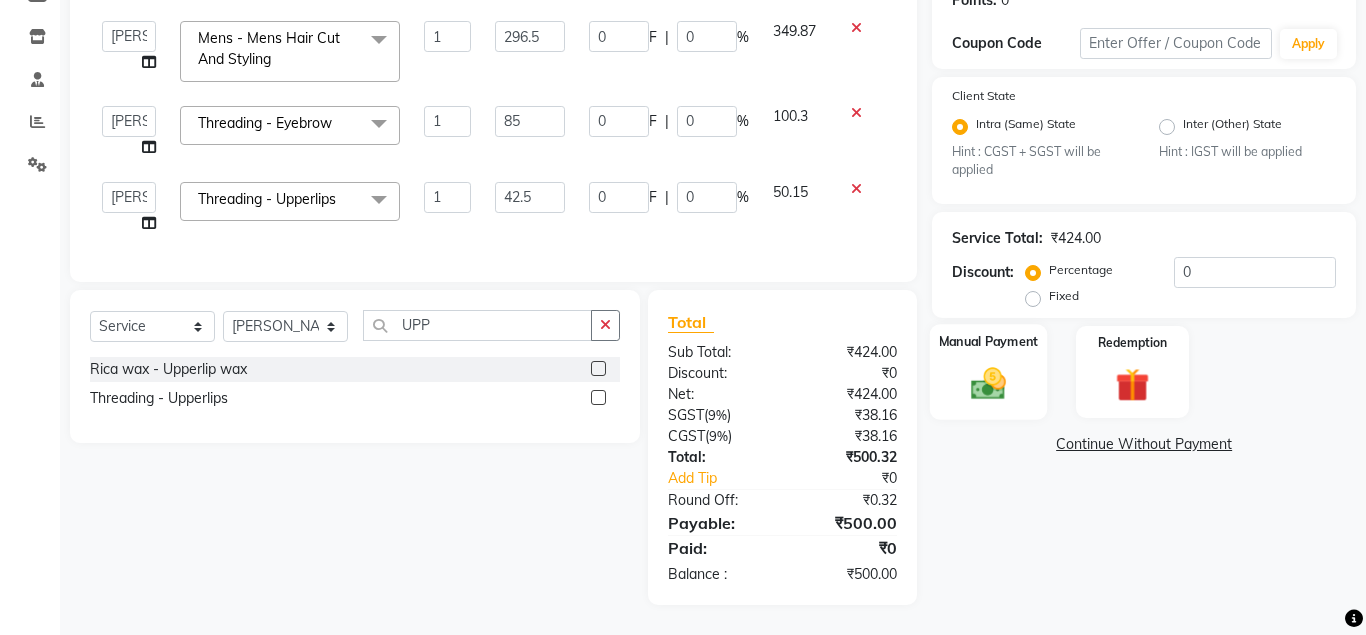 click 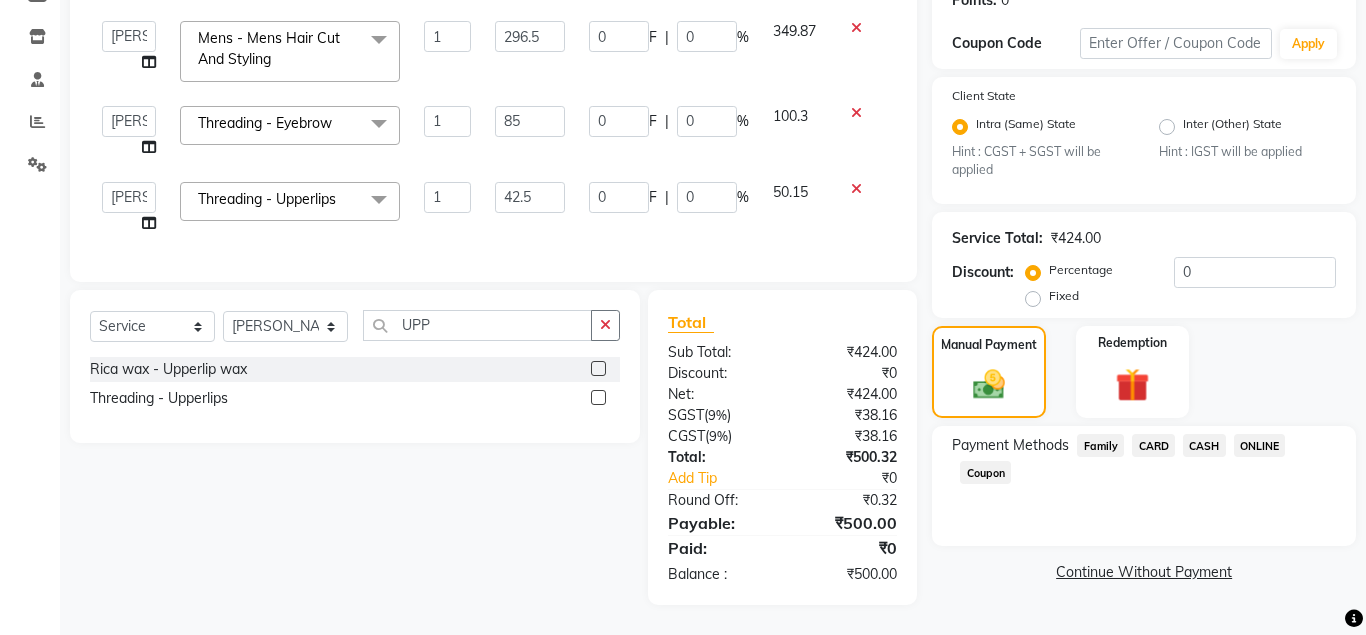 click on "CARD" 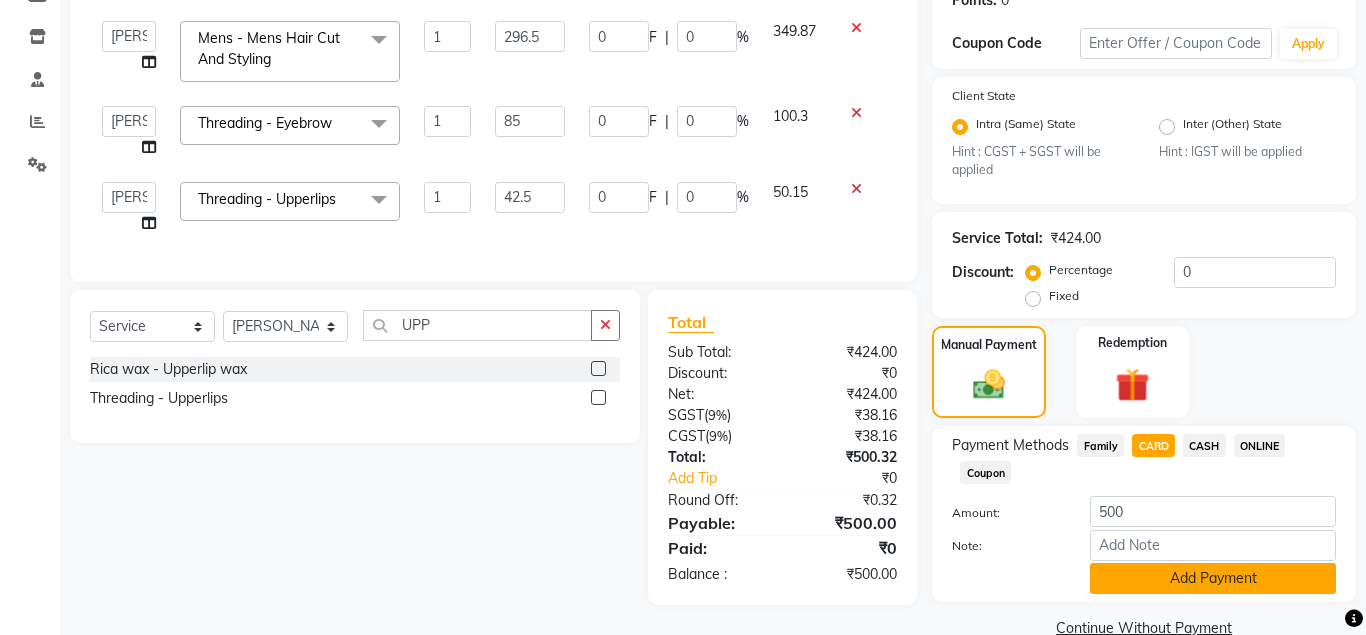 click on "Add Payment" 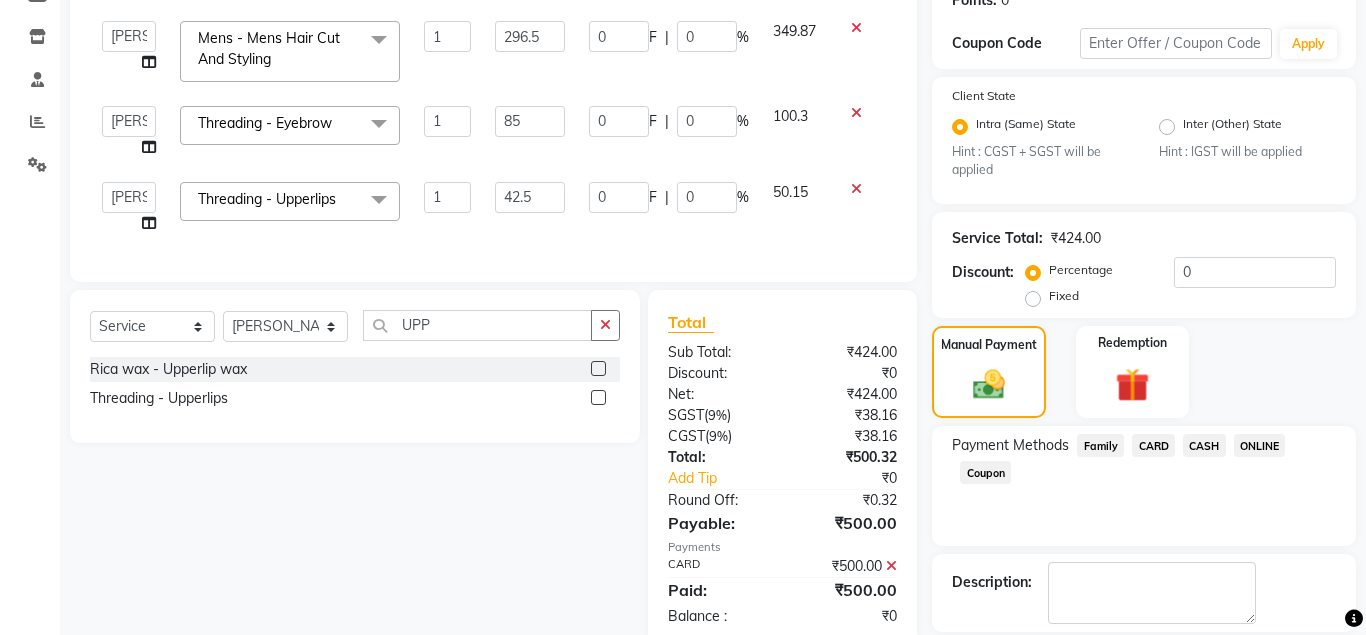 scroll, scrollTop: 416, scrollLeft: 0, axis: vertical 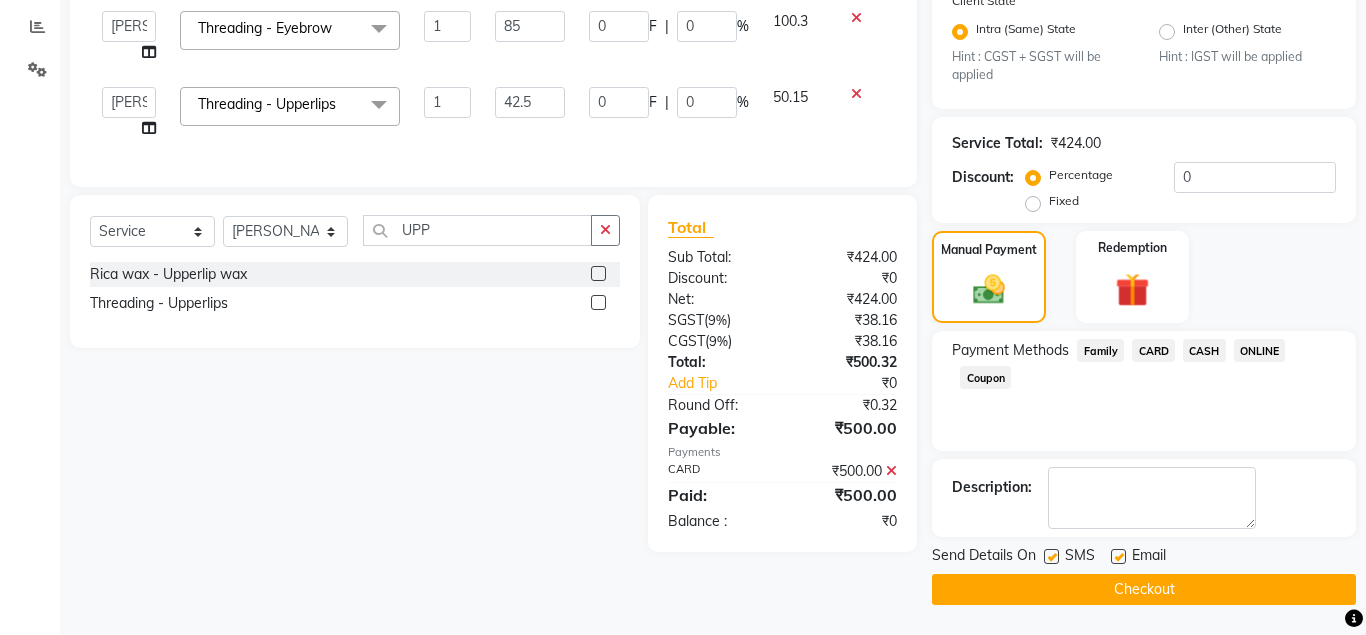click on "Send Details On SMS Email  Checkout" 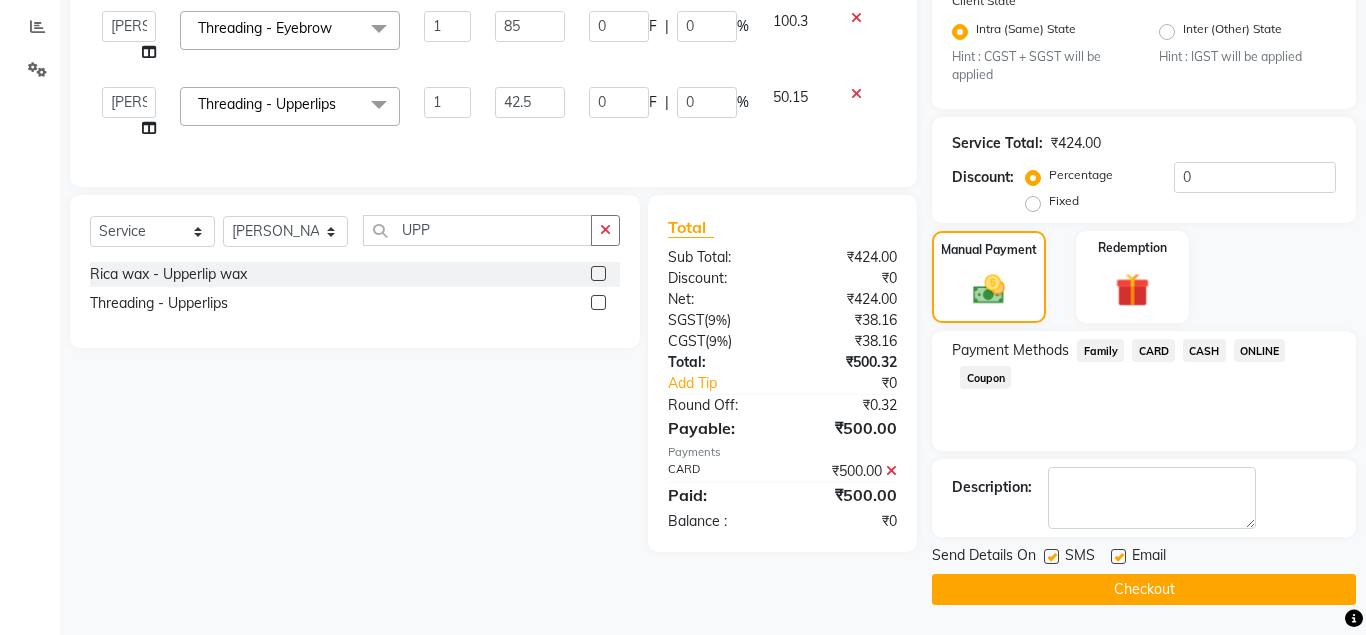 click on "Checkout" 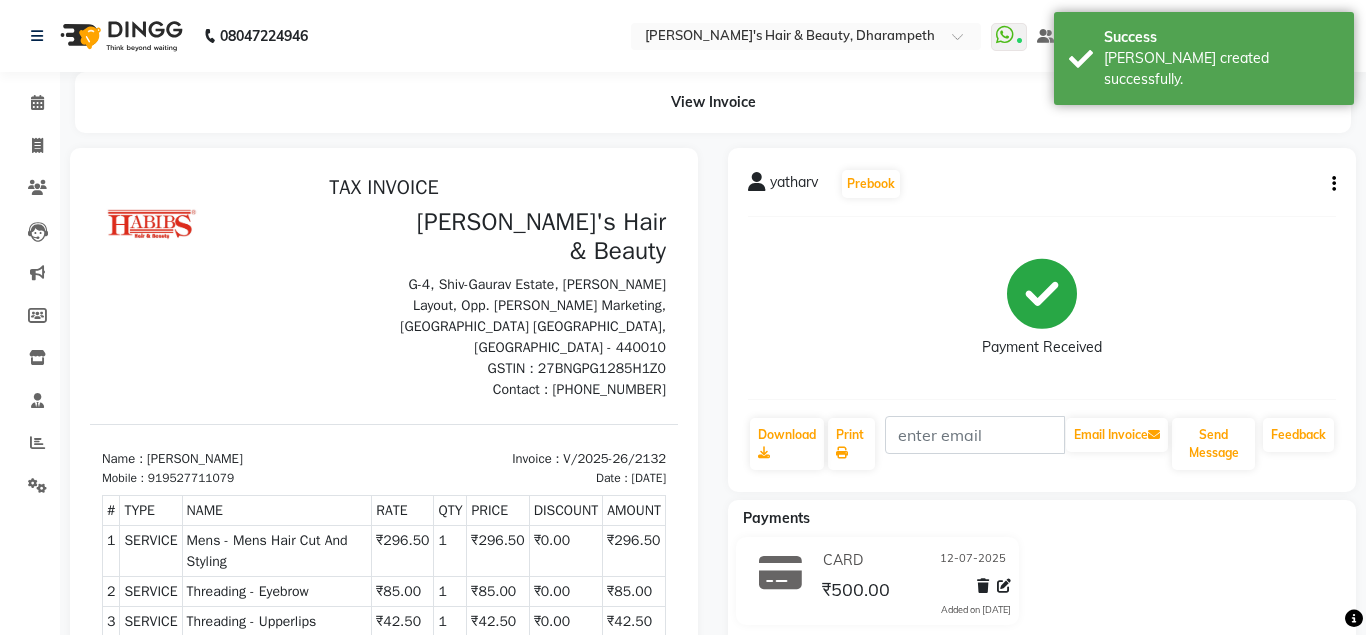 scroll, scrollTop: 0, scrollLeft: 0, axis: both 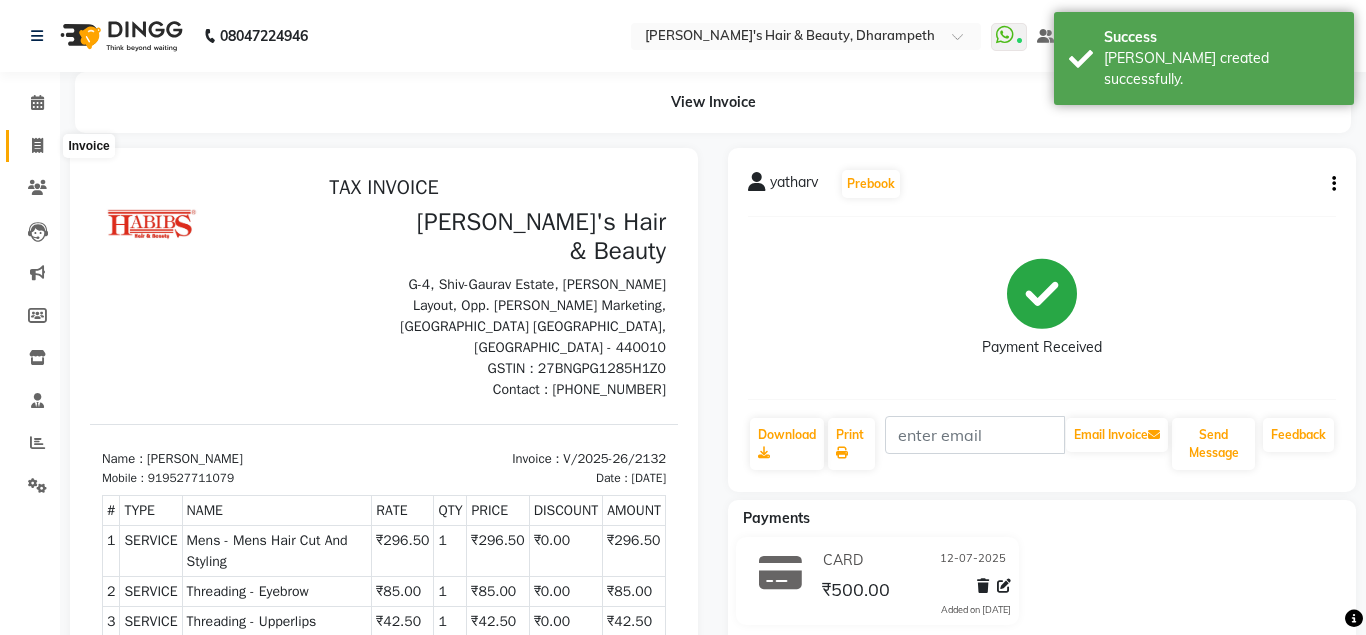 click 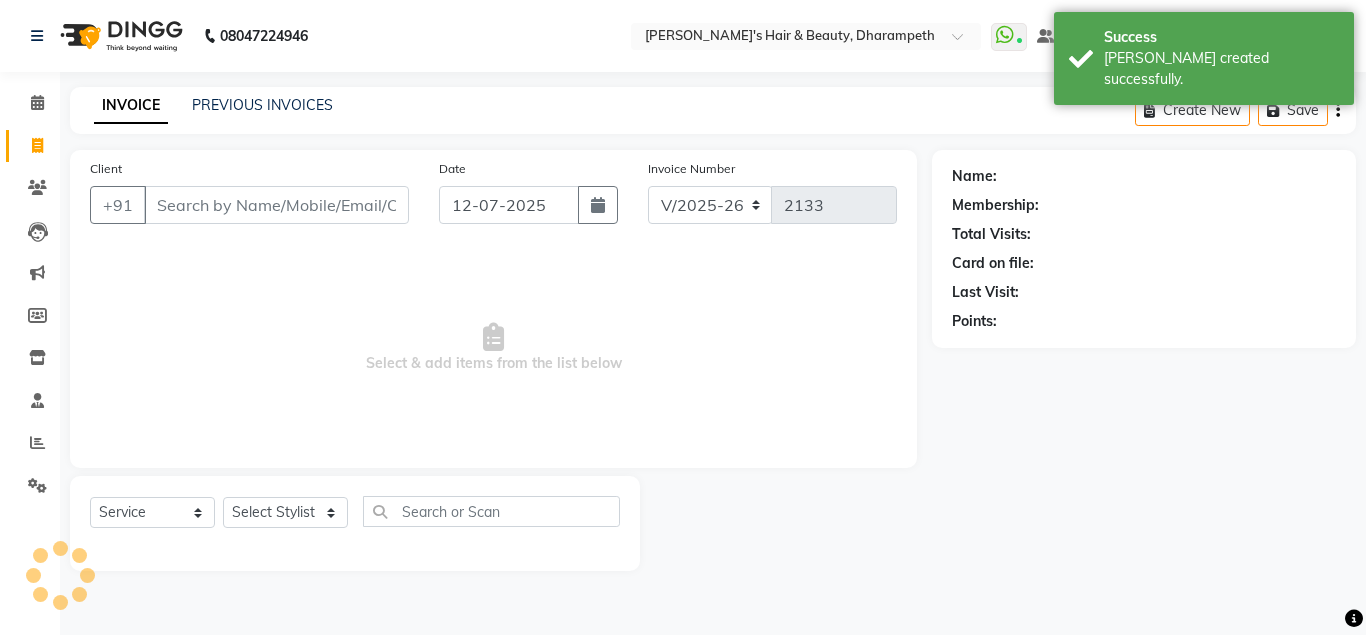 click on "Client" at bounding box center [276, 205] 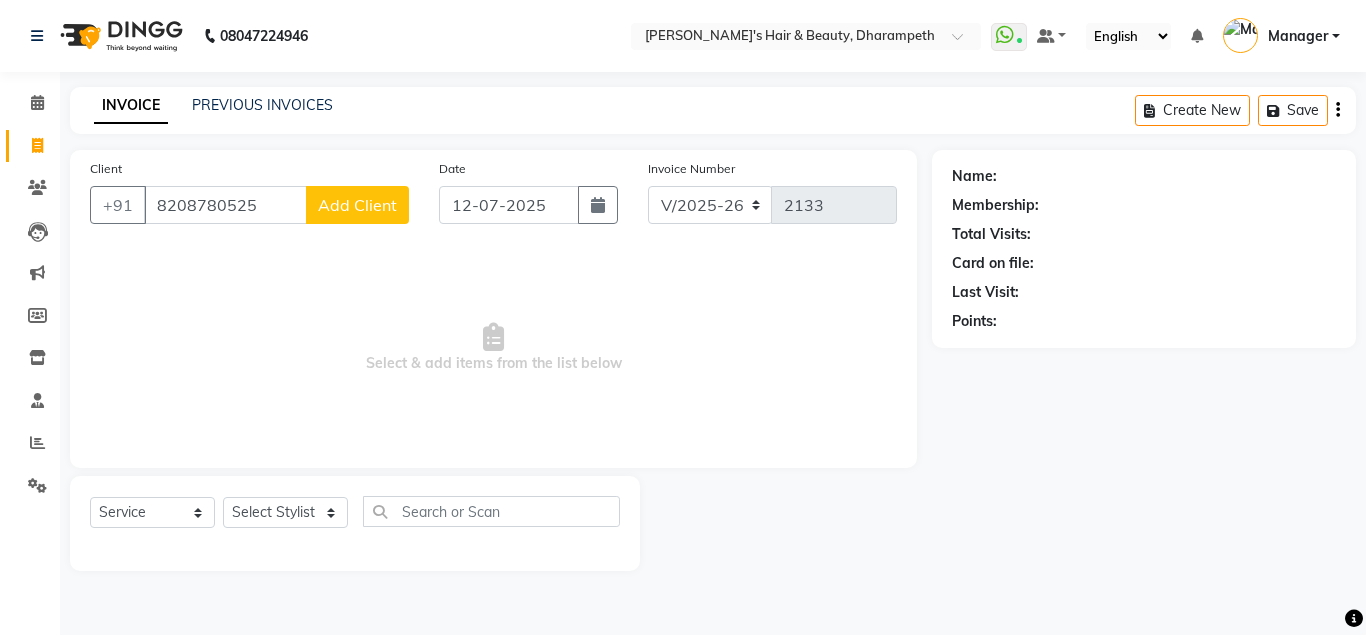 type on "8208780525" 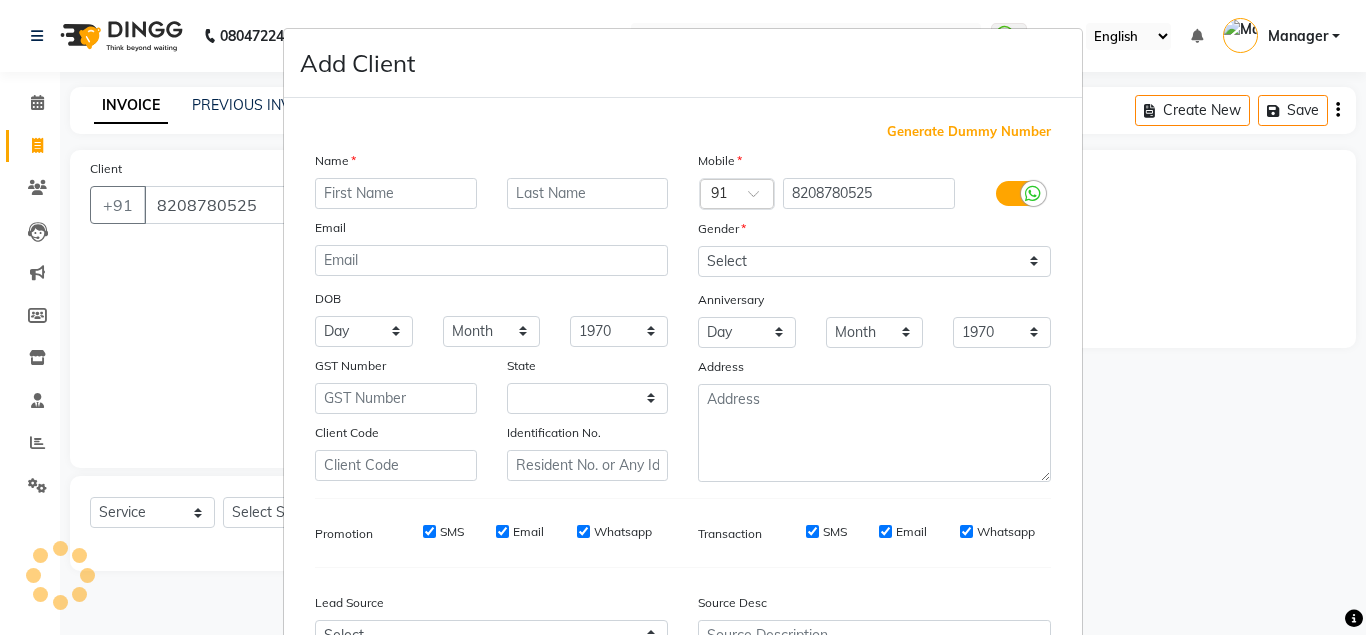 select on "22" 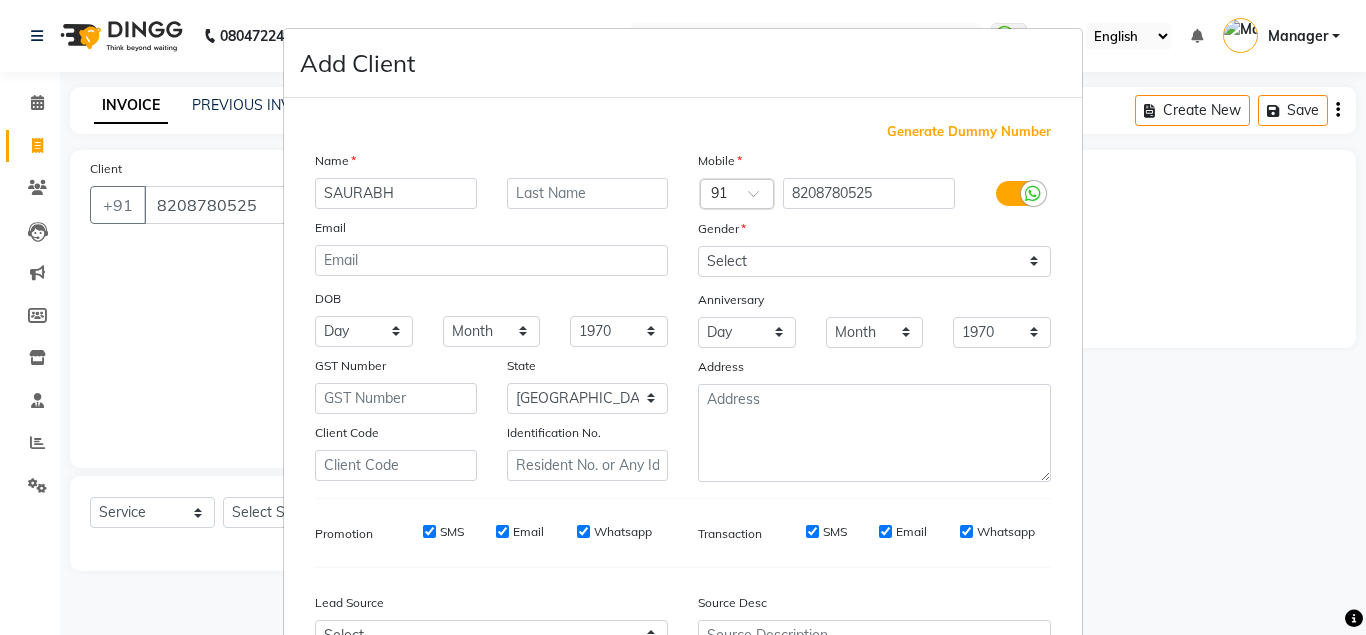 type on "SAURABH" 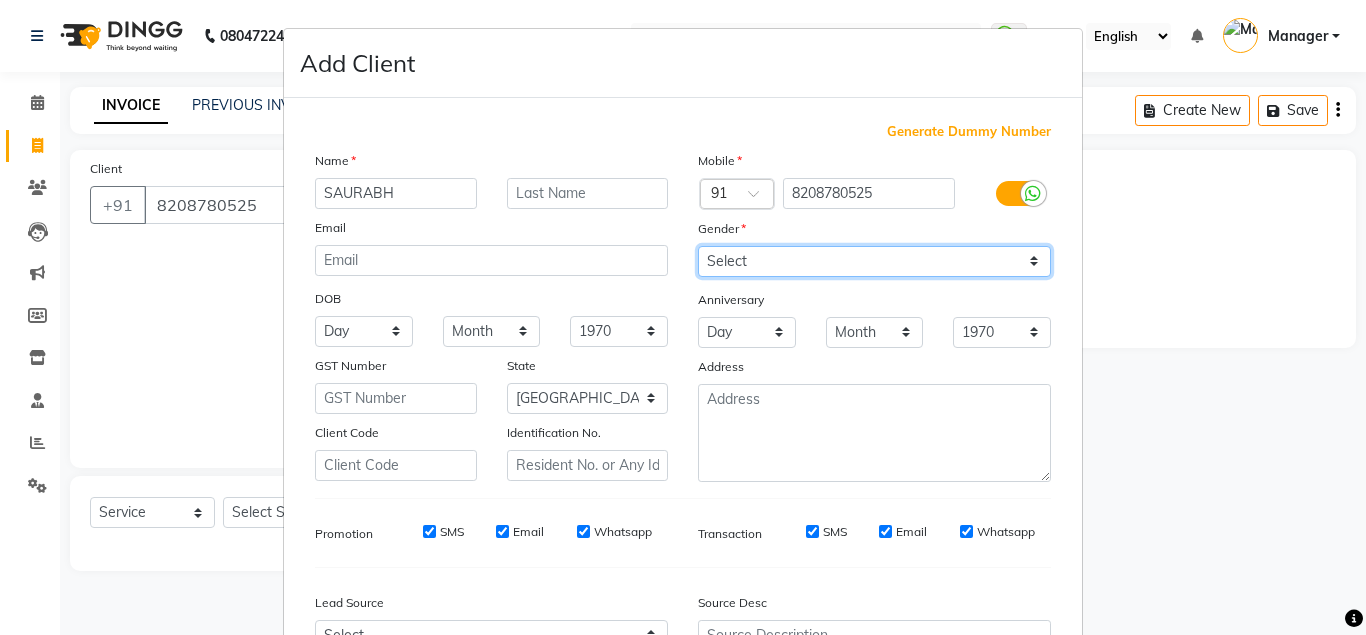 click on "Select [DEMOGRAPHIC_DATA] [DEMOGRAPHIC_DATA] Other Prefer Not To Say" at bounding box center [874, 261] 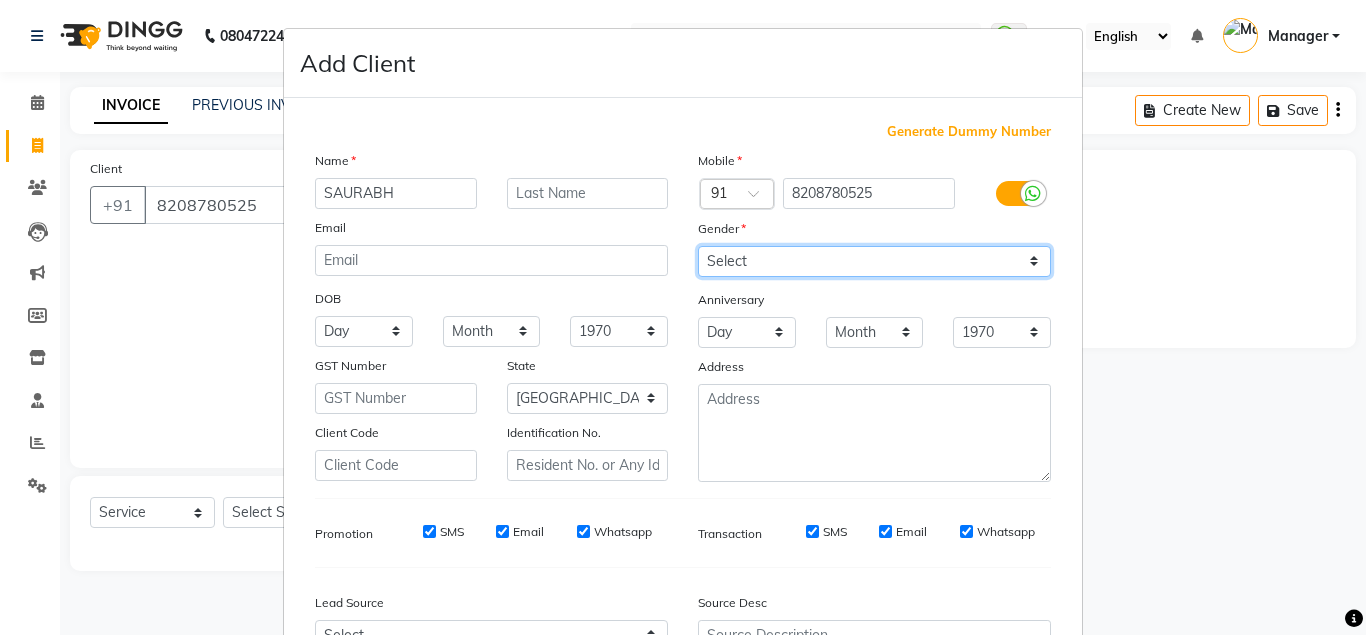 click on "[DEMOGRAPHIC_DATA]" at bounding box center [0, 0] 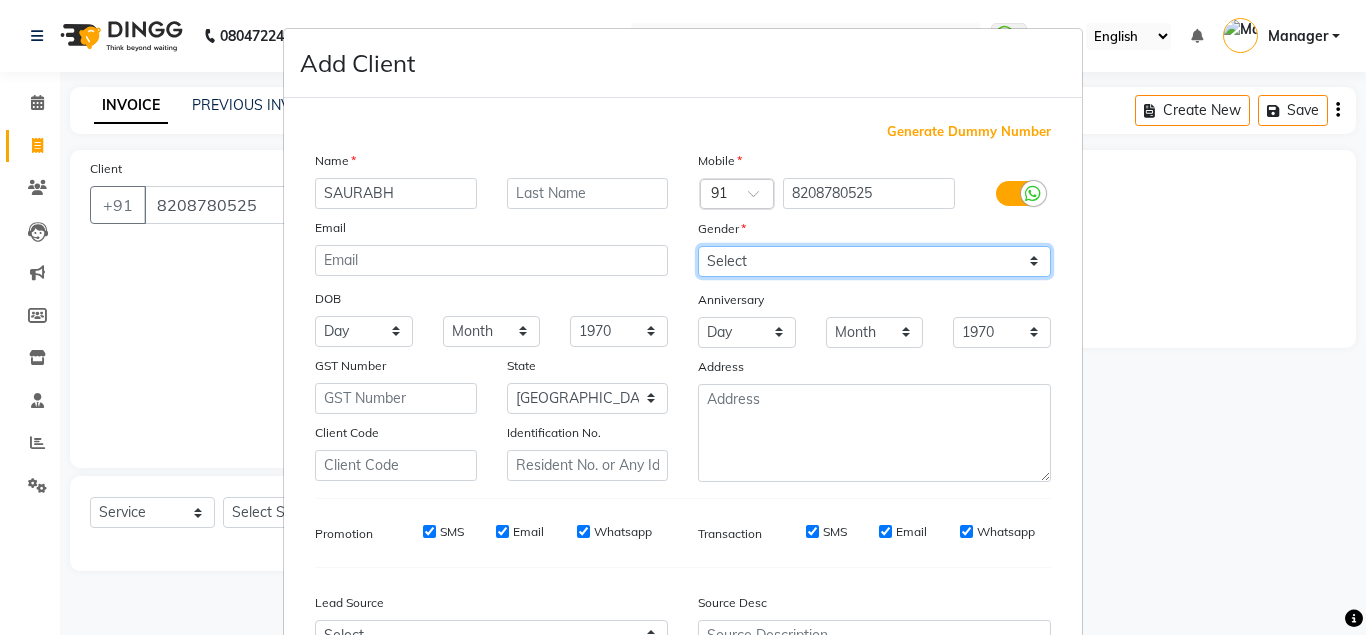 click on "[DEMOGRAPHIC_DATA]" at bounding box center (0, 0) 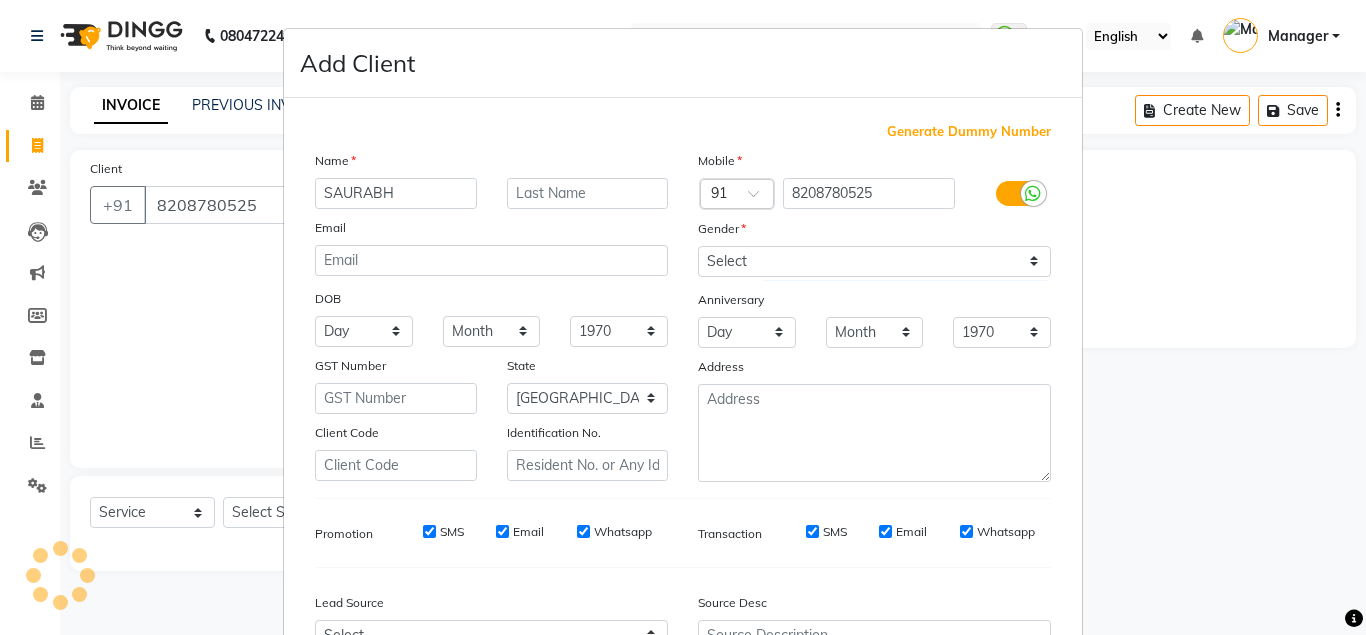 scroll, scrollTop: 214, scrollLeft: 0, axis: vertical 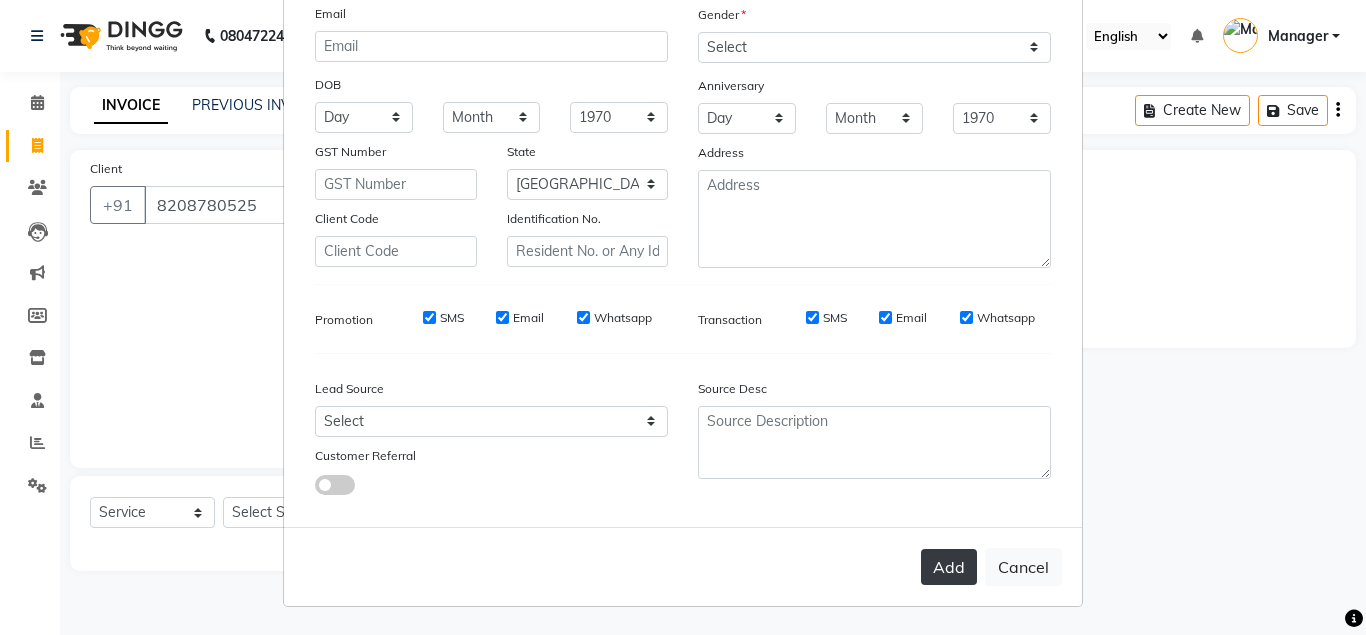 click on "Add" at bounding box center (949, 567) 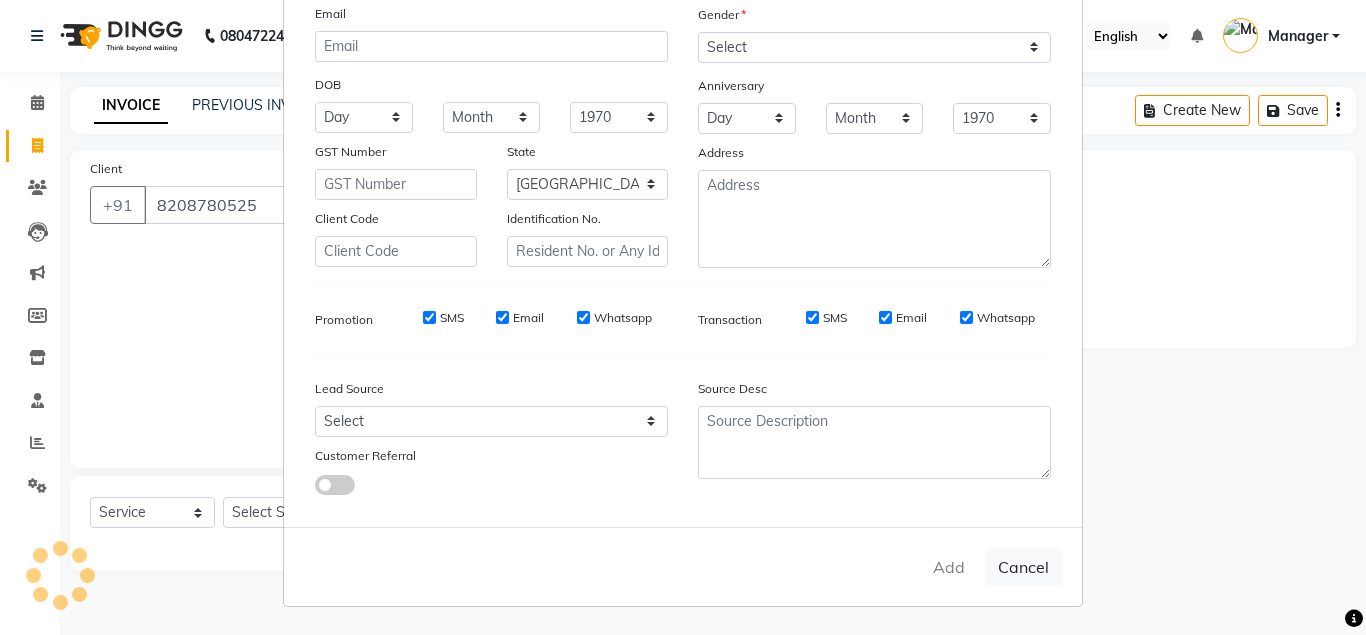 click on "Add Client Generate Dummy Number Name SAURABH Email DOB Day 01 02 03 04 05 06 07 08 09 10 11 12 13 14 15 16 17 18 19 20 21 22 23 24 25 26 27 28 29 30 31 Month January February March April May June July August September October November [DATE] 1941 1942 1943 1944 1945 1946 1947 1948 1949 1950 1951 1952 1953 1954 1955 1956 1957 1958 1959 1960 1961 1962 1963 1964 1965 1966 1967 1968 1969 1970 1971 1972 1973 1974 1975 1976 1977 1978 1979 1980 1981 1982 1983 1984 1985 1986 1987 1988 1989 1990 1991 1992 1993 1994 1995 1996 1997 1998 1999 2000 2001 2002 2003 2004 2005 2006 2007 2008 2009 2010 2011 2012 2013 2014 2015 2016 2017 2018 2019 2020 2021 2022 2023 2024 GST Number State Select [GEOGRAPHIC_DATA] [GEOGRAPHIC_DATA] [GEOGRAPHIC_DATA] [GEOGRAPHIC_DATA] [GEOGRAPHIC_DATA] [GEOGRAPHIC_DATA] [GEOGRAPHIC_DATA] [GEOGRAPHIC_DATA] and [GEOGRAPHIC_DATA] [GEOGRAPHIC_DATA] [GEOGRAPHIC_DATA] [GEOGRAPHIC_DATA] [GEOGRAPHIC_DATA] [GEOGRAPHIC_DATA] [GEOGRAPHIC_DATA] [GEOGRAPHIC_DATA] [GEOGRAPHIC_DATA] [GEOGRAPHIC_DATA] [GEOGRAPHIC_DATA] [GEOGRAPHIC_DATA] [GEOGRAPHIC_DATA] [GEOGRAPHIC_DATA] [GEOGRAPHIC_DATA] [GEOGRAPHIC_DATA] [GEOGRAPHIC_DATA] [GEOGRAPHIC_DATA] [GEOGRAPHIC_DATA] [GEOGRAPHIC_DATA] [GEOGRAPHIC_DATA] Sikkim" at bounding box center (683, 317) 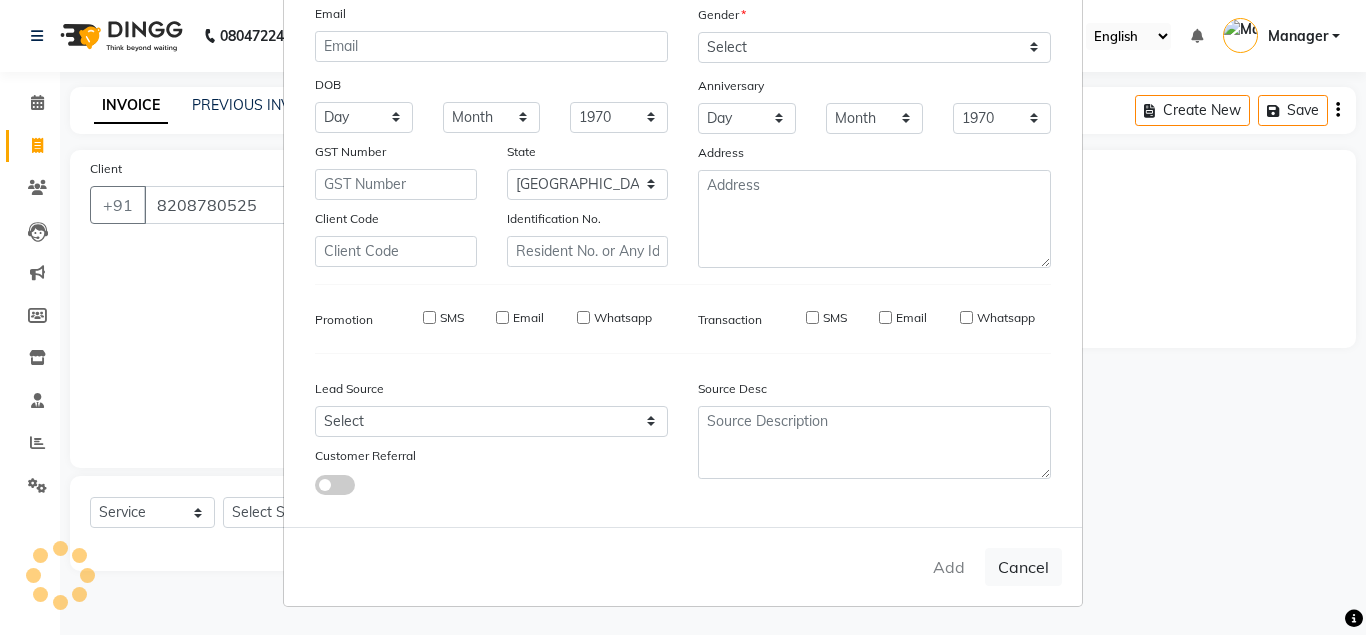 type 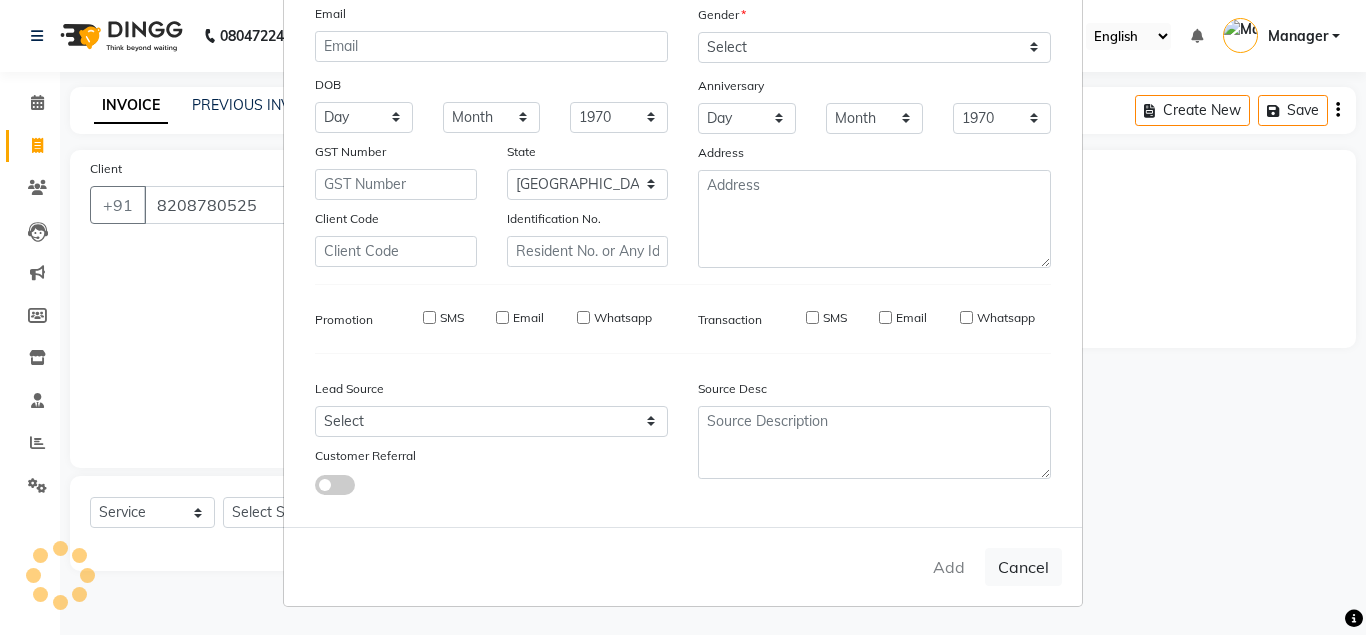 select 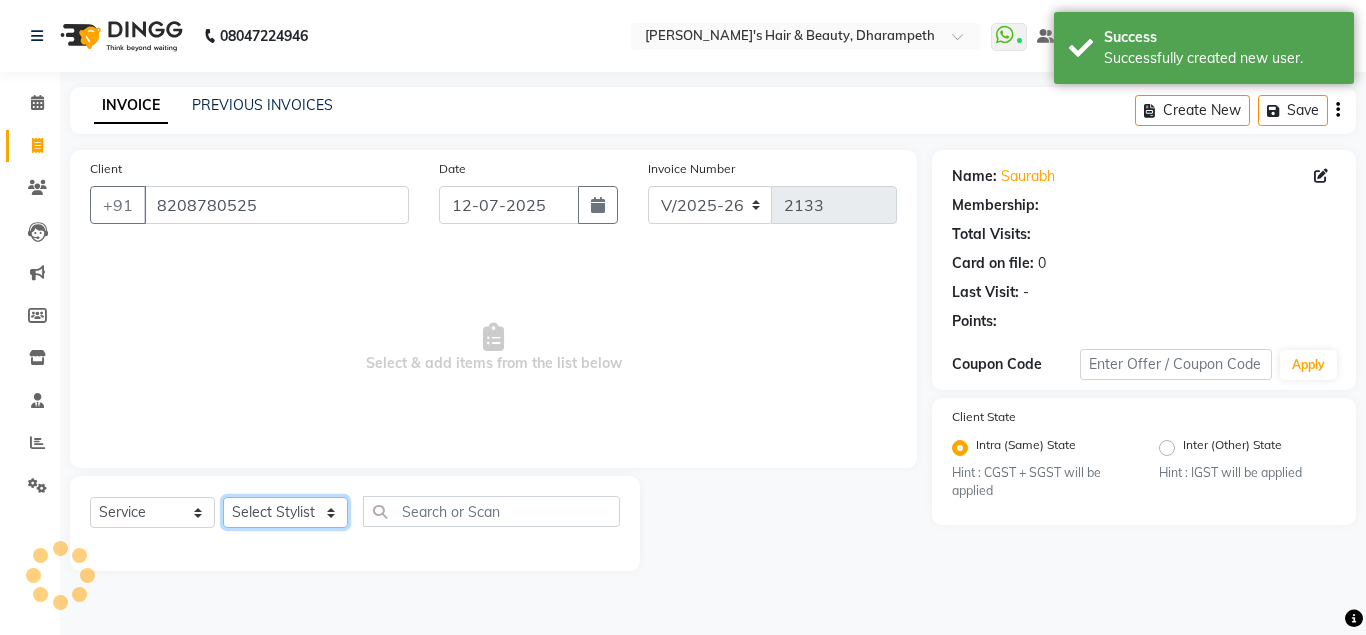 click on "Select Stylist Anuj W [PERSON_NAME] [PERSON_NAME]  Manager [PERSON_NAME] C [PERSON_NAME] S [PERSON_NAME] S Shilpa P Vedant N" 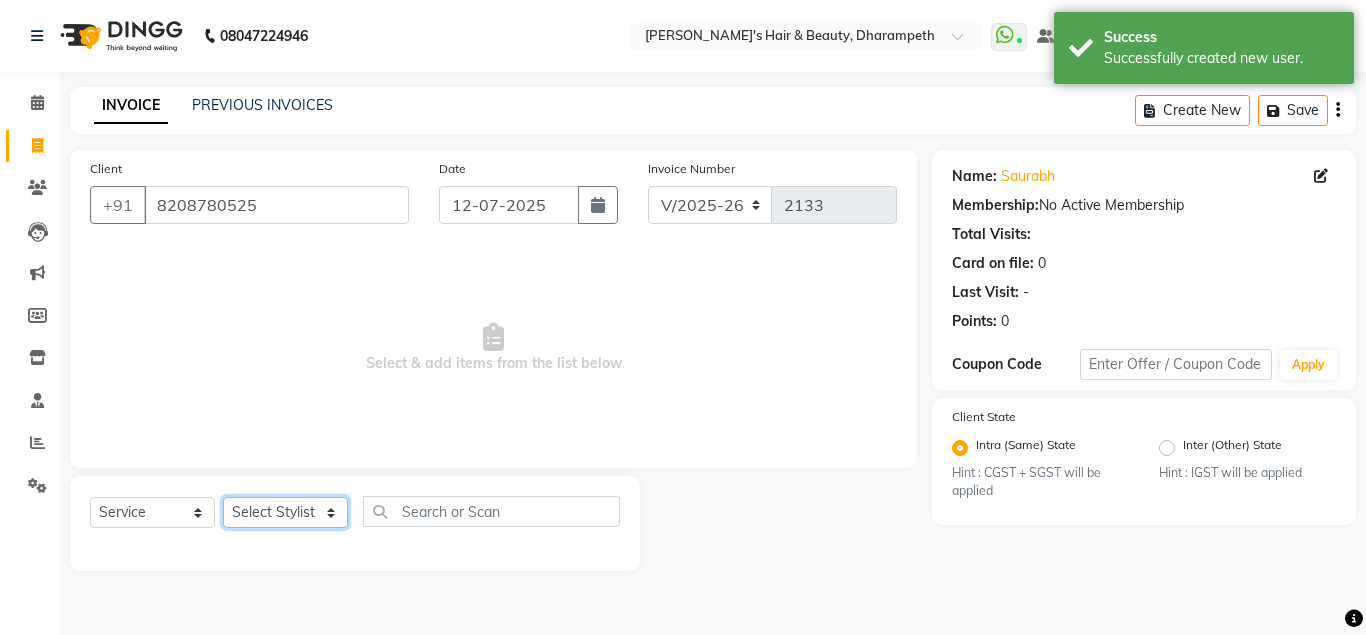 select on "49108" 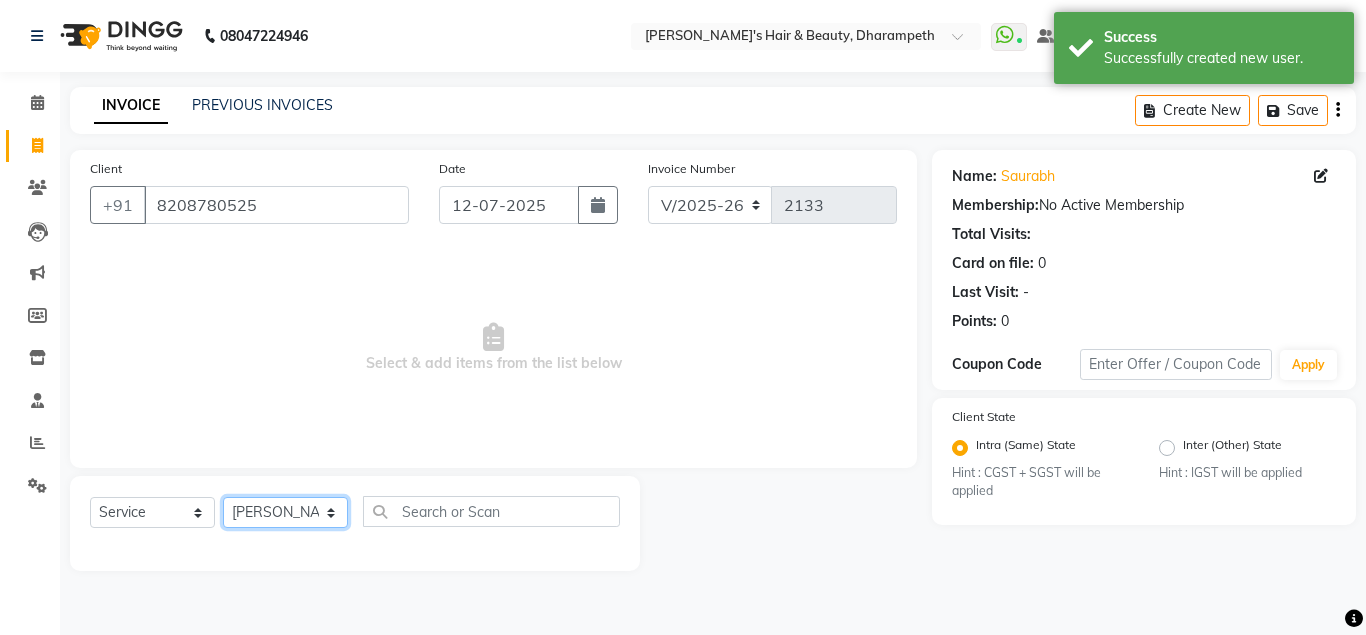 click on "[PERSON_NAME]" 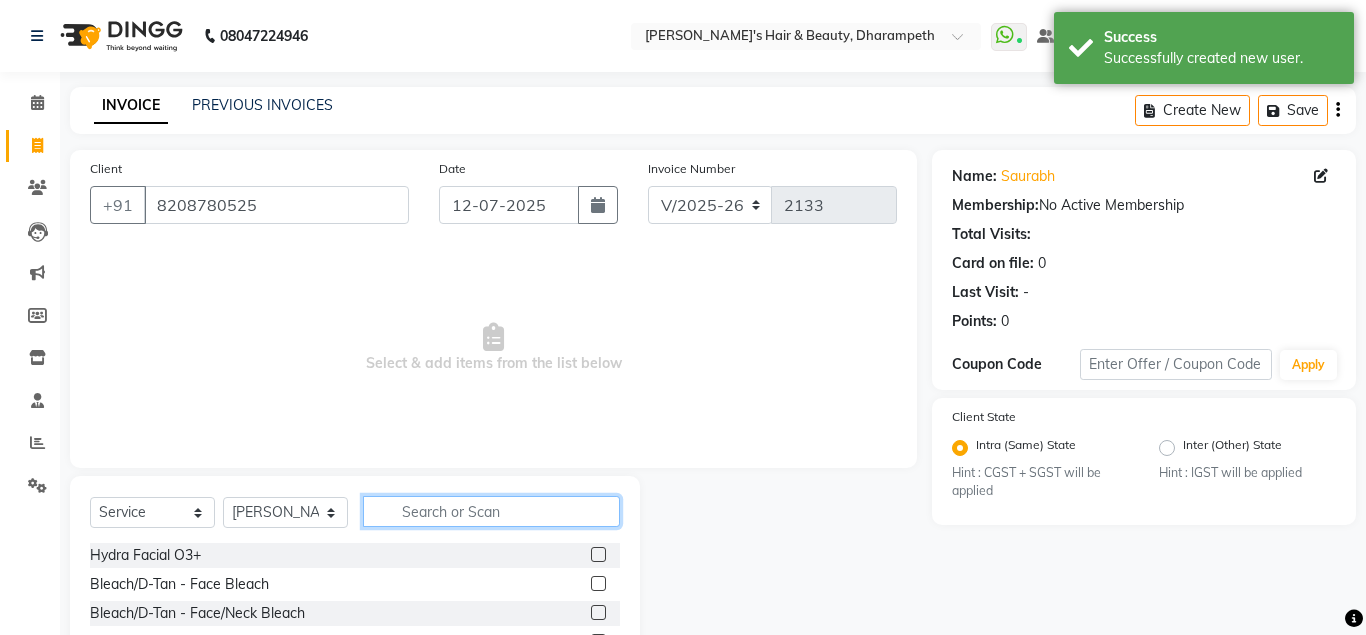 click 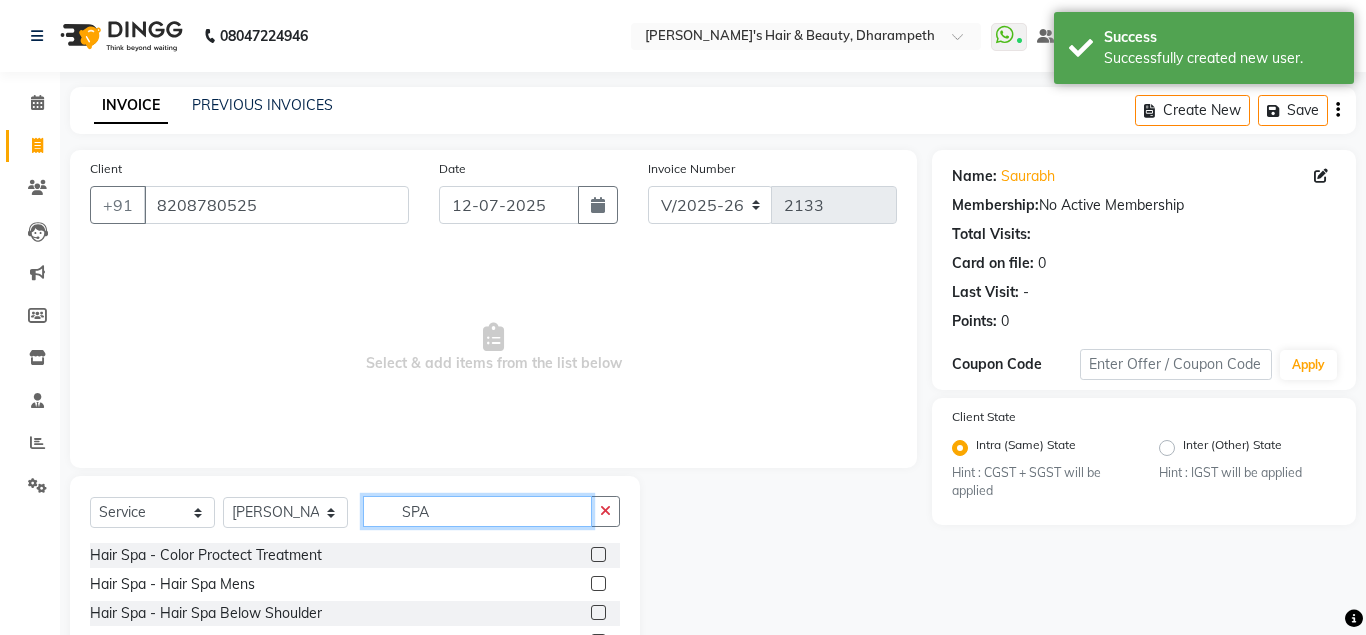 type on "SPA" 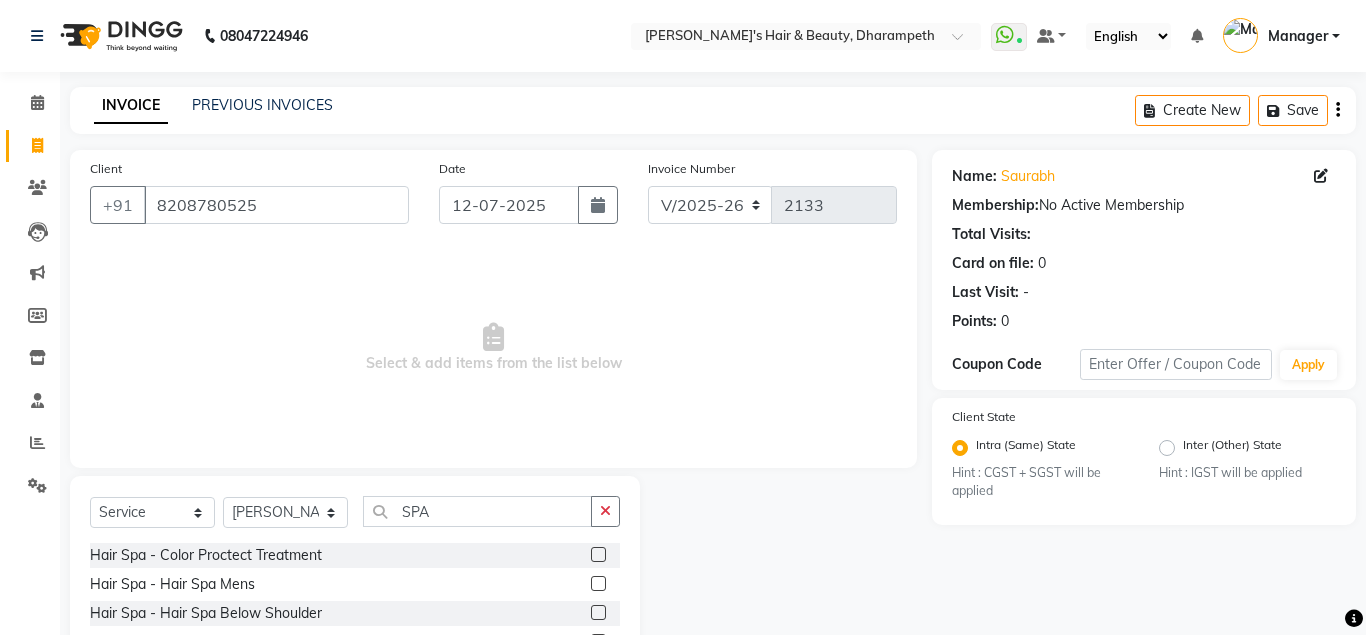 click 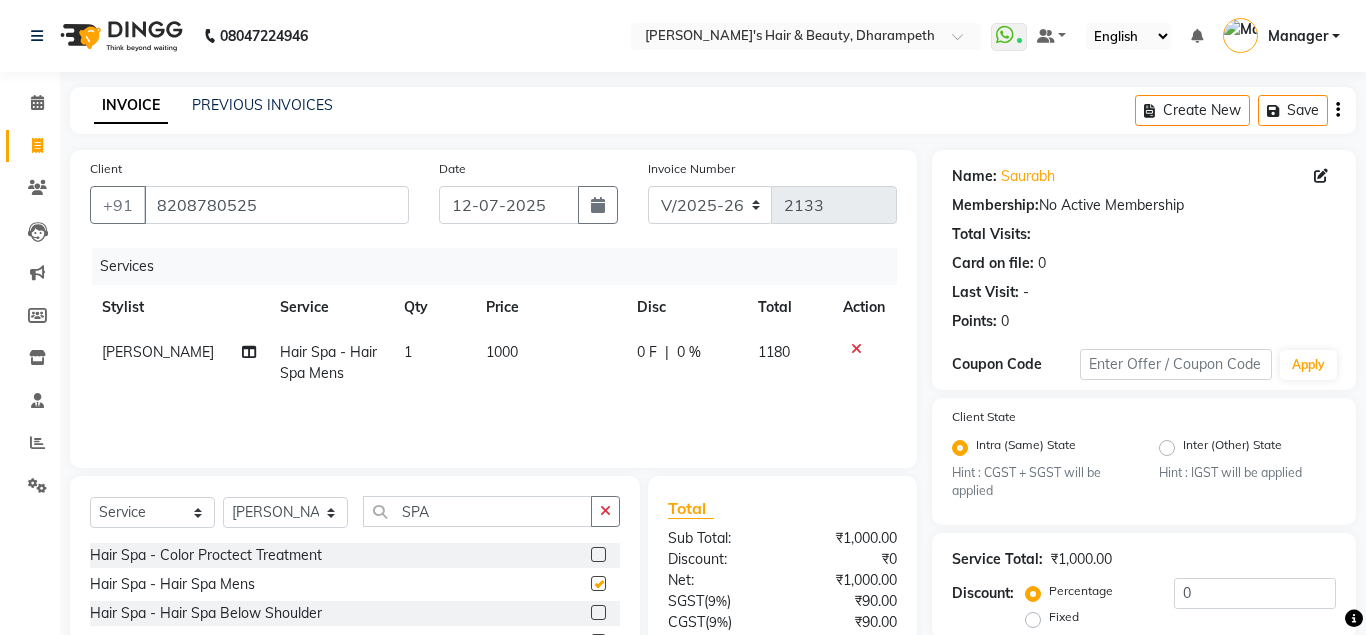 checkbox on "false" 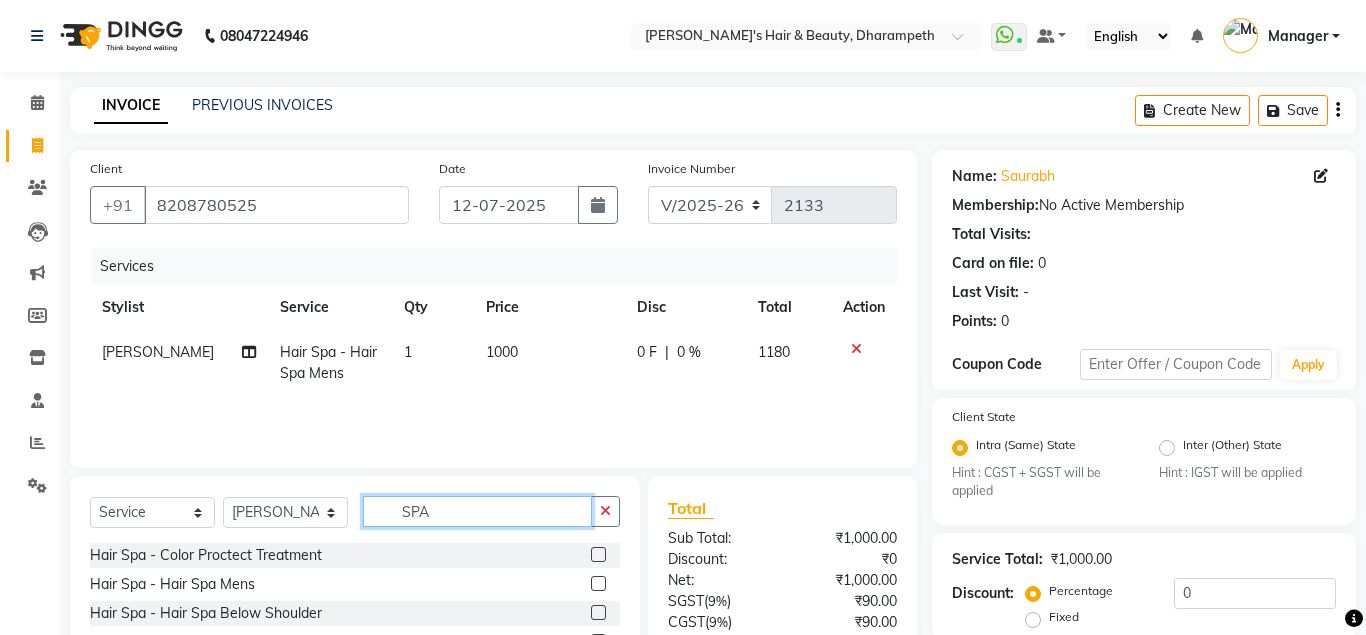 click on "SPA" 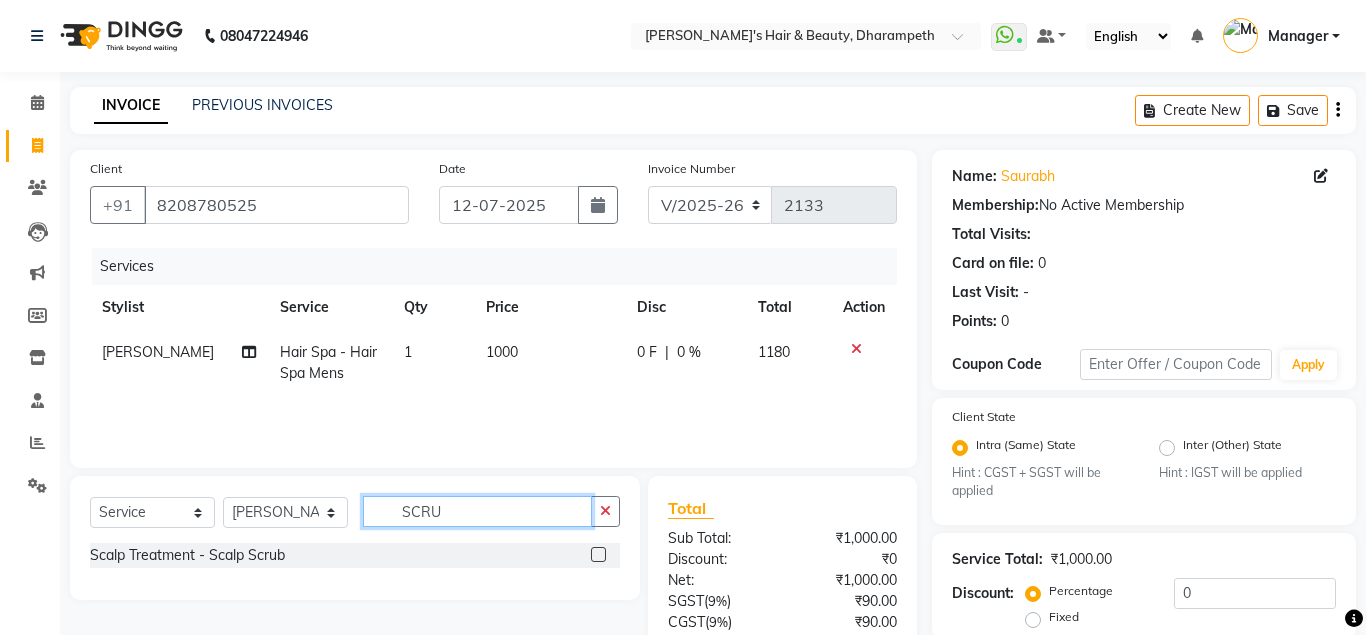 type on "SCRU" 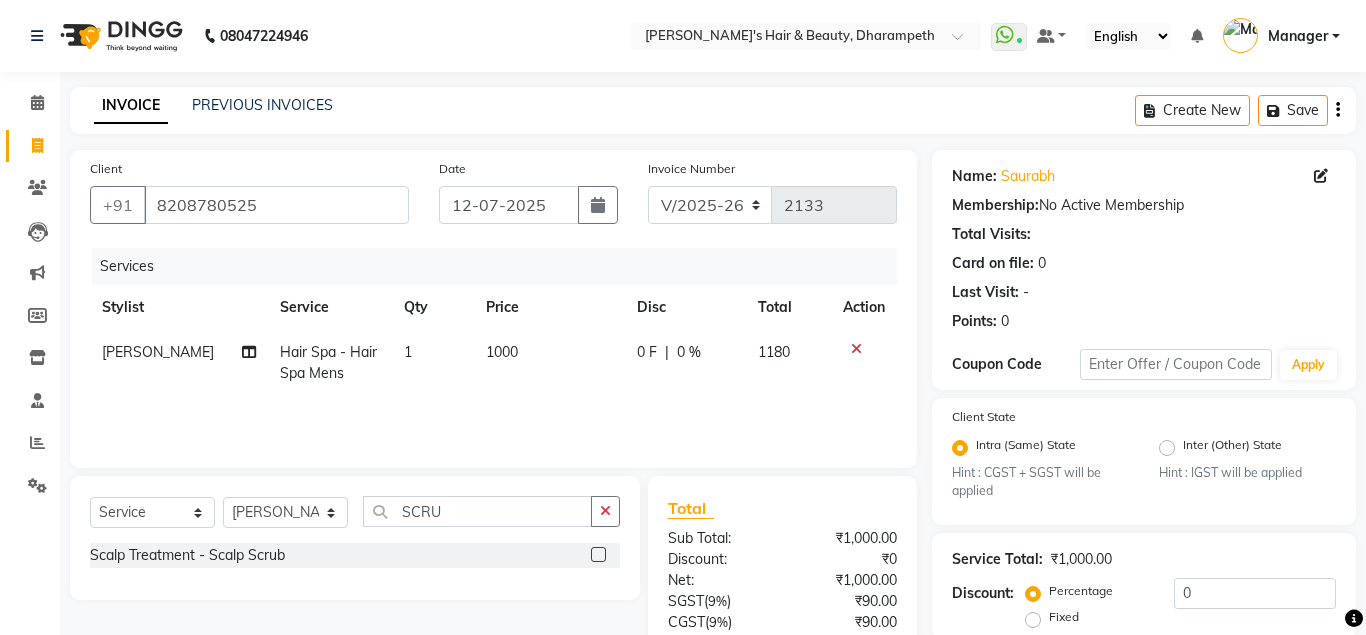 click 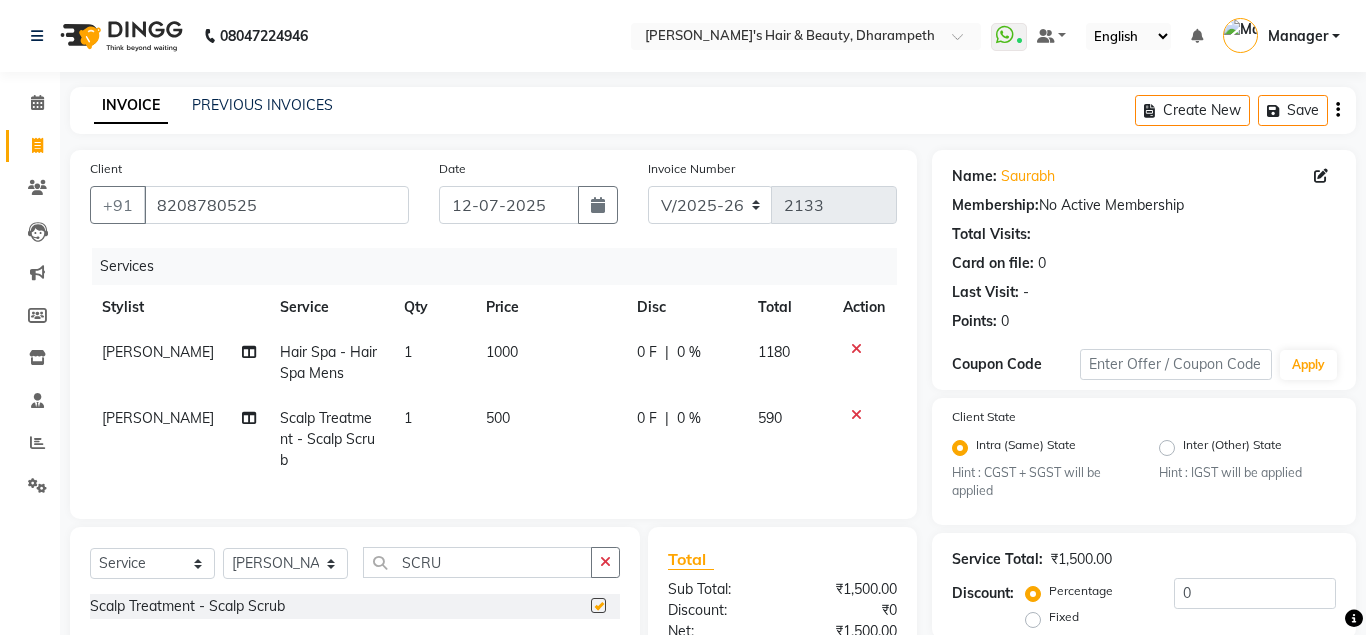 checkbox on "false" 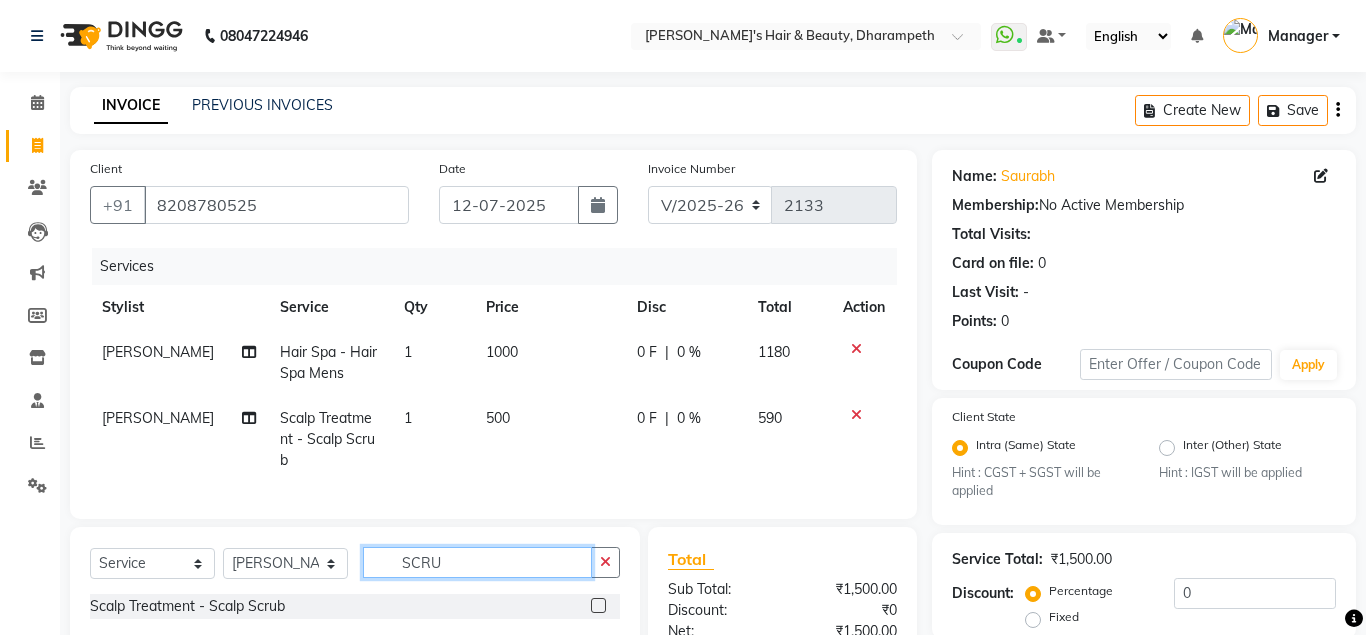 click on "SCRU" 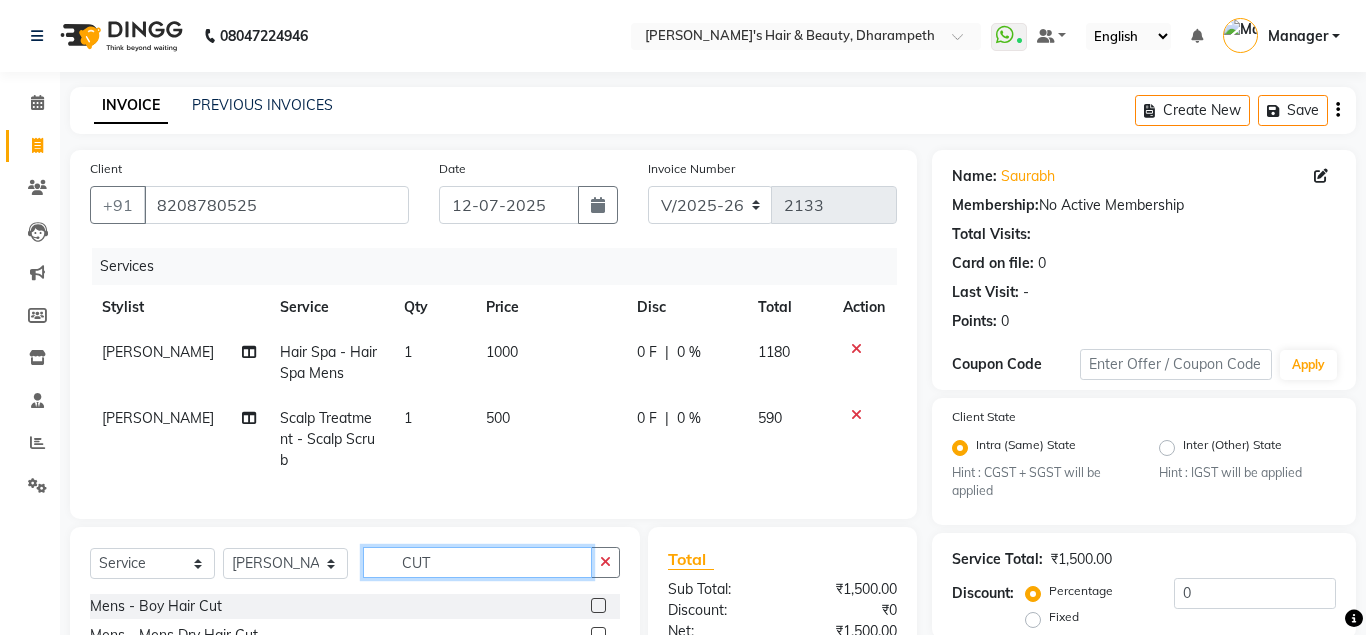 scroll, scrollTop: 196, scrollLeft: 0, axis: vertical 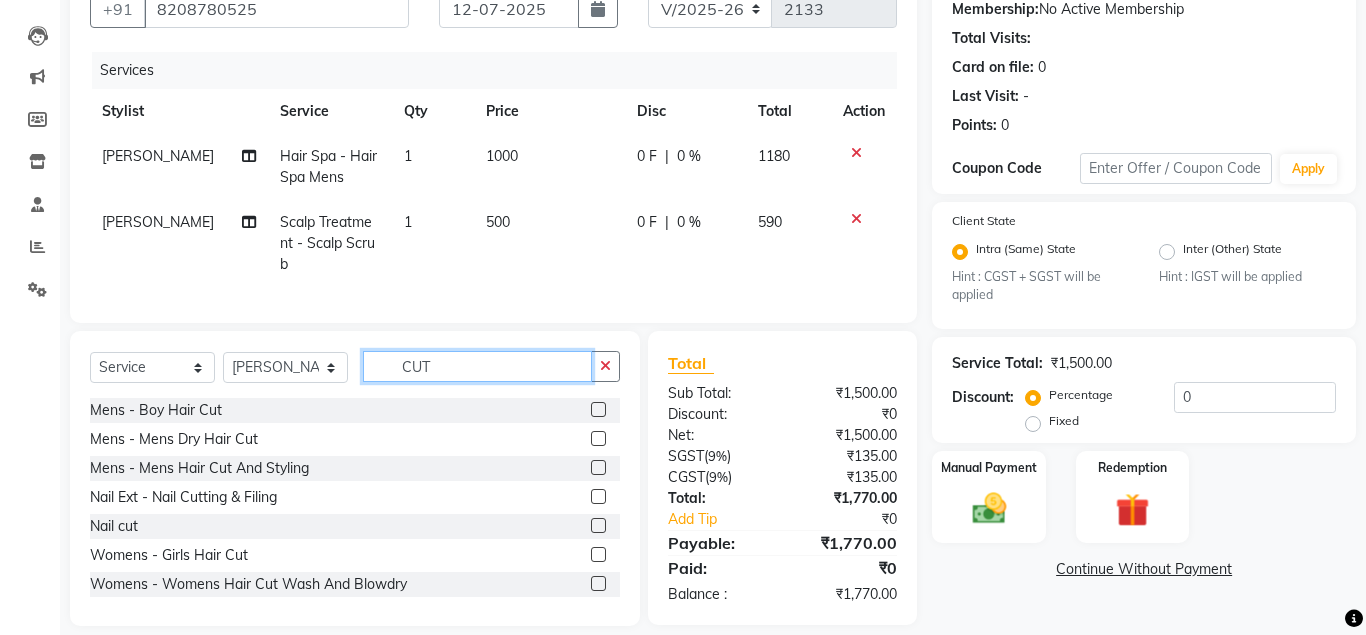 type on "CUT" 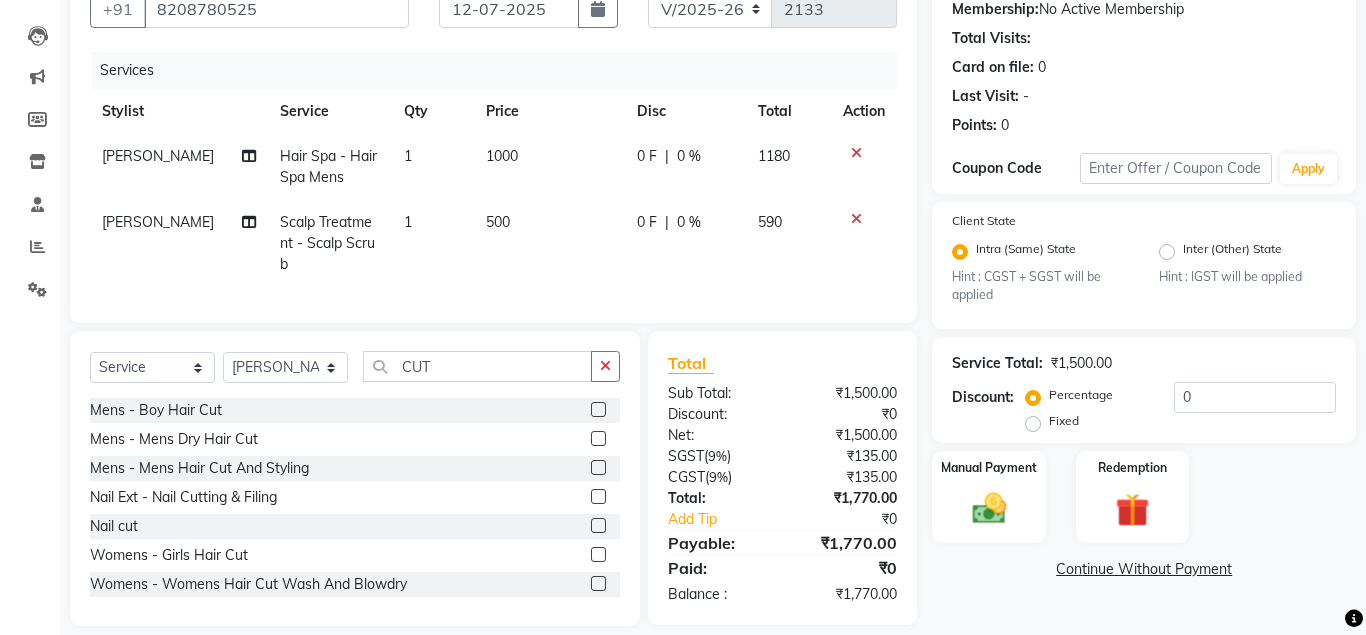 click on "Mens - Mens Hair Cut And Styling" 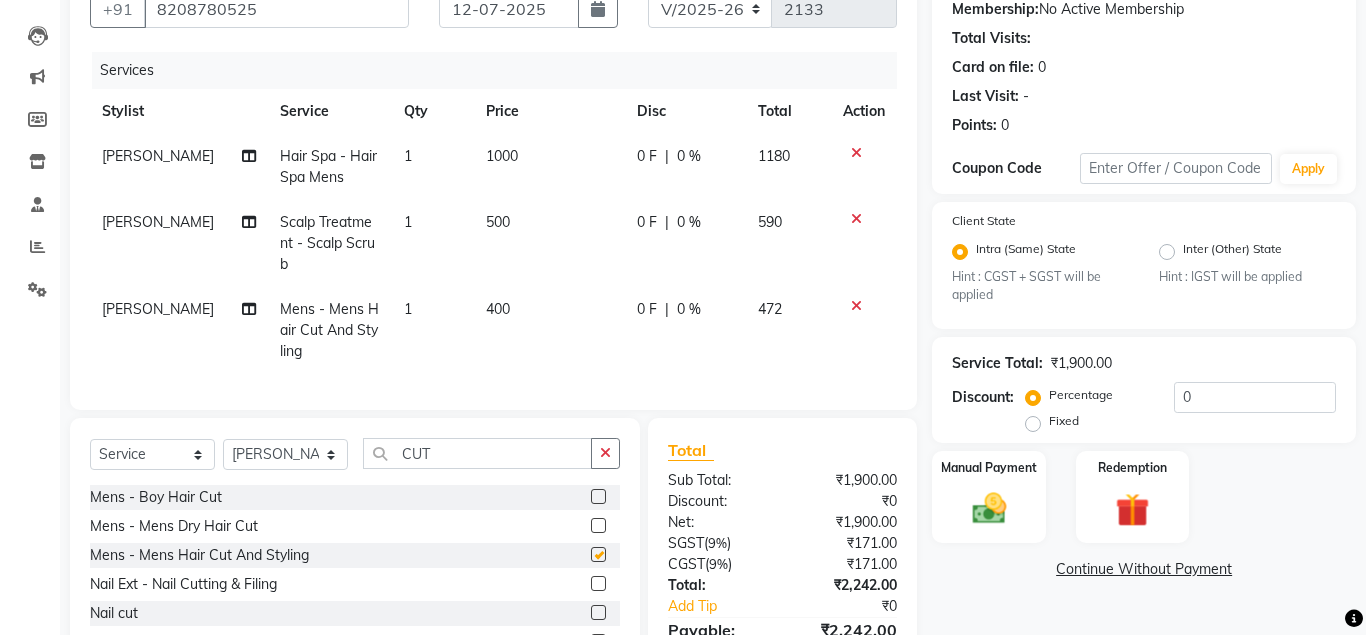 checkbox on "false" 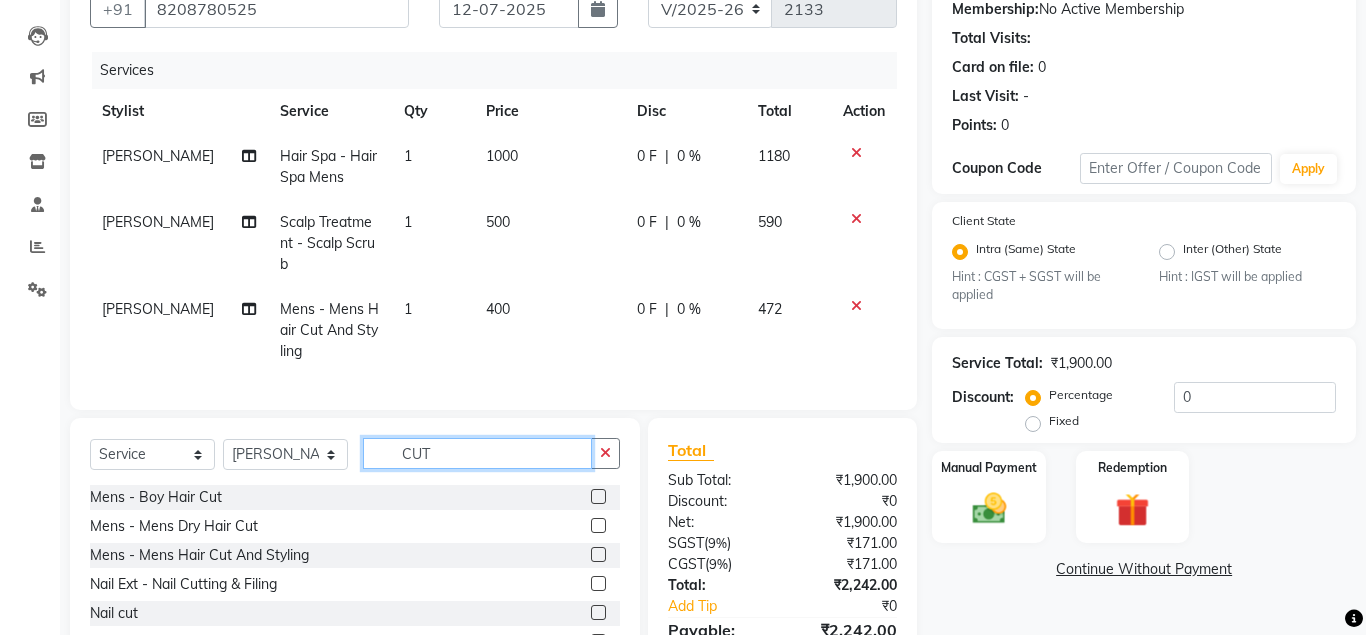 click on "CUT" 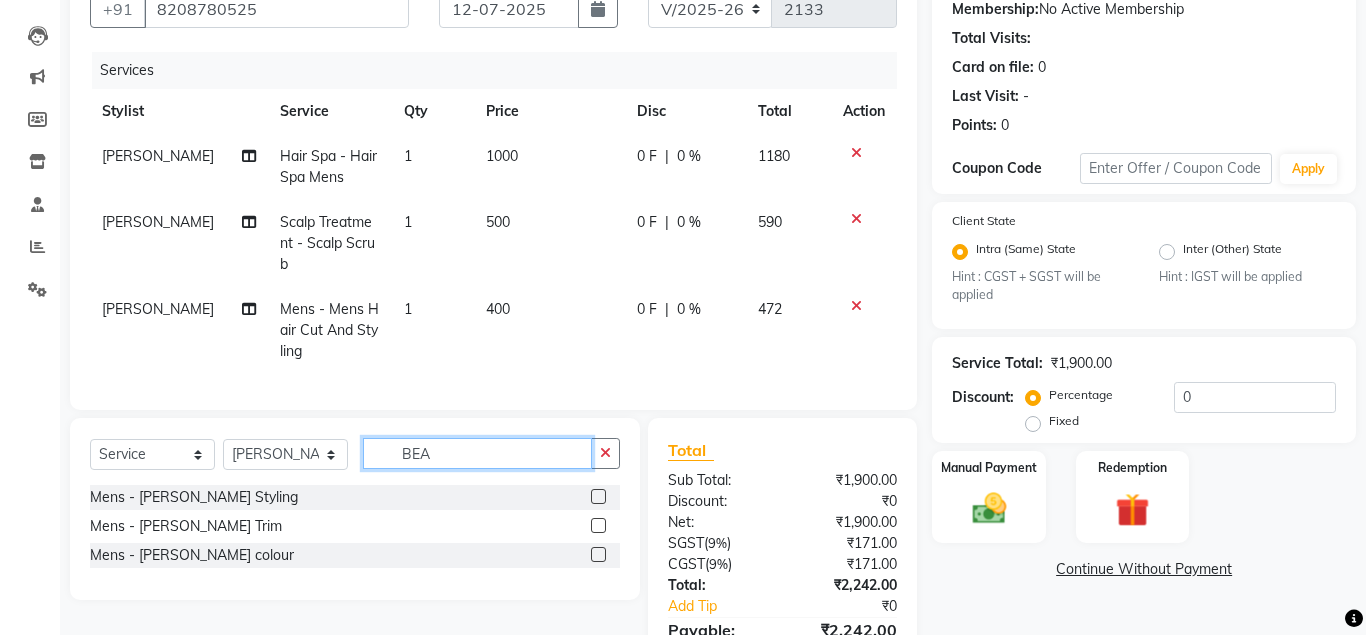 type on "BEA" 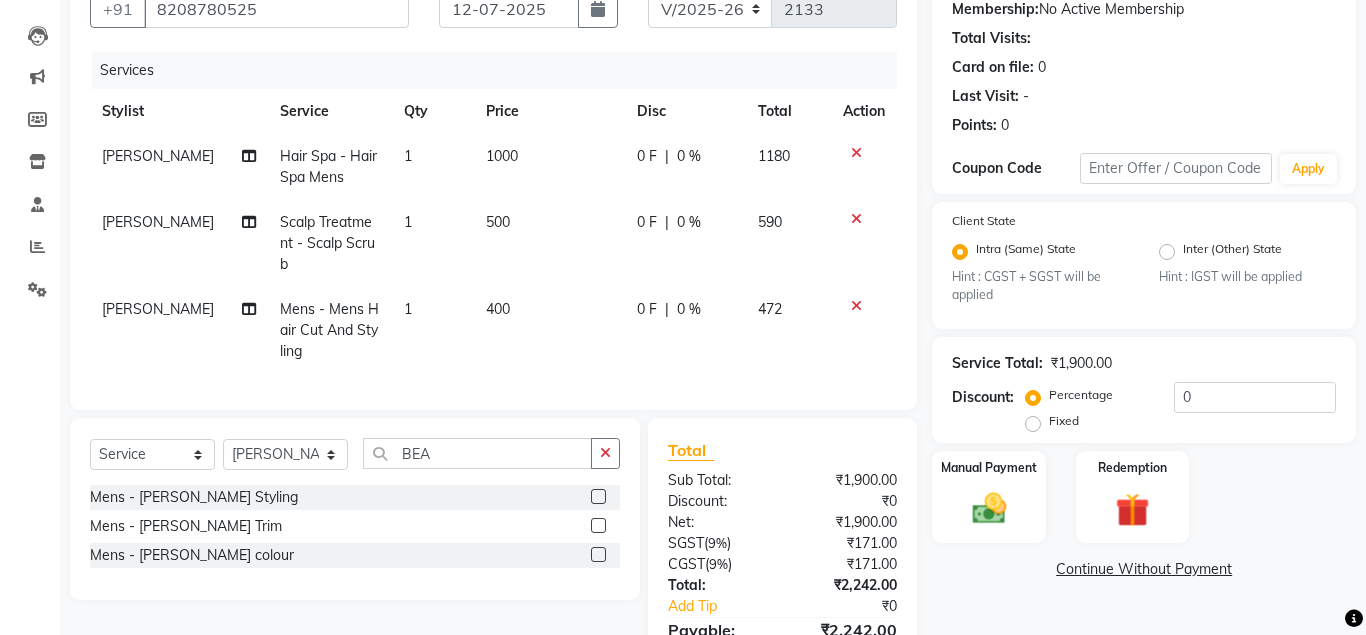 click 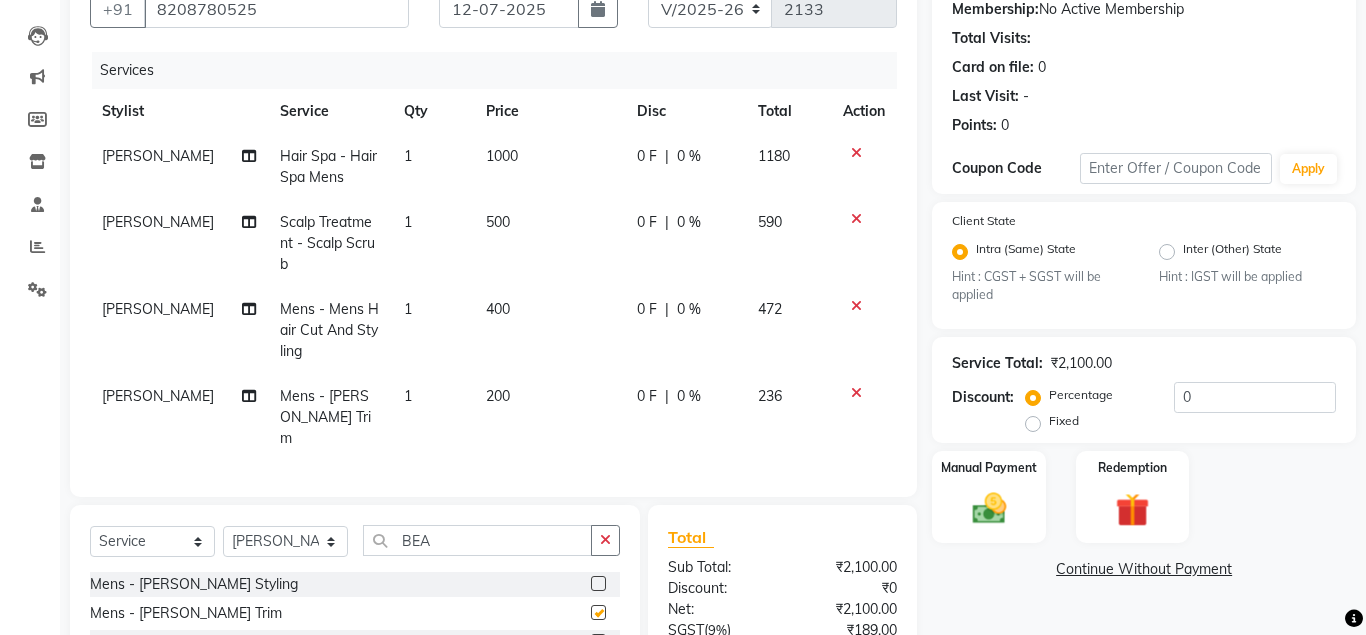 checkbox on "false" 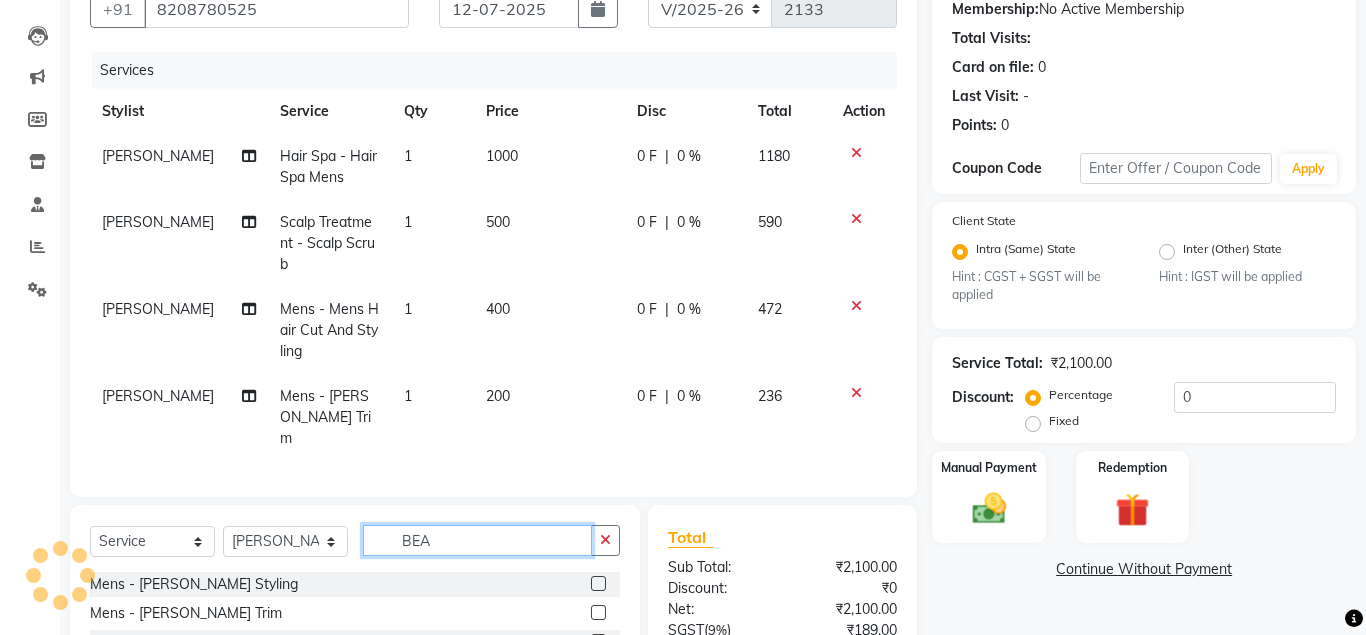 click on "BEA" 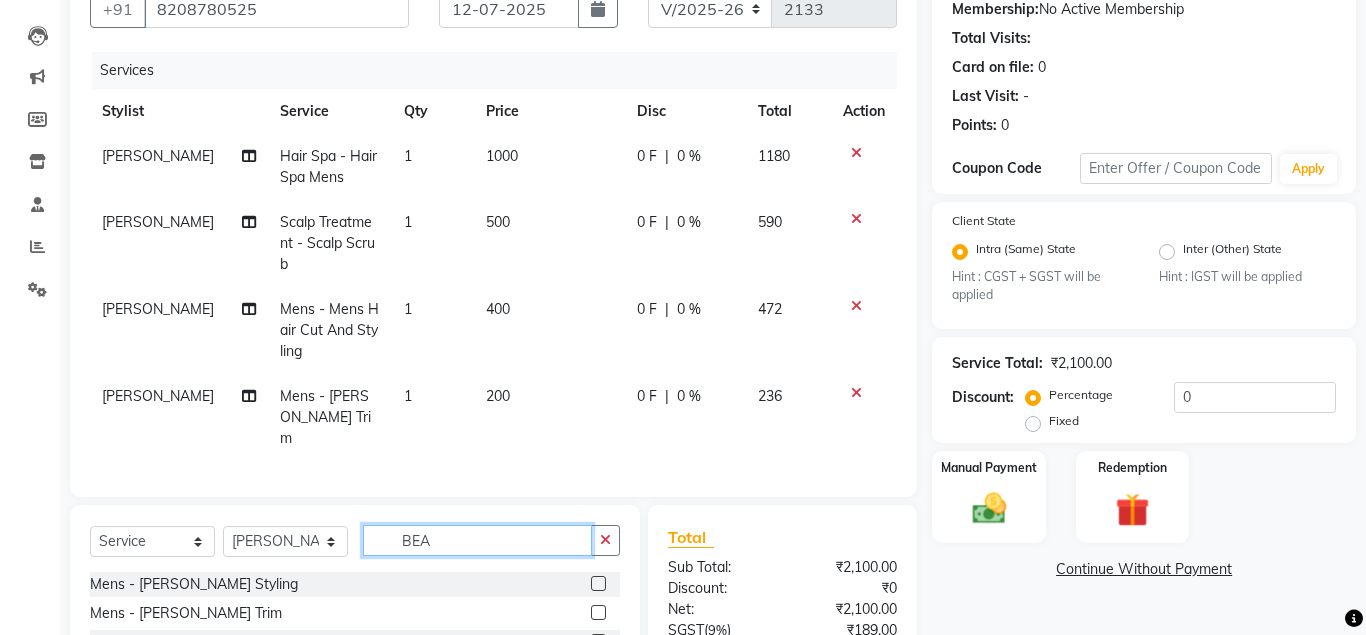 click on "BEA" 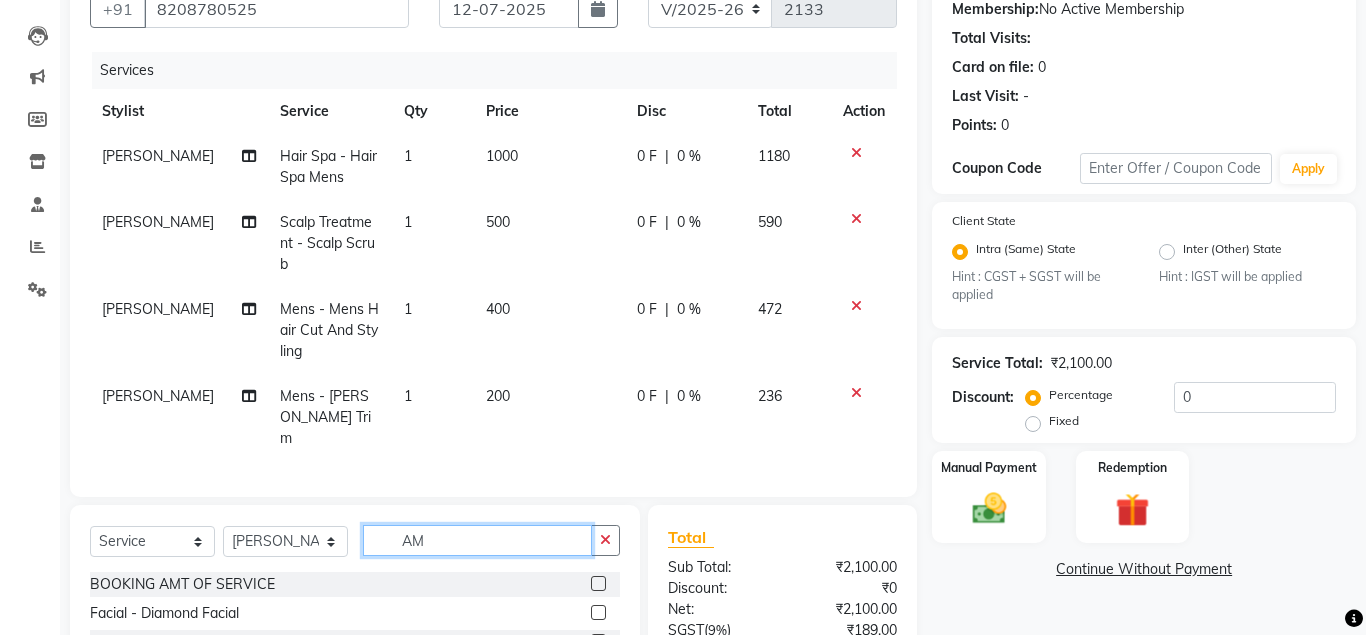 type on "AM" 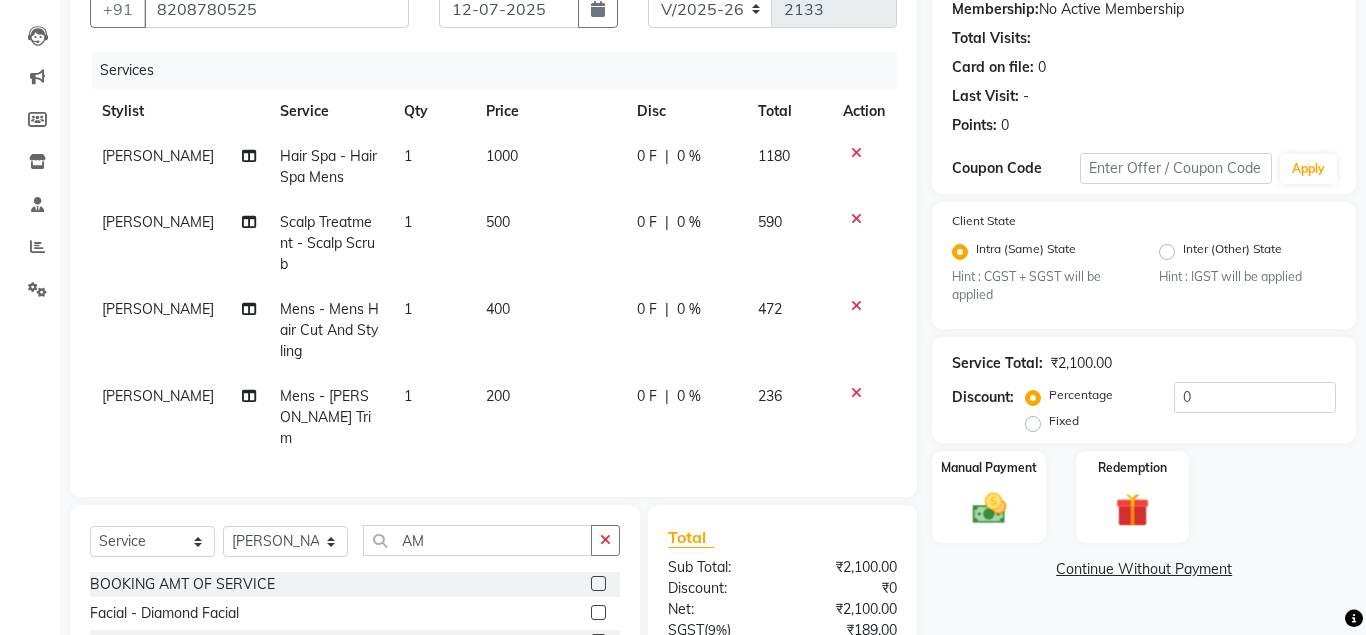 click 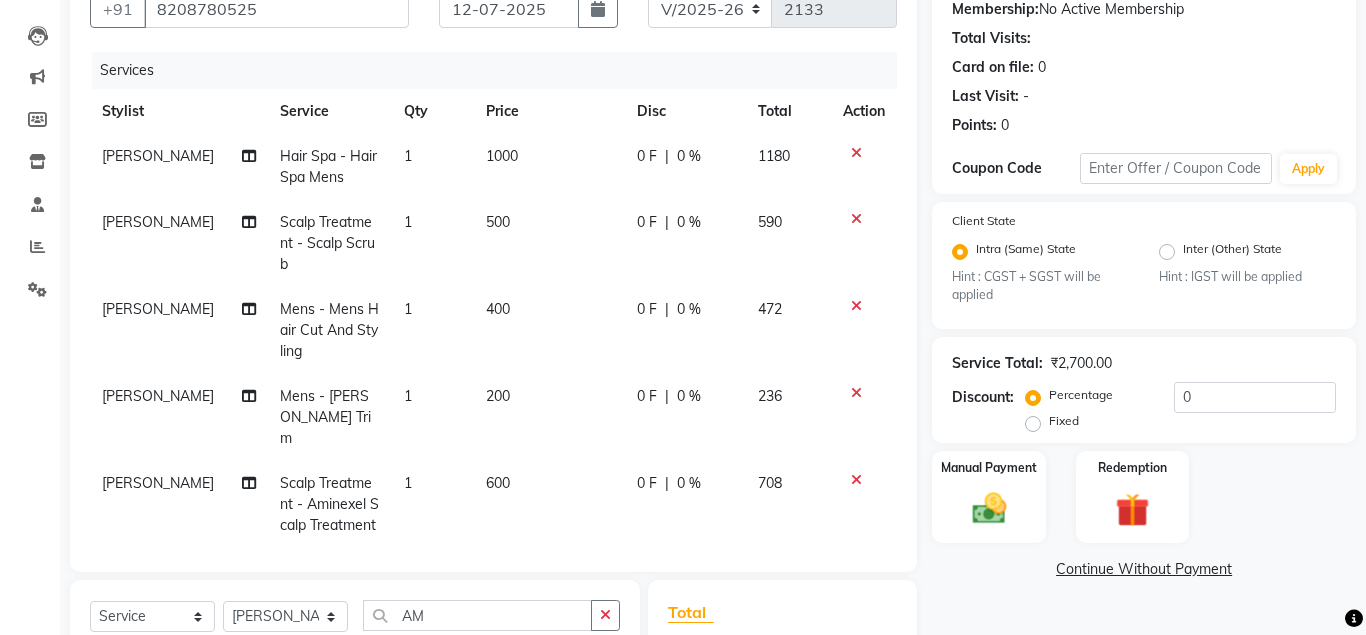 checkbox on "false" 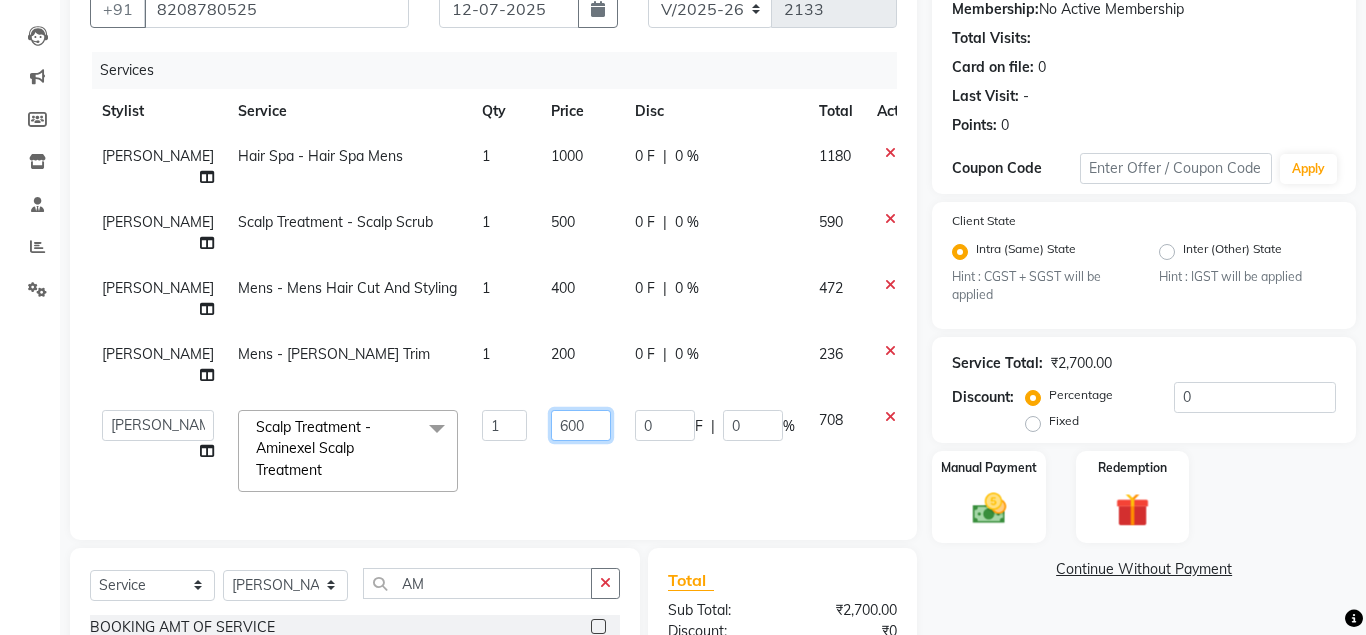 drag, startPoint x: 533, startPoint y: 339, endPoint x: 401, endPoint y: 334, distance: 132.09467 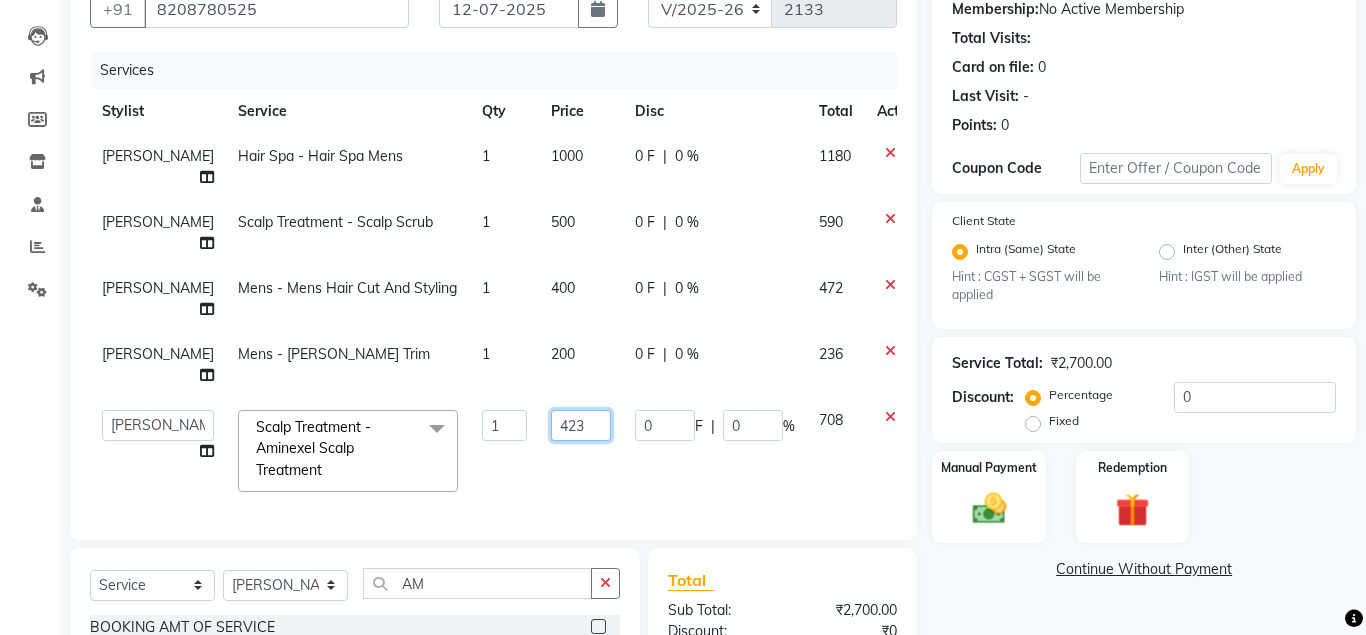 type on "423.5" 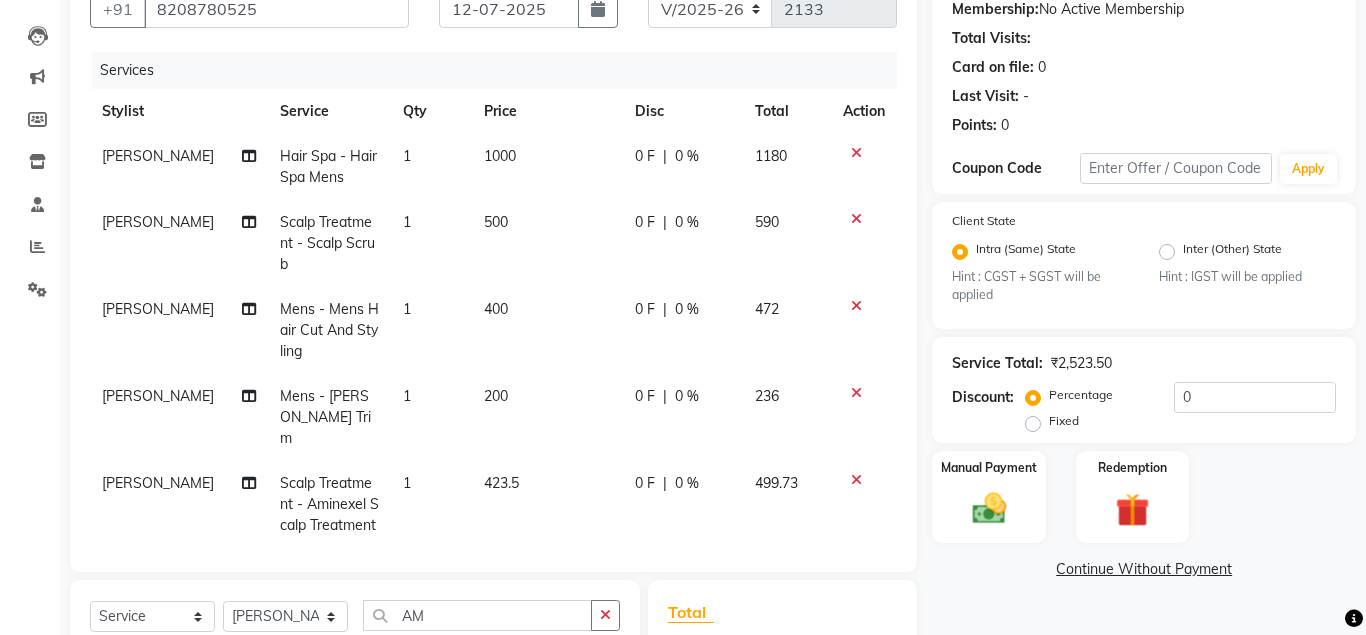 click on "[PERSON_NAME] Hair Spa - Hair  Spa Mens 1 1000 0 F | 0 % 1180 [PERSON_NAME] Scalp Treatment - Scalp Scrub 1 500 0 F | 0 % 590 [PERSON_NAME] Mens - Mens Hair Cut And Styling 1 400 0 F | 0 % 472 [PERSON_NAME] Mens - [PERSON_NAME] Trim 1 200 0 F | 0 % 236 [PERSON_NAME] Scalp Treatment - Aminexel Scalp Treatment 1 423.5 0 F | 0 % 499.73" 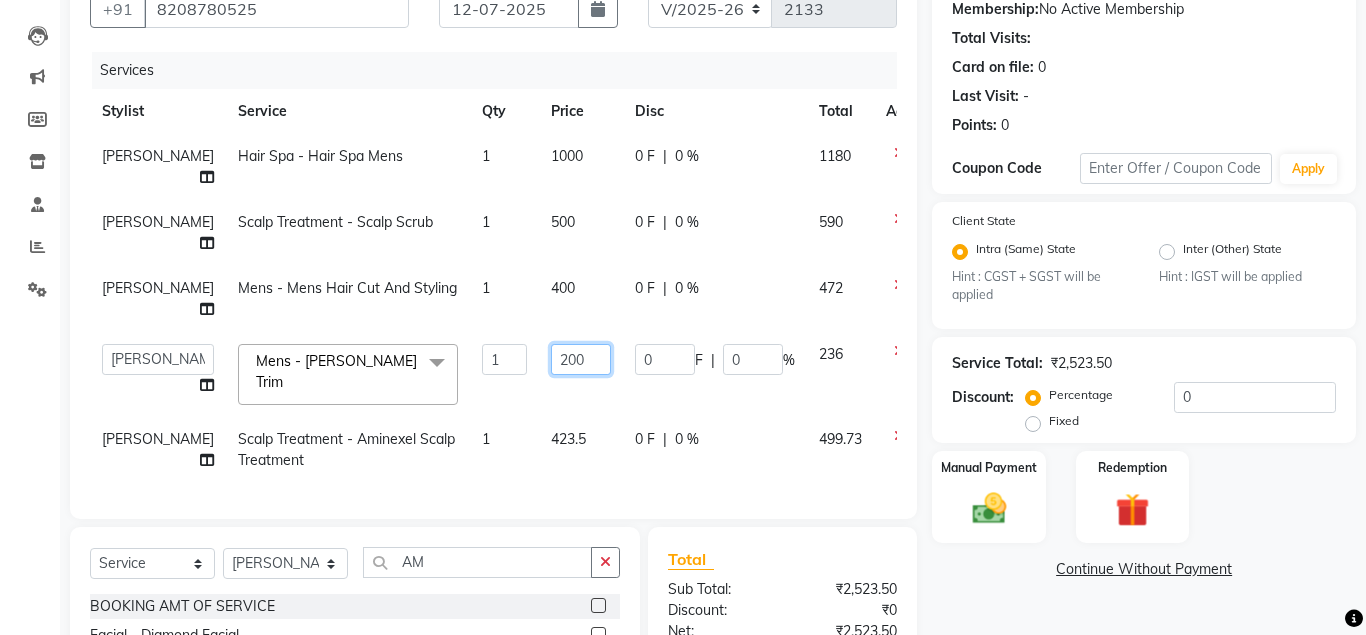 click on "200" 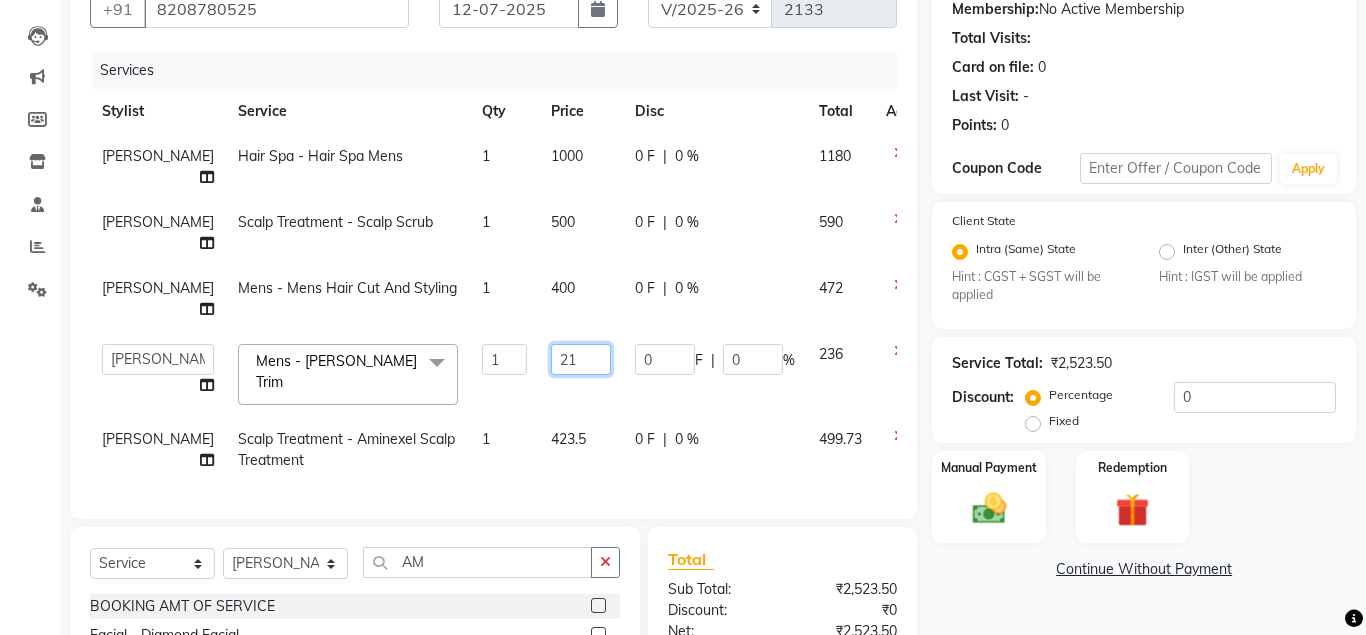 type on "212" 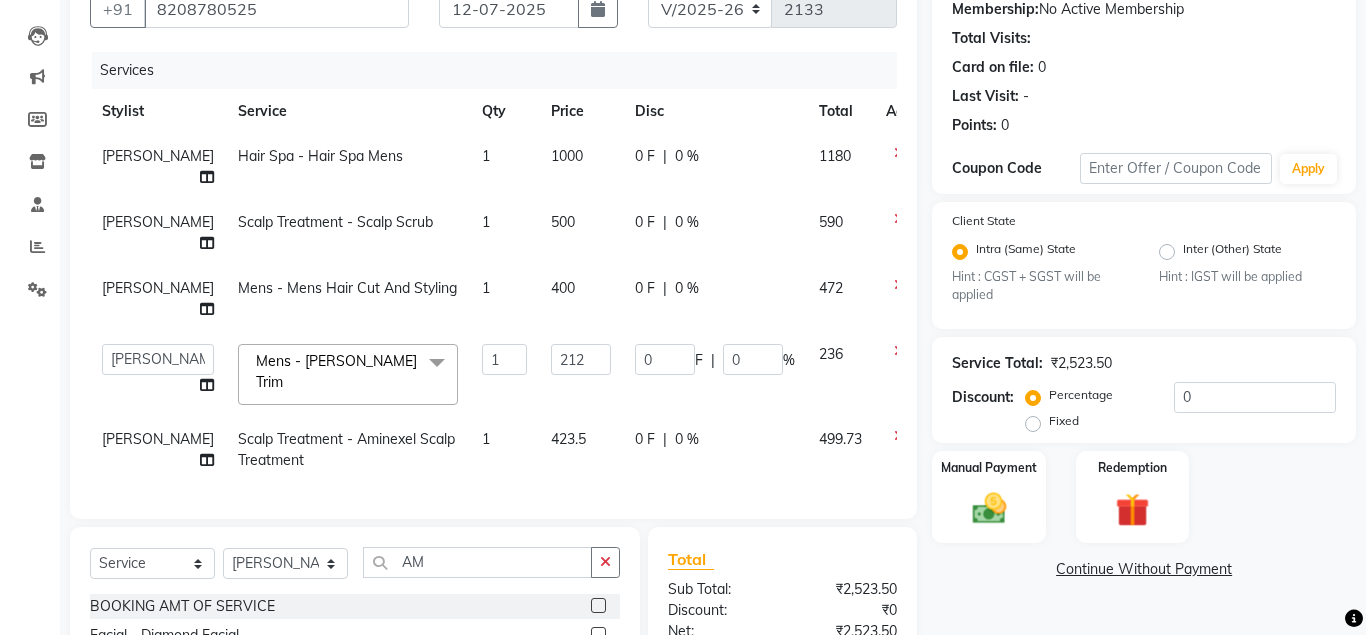 click on "236" 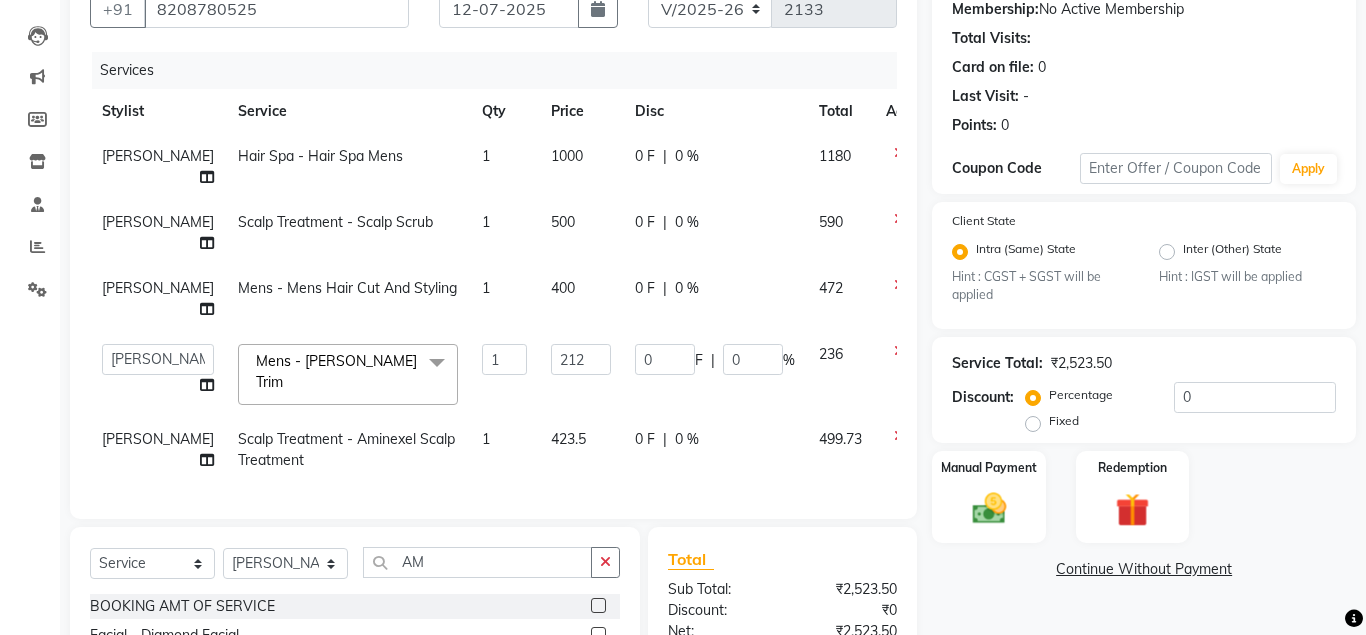 select on "49108" 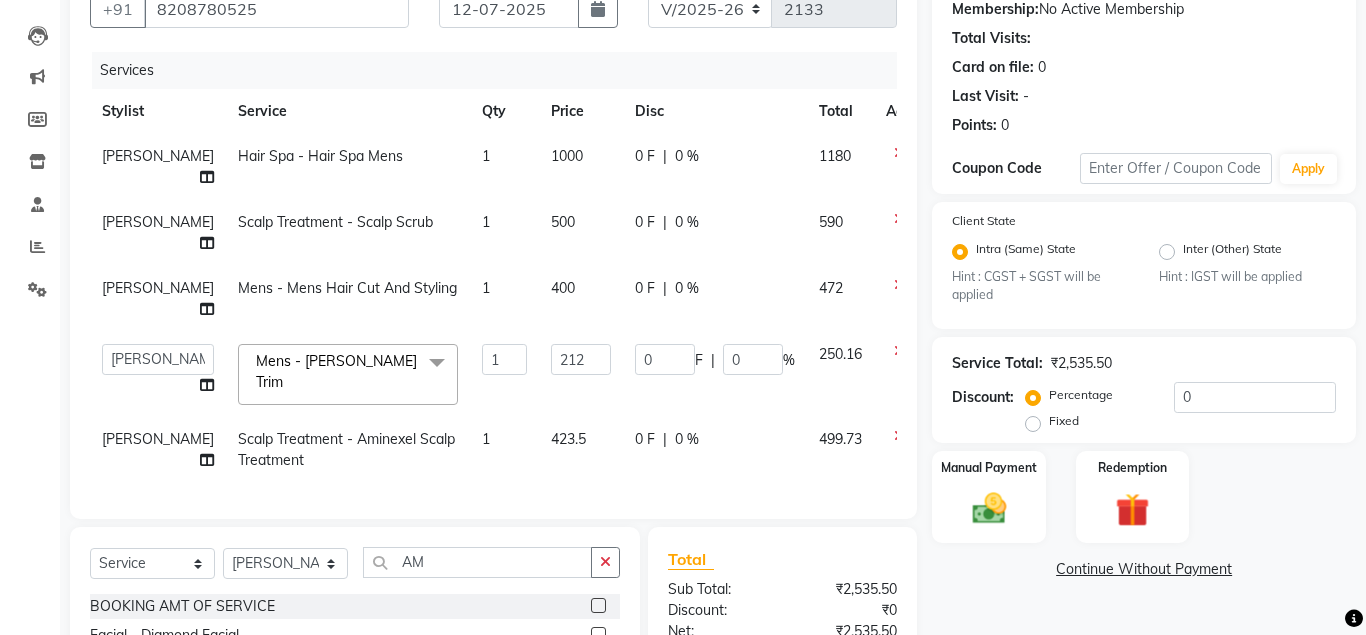 click on "400" 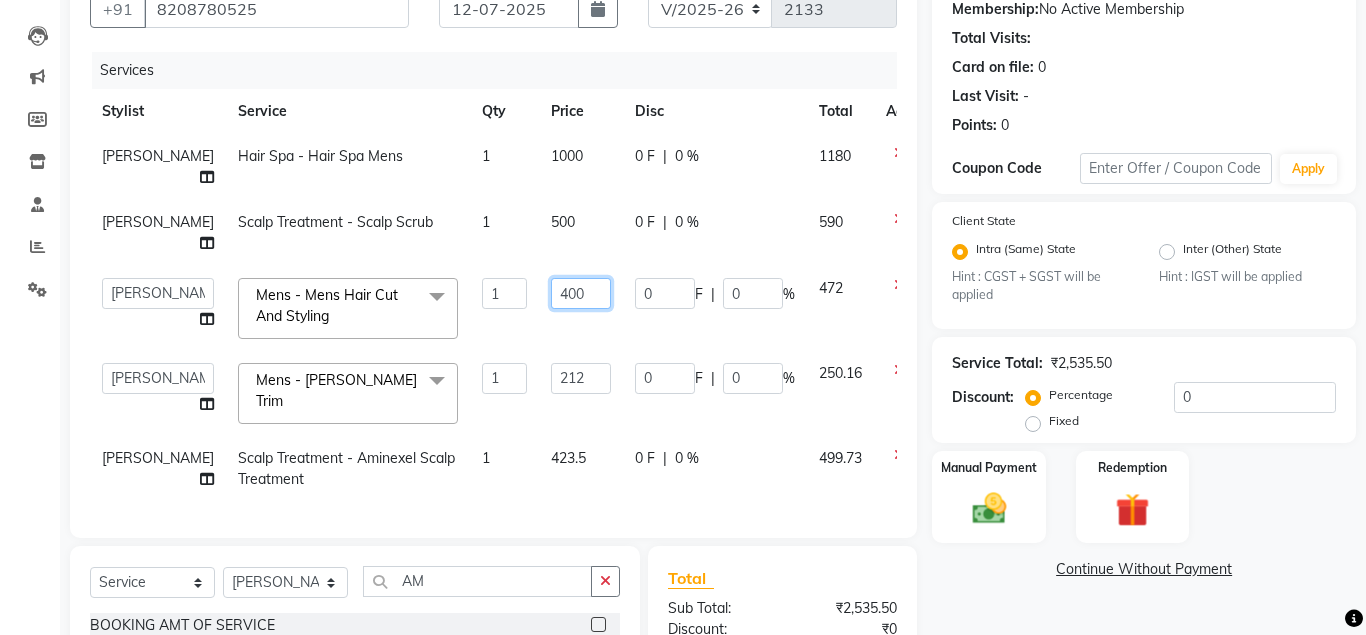 click on "400" 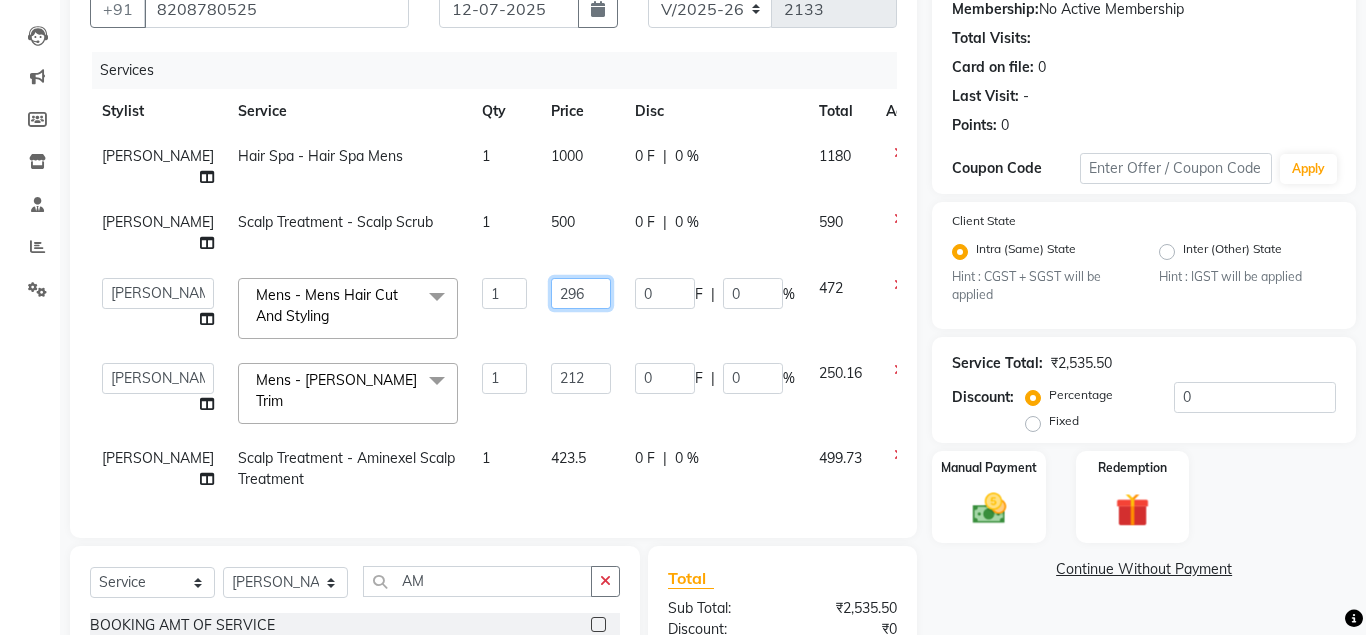 type on "296.5" 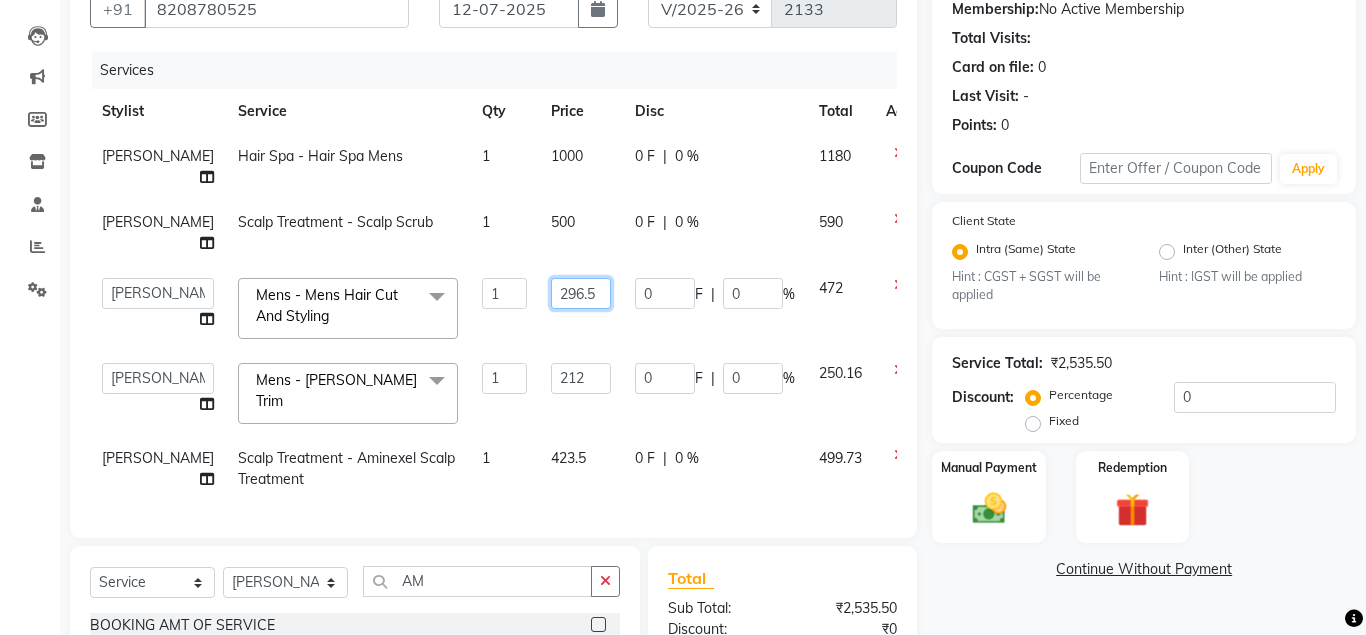 scroll, scrollTop: 0, scrollLeft: 4, axis: horizontal 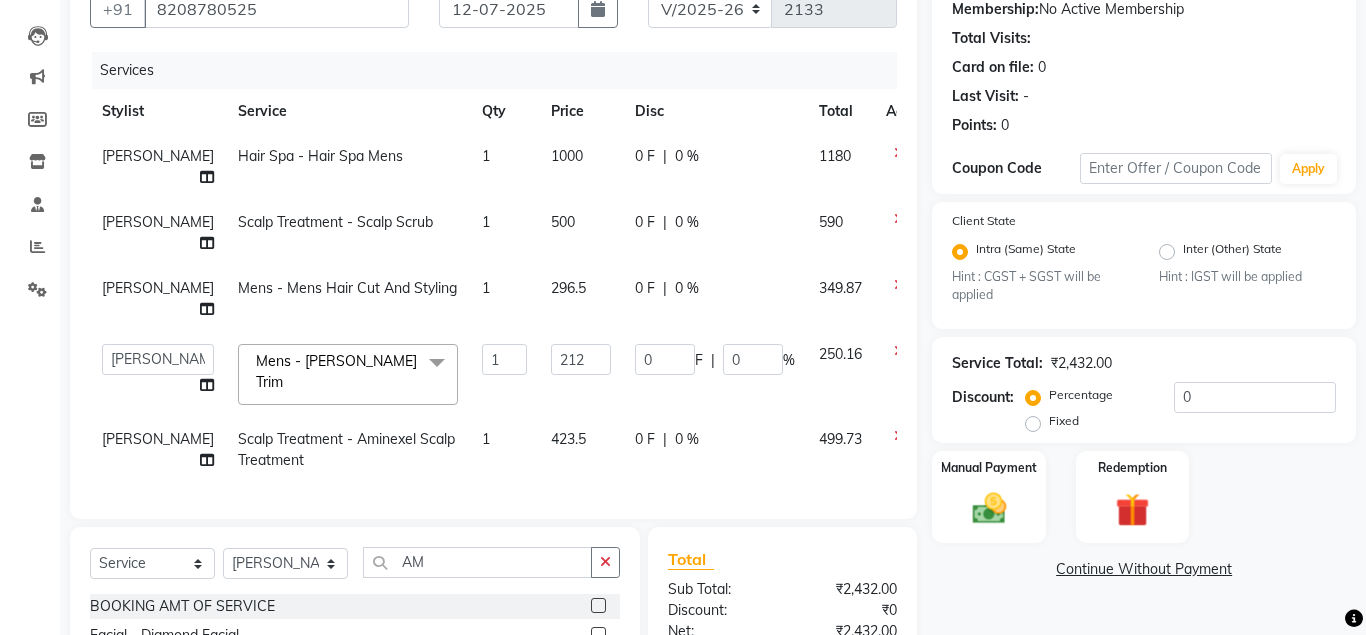 click on "349.87" 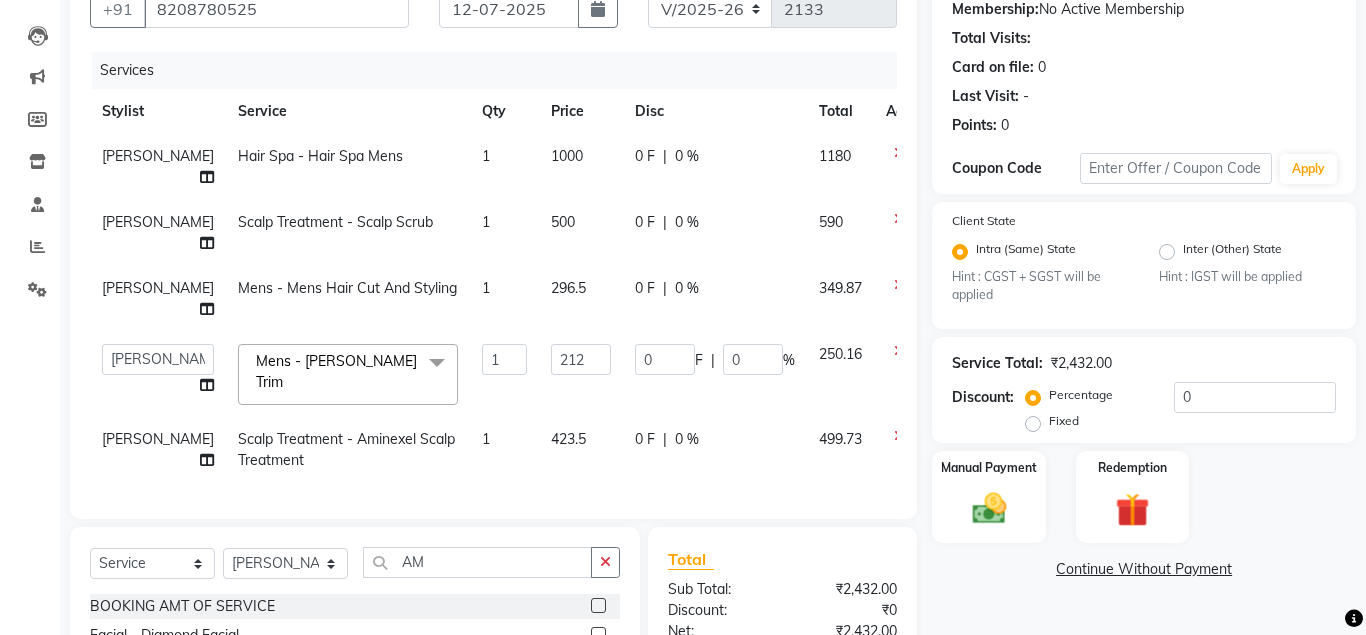 select on "49108" 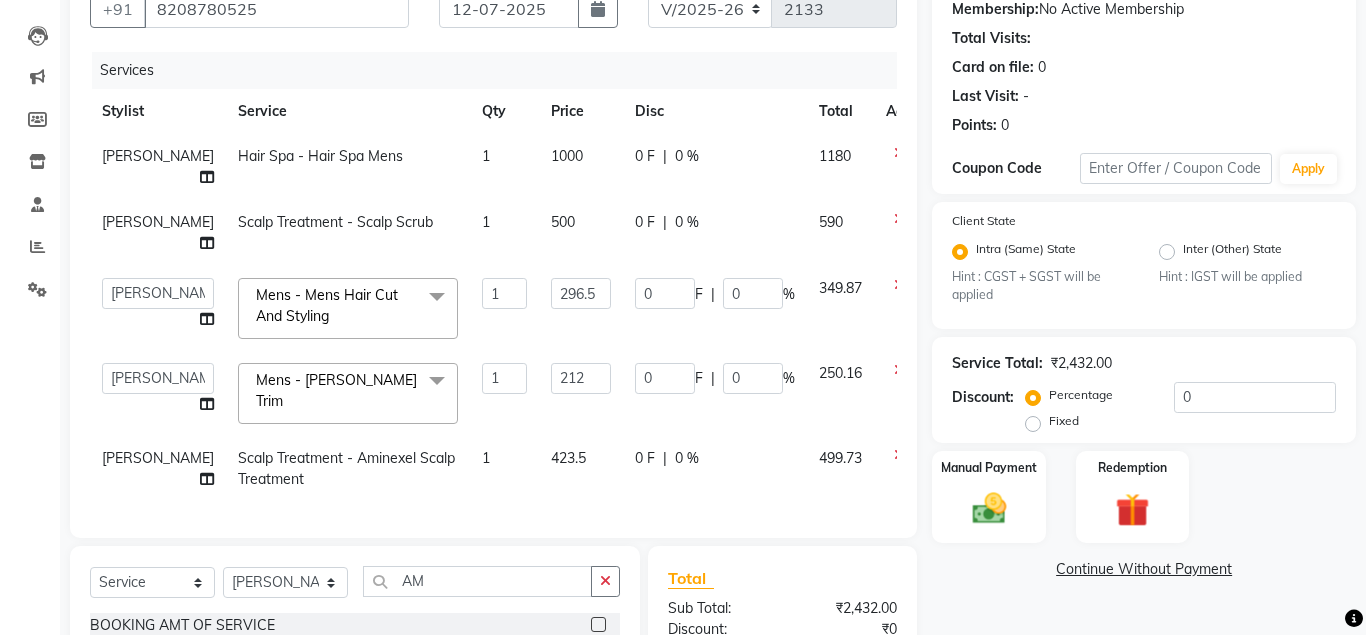 click on "500" 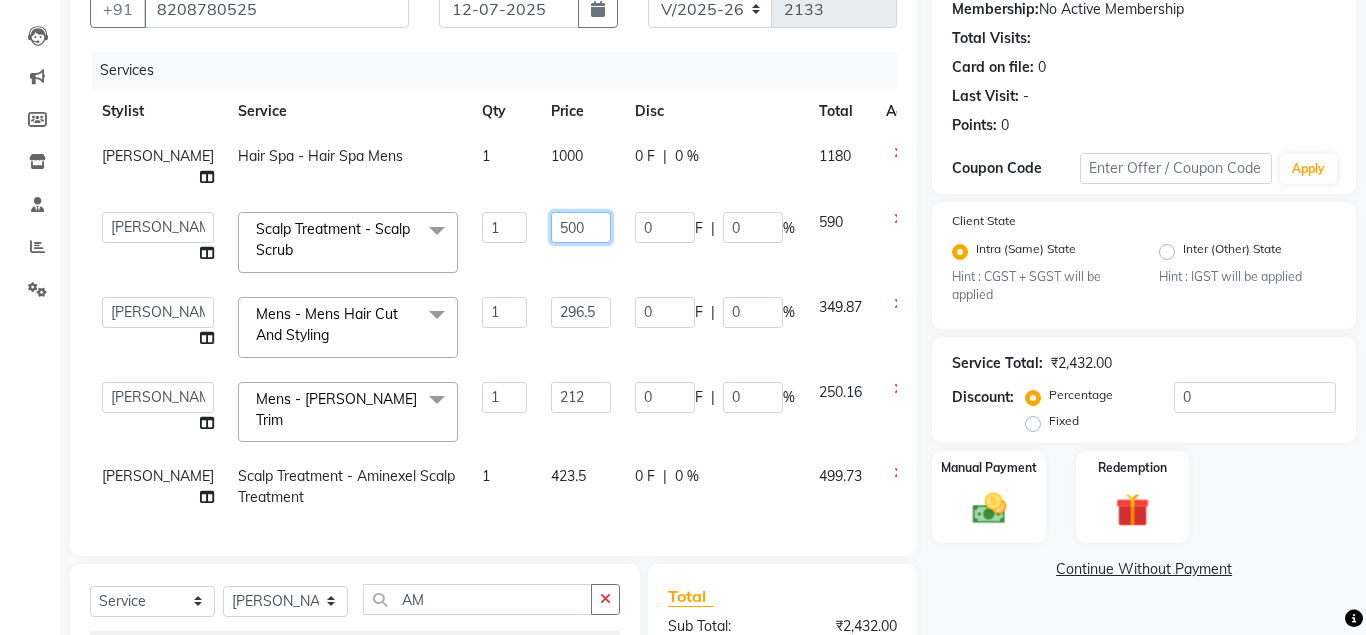 click on "500" 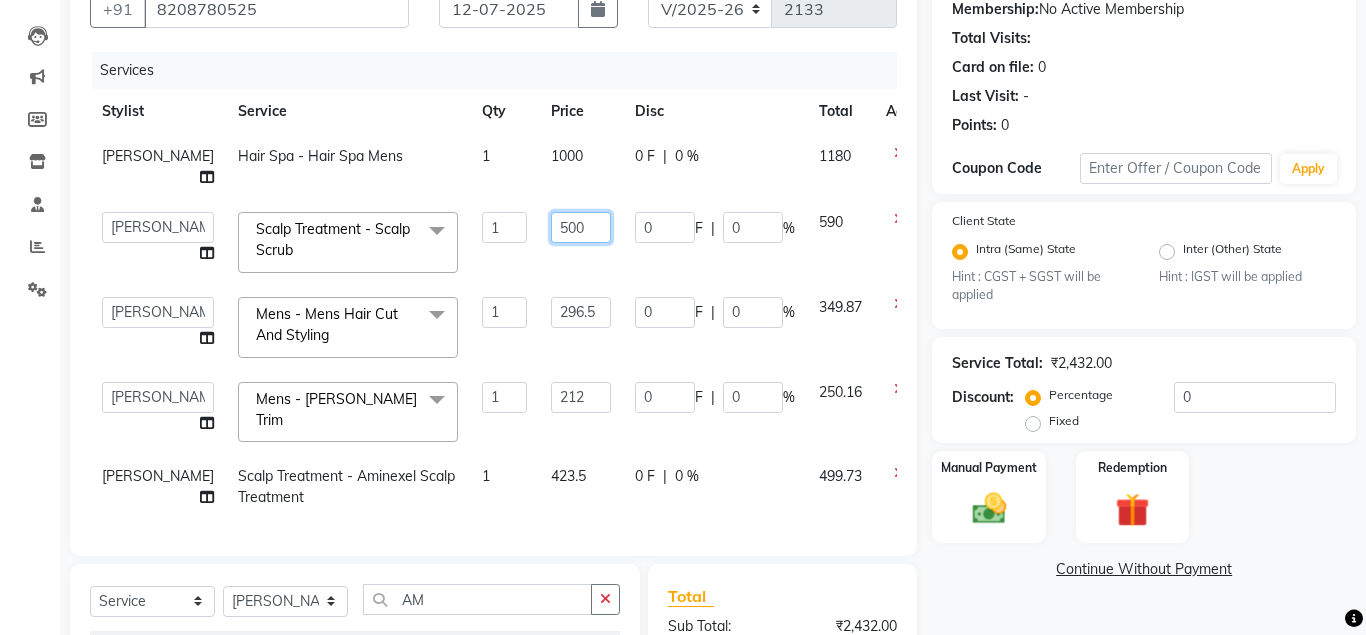 click on "500" 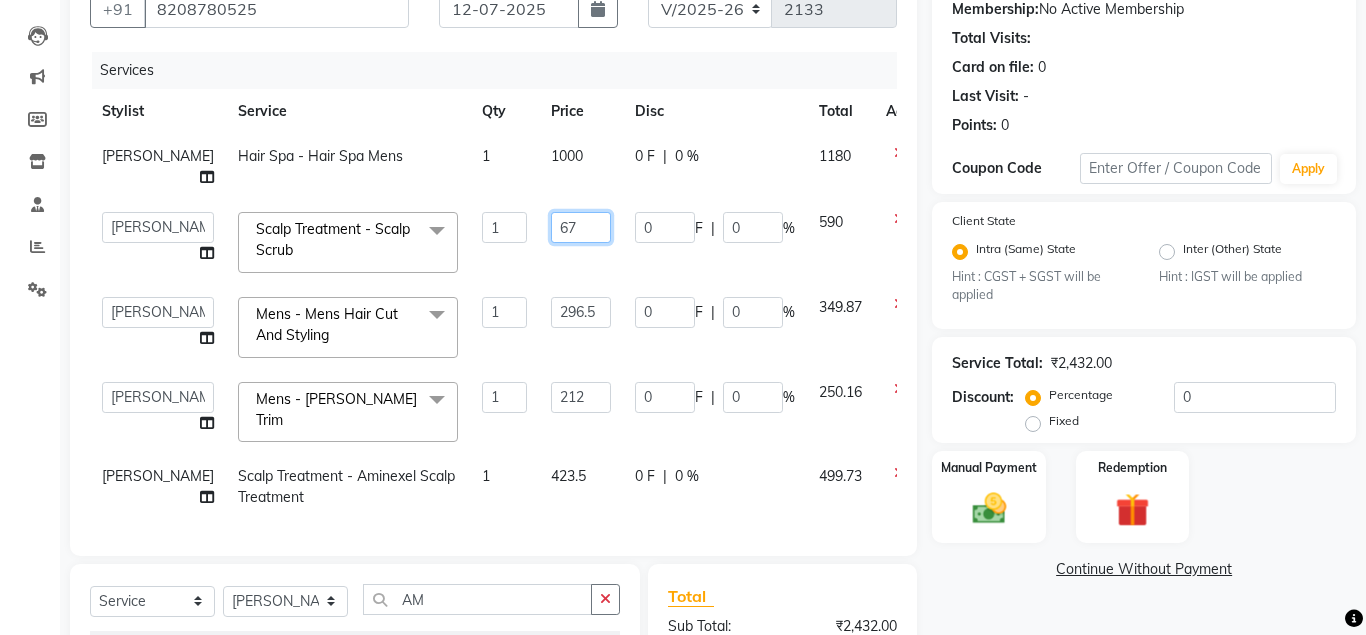 type on "678" 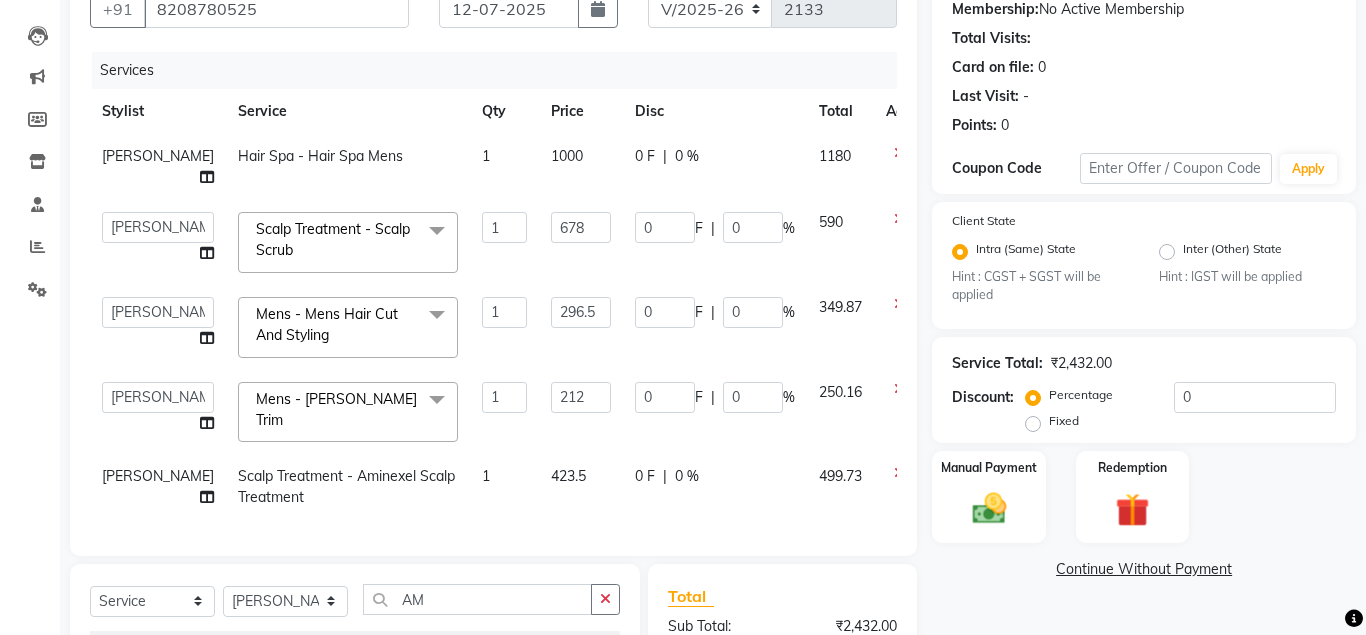 click on "590" 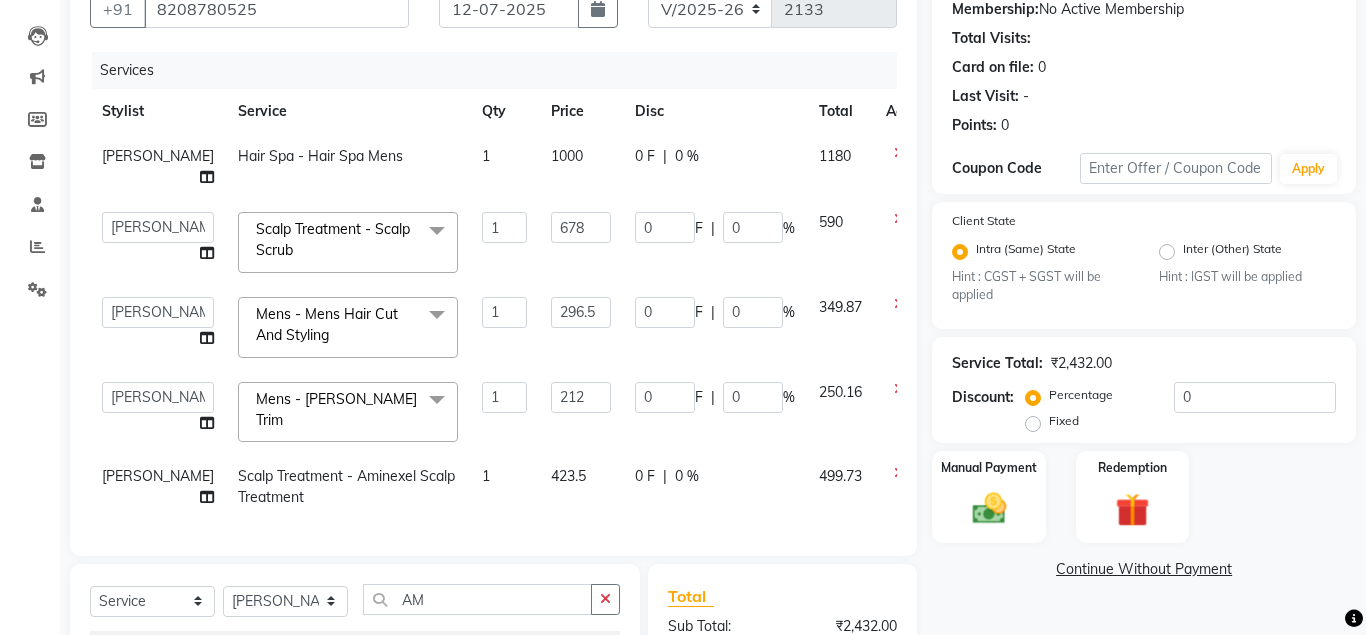 select on "49108" 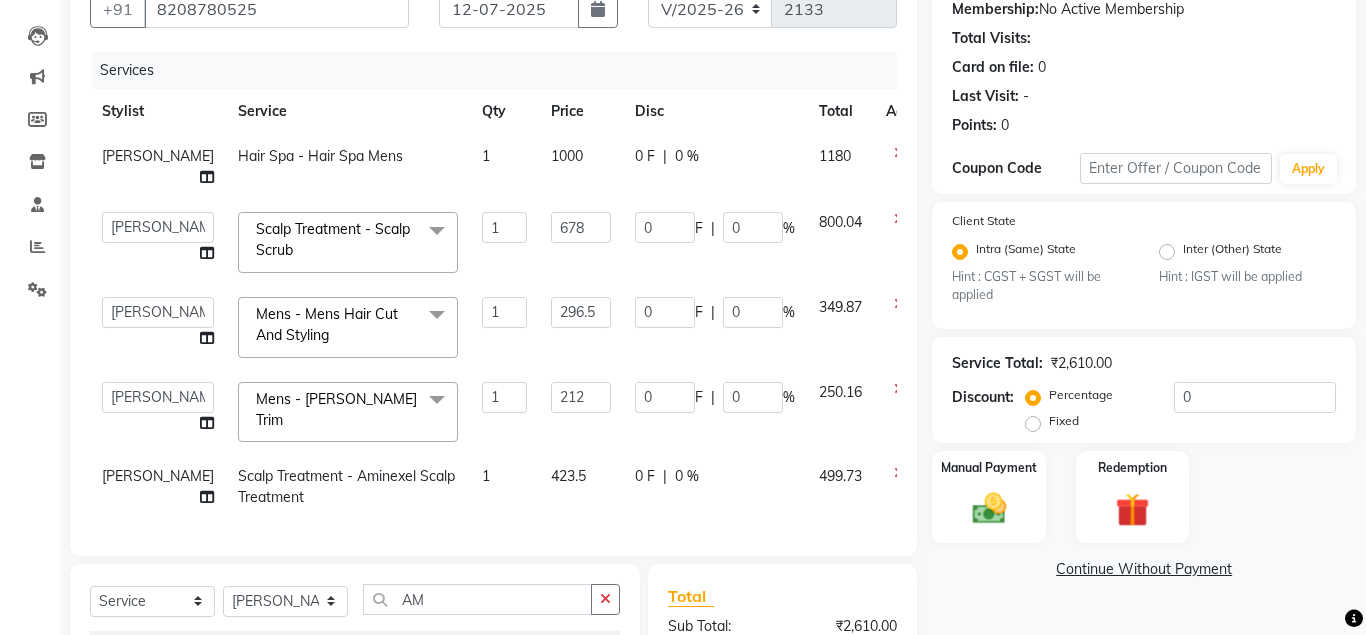click on "1000" 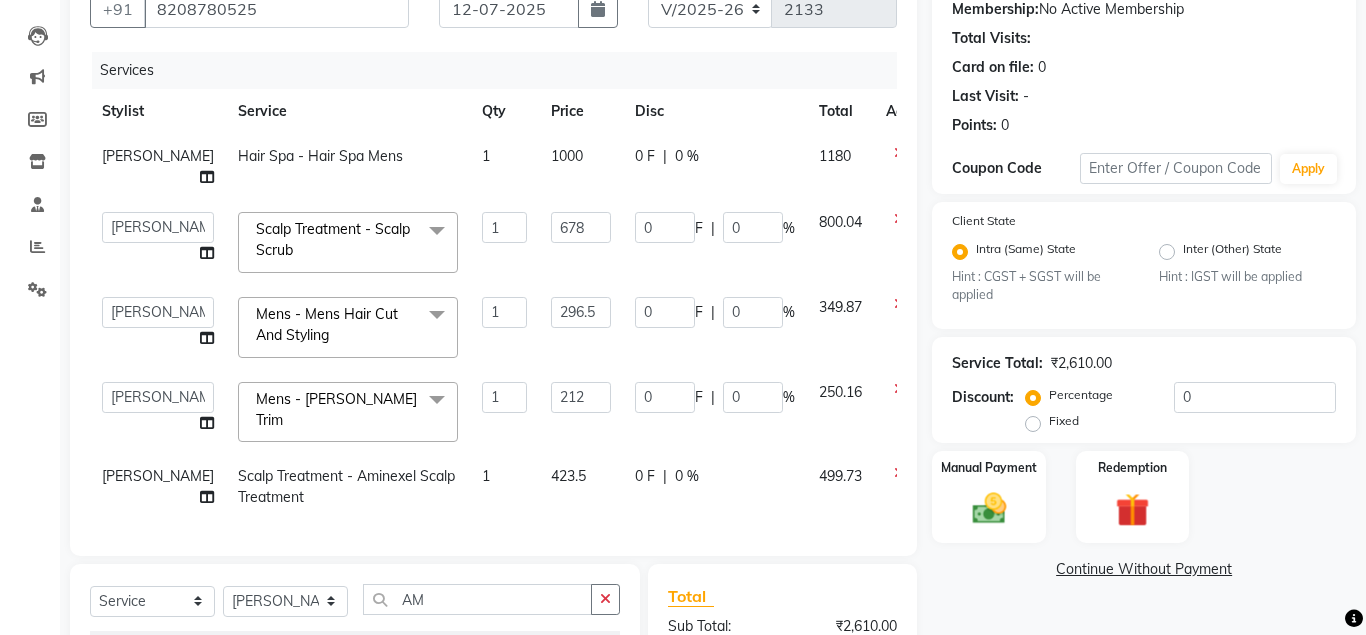 select on "49108" 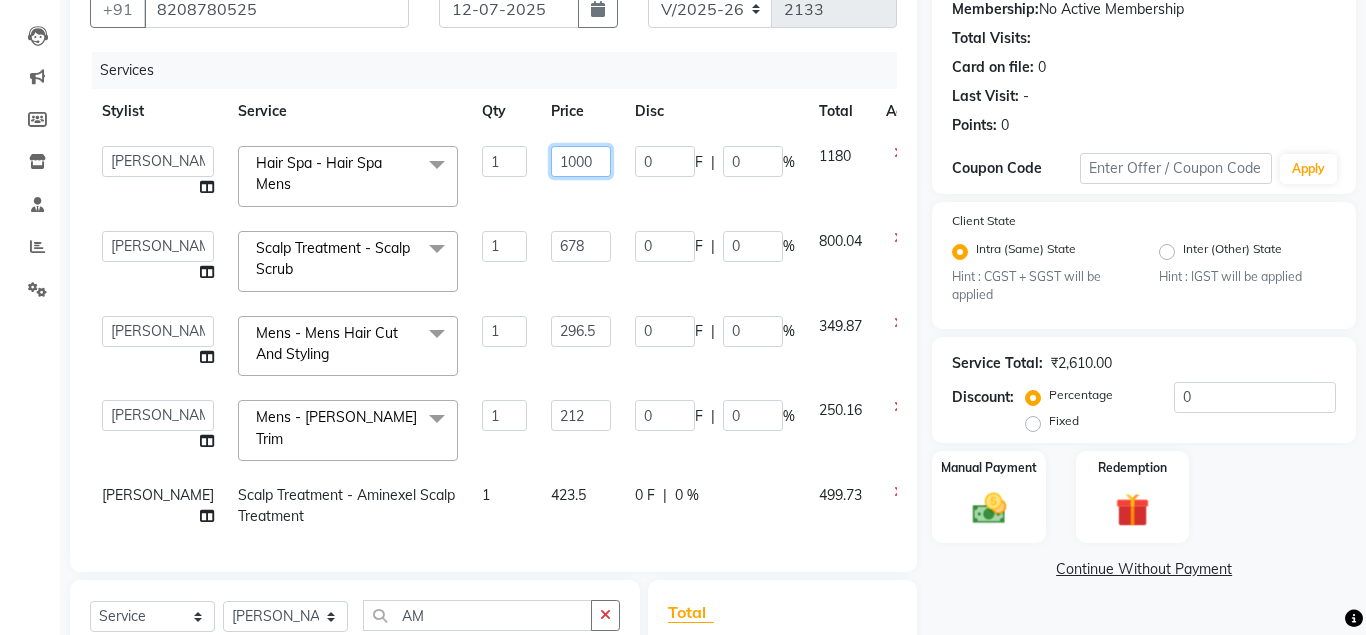 click on "1000" 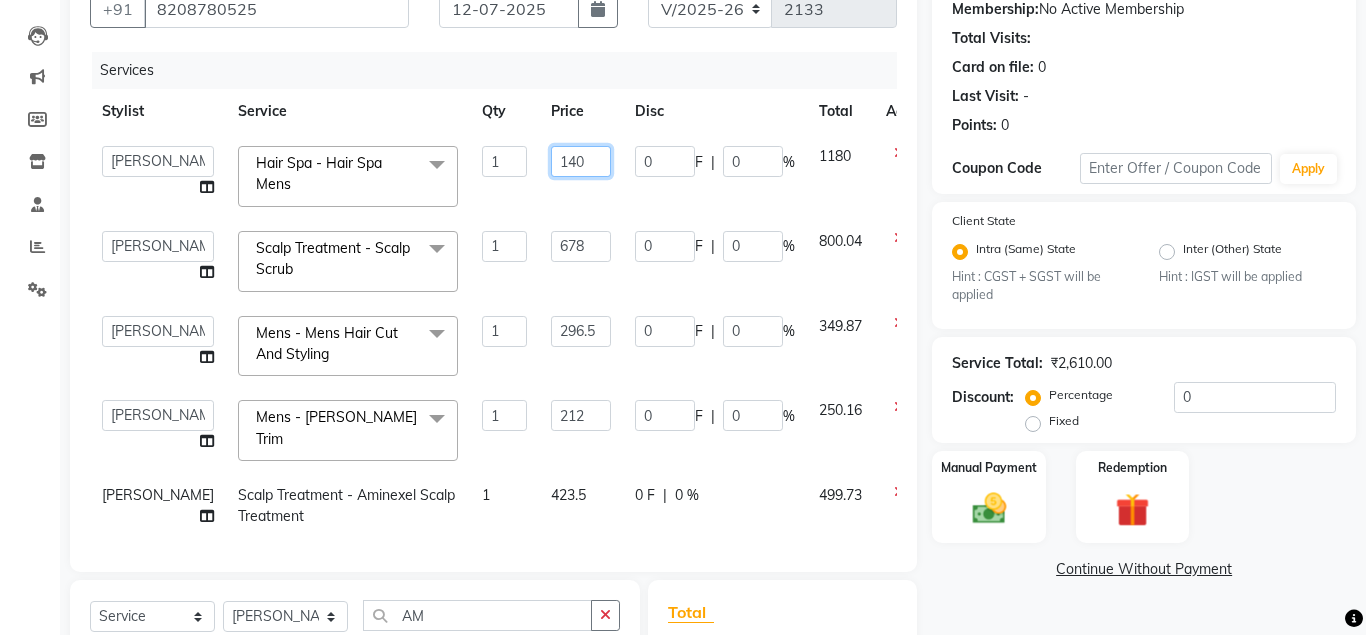 type on "1400" 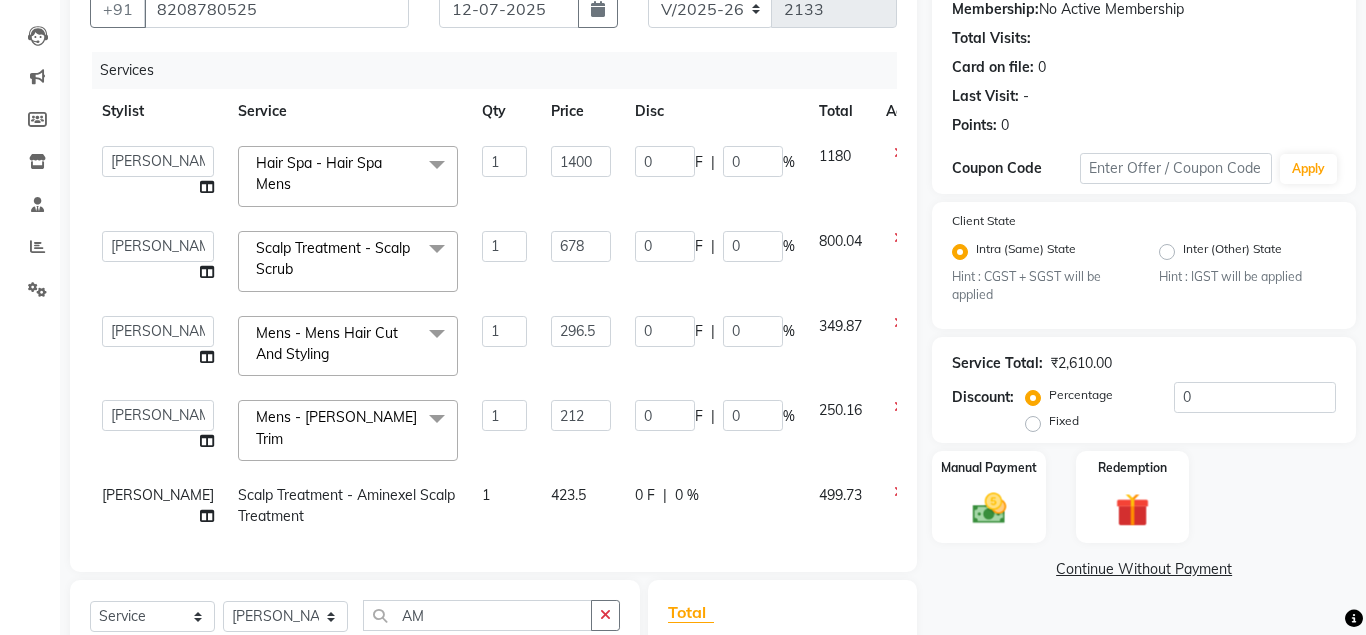 click on "1180" 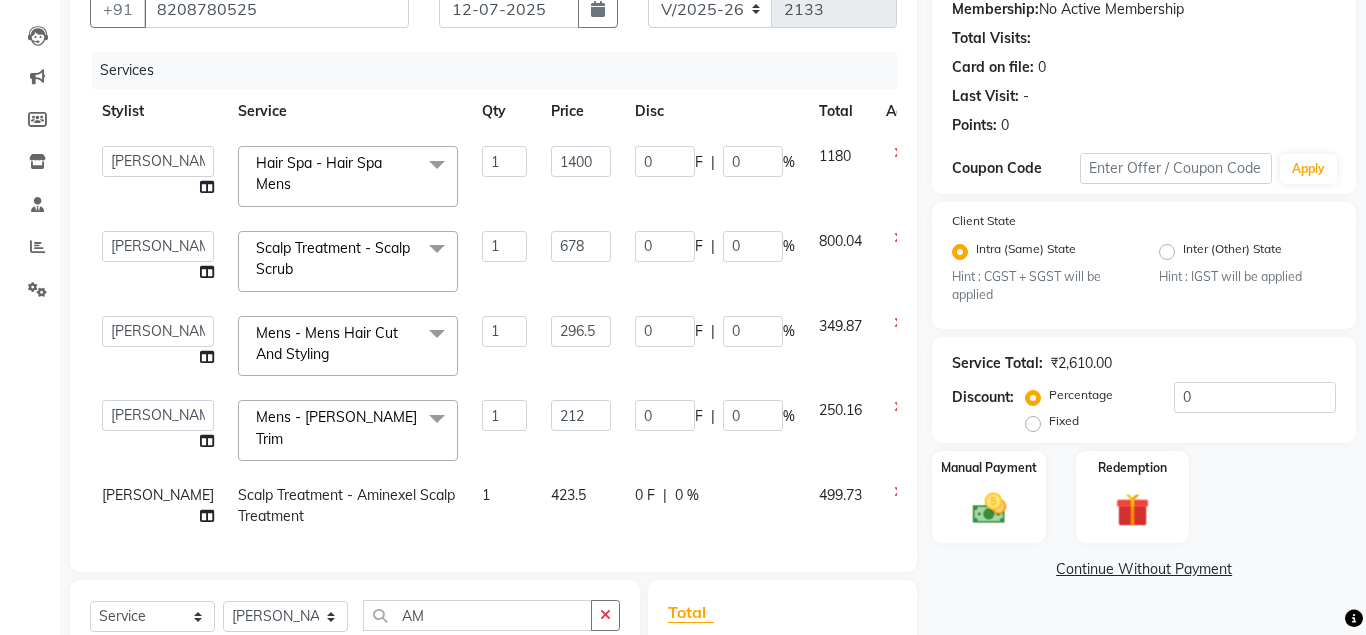 select on "49108" 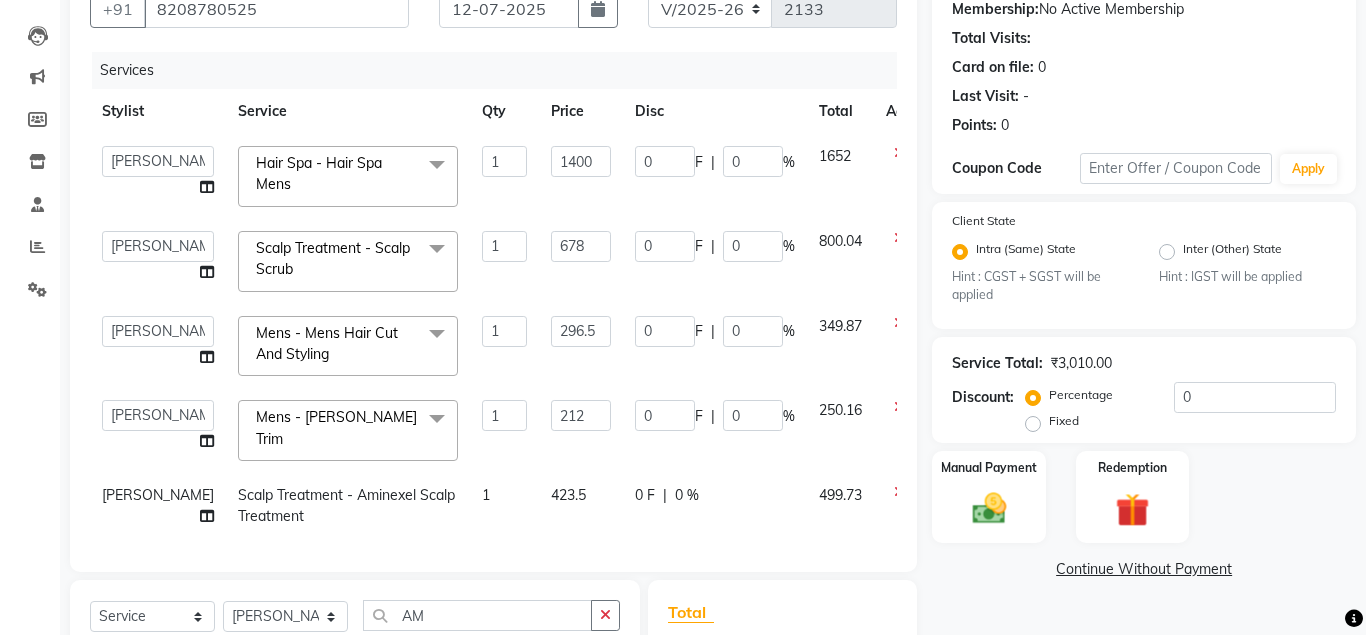 scroll, scrollTop: 480, scrollLeft: 0, axis: vertical 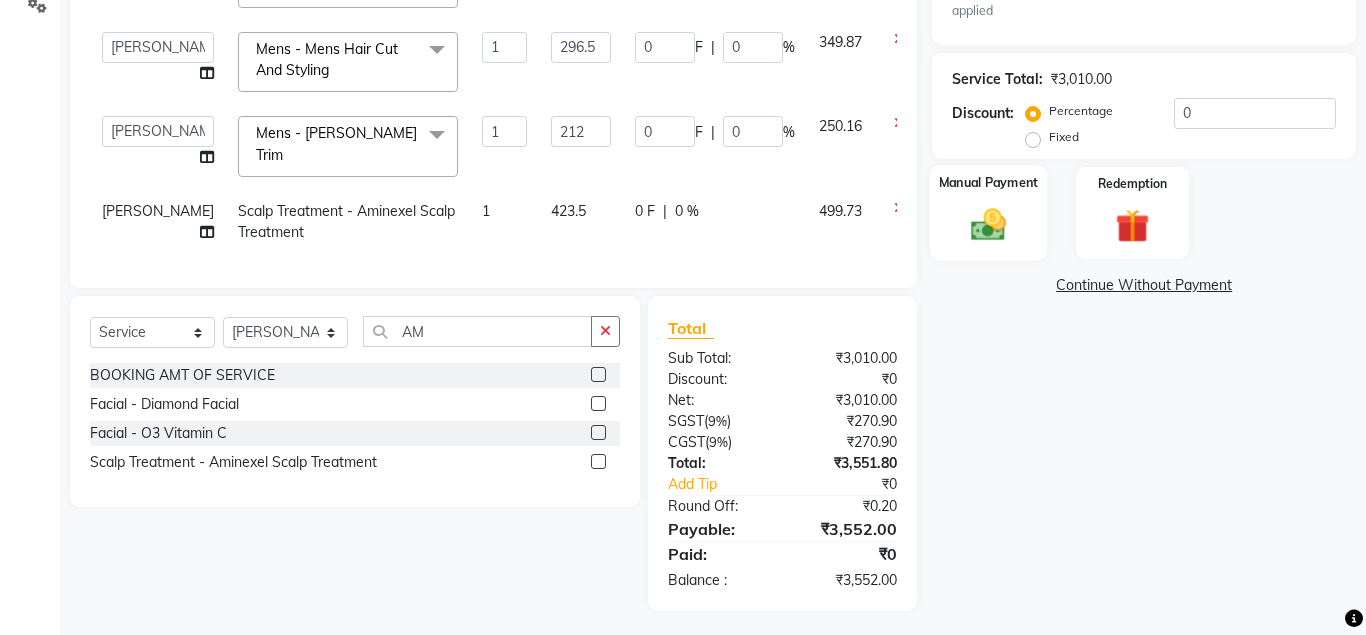 click 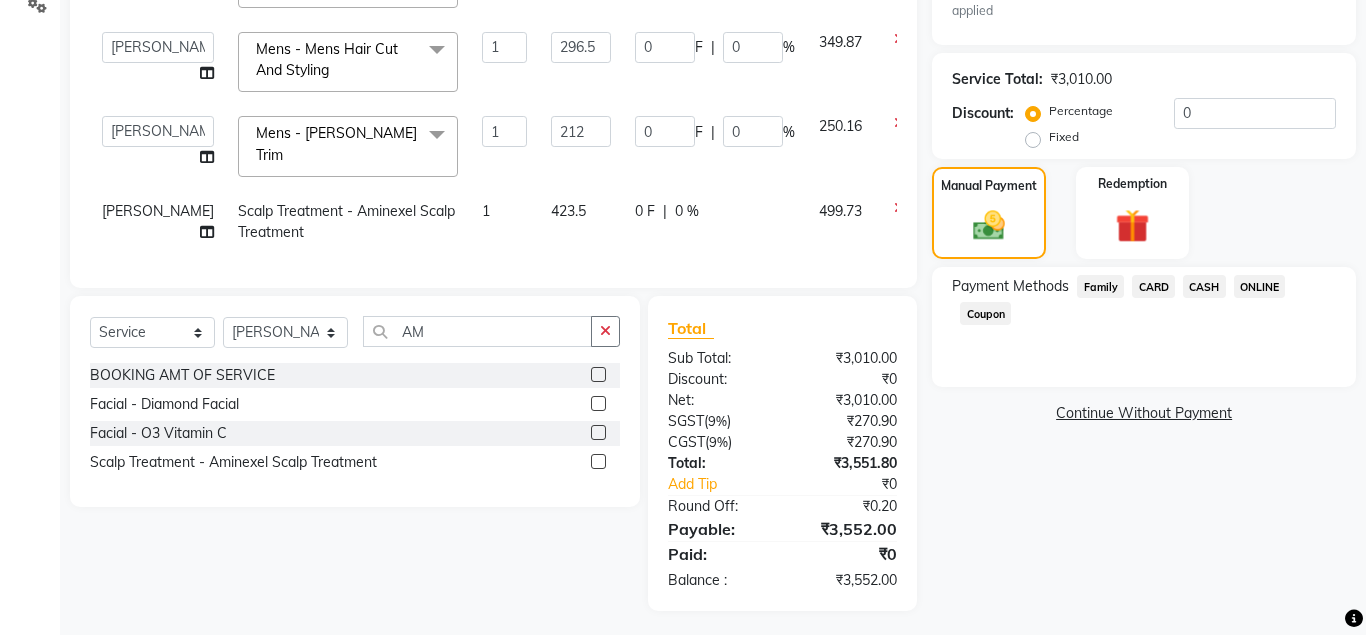 click on "ONLINE" 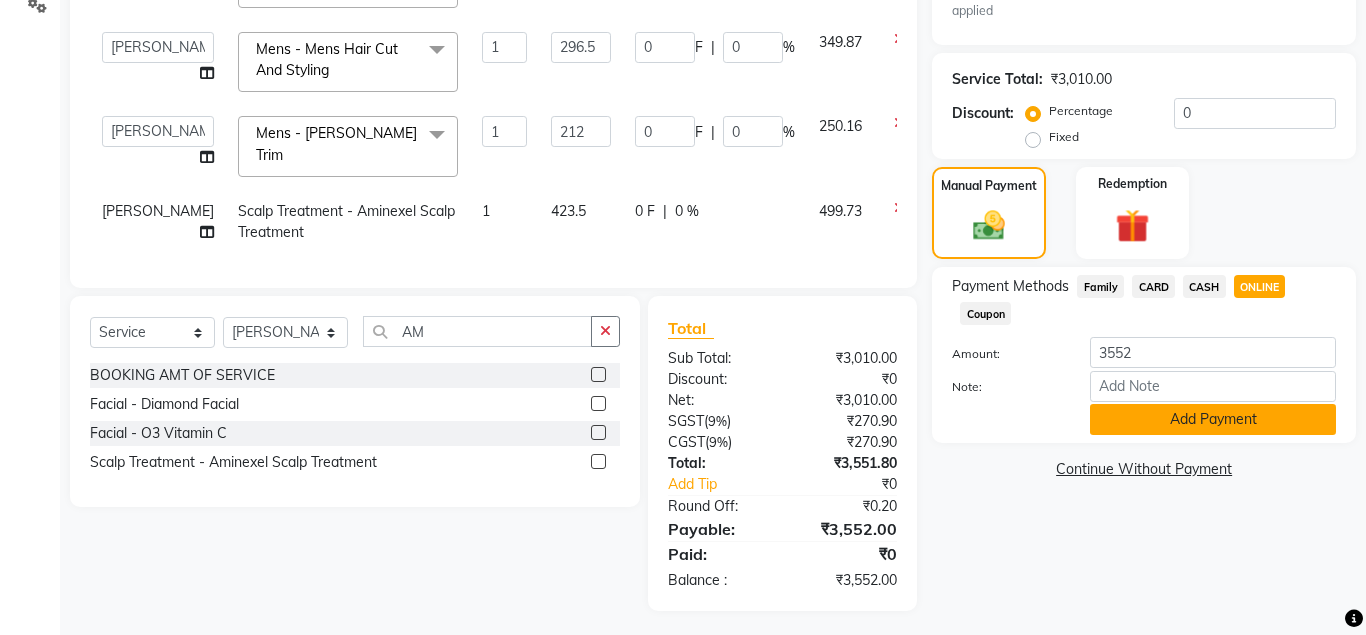 click on "Add Payment" 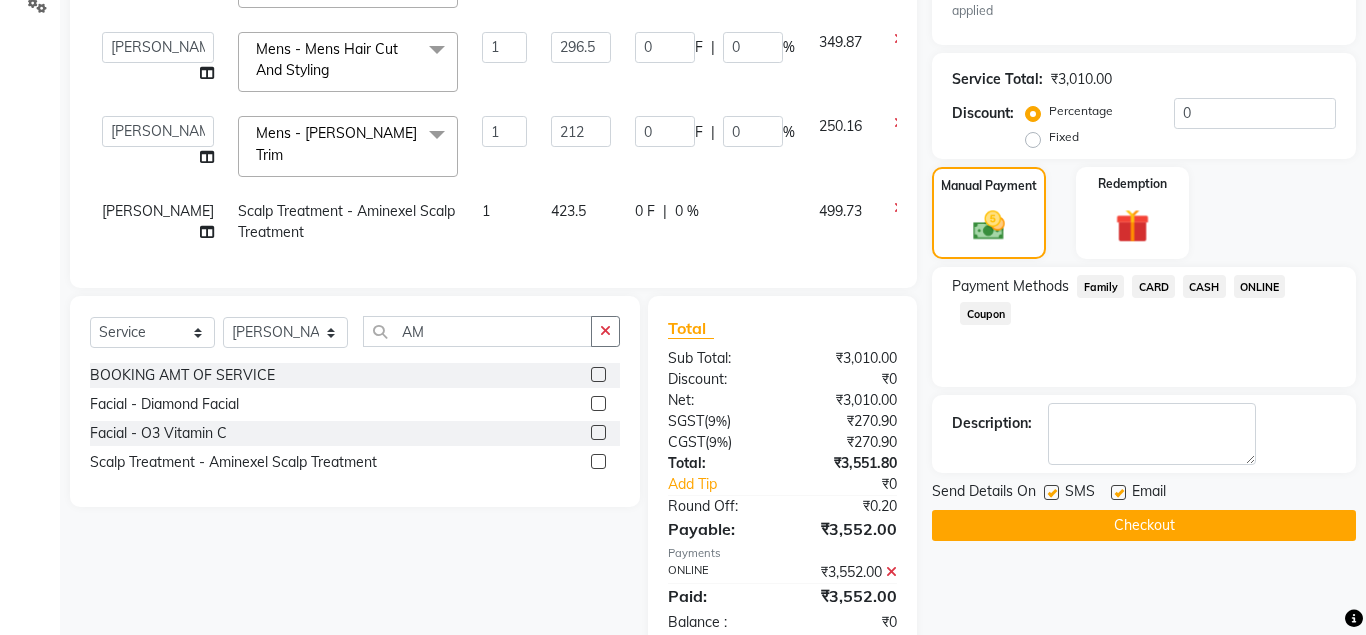 click on "Checkout" 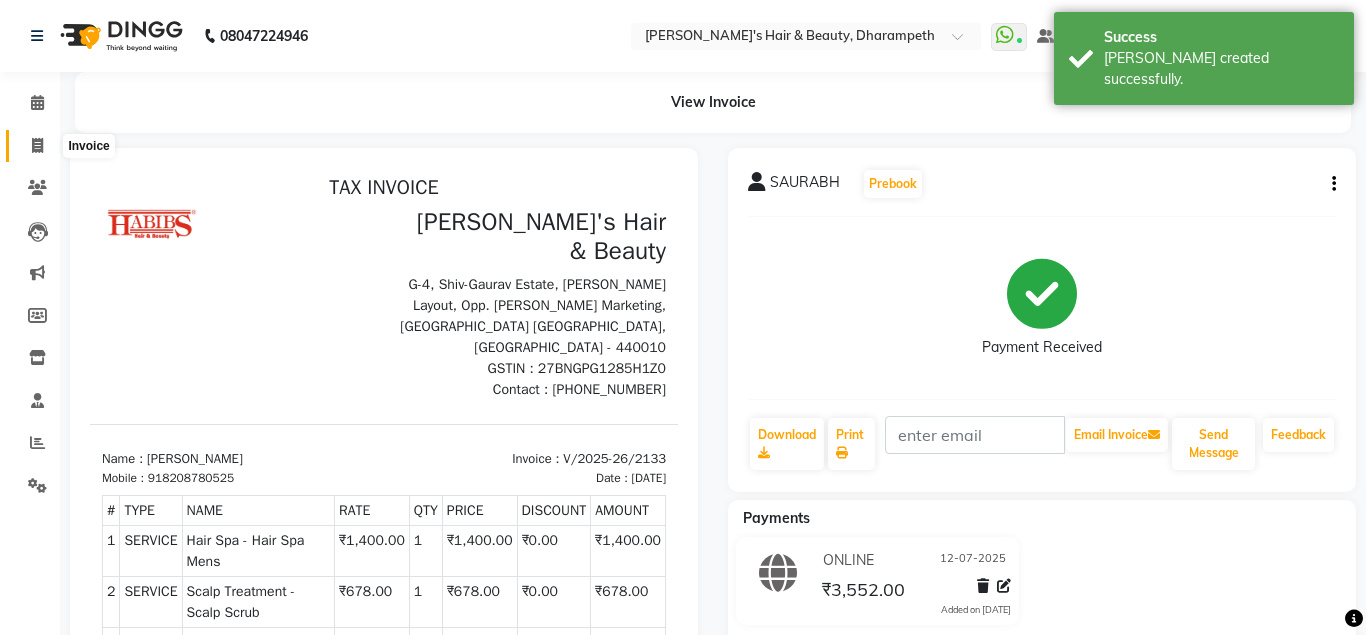 scroll, scrollTop: 0, scrollLeft: 0, axis: both 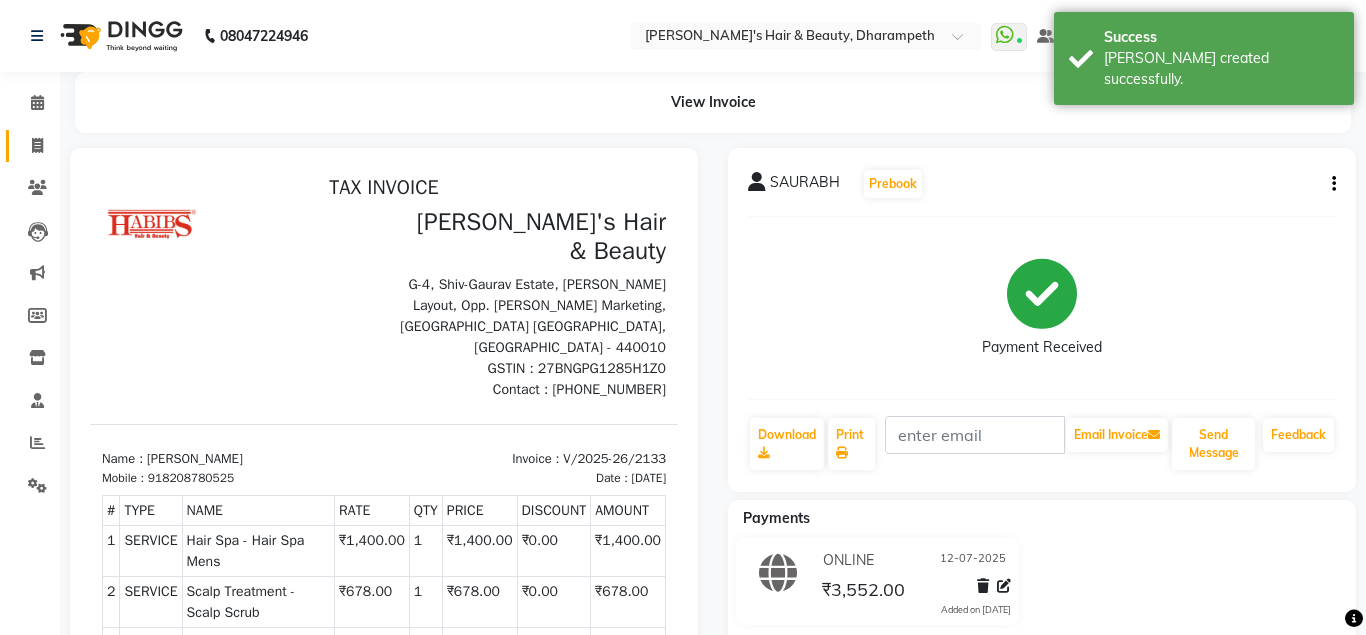 click on "Invoice" 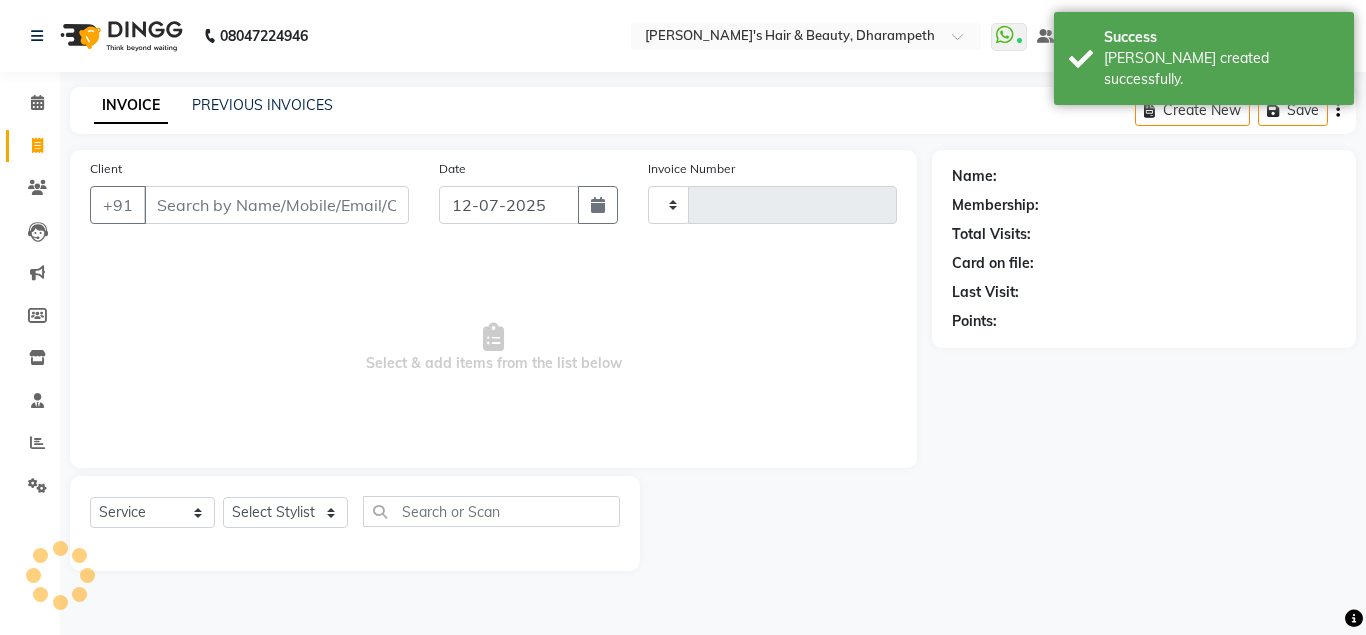 type on "2134" 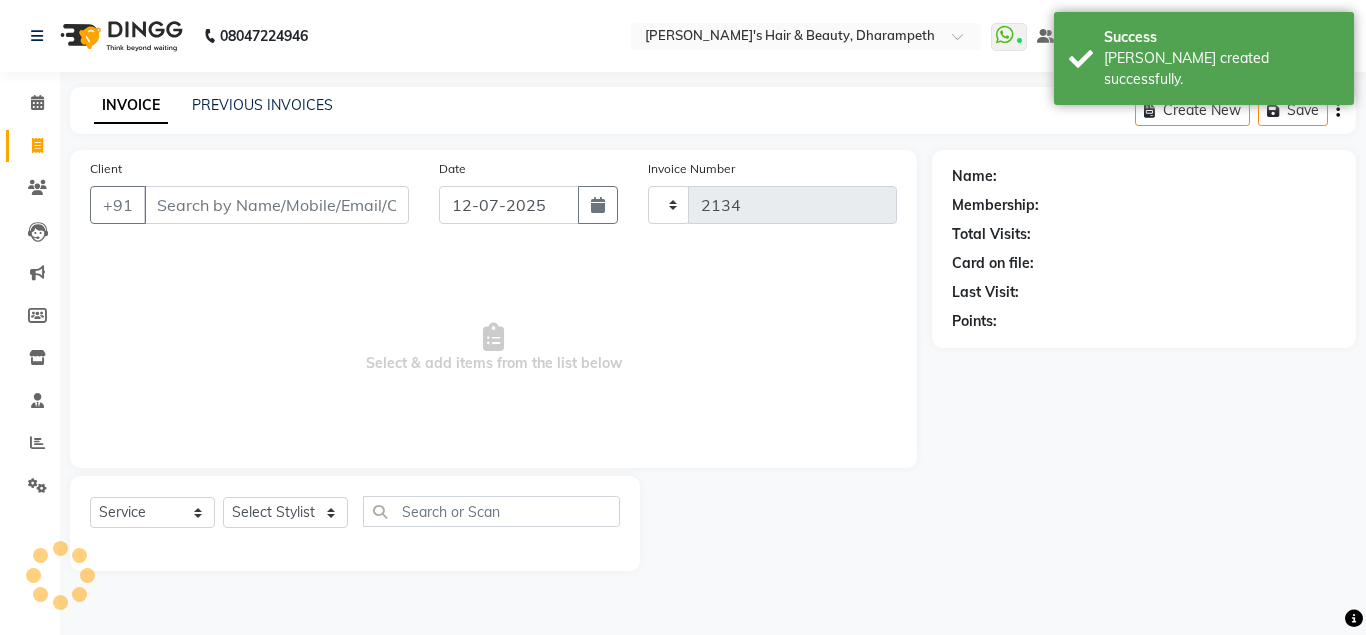 select on "4860" 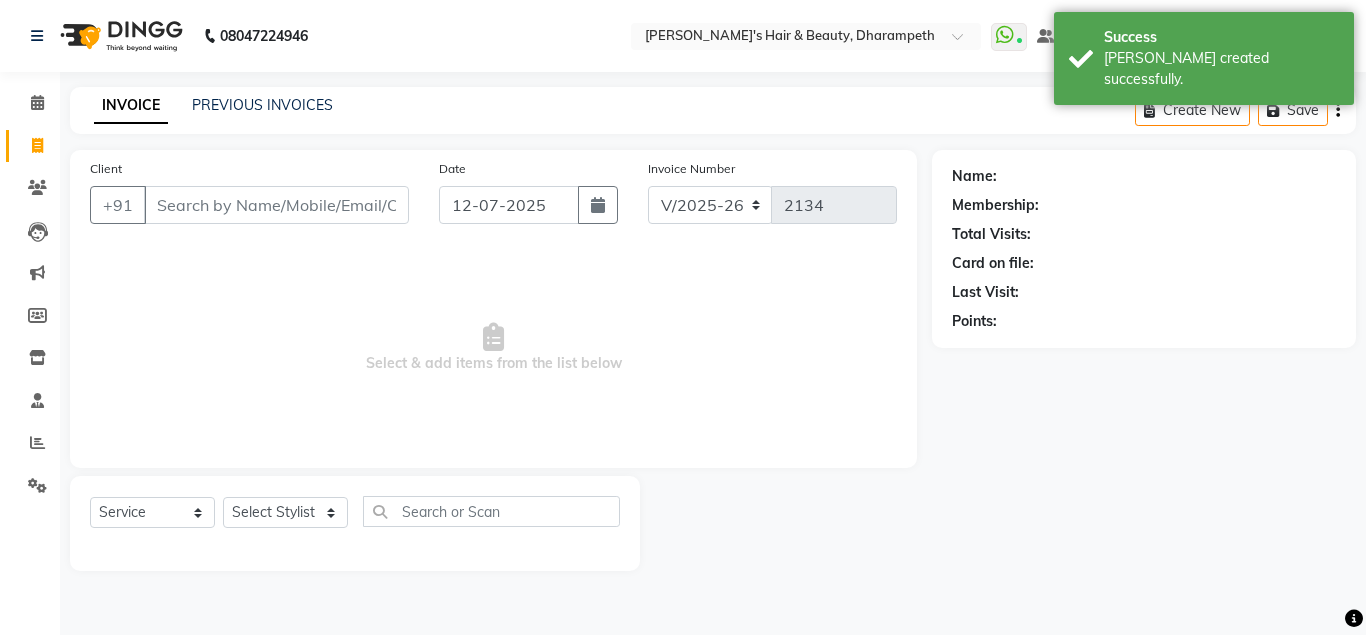 click on "Client" at bounding box center [276, 205] 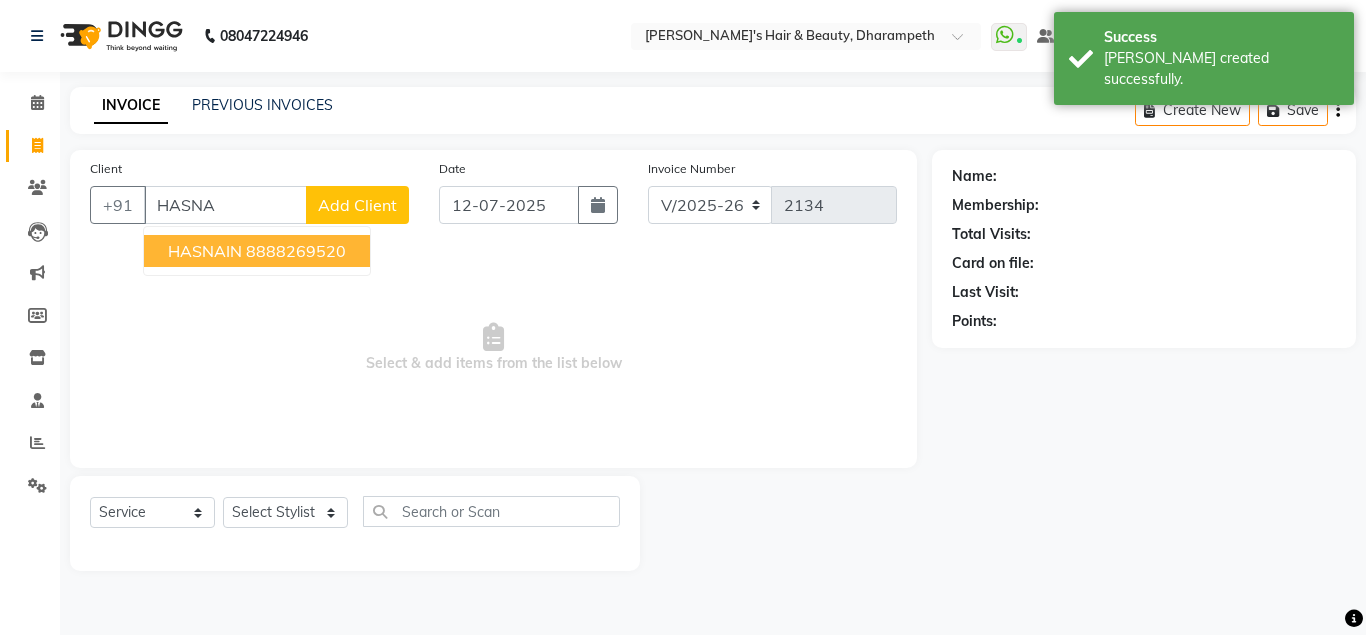 click on "8888269520" at bounding box center (296, 251) 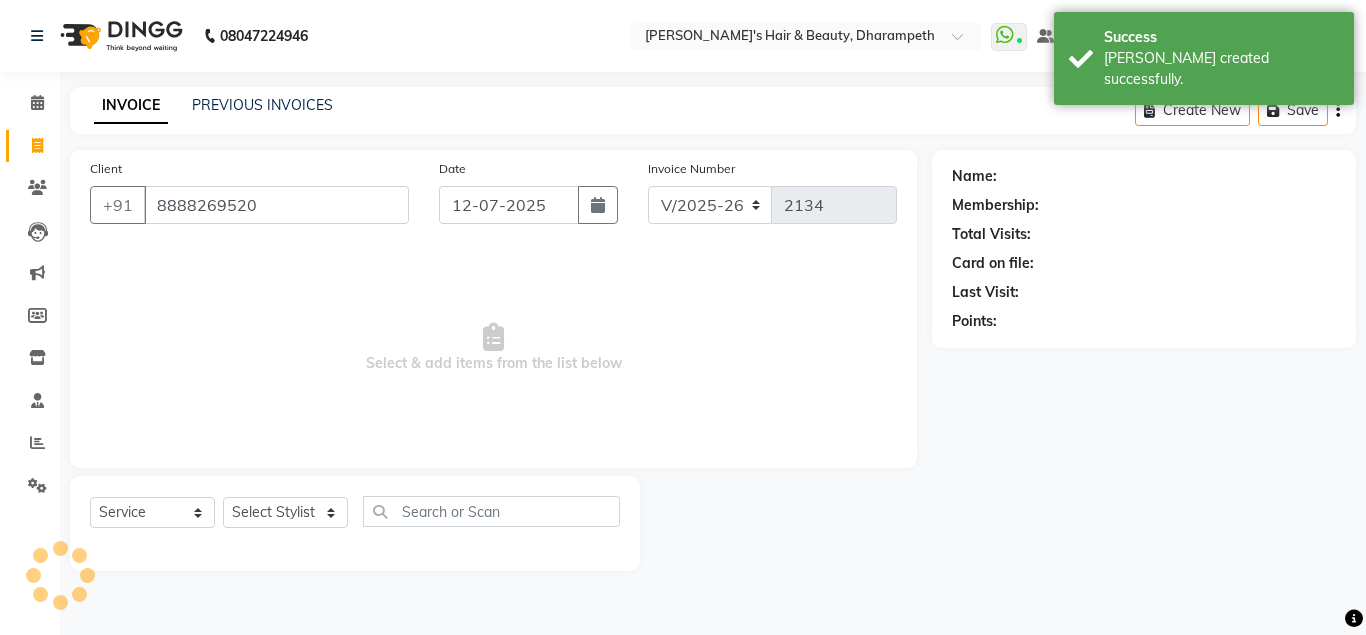 type on "8888269520" 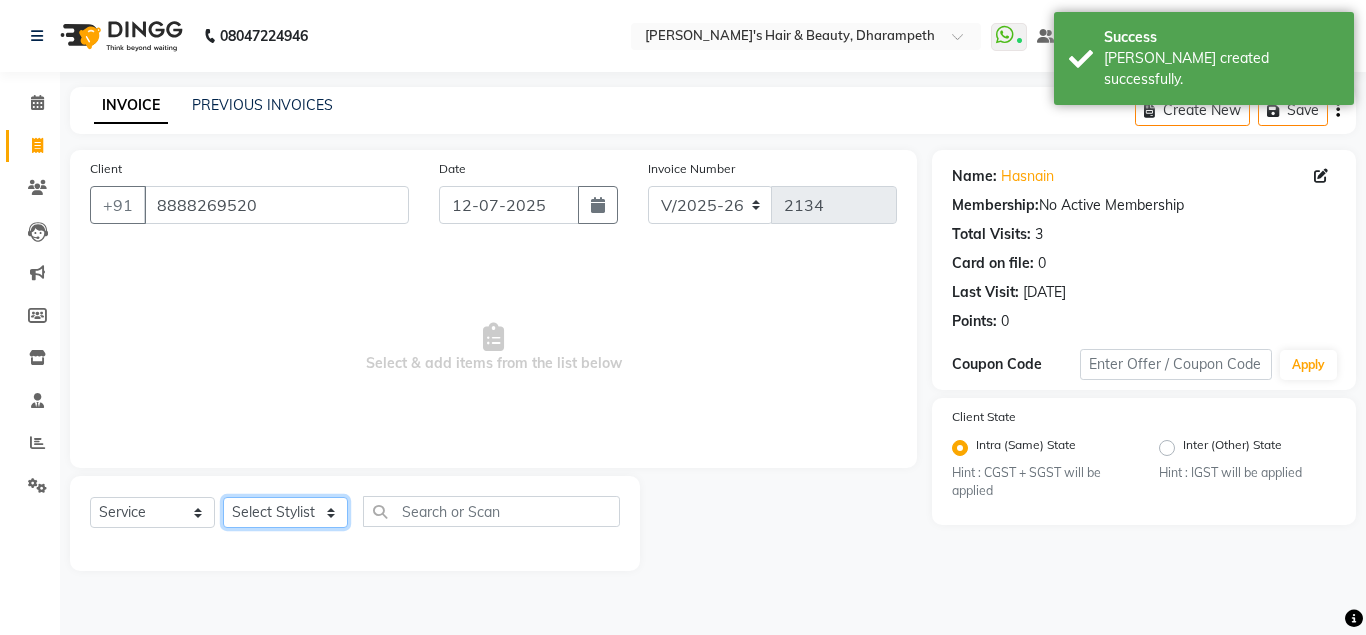 click on "Select Stylist Anuj W [PERSON_NAME] [PERSON_NAME]  Manager [PERSON_NAME] C [PERSON_NAME] S [PERSON_NAME] S Shilpa P Vedant N" 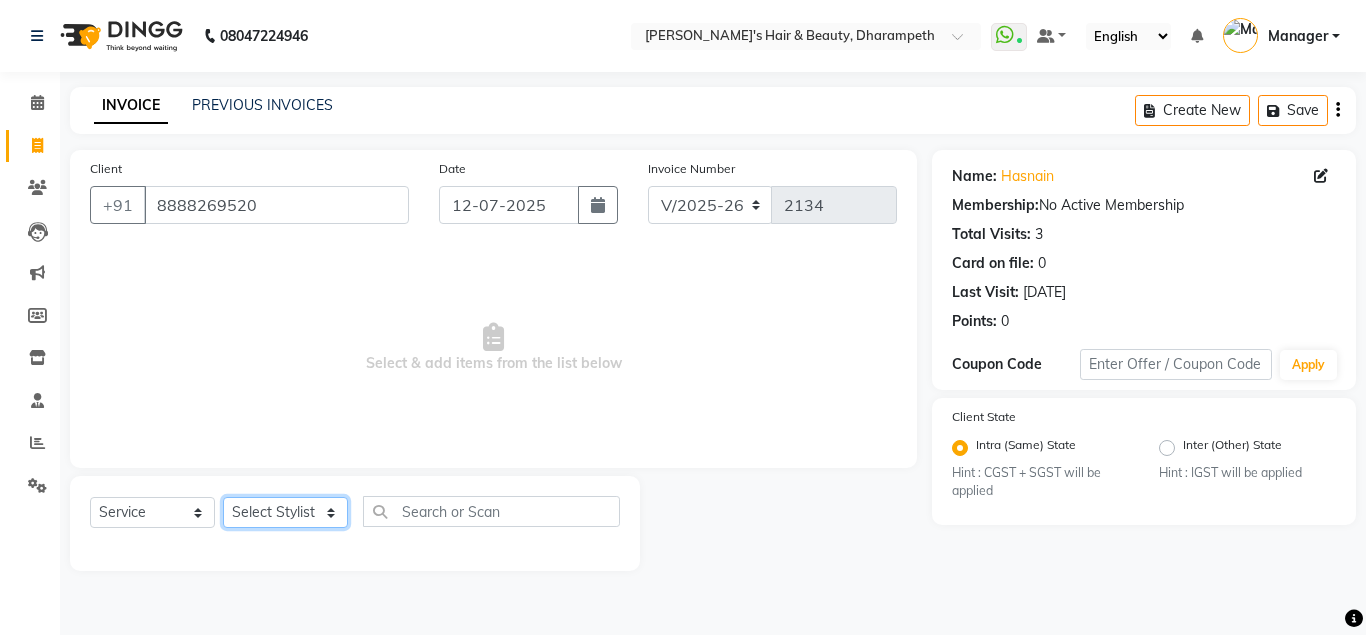 select on "65623" 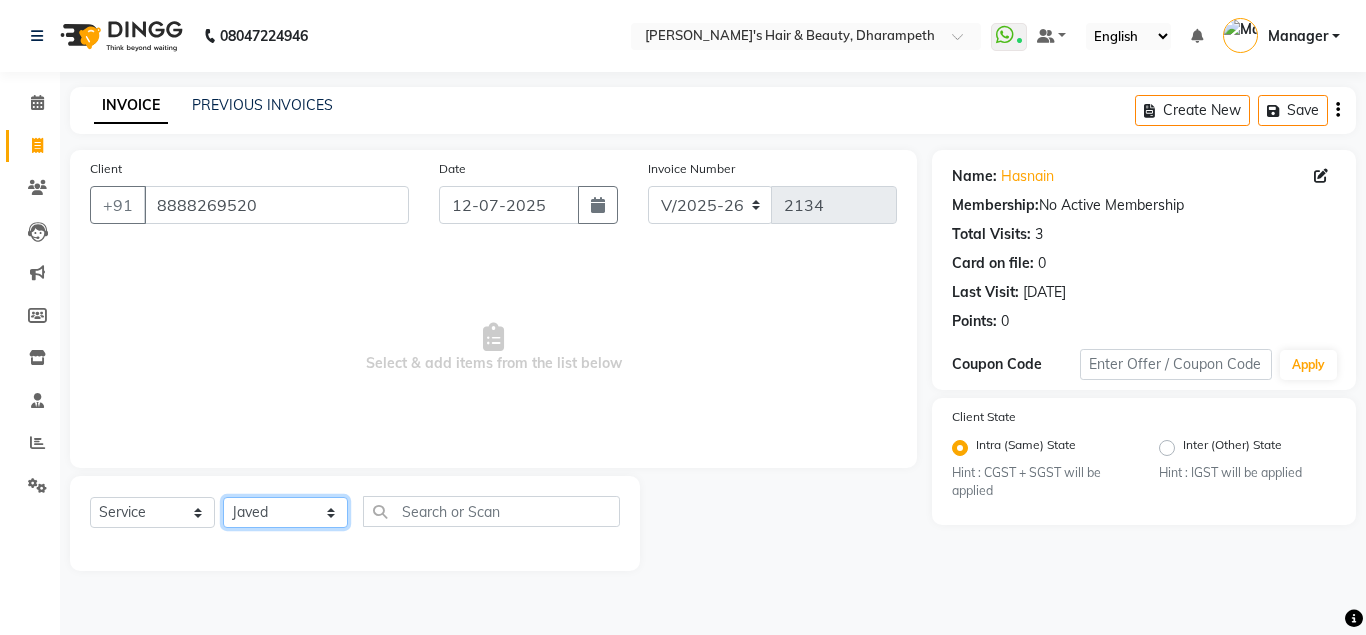 click on "Javed" 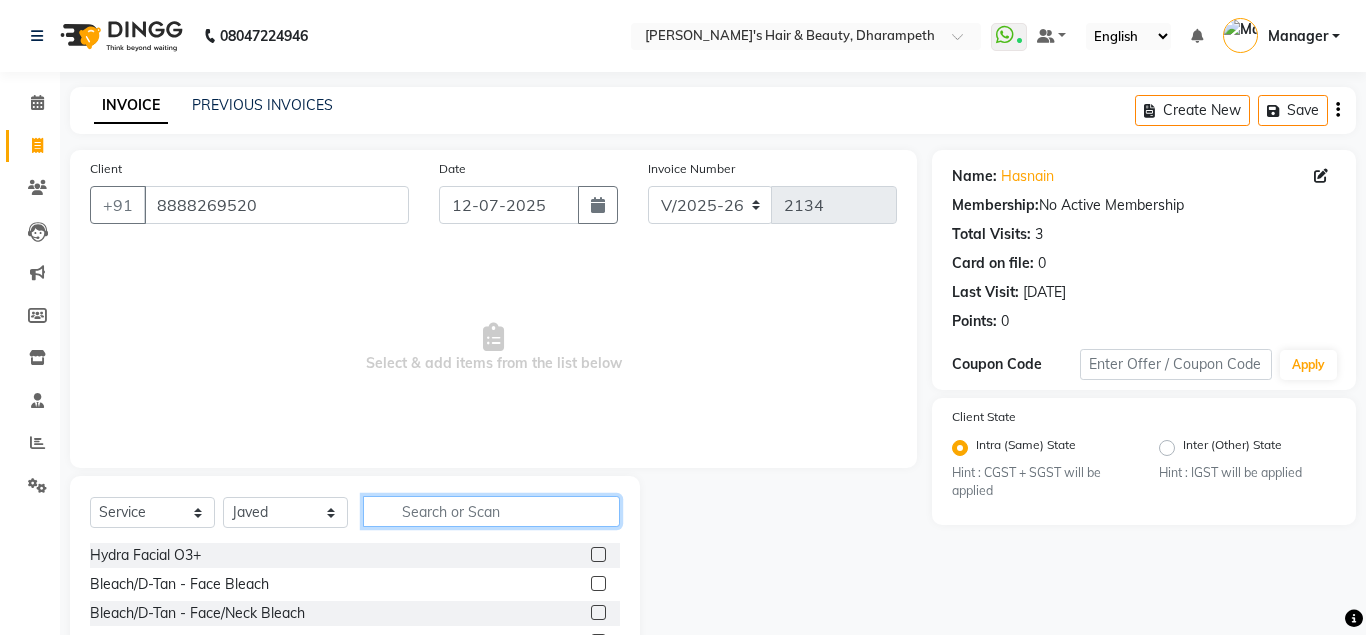 click 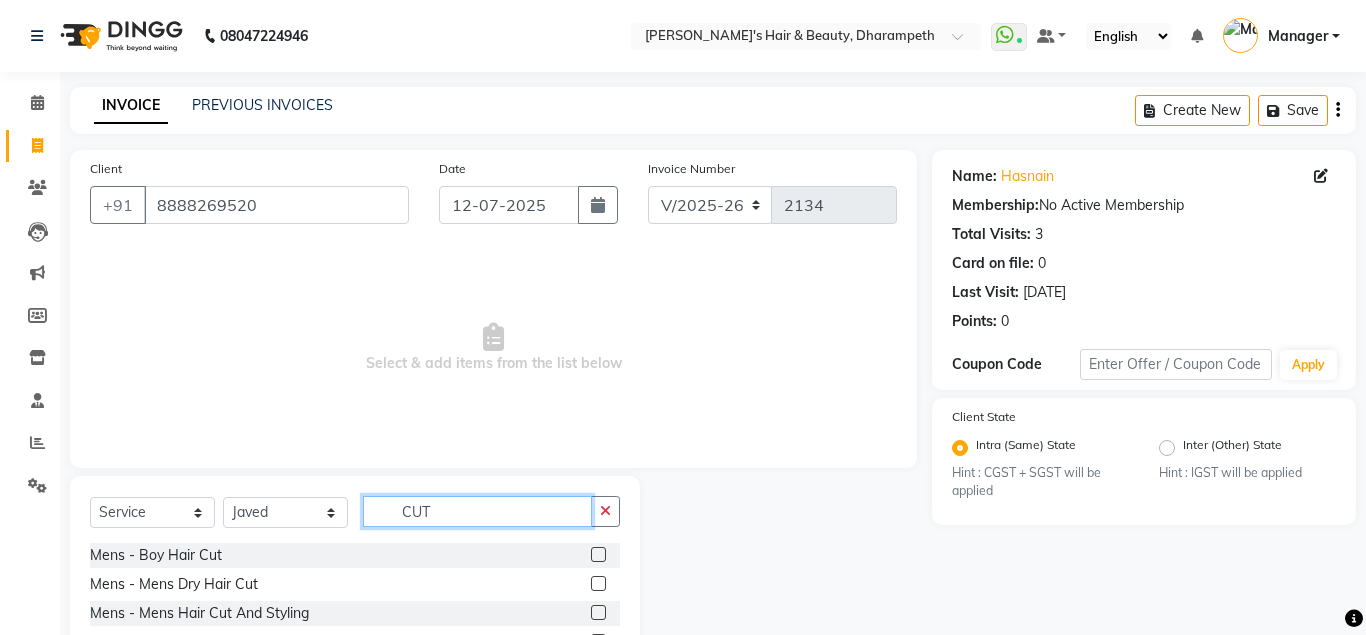 type on "CUT" 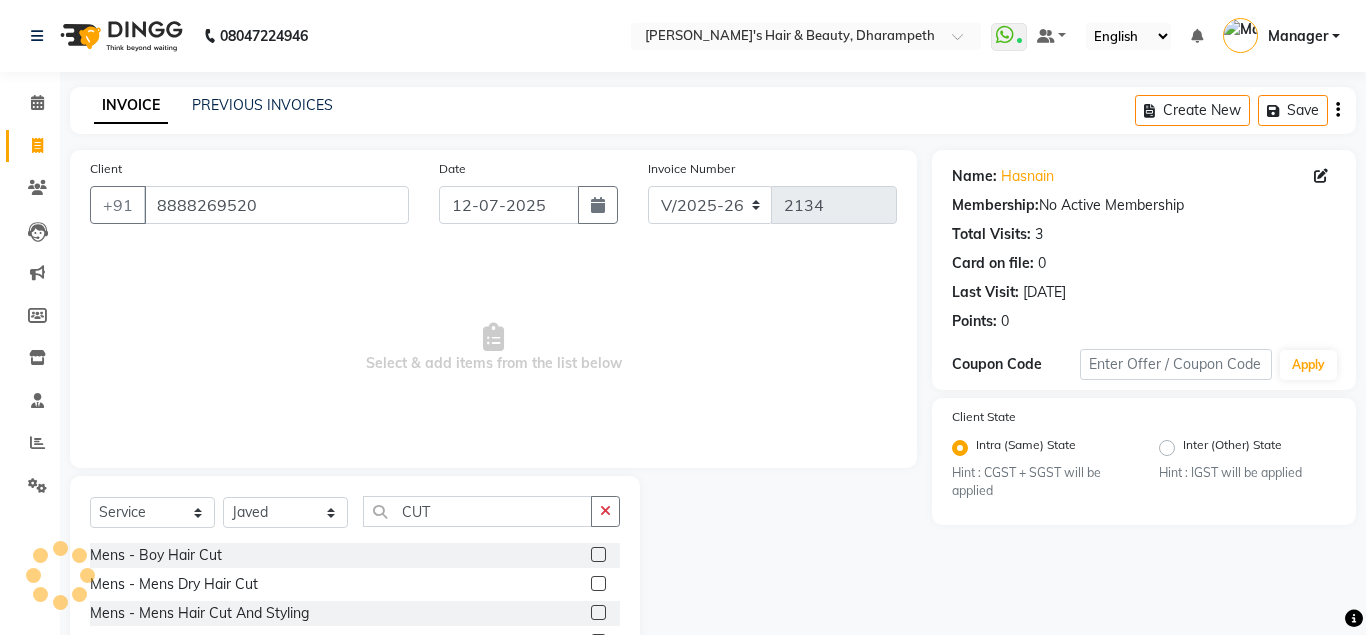 click 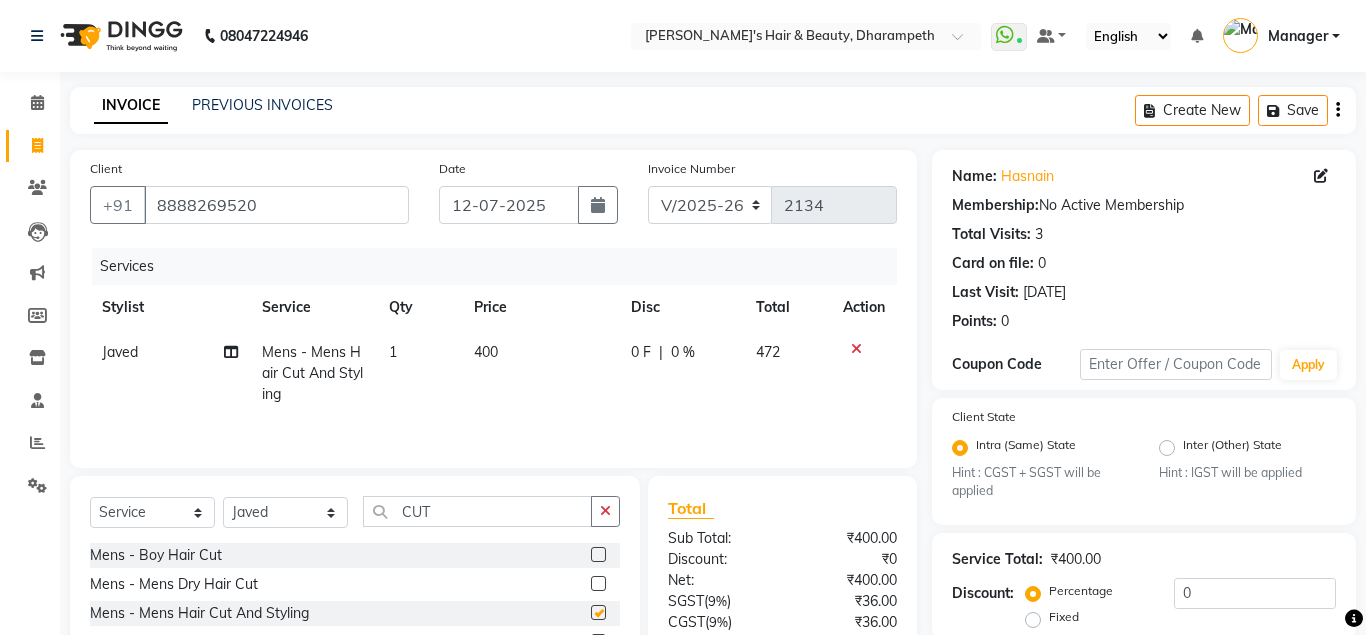 checkbox on "false" 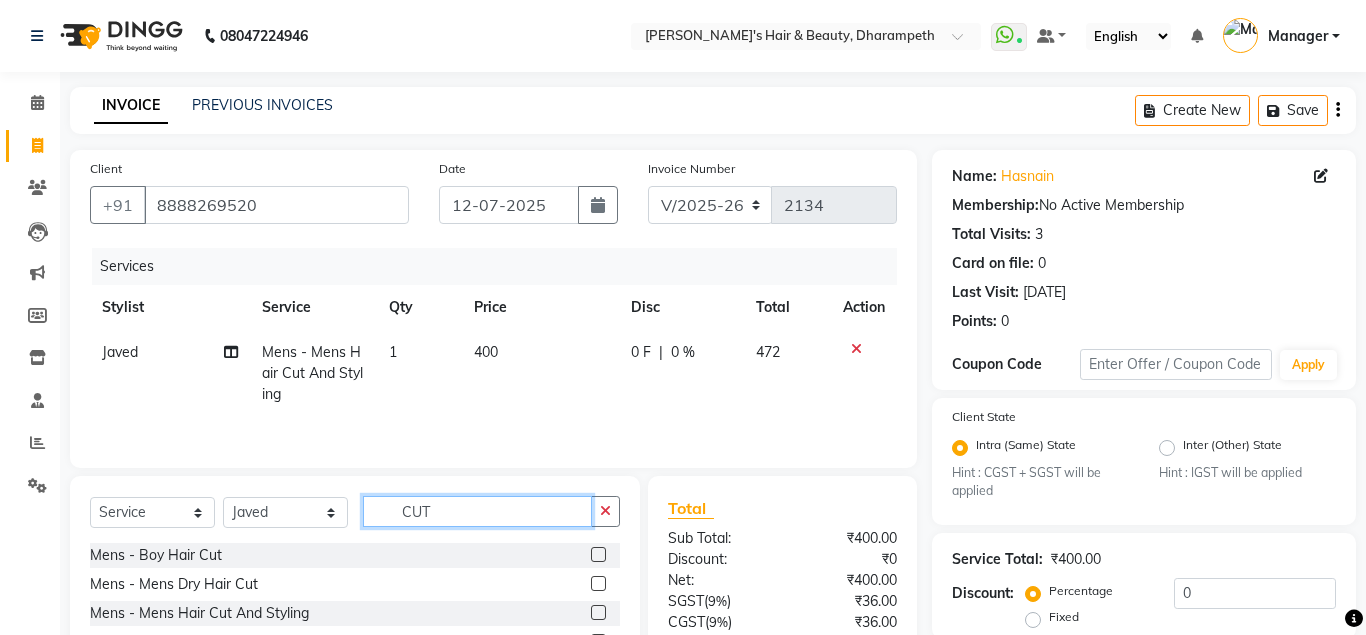 click on "CUT" 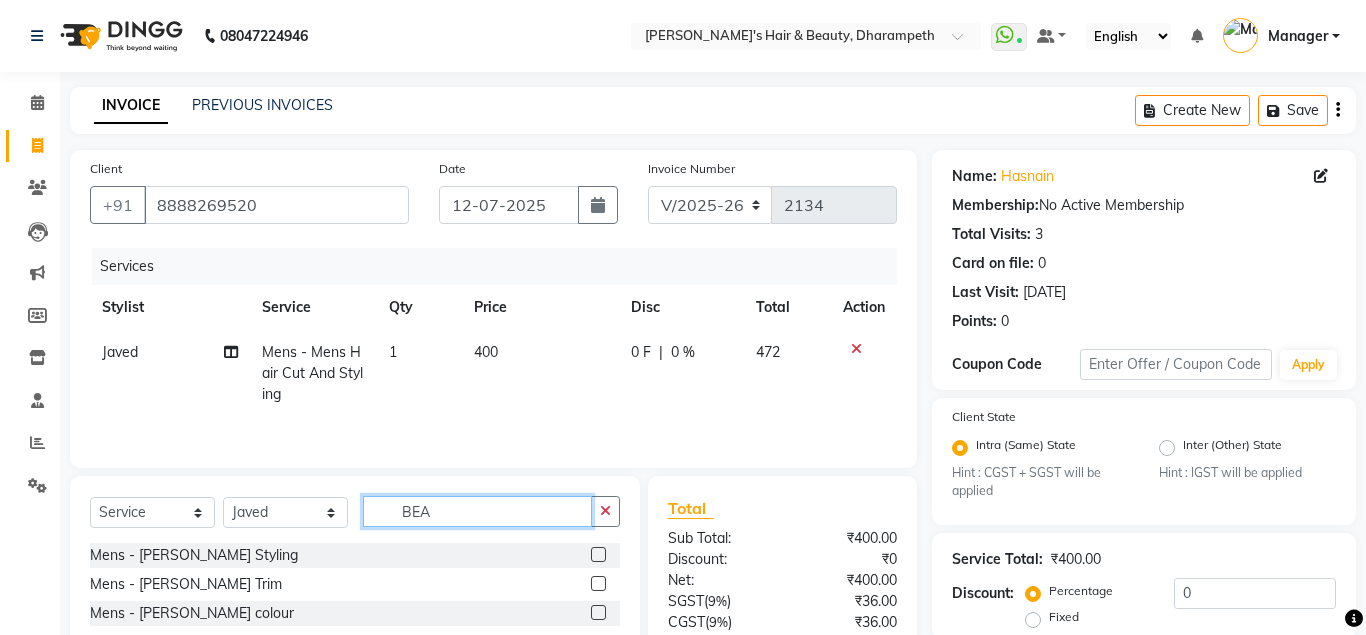type on "BEA" 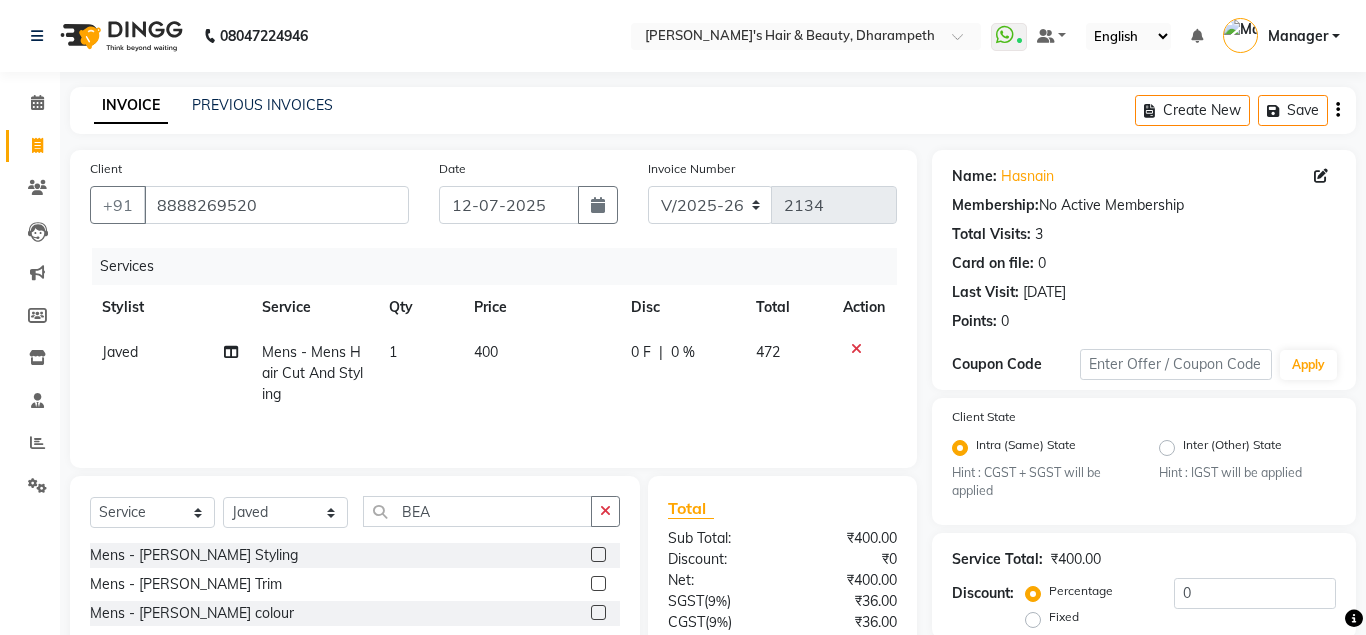 click 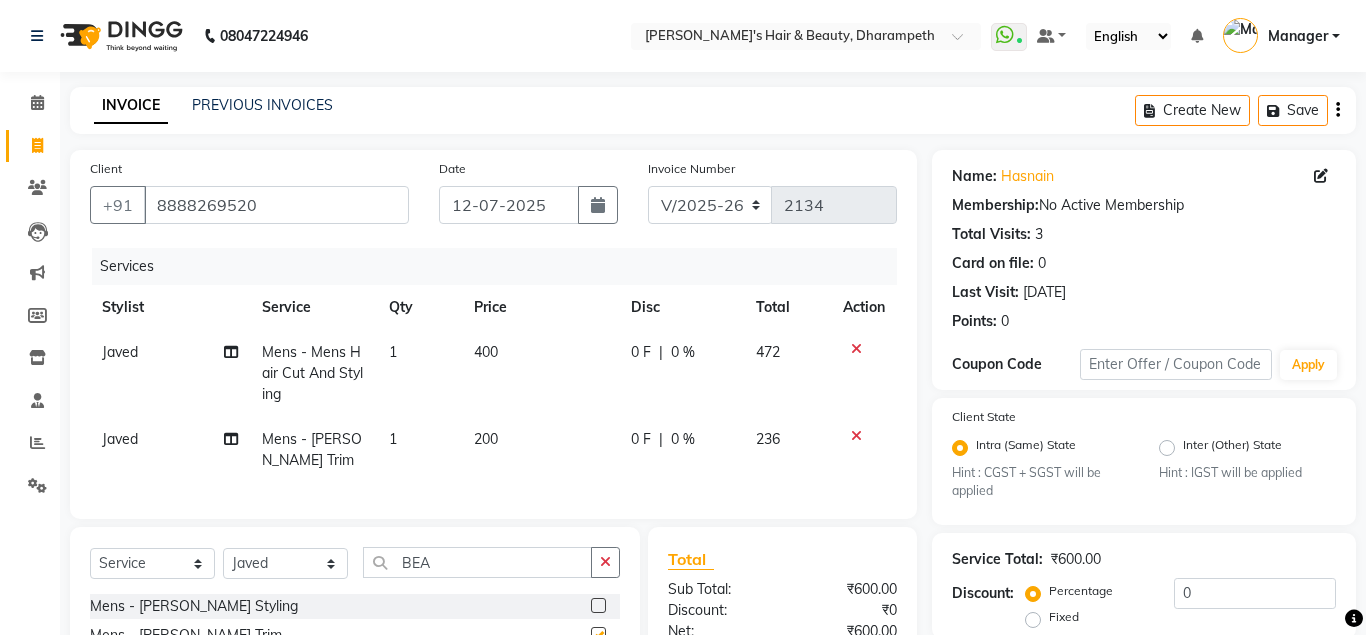 checkbox on "false" 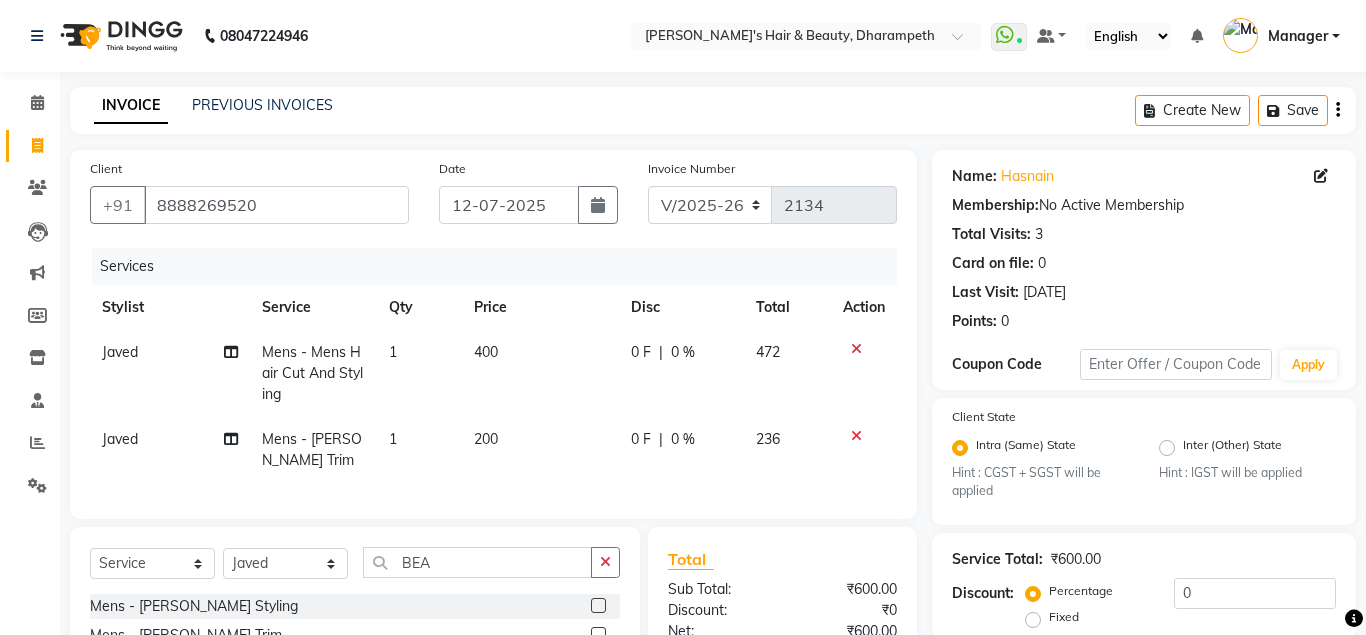 click on "200" 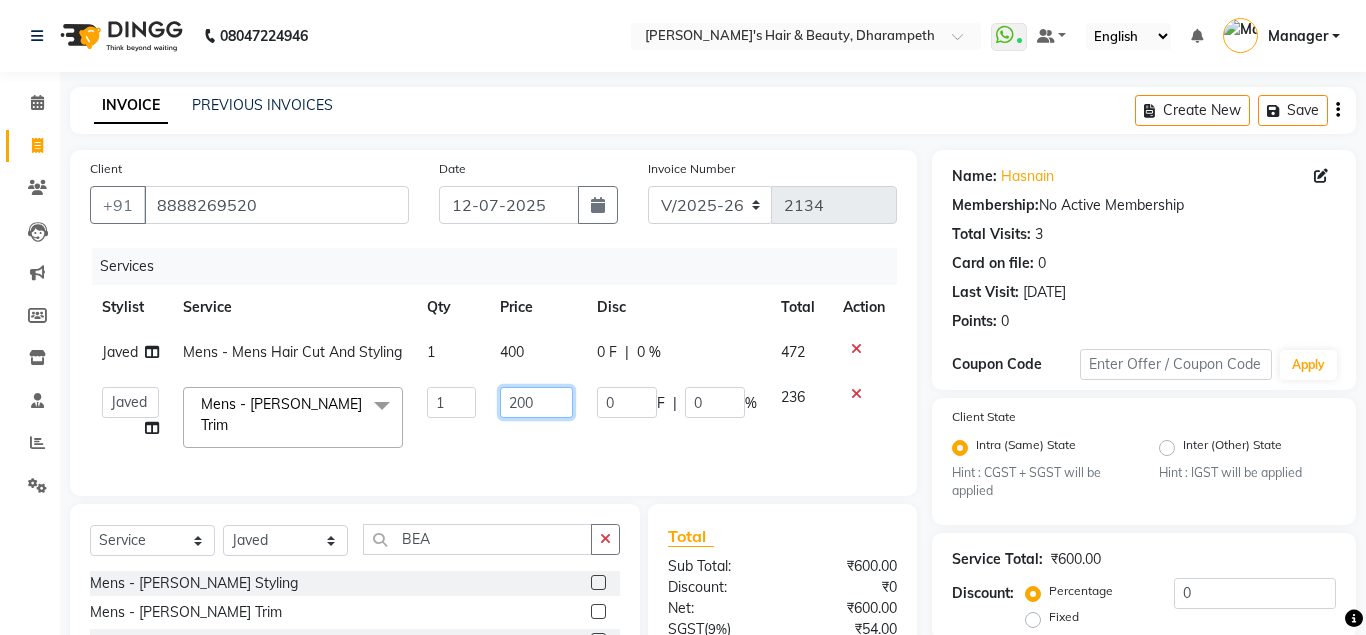 drag, startPoint x: 540, startPoint y: 399, endPoint x: 409, endPoint y: 401, distance: 131.01526 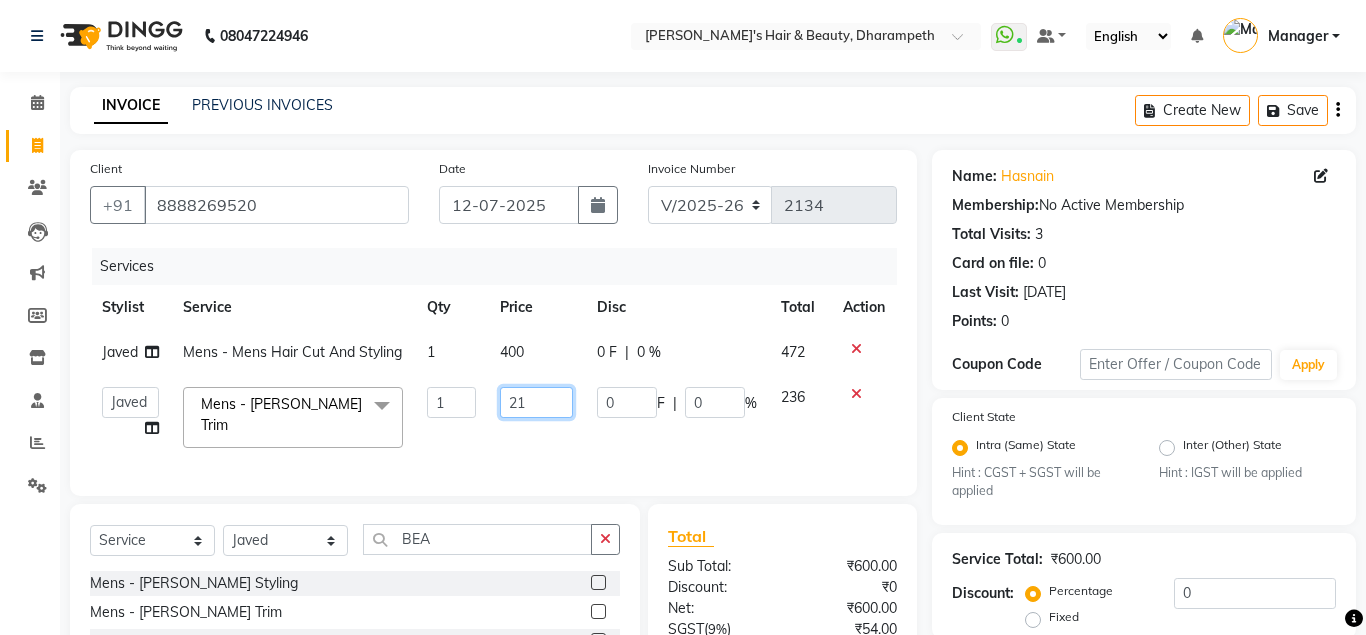 type on "212" 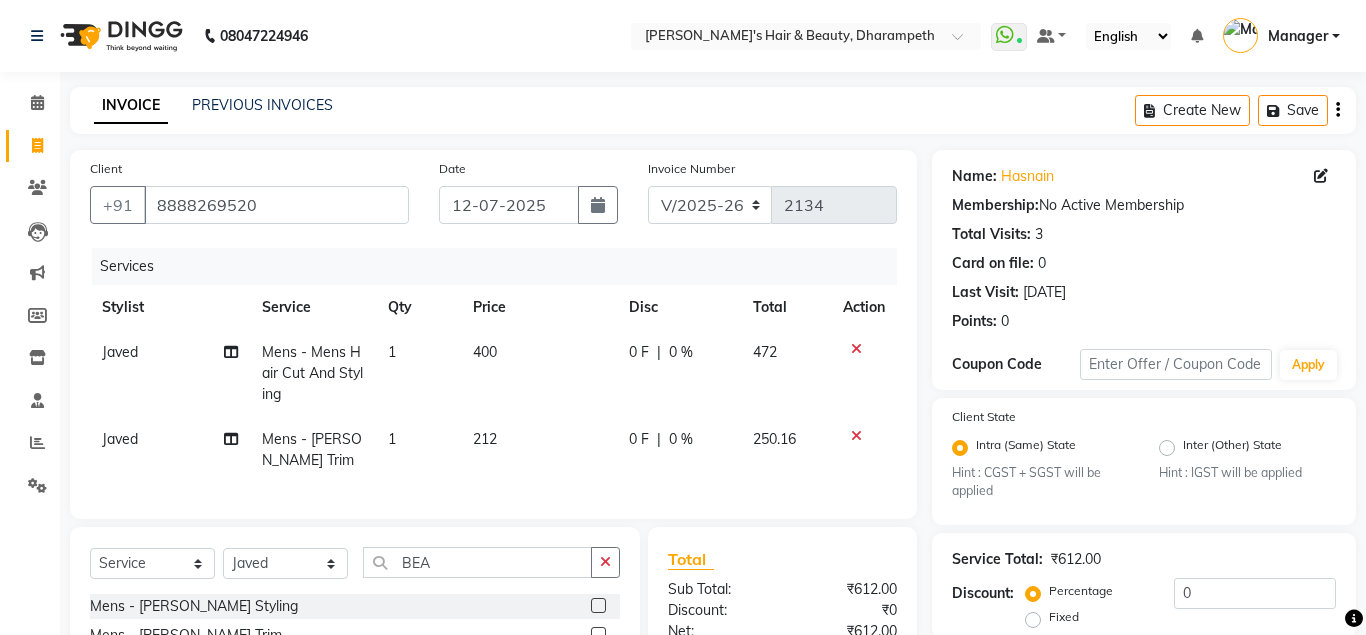 click on "Javed  Mens - Mens Hair Cut And Styling 1 400 0 F | 0 % 472 Javed  Mens - [PERSON_NAME] Trim 1 212 0 F | 0 % 250.16" 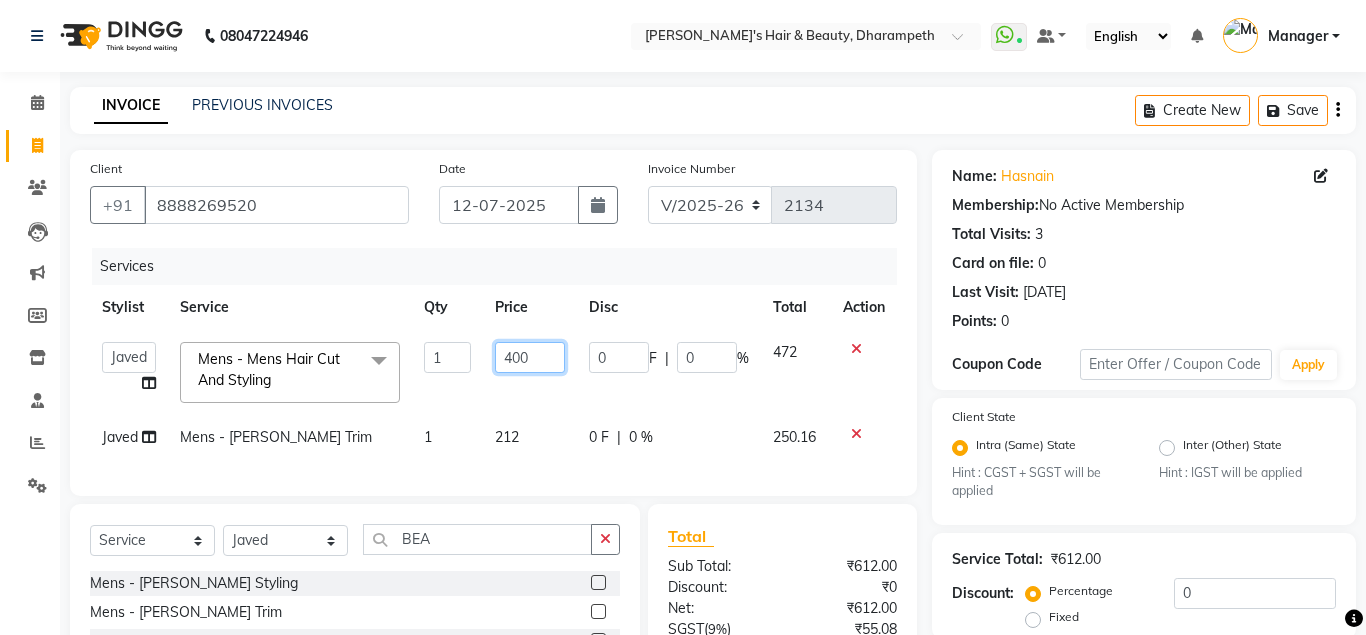 click on "400" 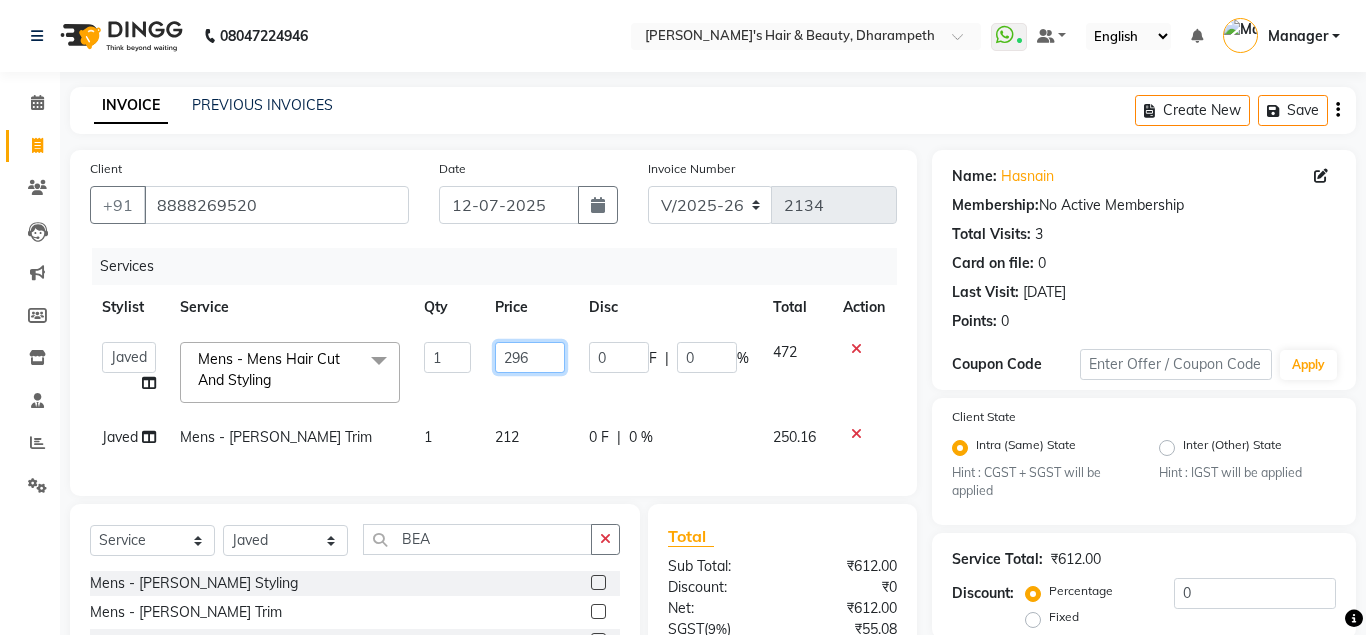 type on "296.5" 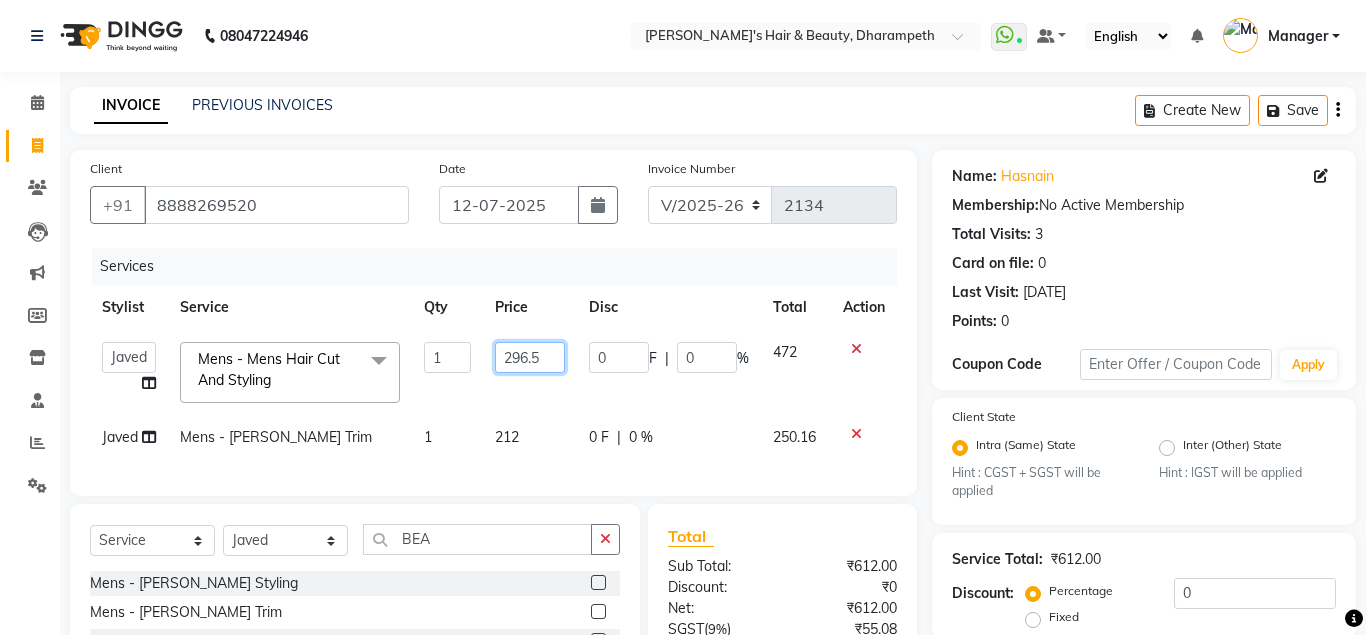 scroll, scrollTop: 0, scrollLeft: 4, axis: horizontal 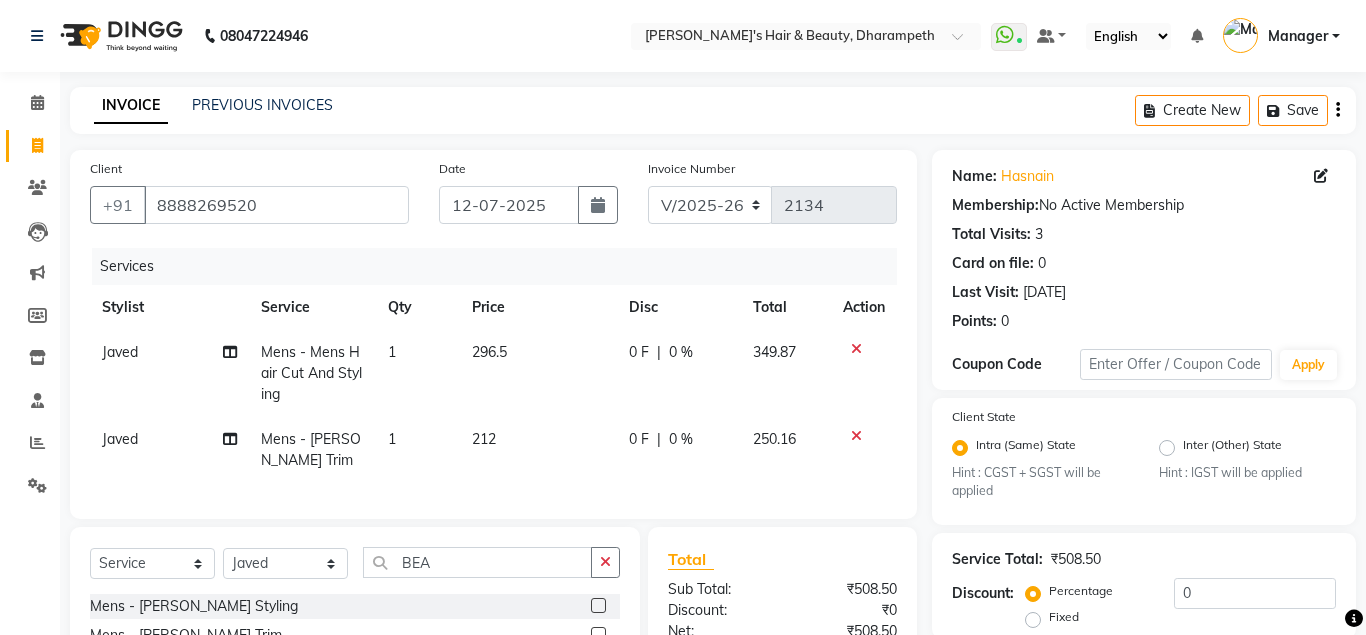 click on "349.87" 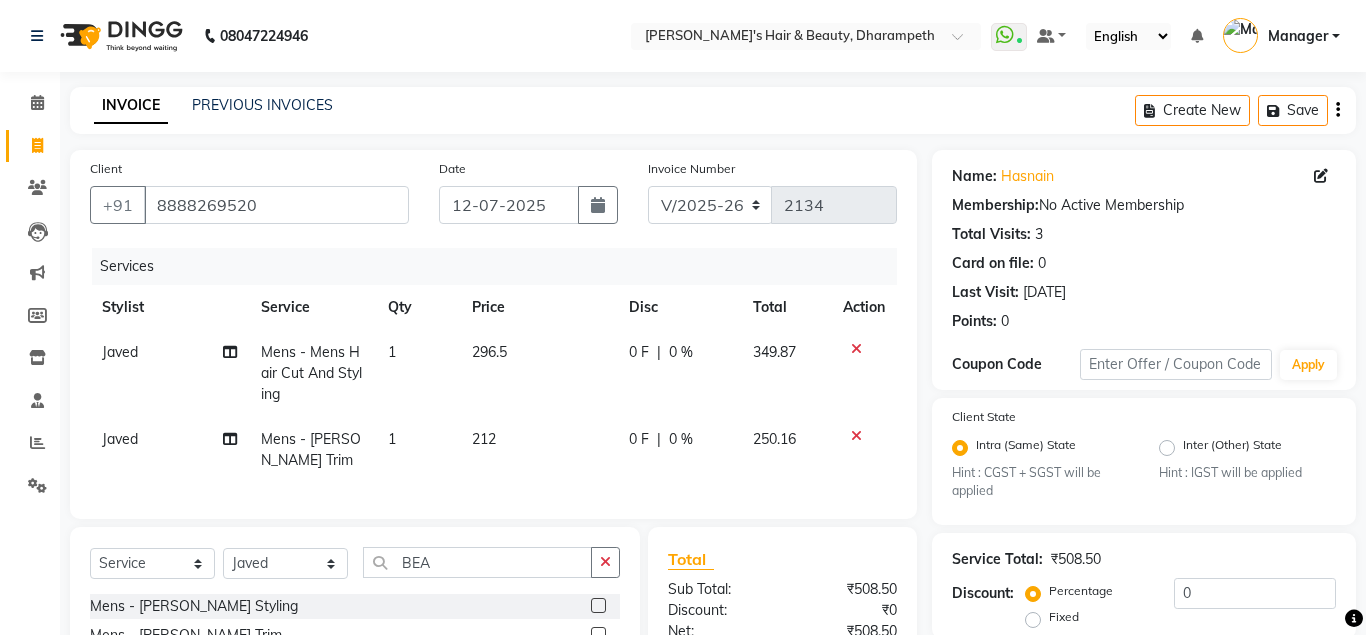 select on "65623" 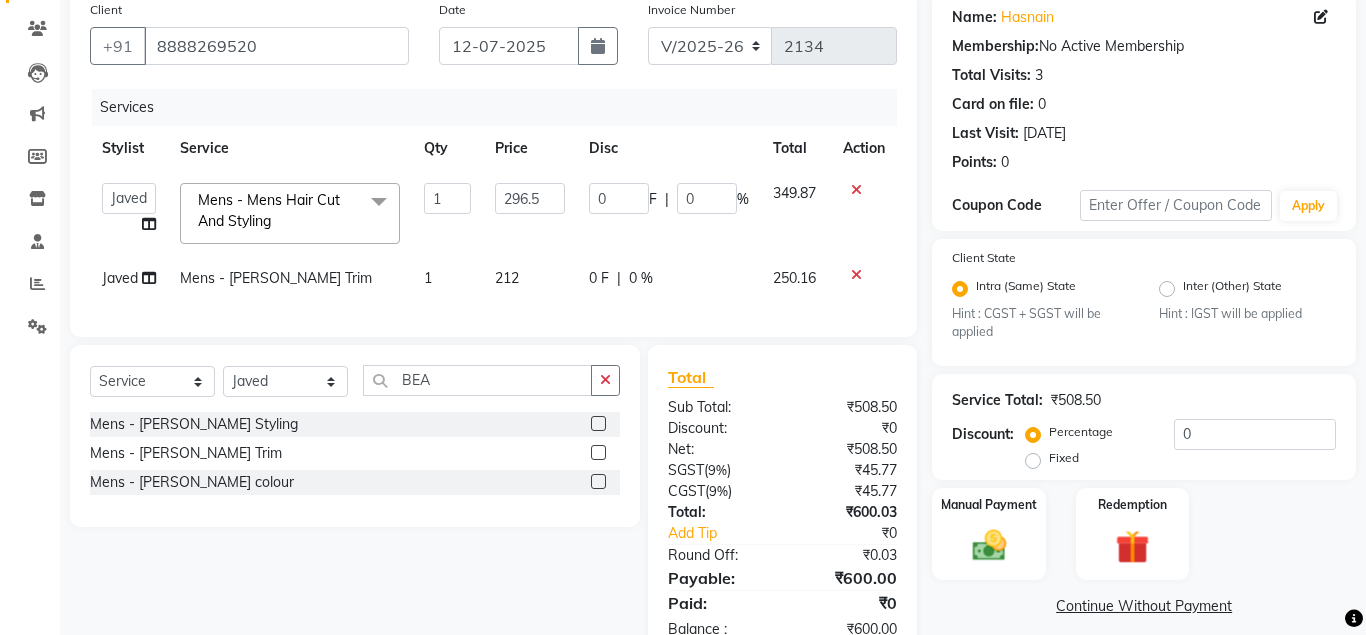 scroll, scrollTop: 214, scrollLeft: 0, axis: vertical 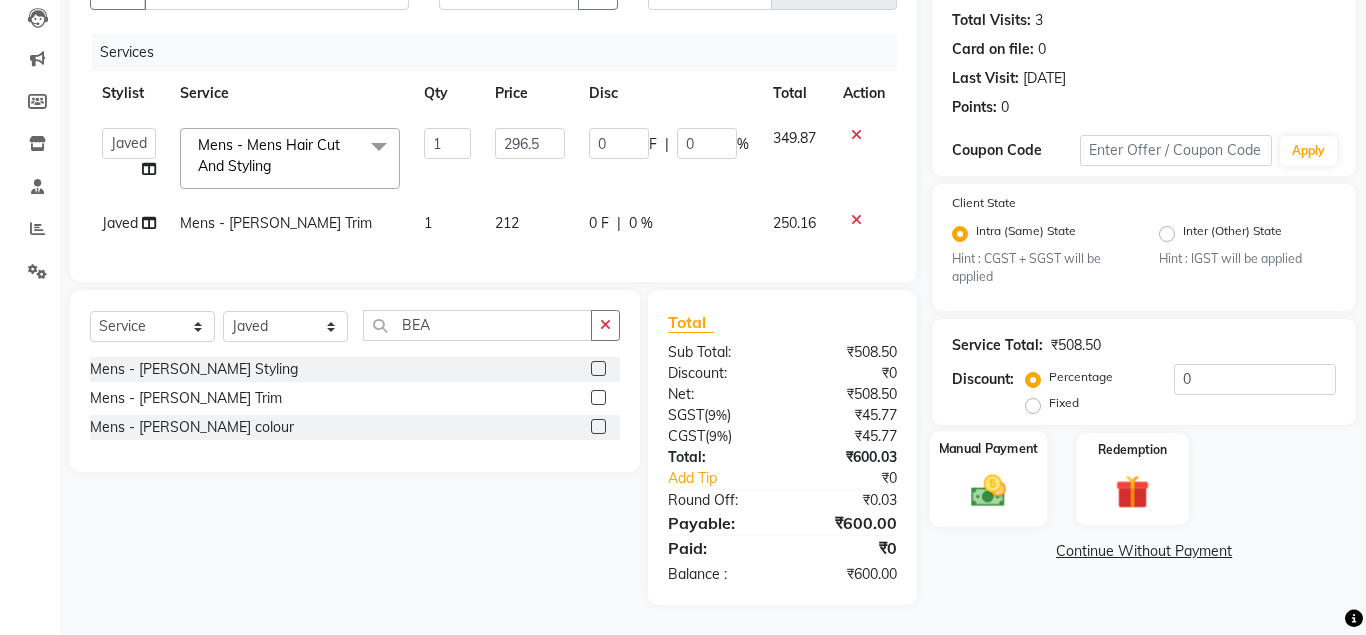 click 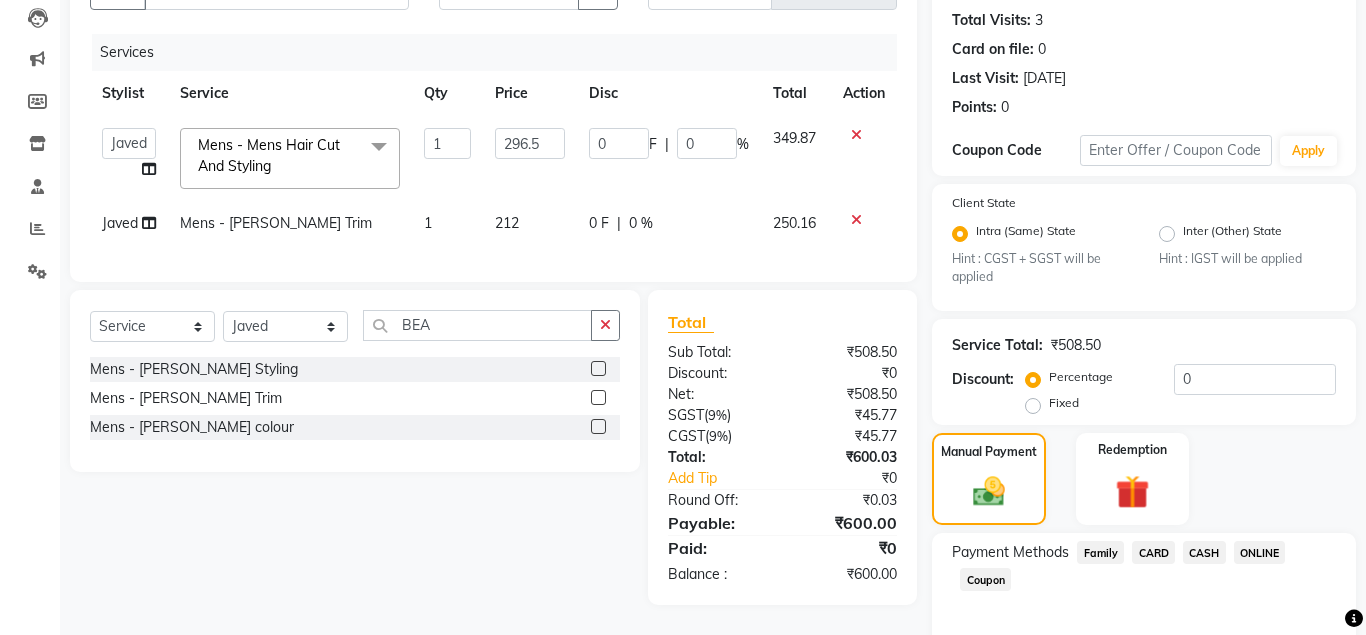 click on "ONLINE" 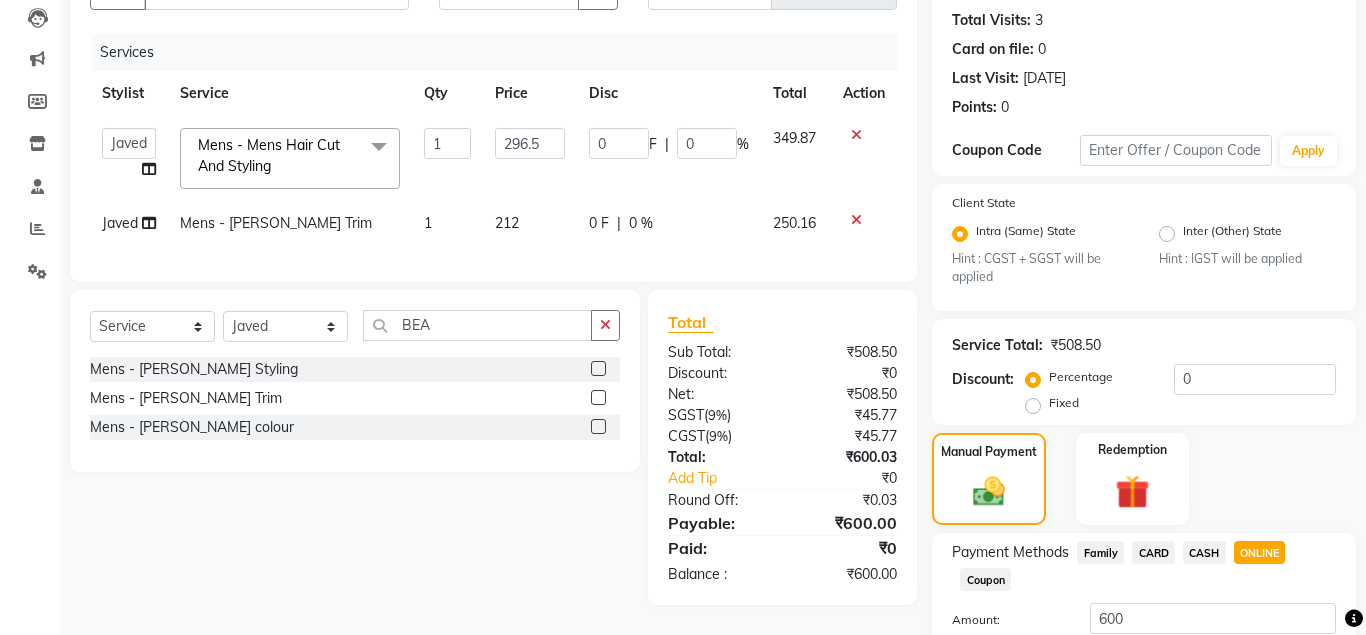 scroll, scrollTop: 358, scrollLeft: 0, axis: vertical 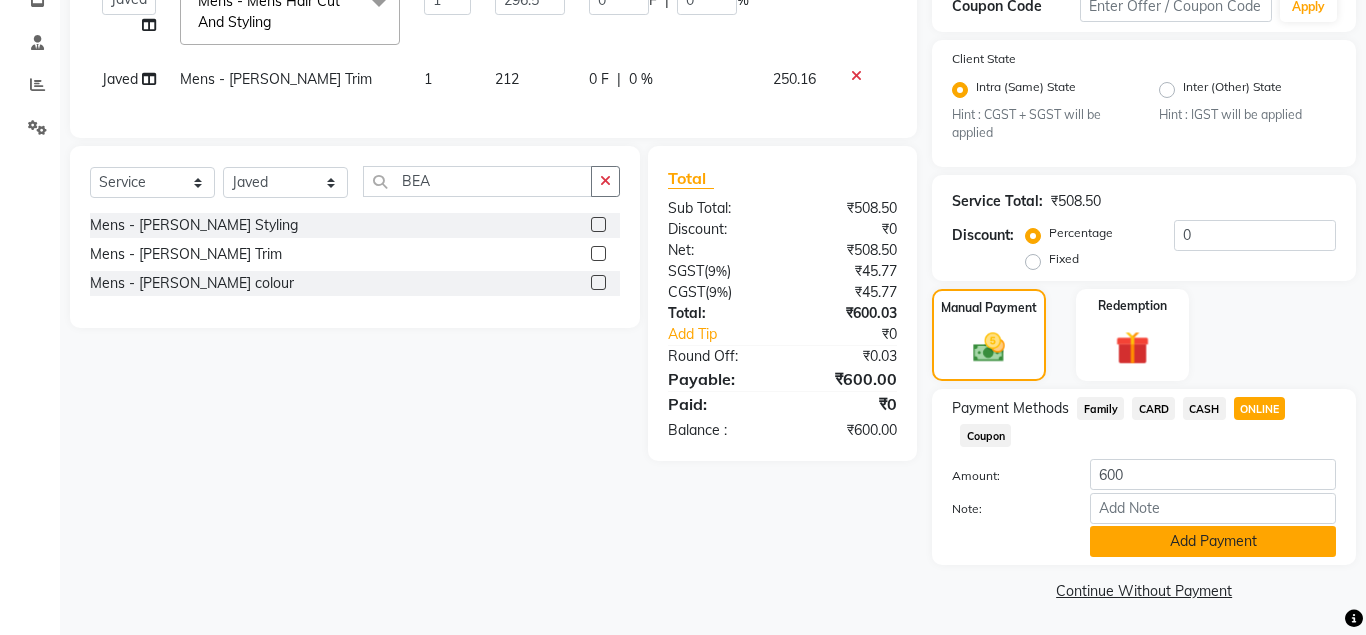 click on "Add Payment" 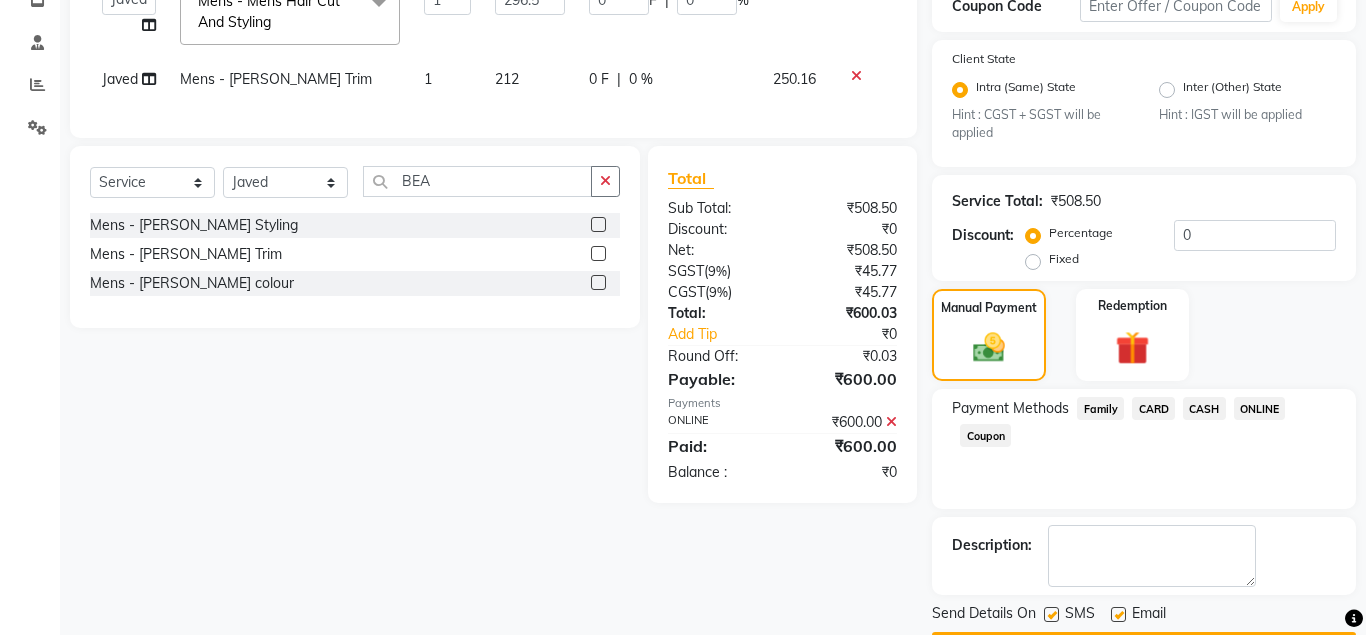 scroll, scrollTop: 416, scrollLeft: 0, axis: vertical 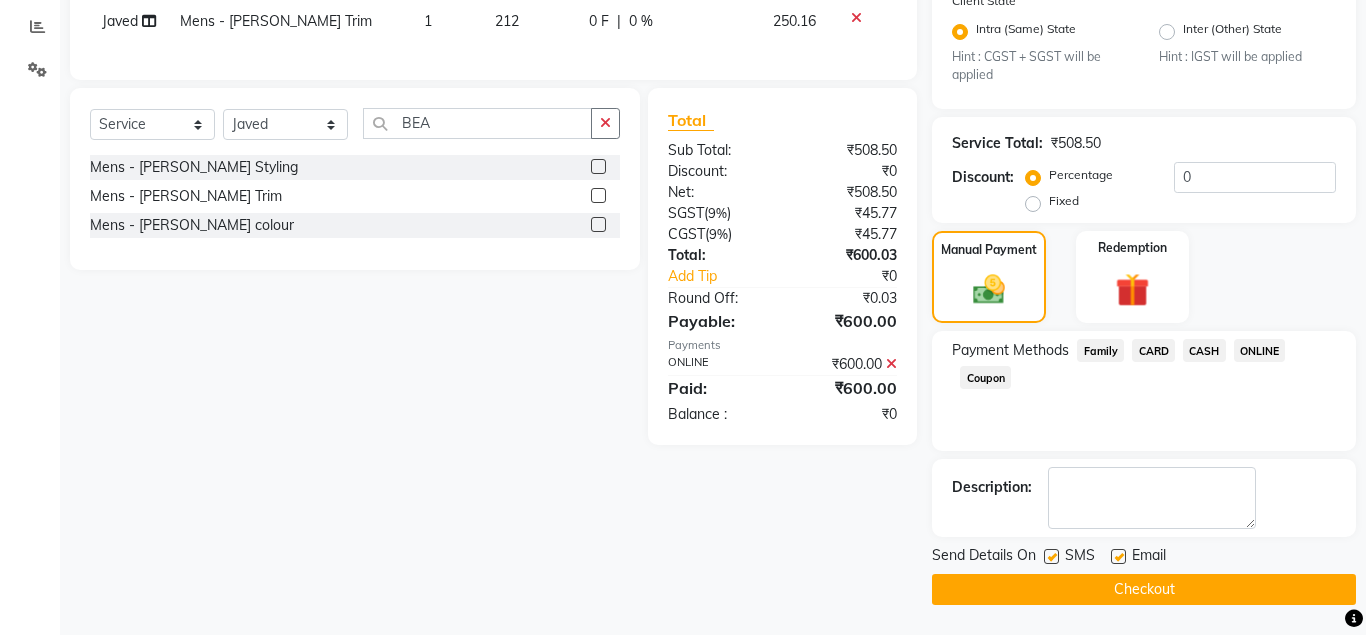 click on "Checkout" 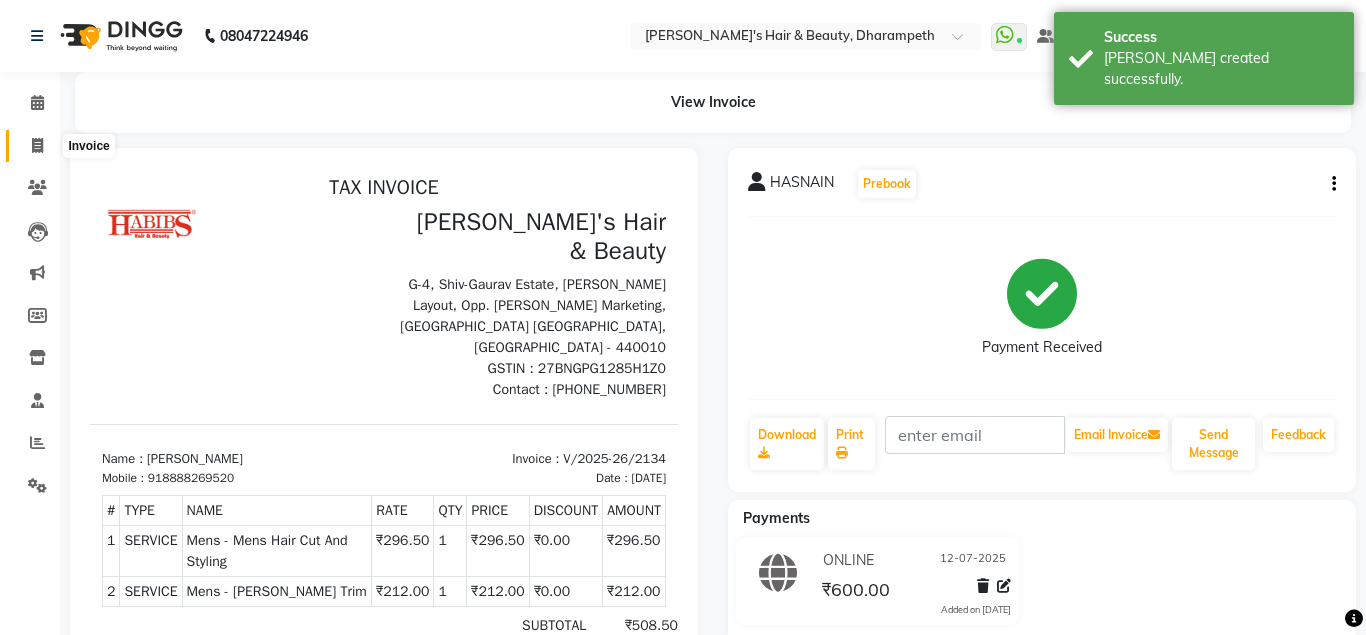 scroll, scrollTop: 0, scrollLeft: 0, axis: both 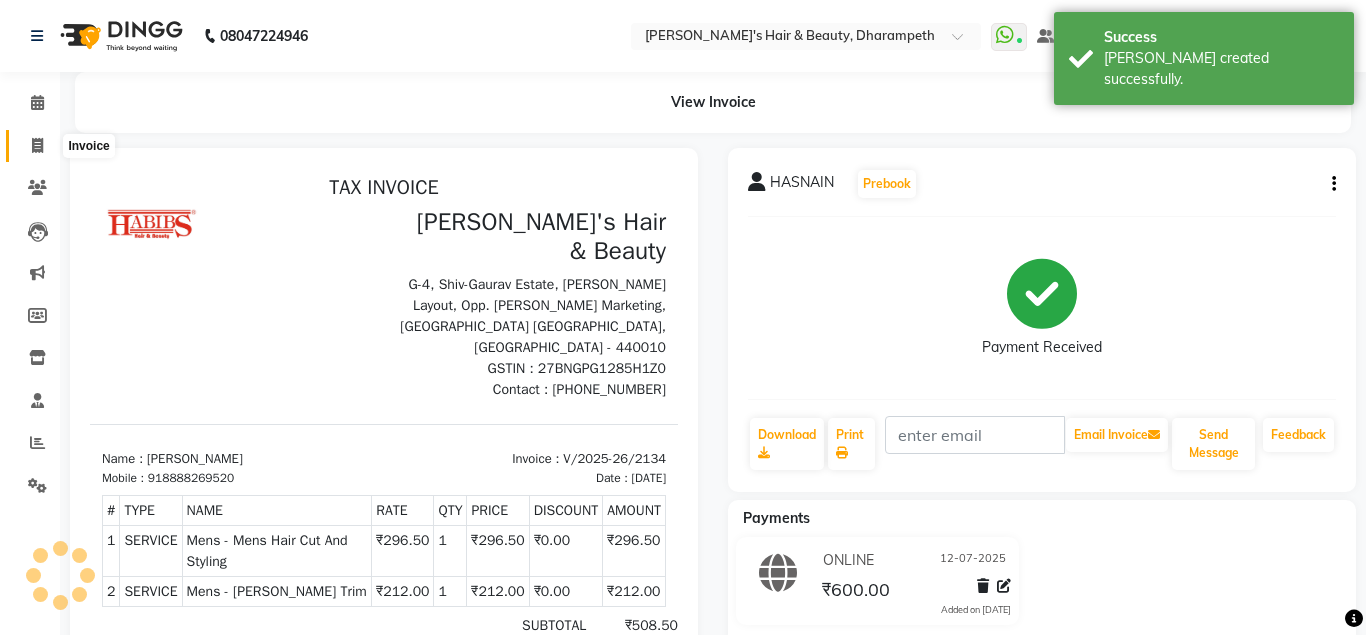 click 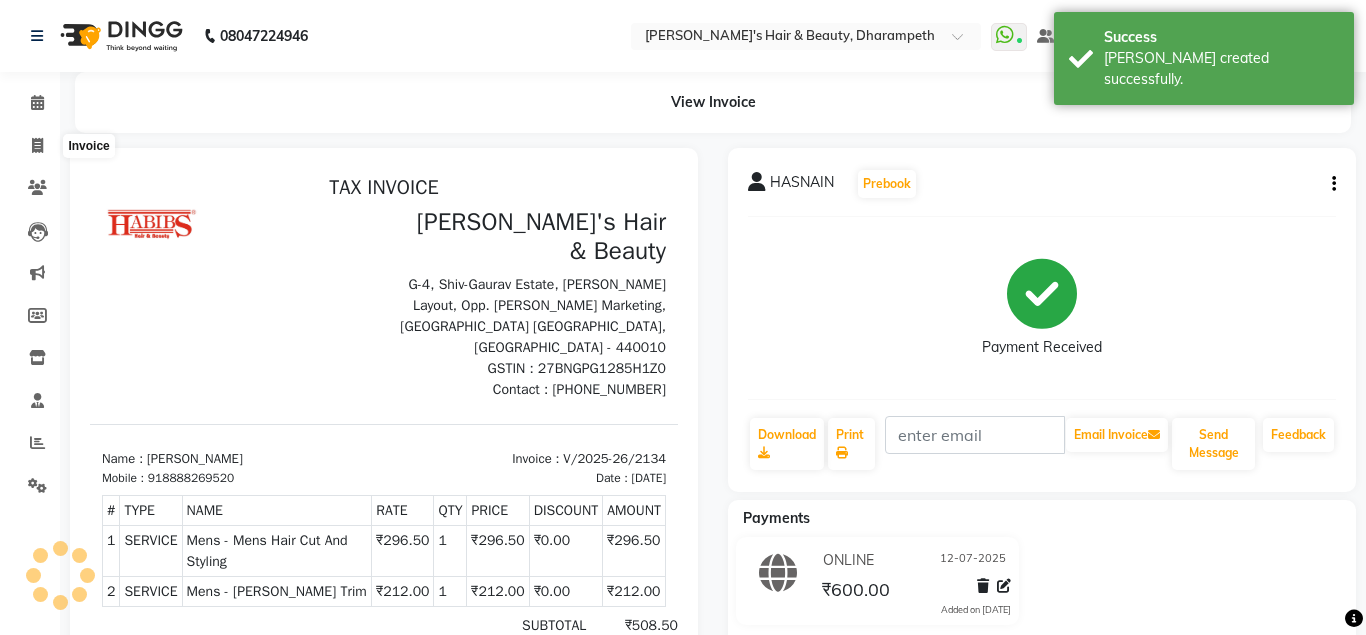 select on "4860" 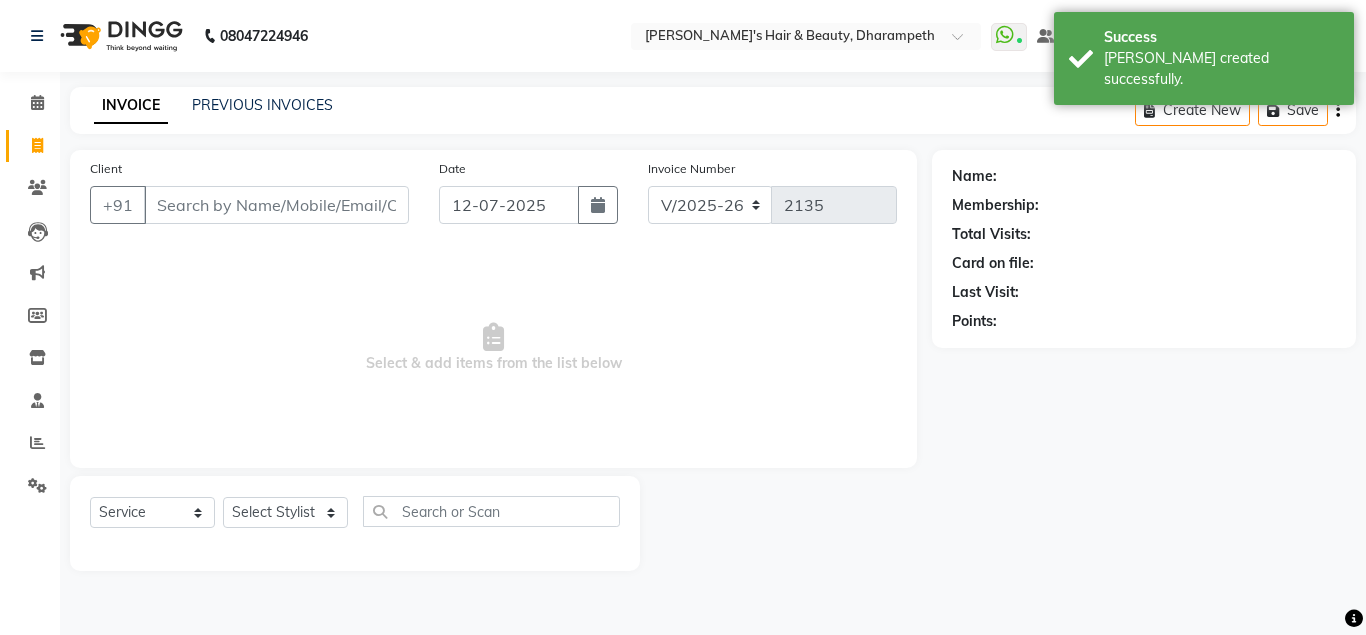 click on "Client" at bounding box center [276, 205] 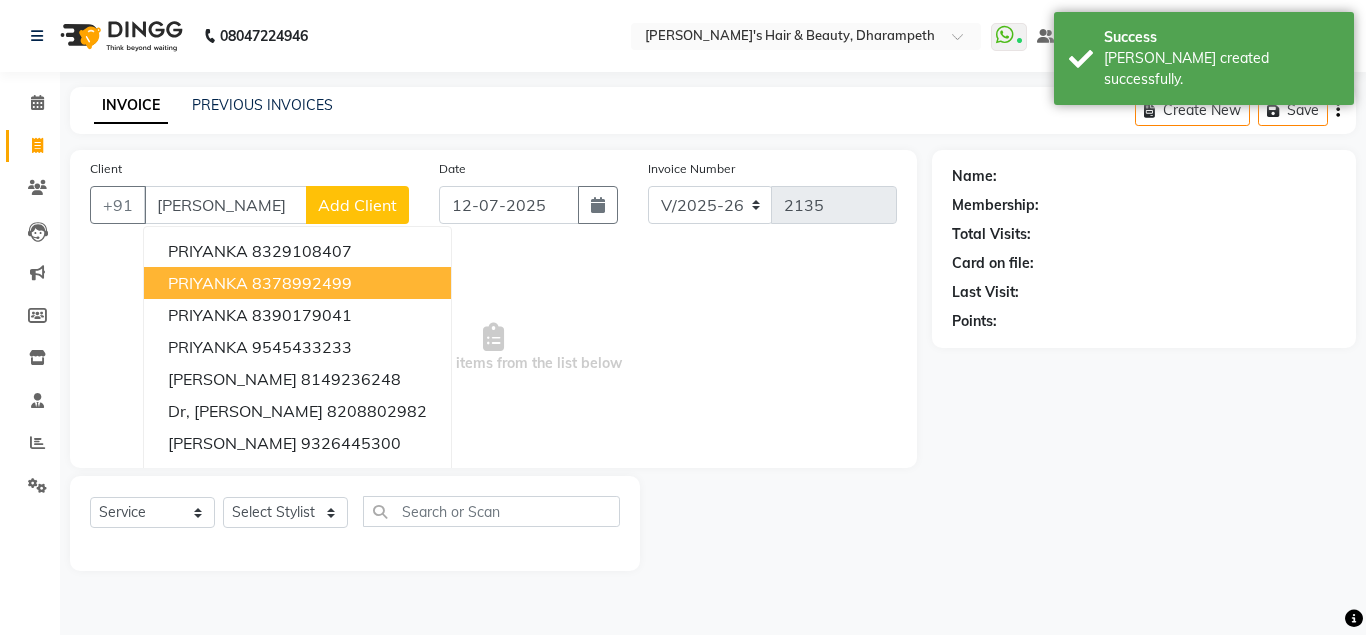 click on "PRIYANKA  8378992499" at bounding box center (297, 283) 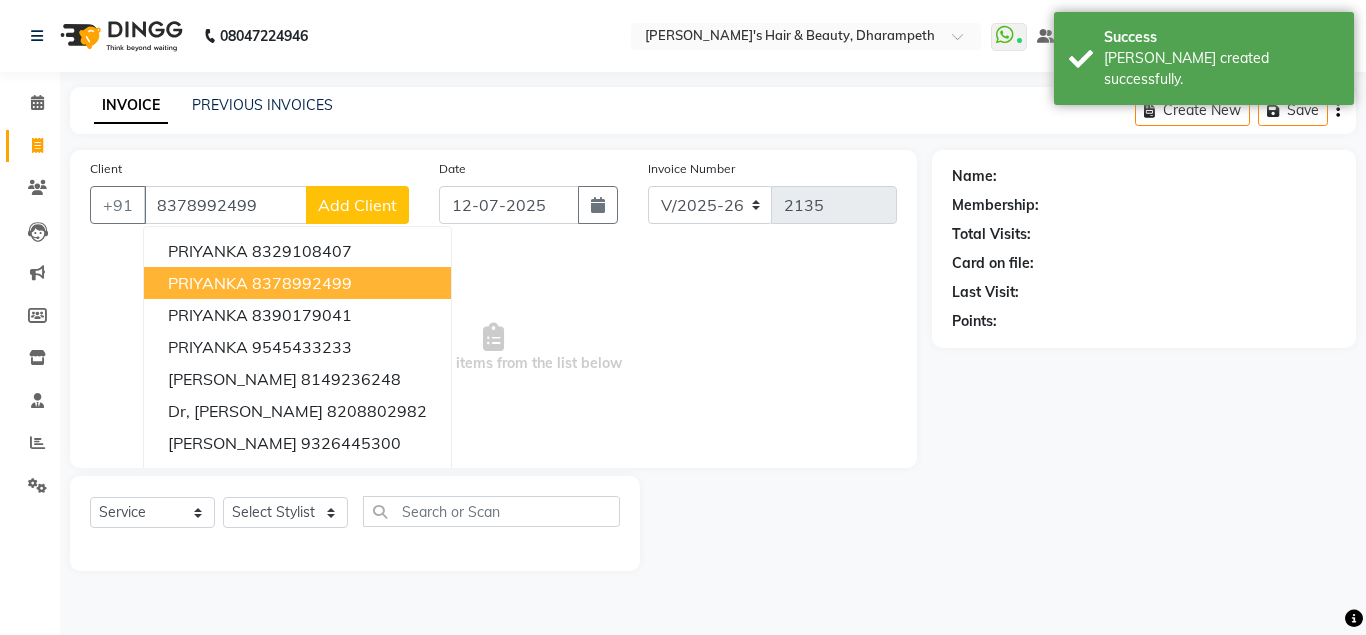 type on "8378992499" 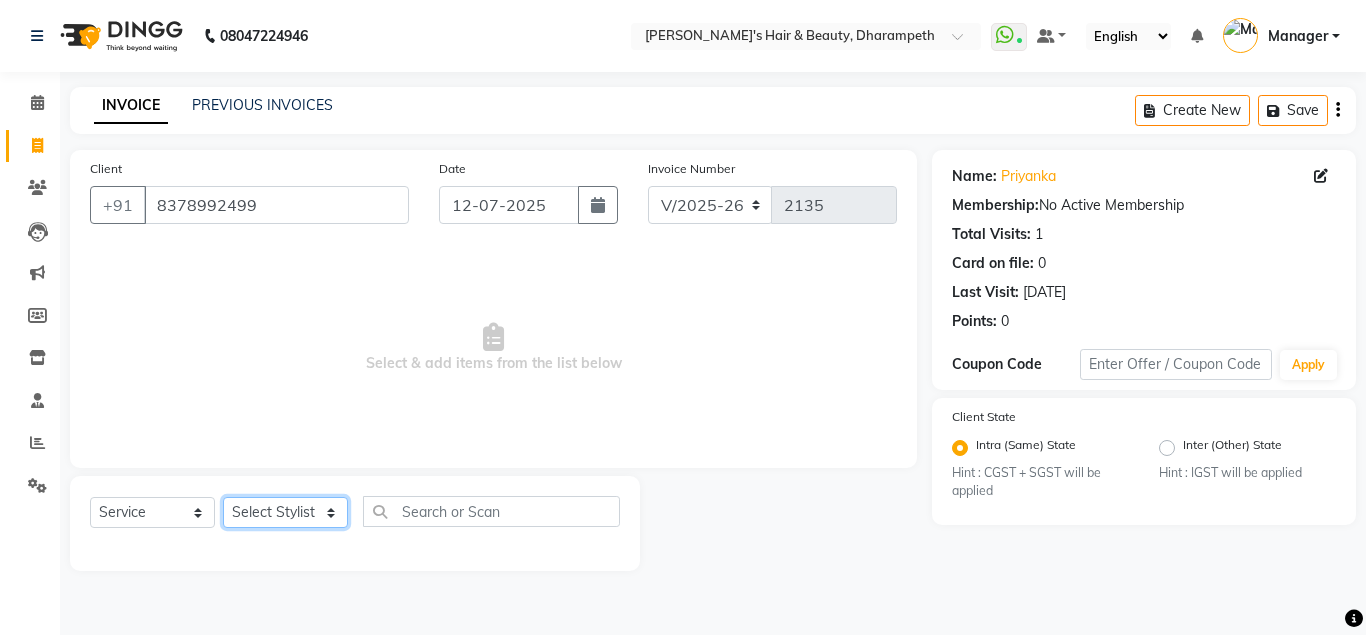 select on "69525" 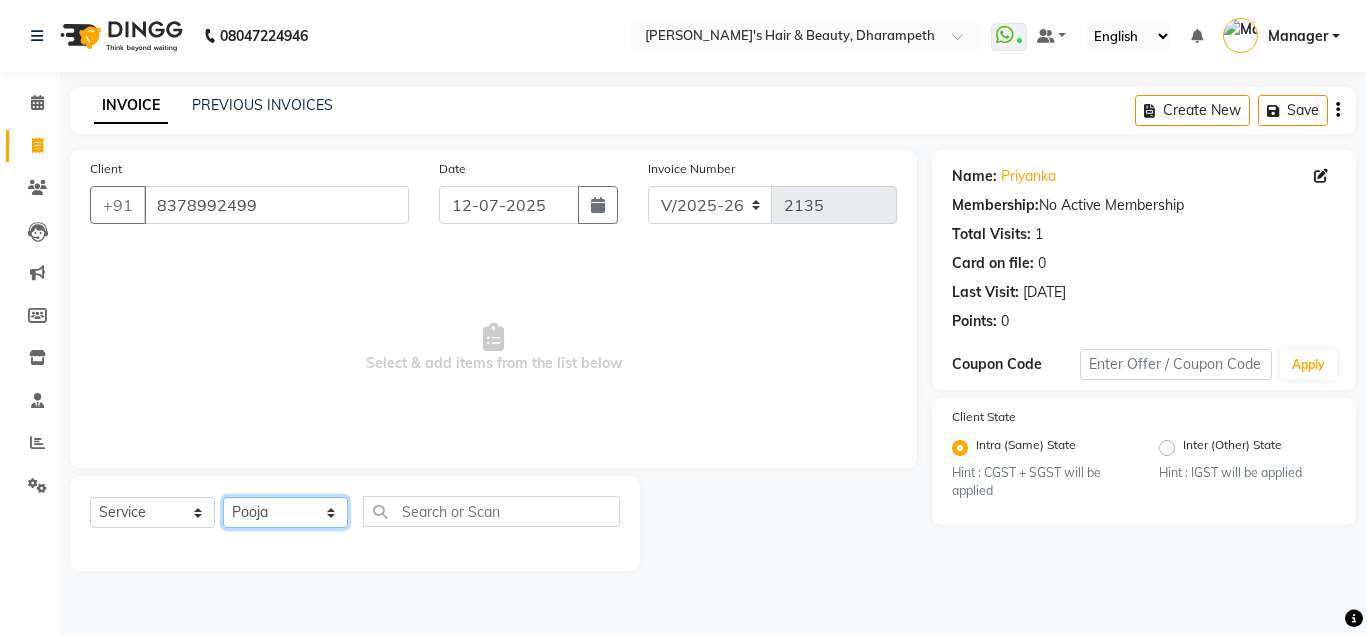 click on "Pooja" 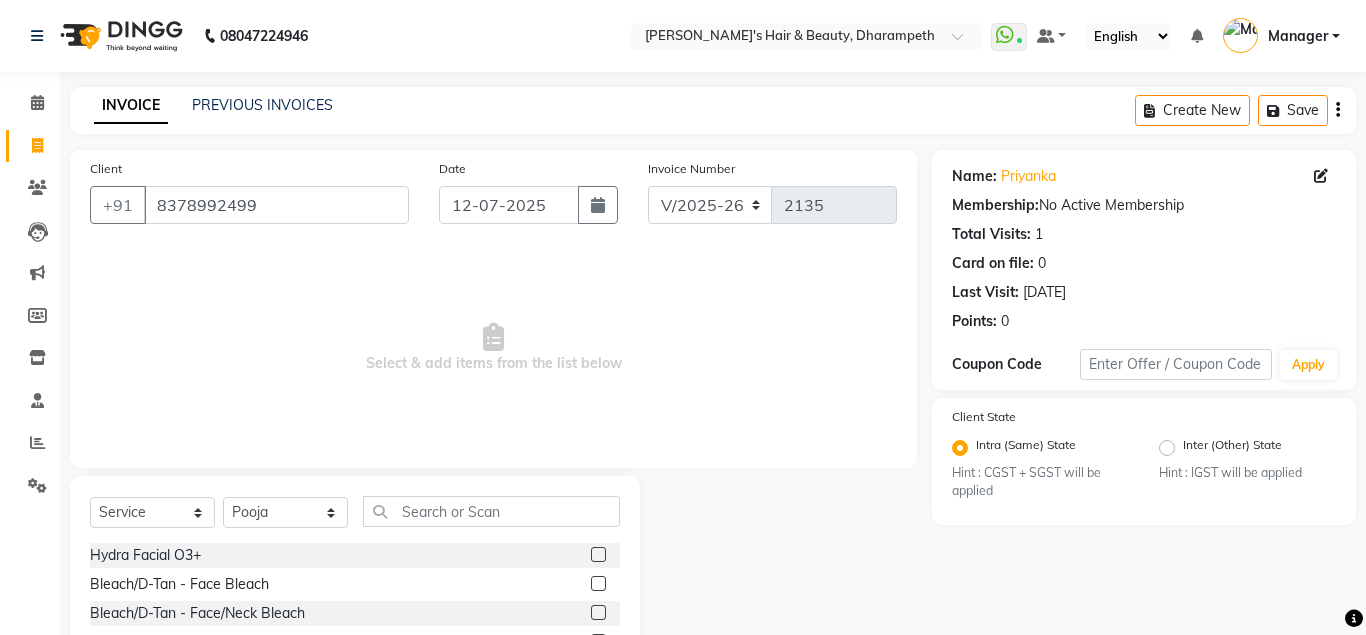 click on "Select & add items from the list below" at bounding box center (493, 348) 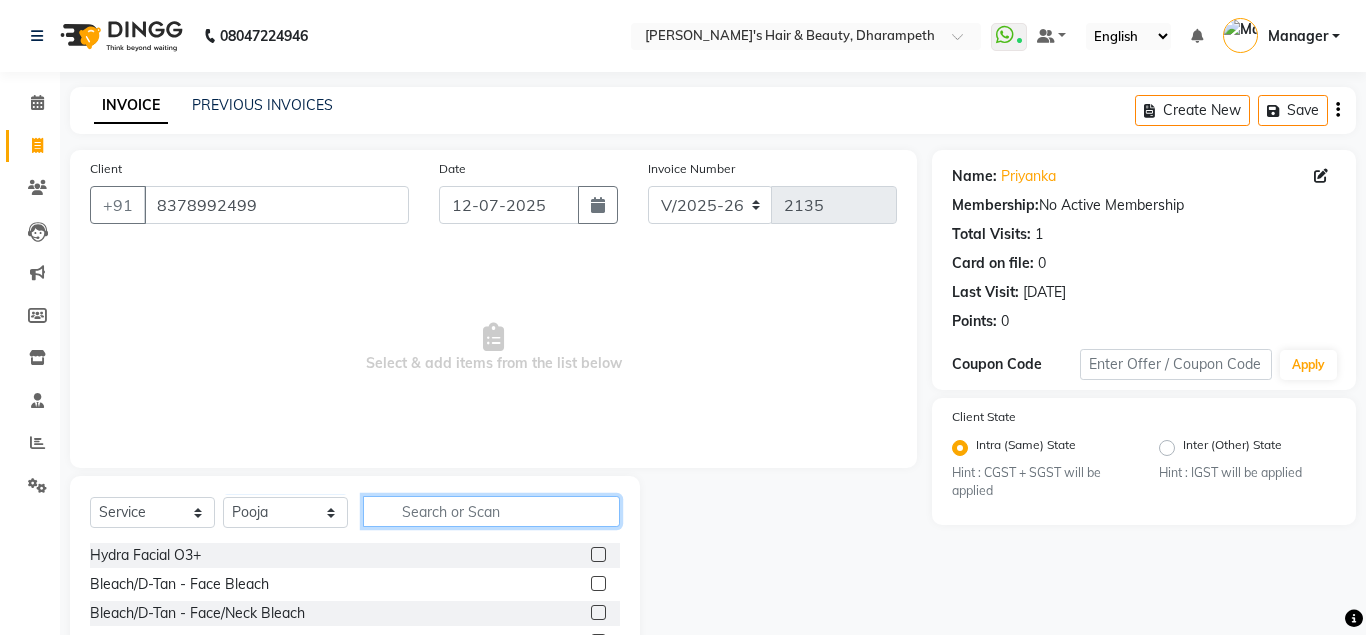 click 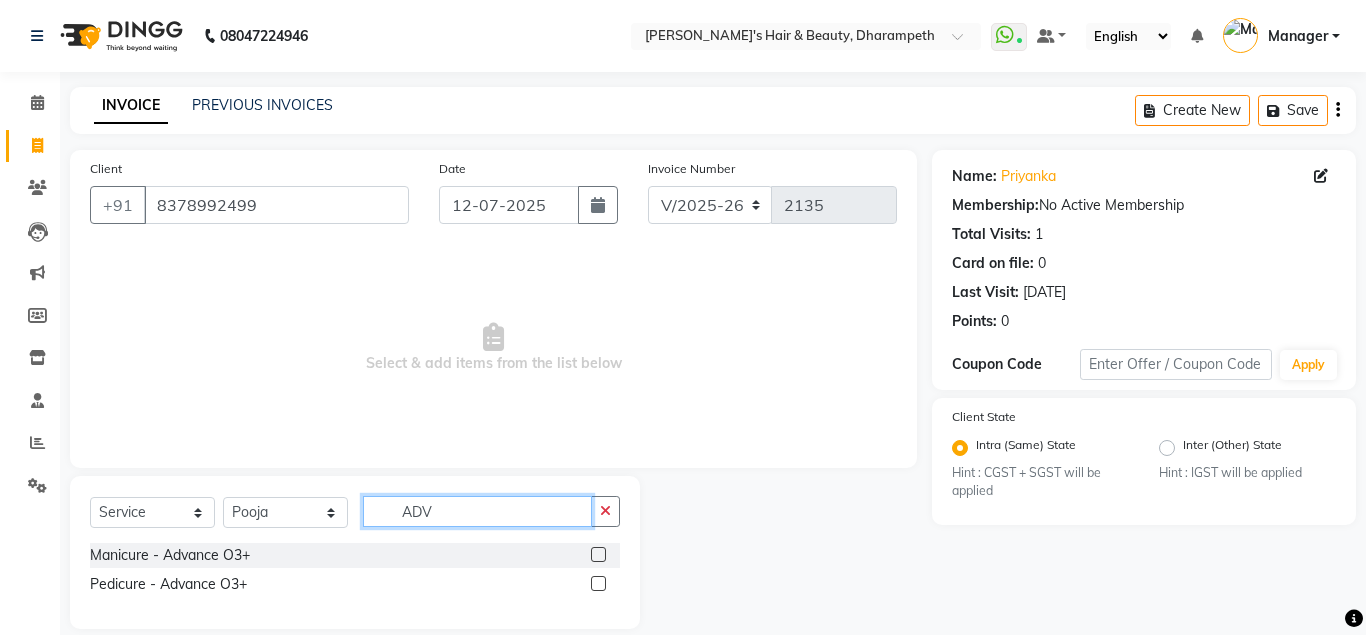 type on "ADV" 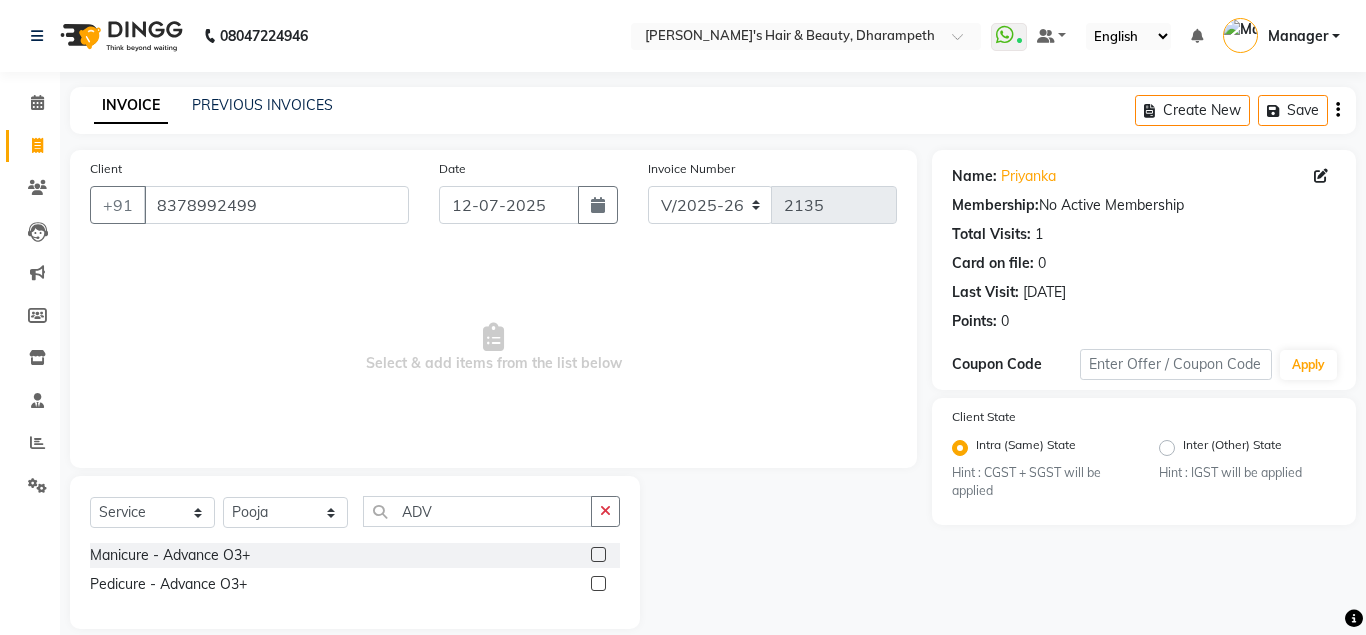 click 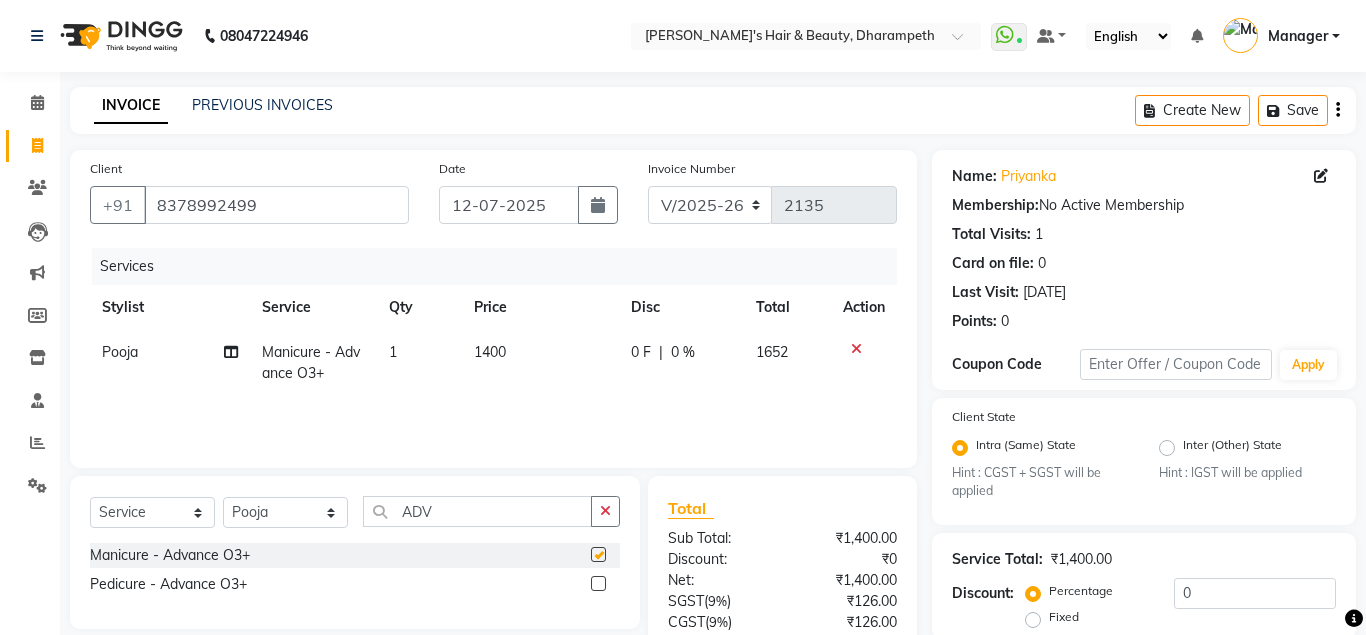 checkbox on "false" 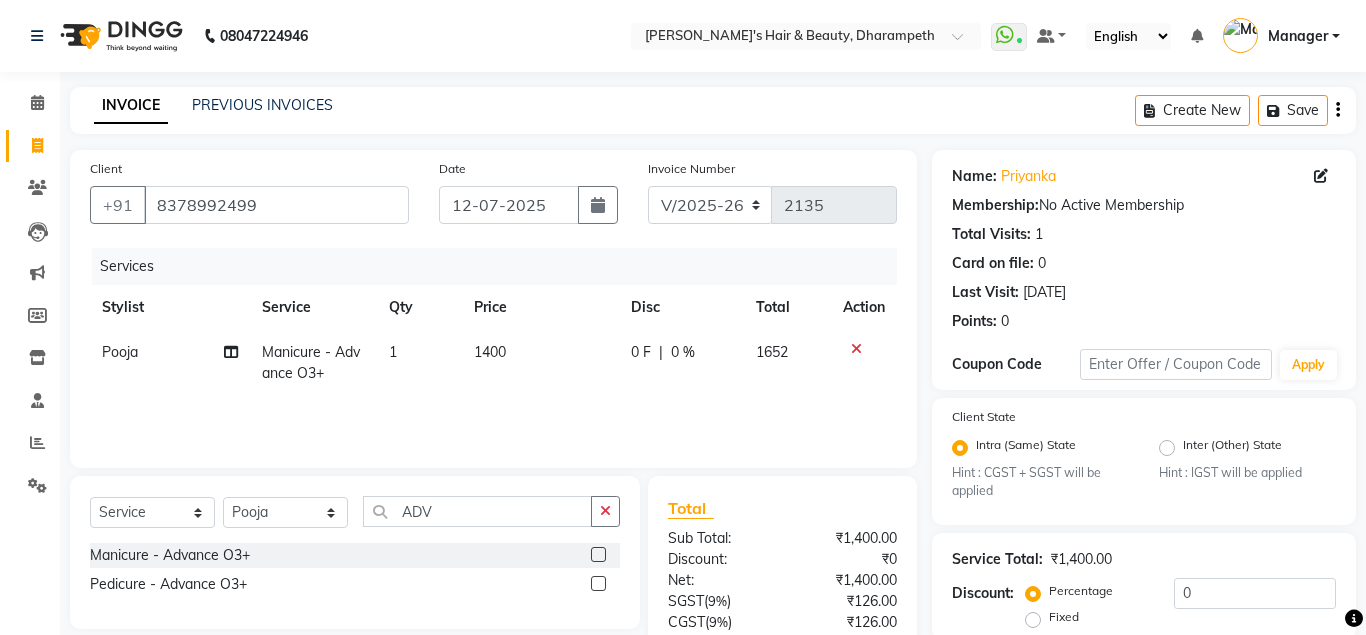 click 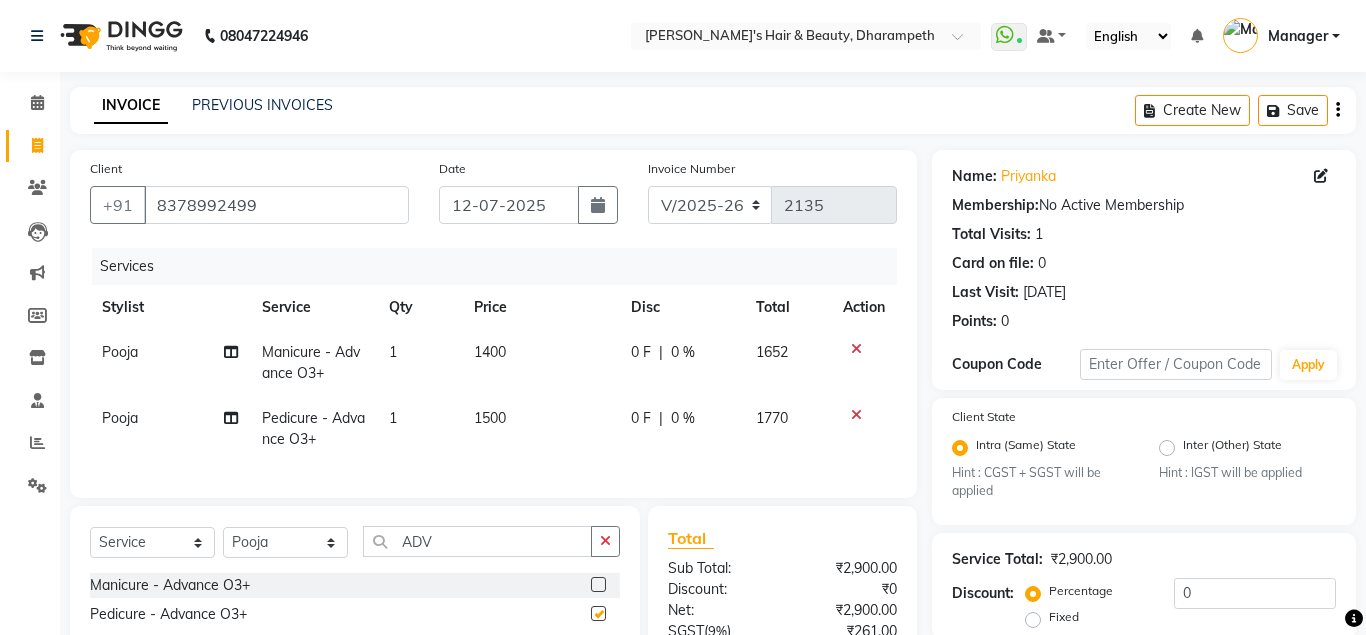 checkbox on "false" 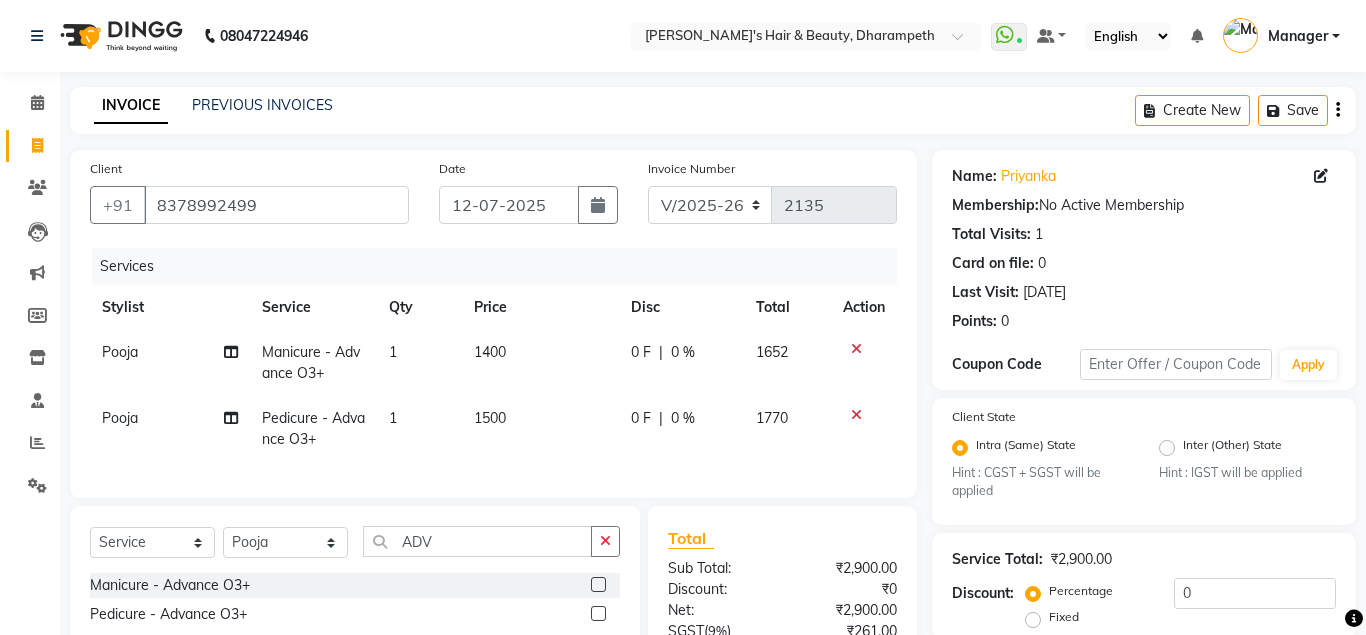 click on "1400" 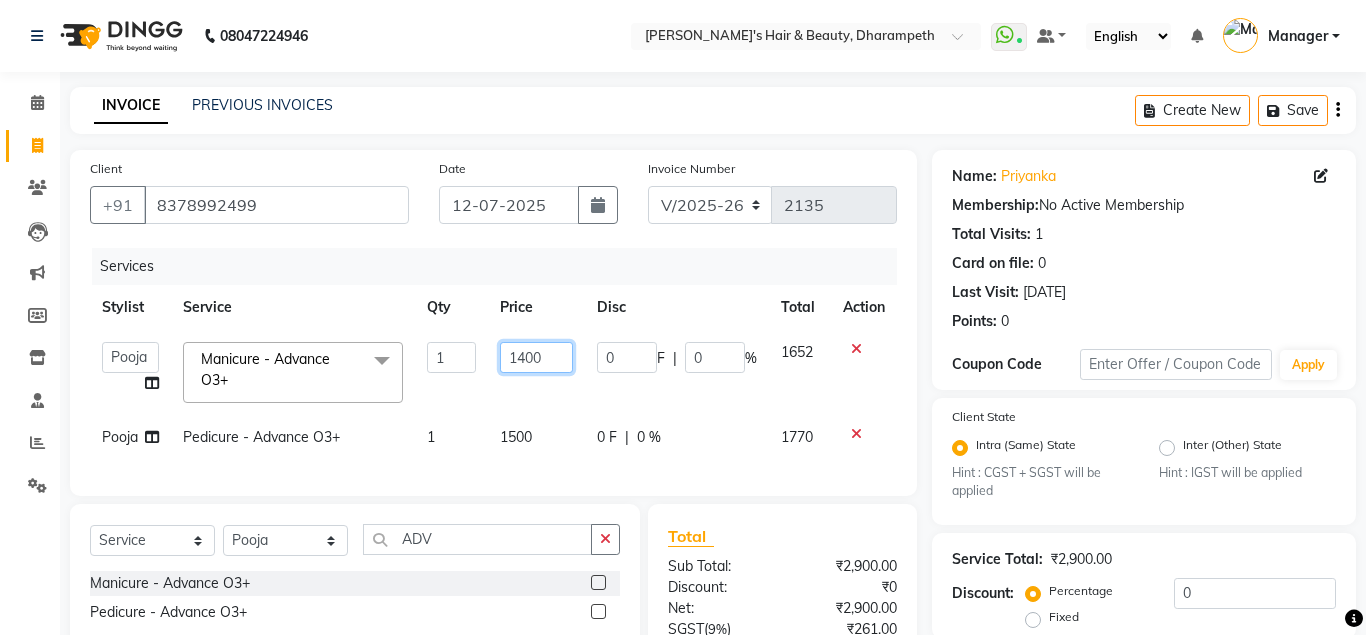 click on "1400" 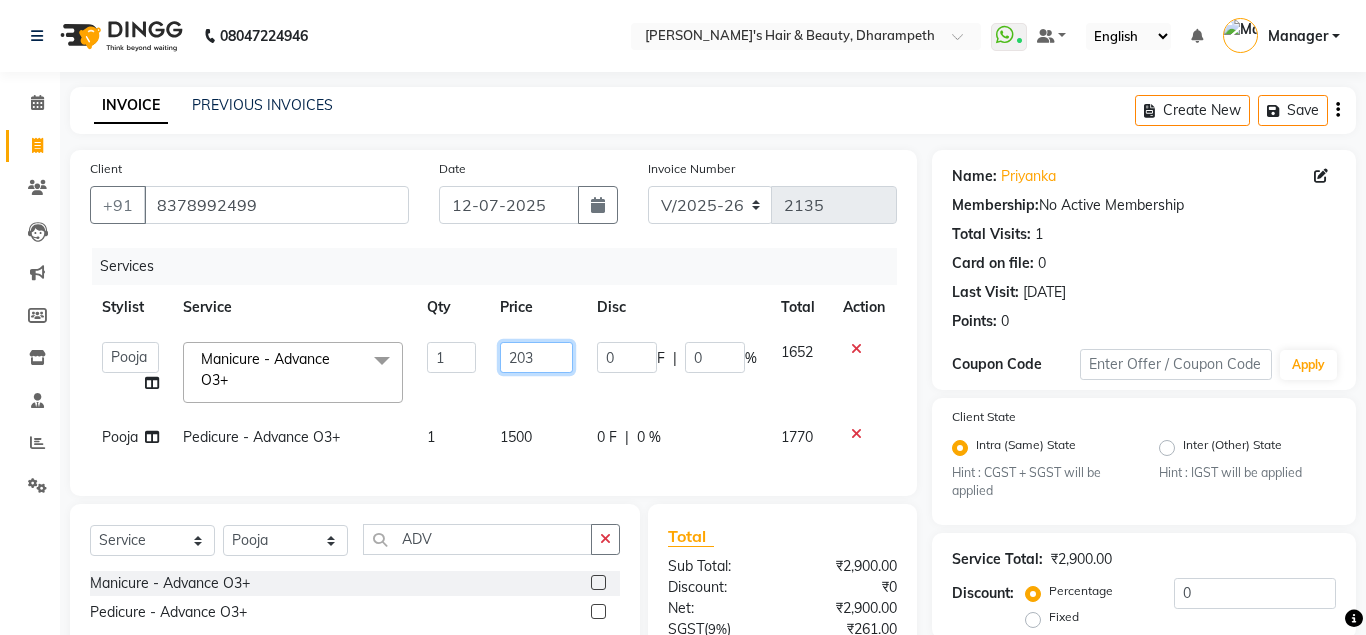 type on "2034" 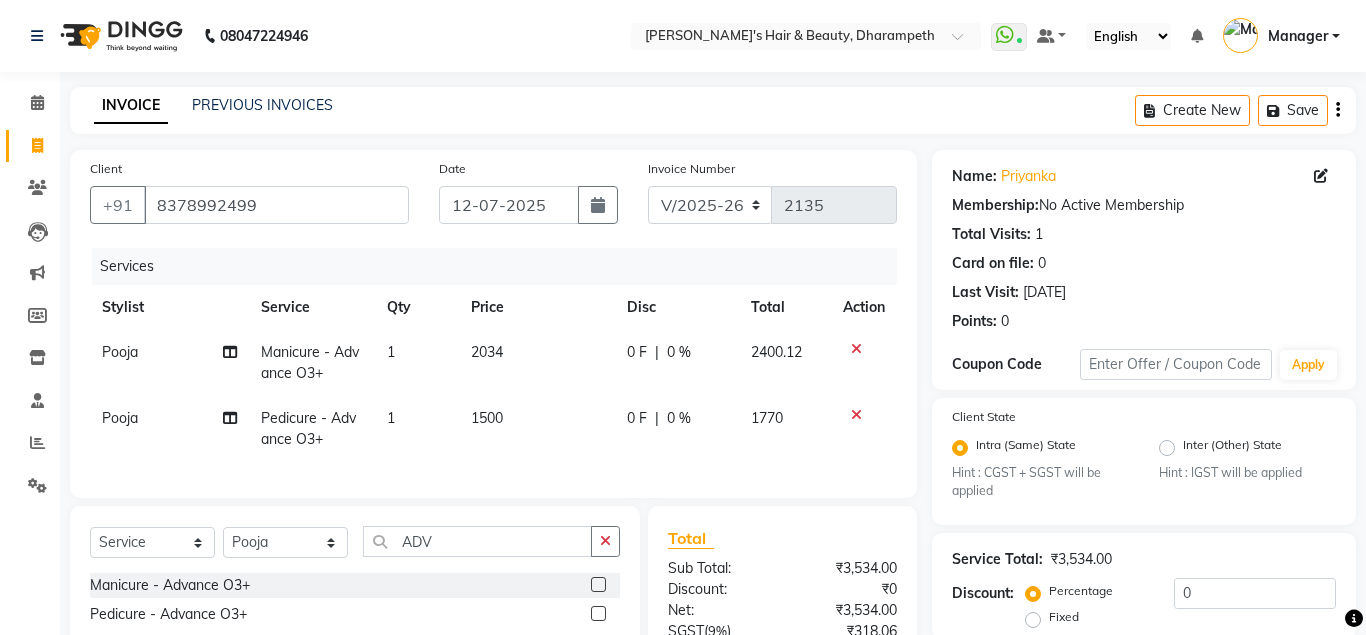 click on "2400.12" 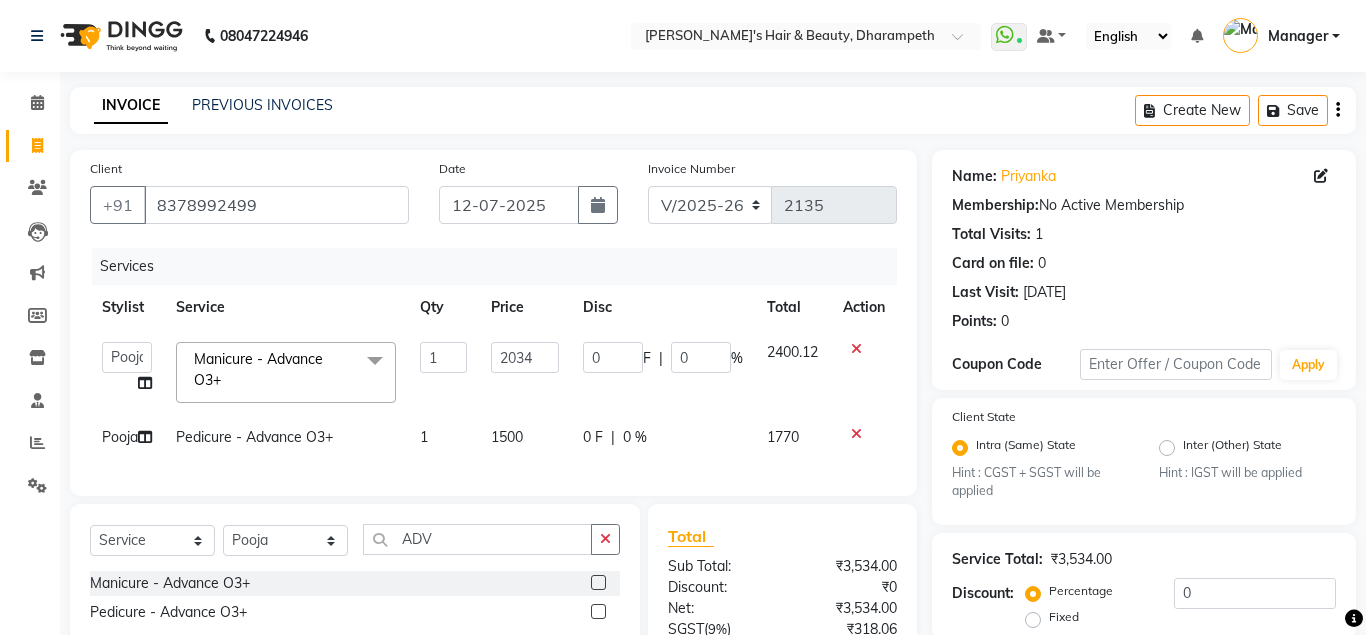 click on "1500" 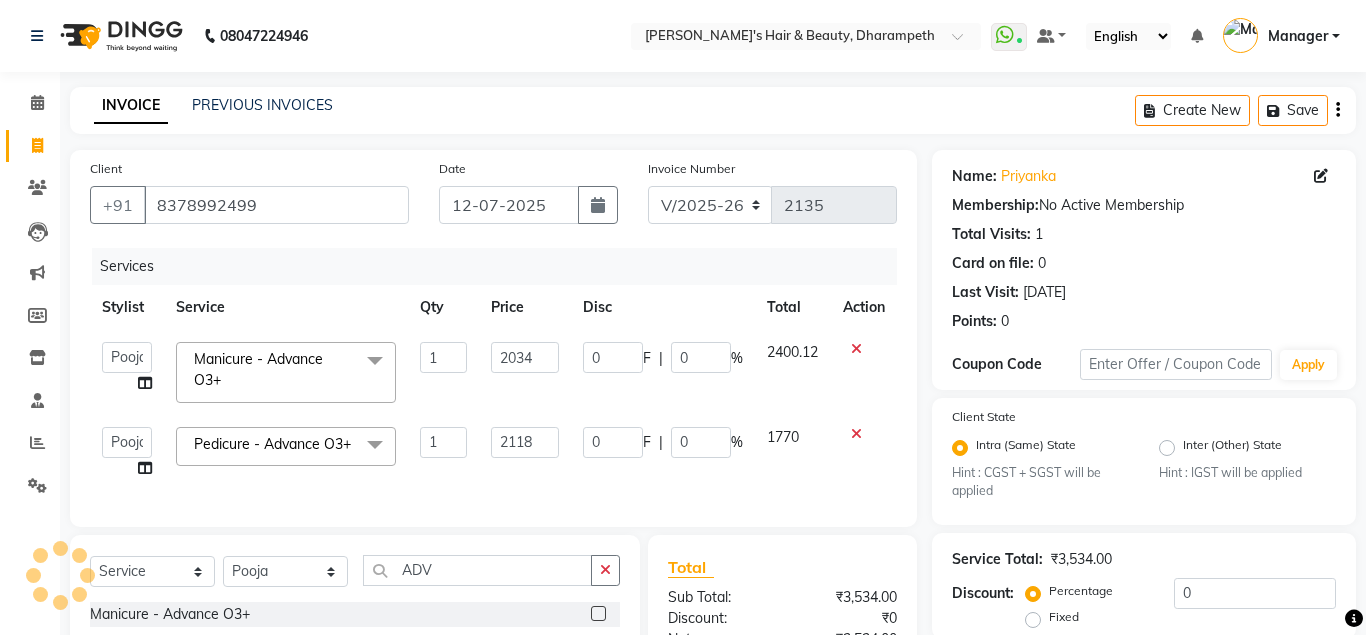 type on "2118.3" 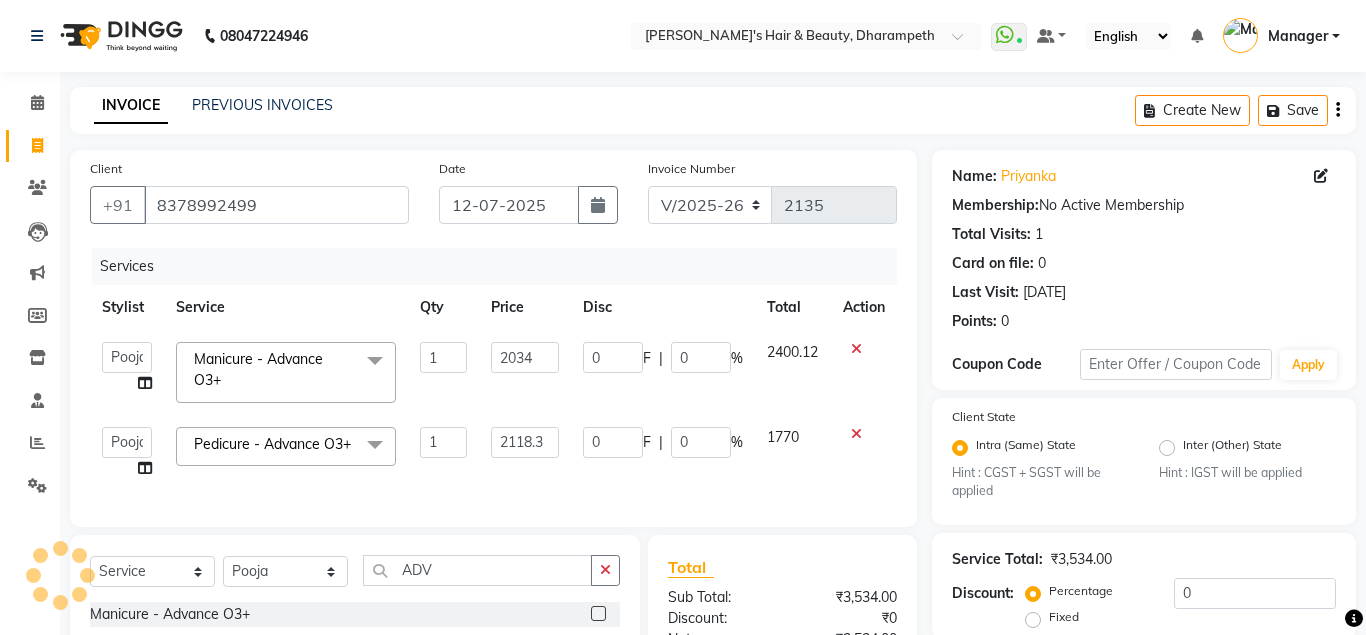 scroll, scrollTop: 0, scrollLeft: 15, axis: horizontal 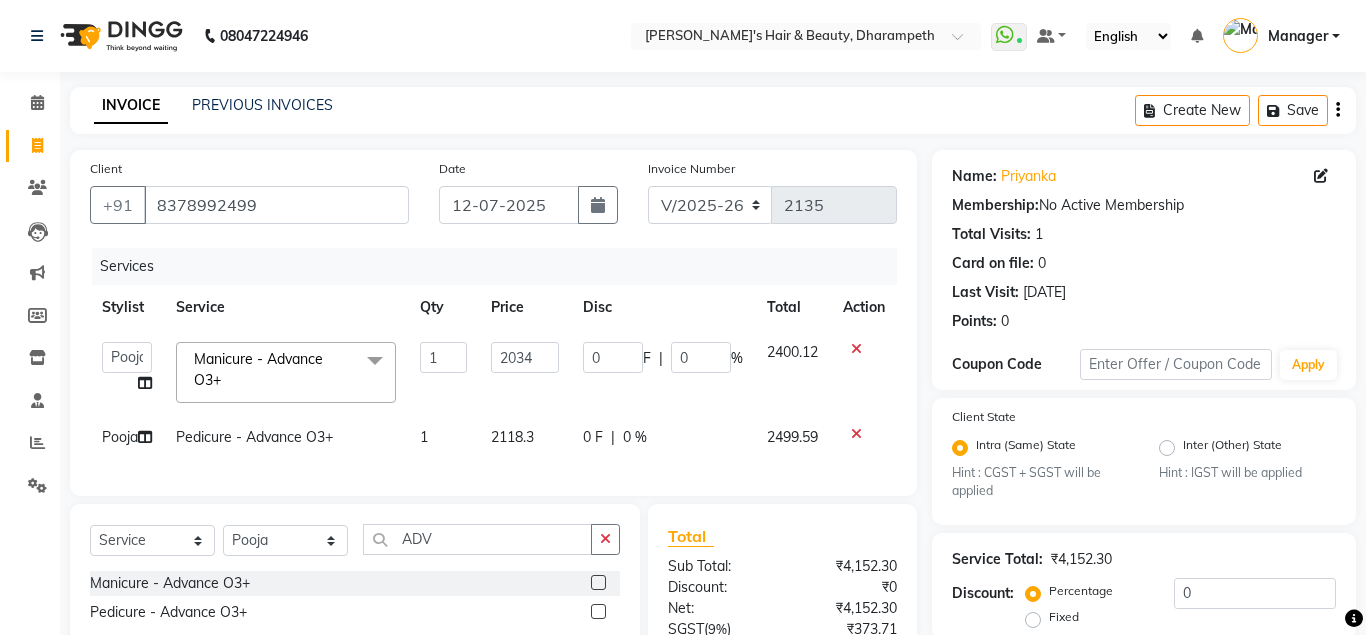 click on "2499.59" 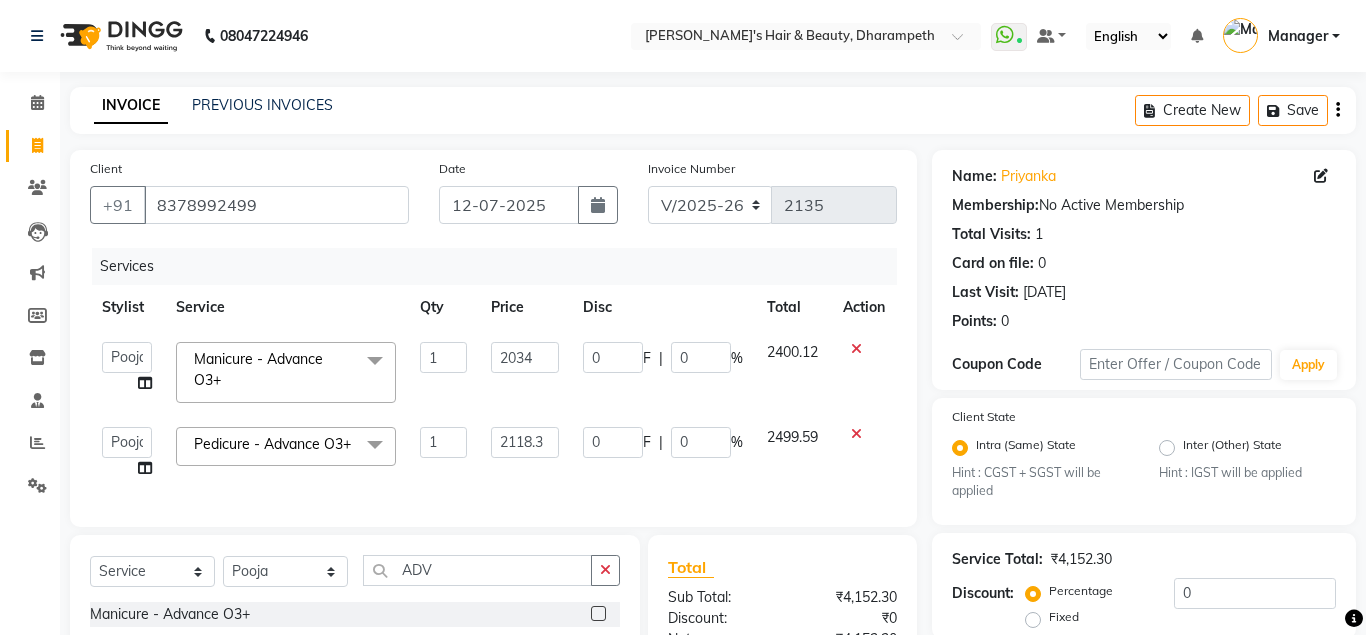 scroll, scrollTop: 254, scrollLeft: 0, axis: vertical 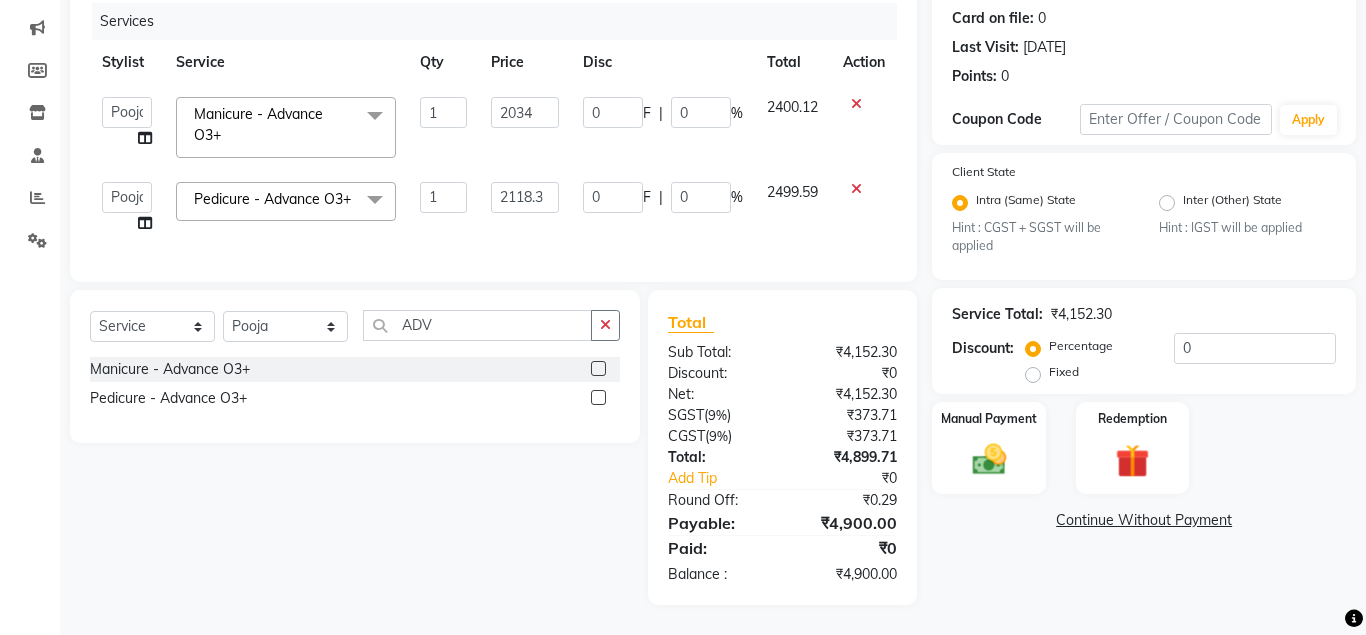 click on "Percentage   Fixed" 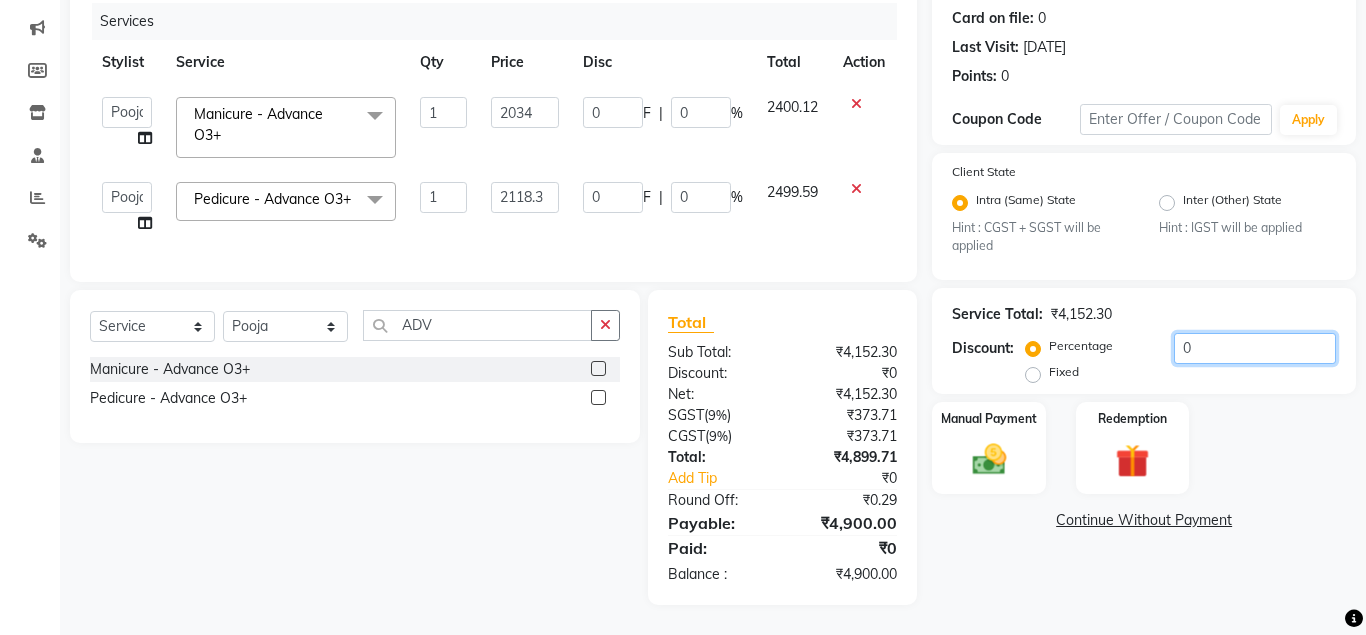 click on "0" 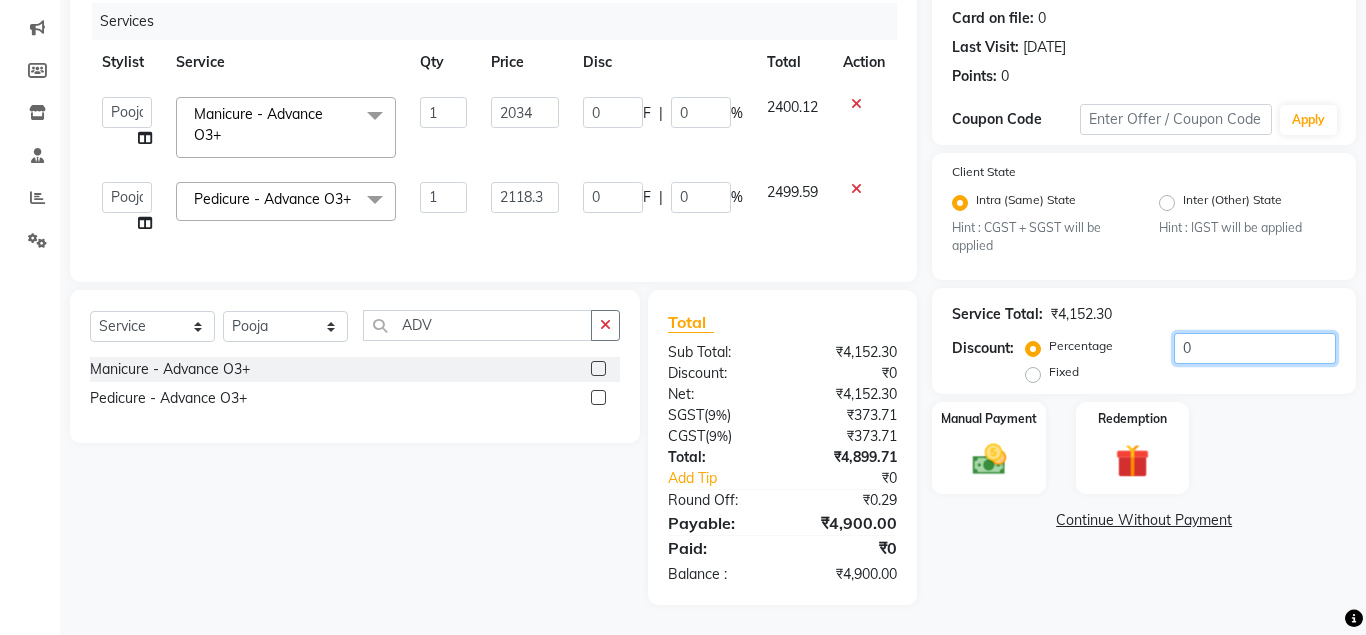 type on "20" 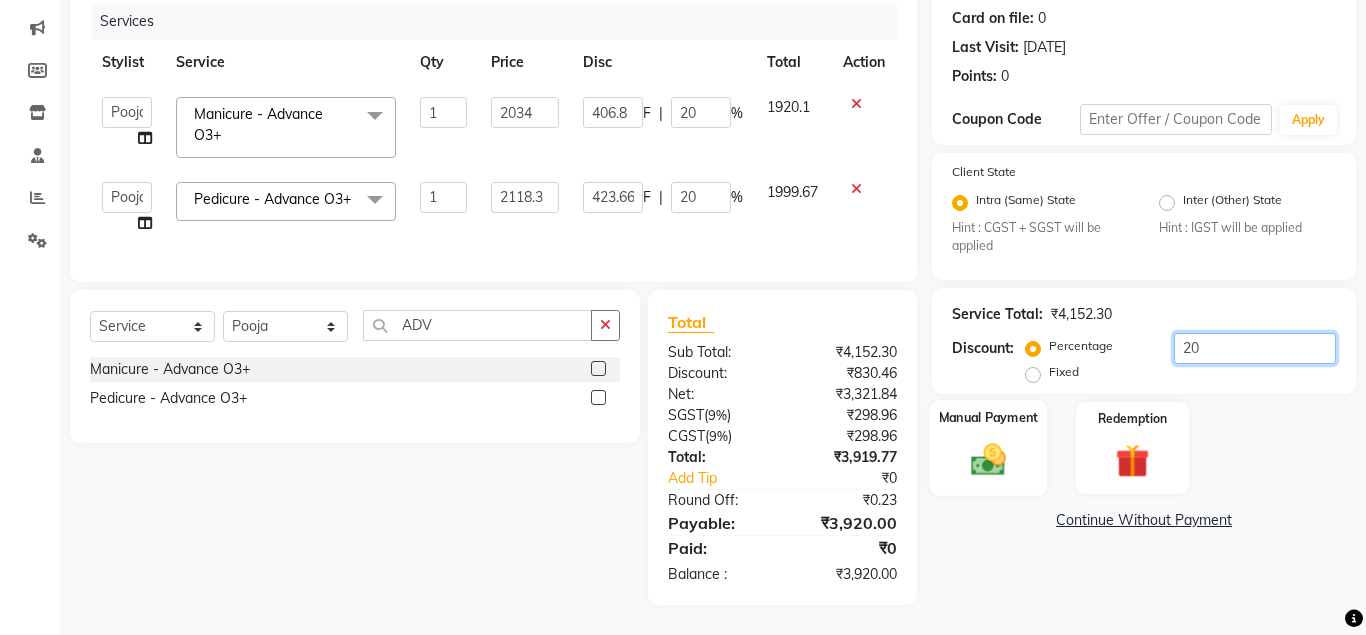 type on "20" 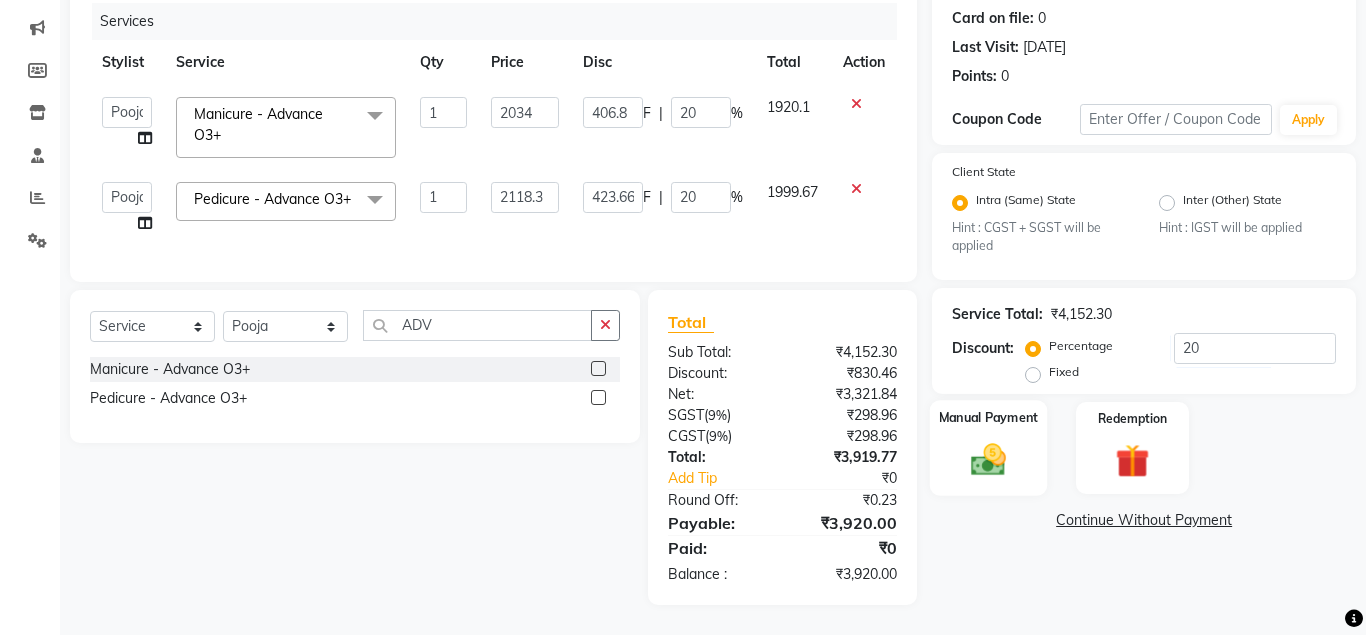 click 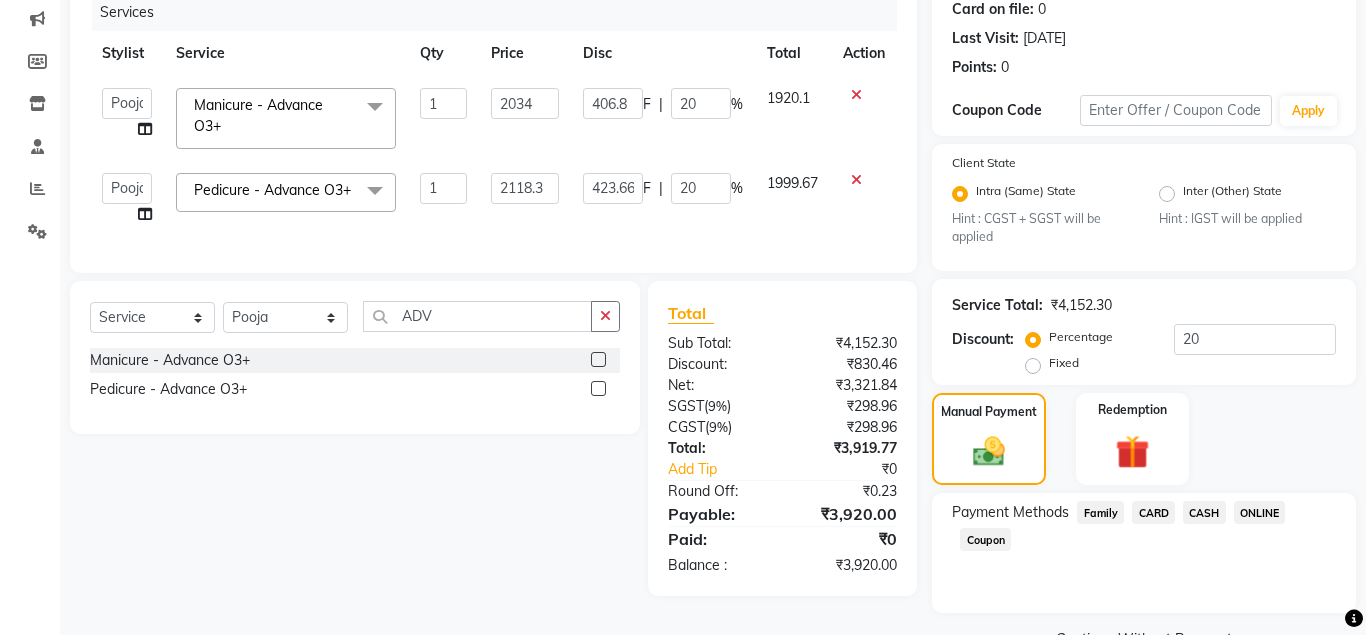 click on "ONLINE" 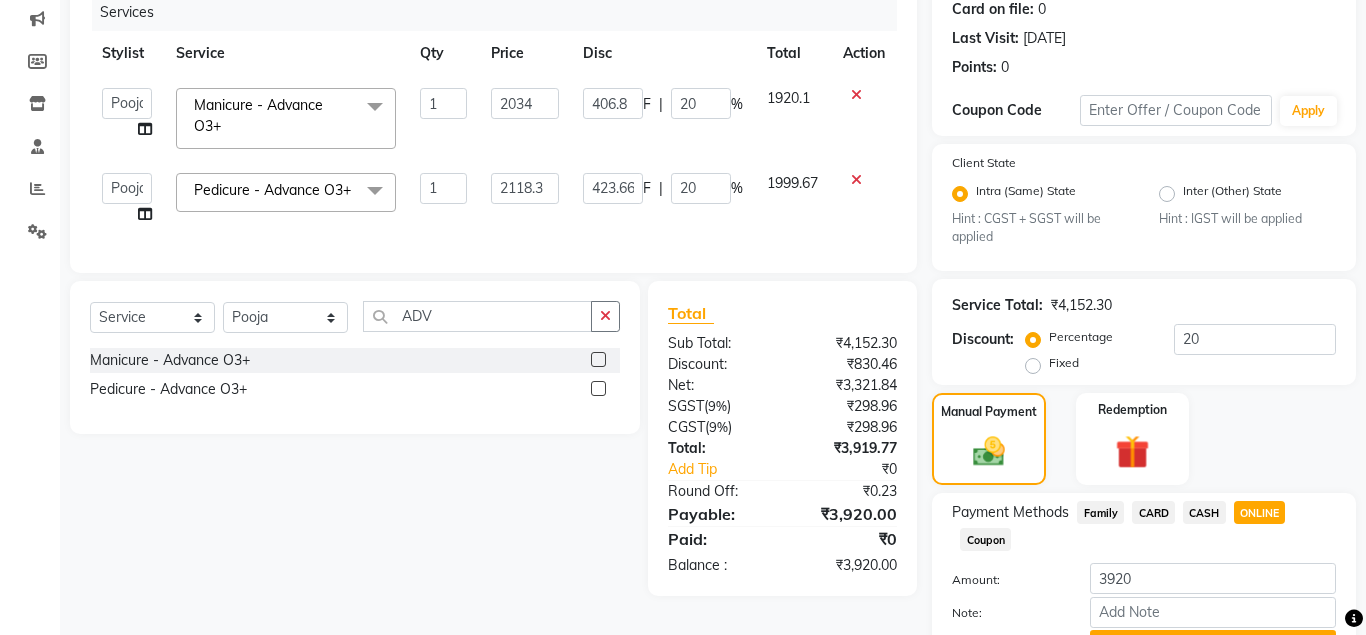 scroll, scrollTop: 358, scrollLeft: 0, axis: vertical 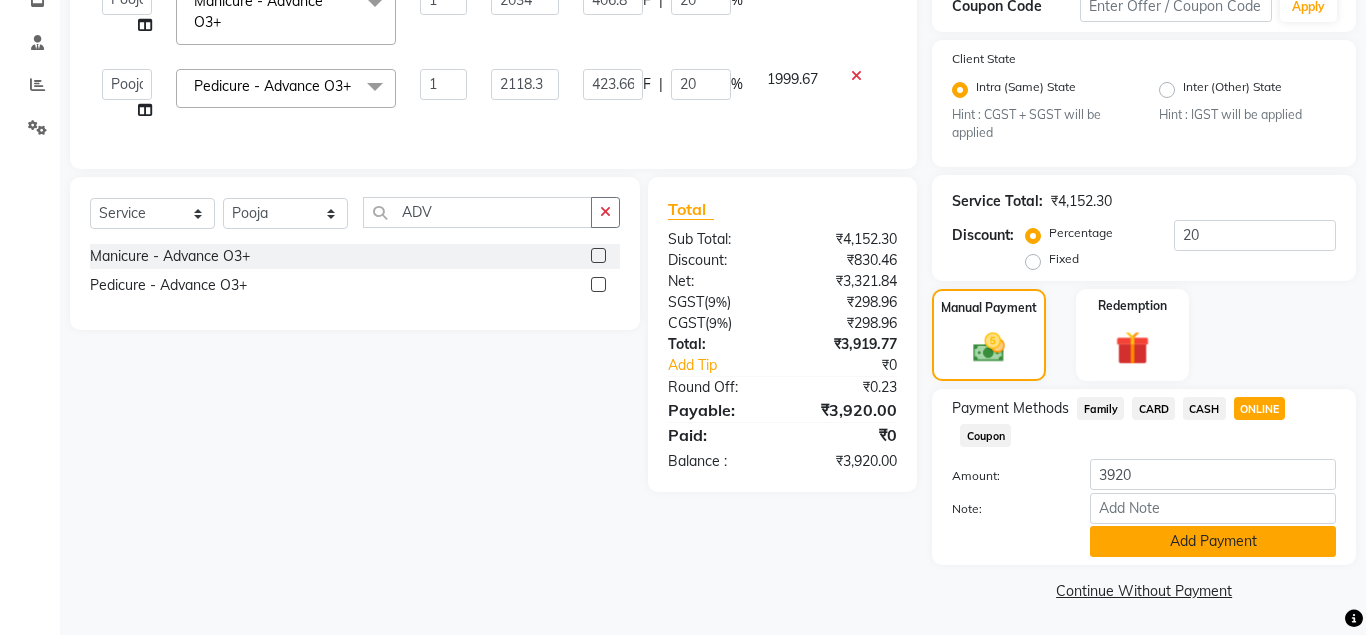click on "Add Payment" 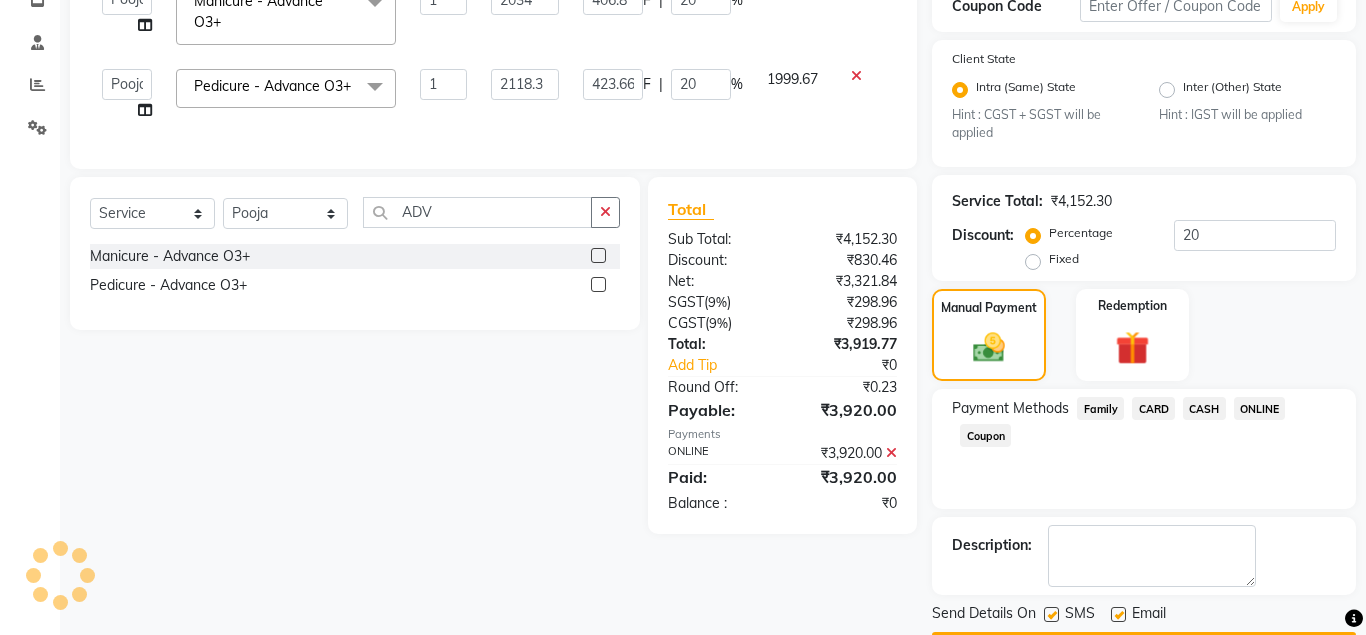 scroll, scrollTop: 416, scrollLeft: 0, axis: vertical 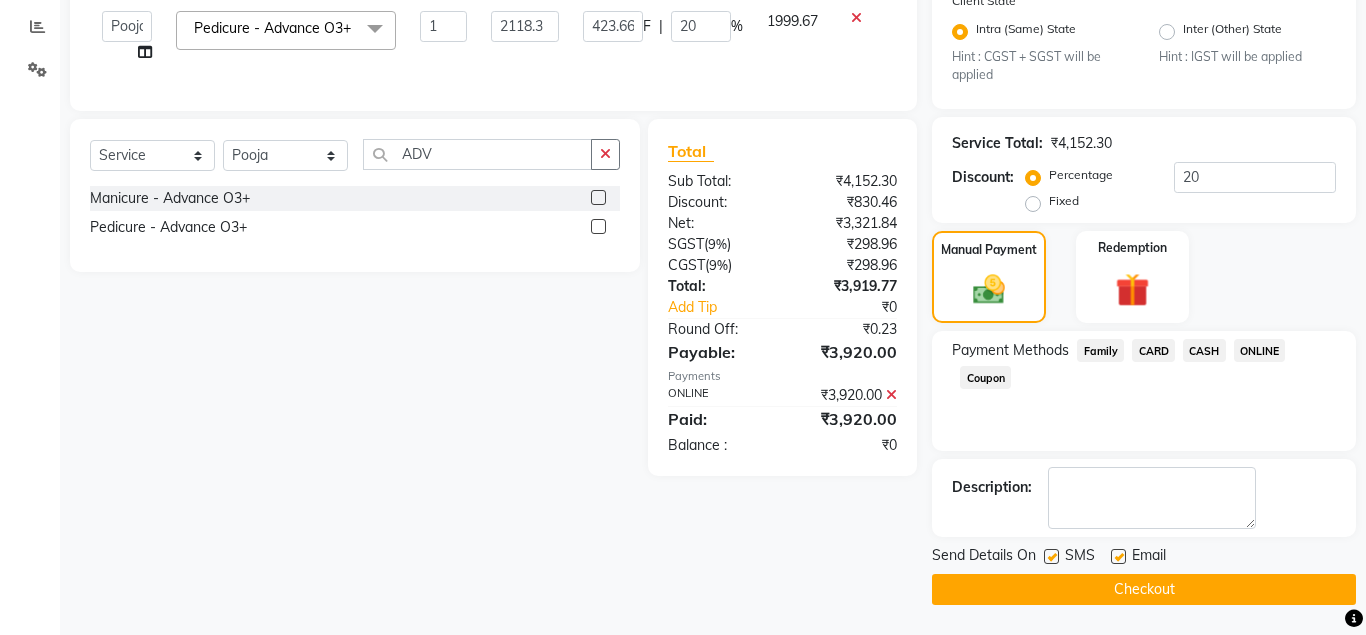 click on "Checkout" 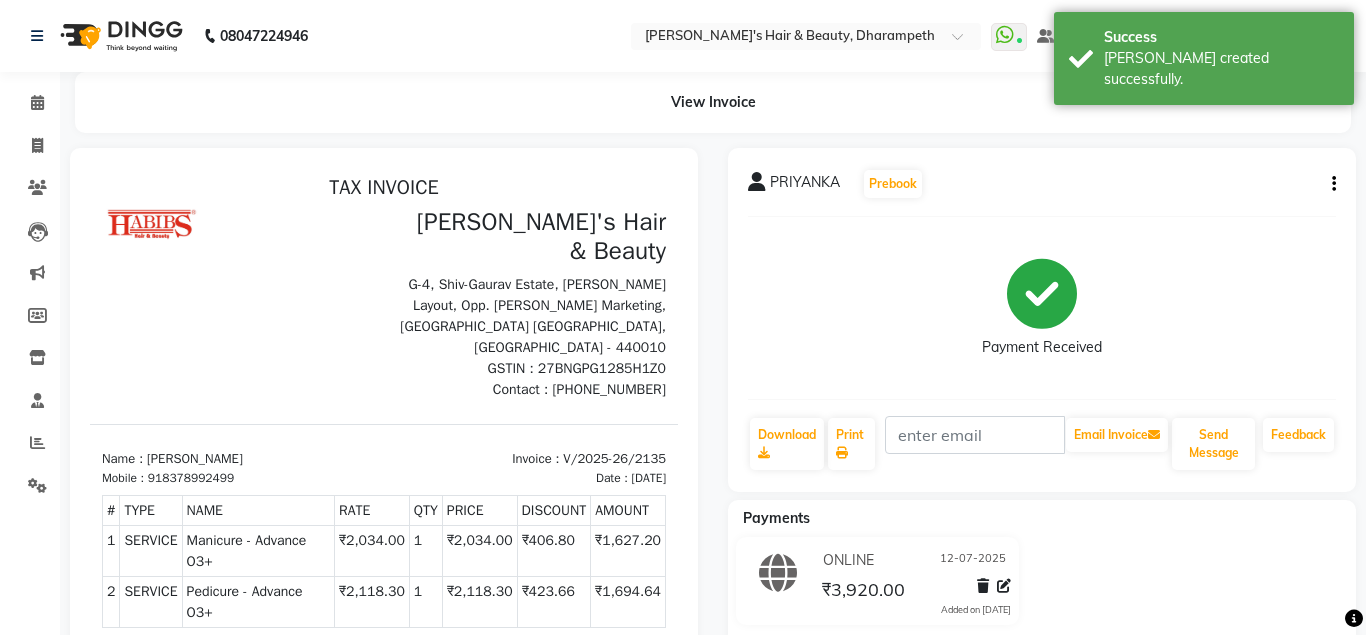 scroll, scrollTop: 0, scrollLeft: 0, axis: both 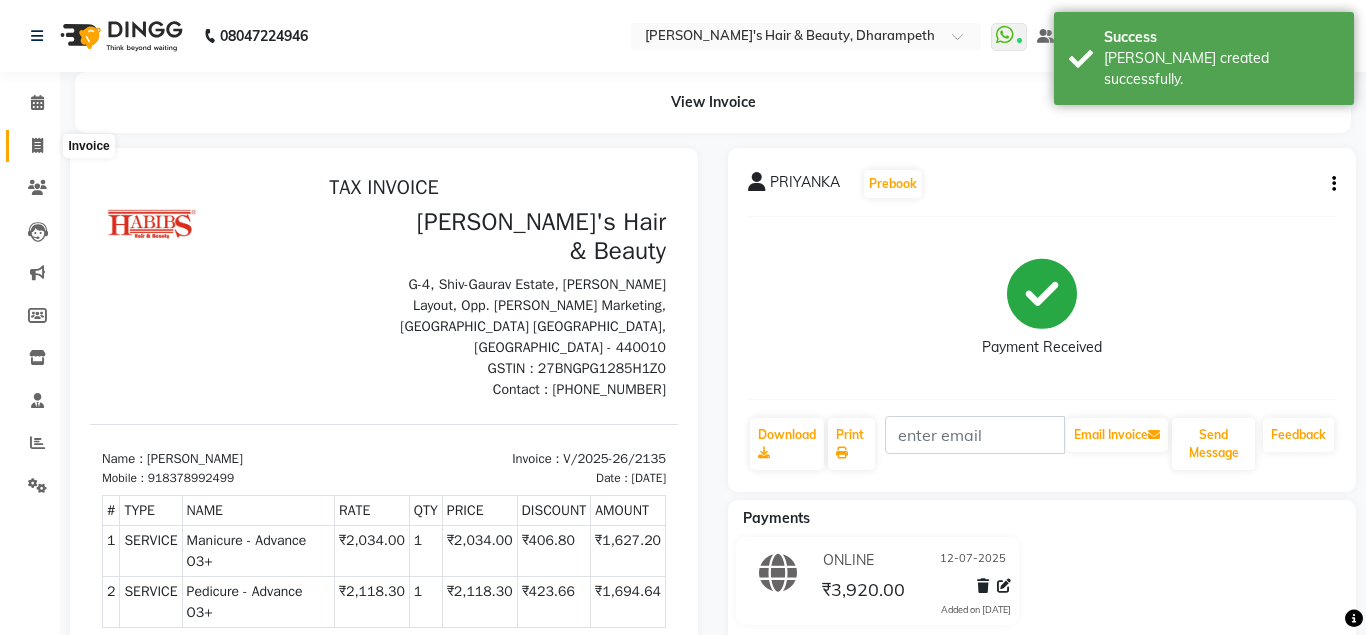 click 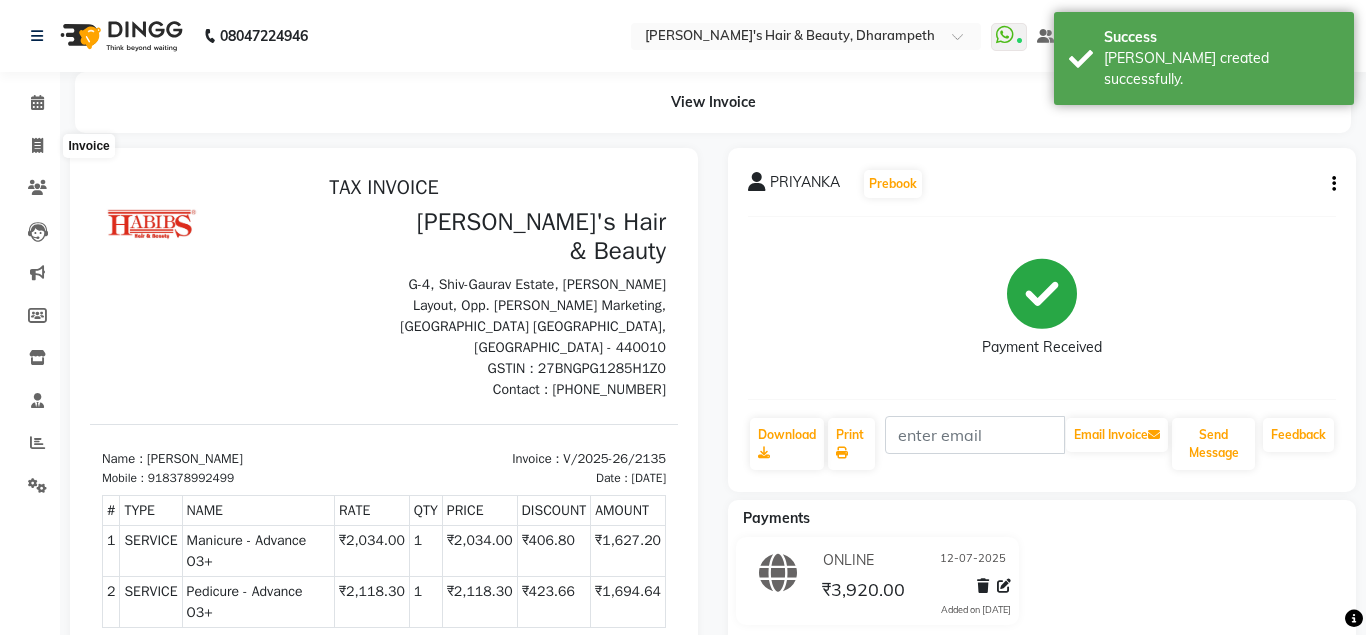 select on "4860" 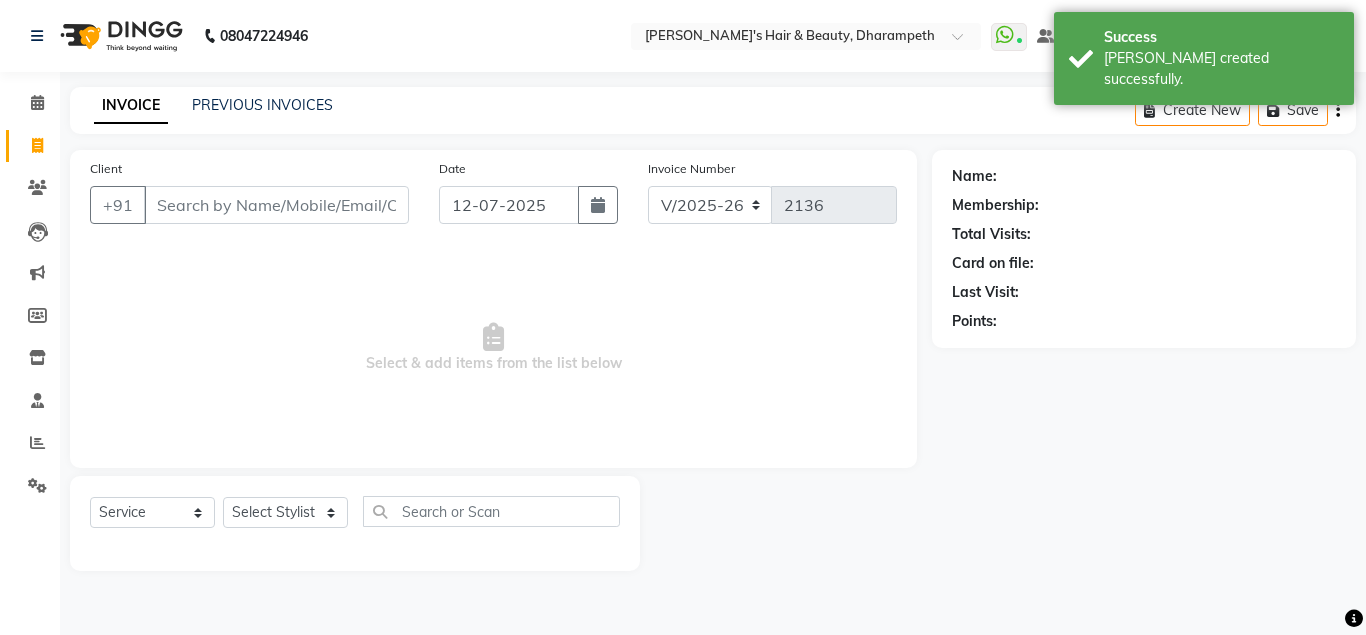 click on "Client" at bounding box center [276, 205] 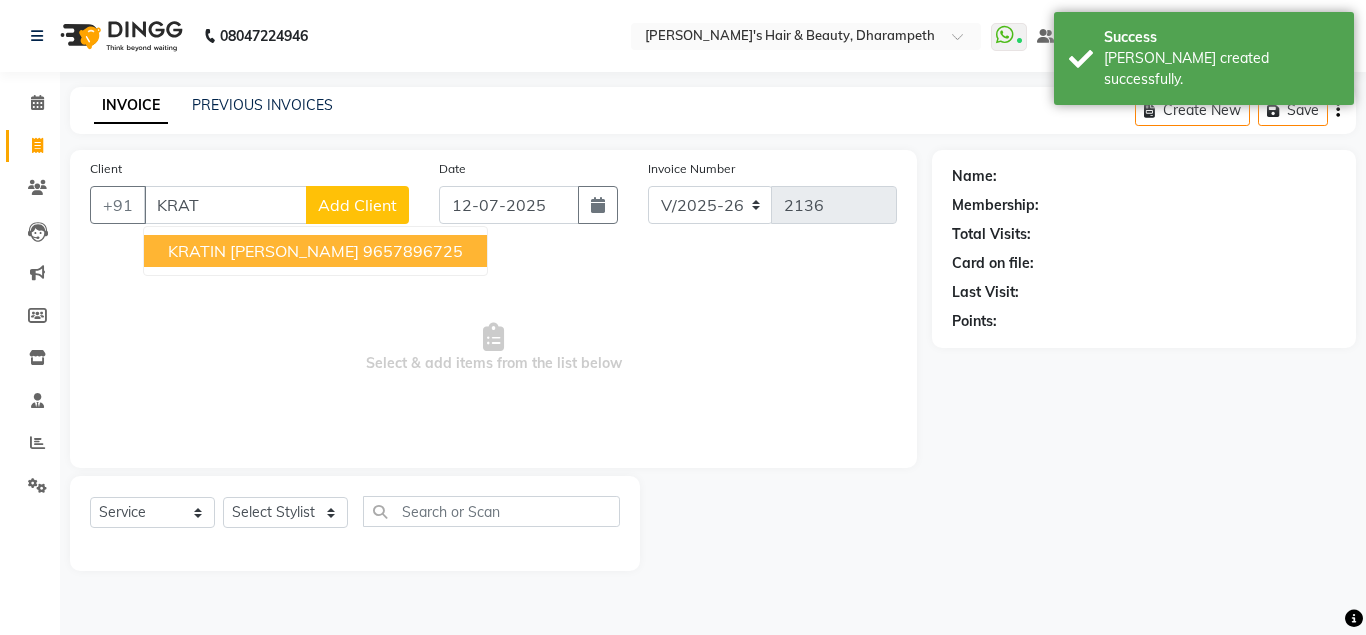 click on "9657896725" at bounding box center (413, 251) 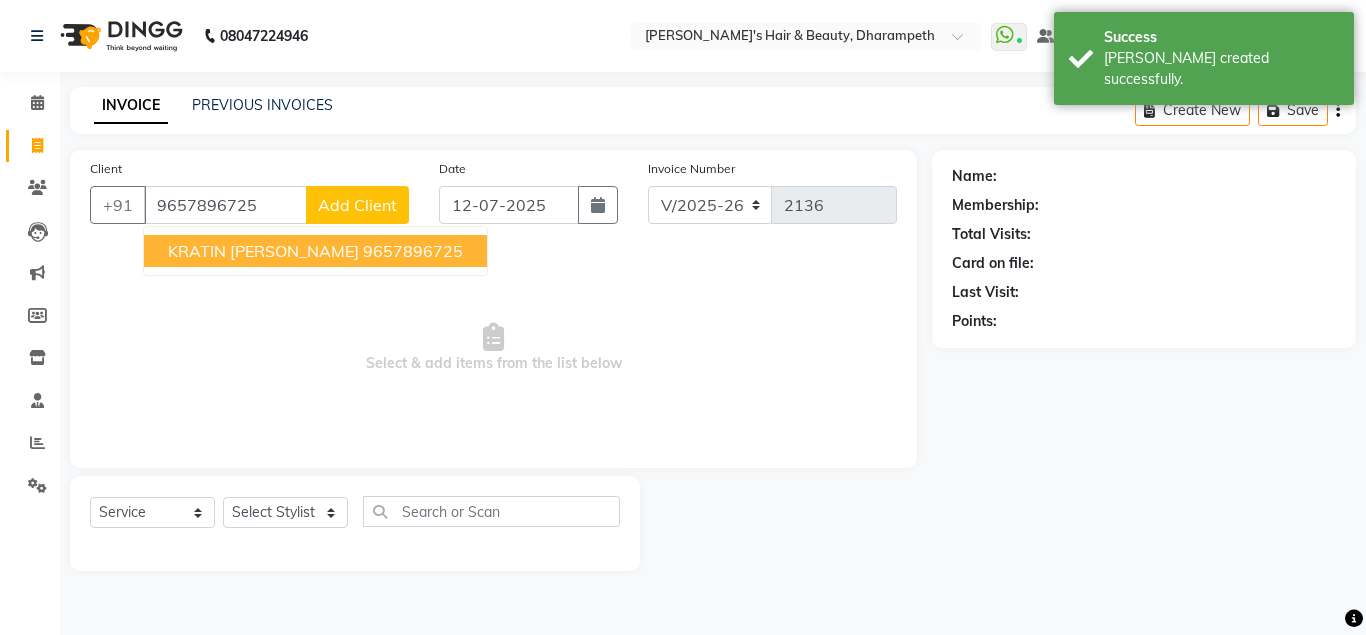 type on "9657896725" 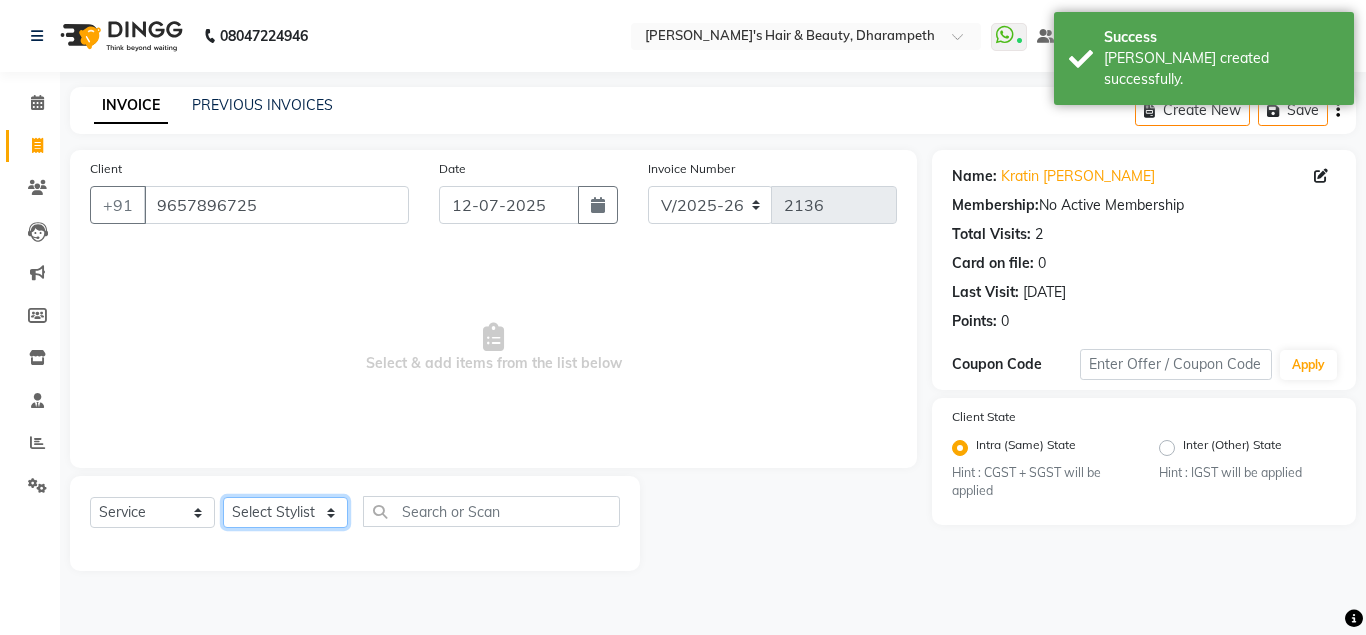 click on "Select Stylist Anuj W [PERSON_NAME] [PERSON_NAME]  Manager [PERSON_NAME] C [PERSON_NAME] S [PERSON_NAME] S Shilpa P Vedant N" 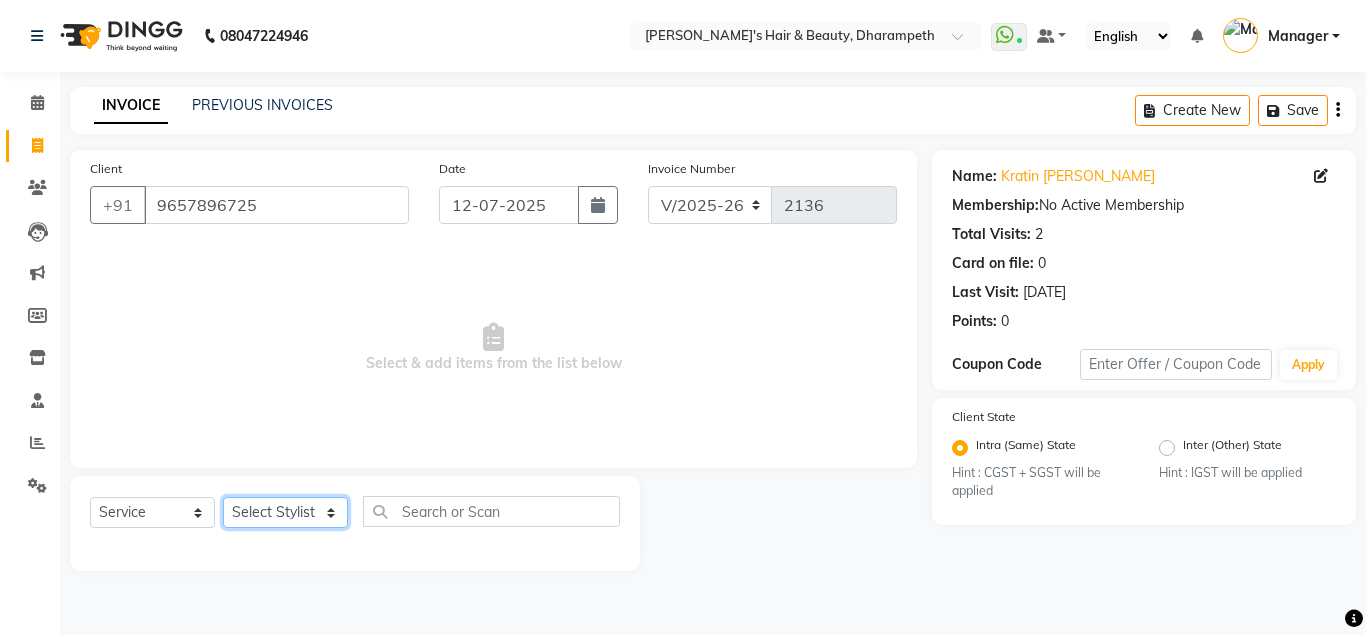 select on "47812" 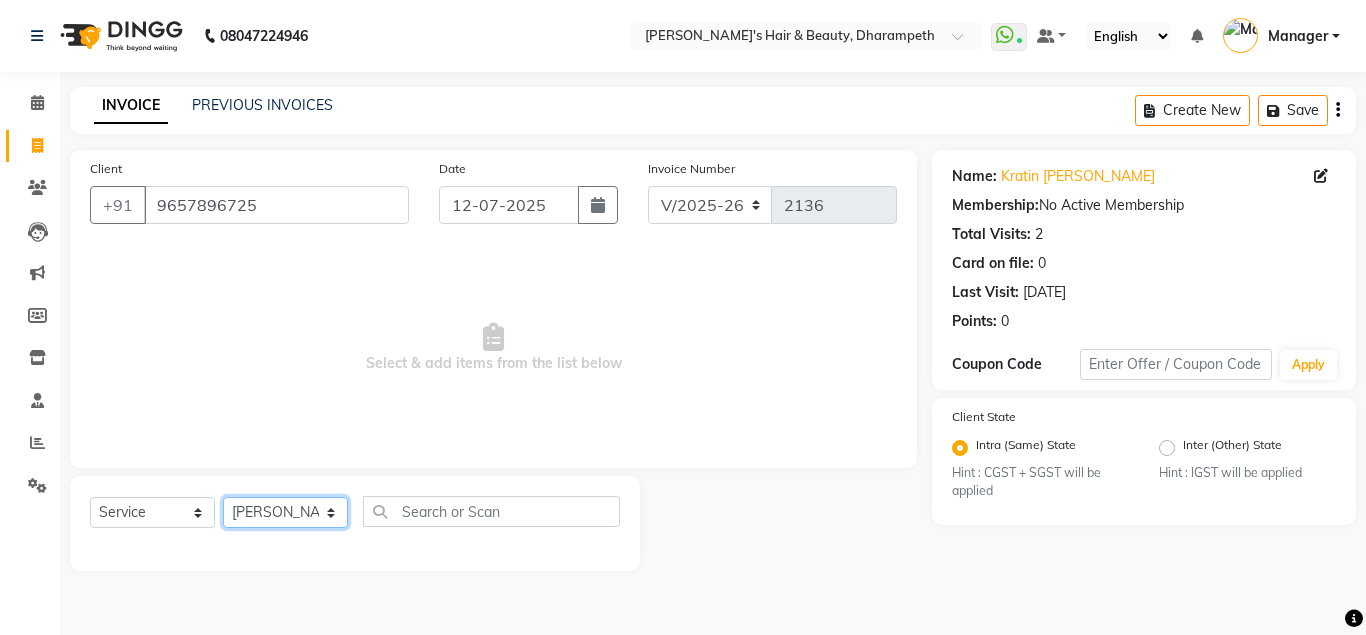 click on "[PERSON_NAME] N" 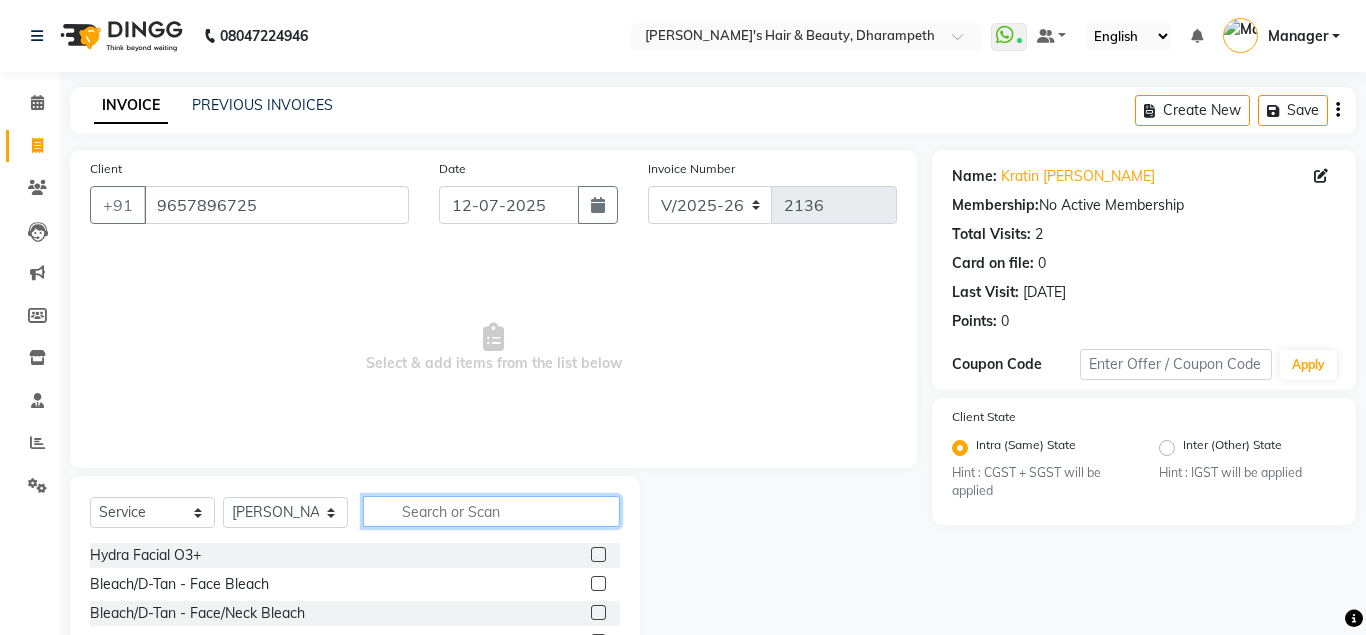 click 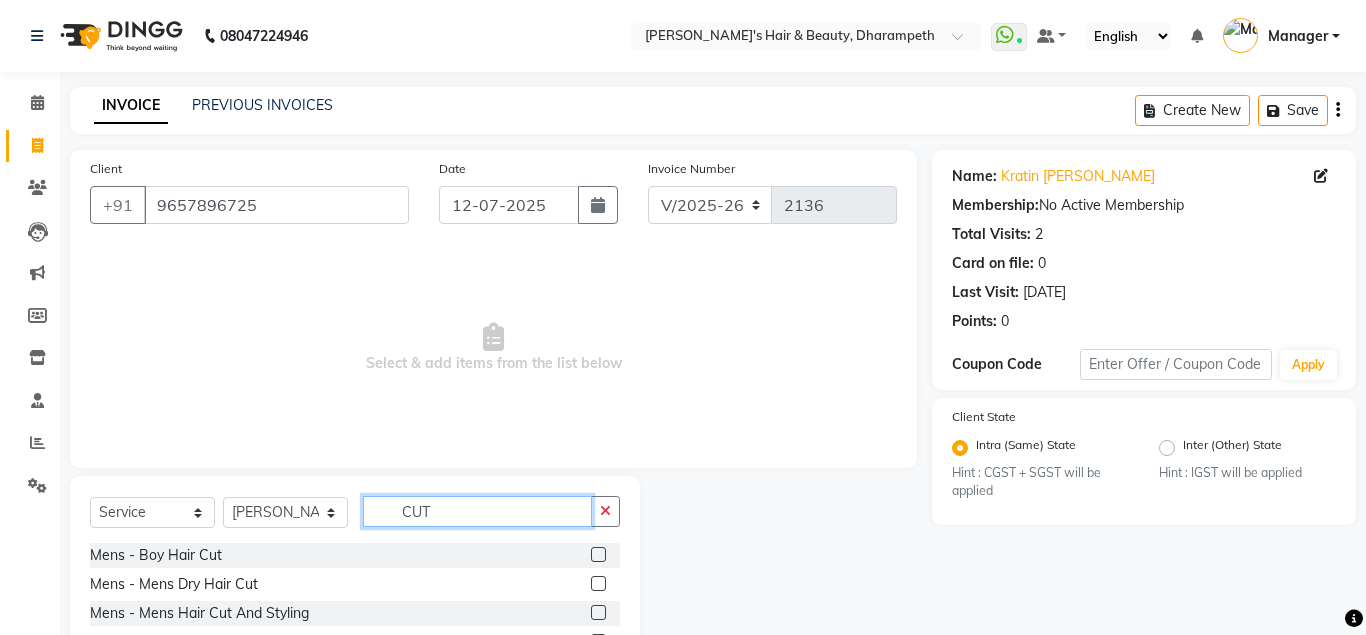 type on "CUT" 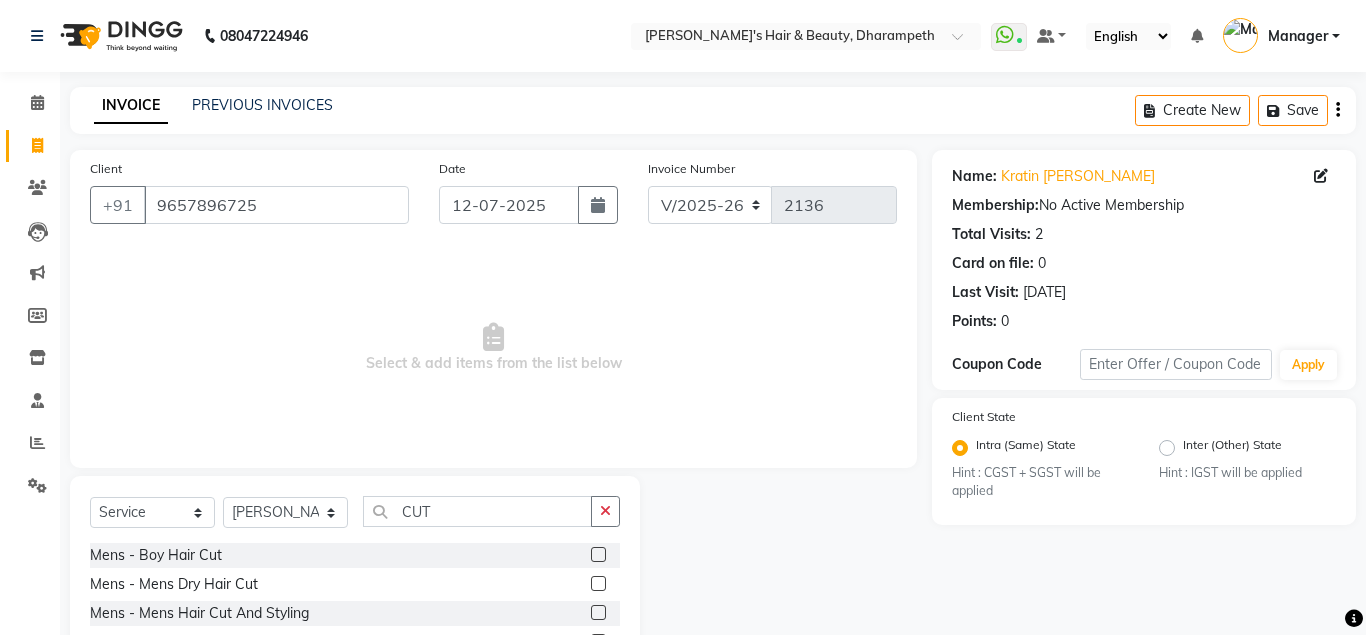 click 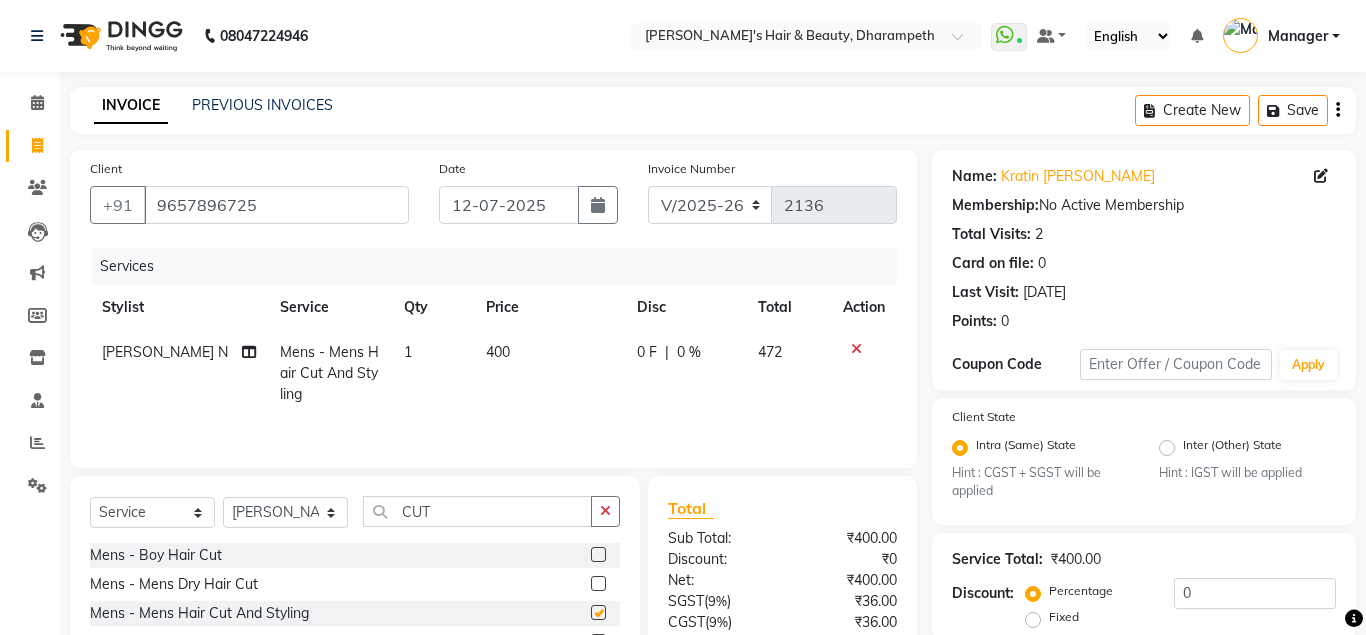 checkbox on "false" 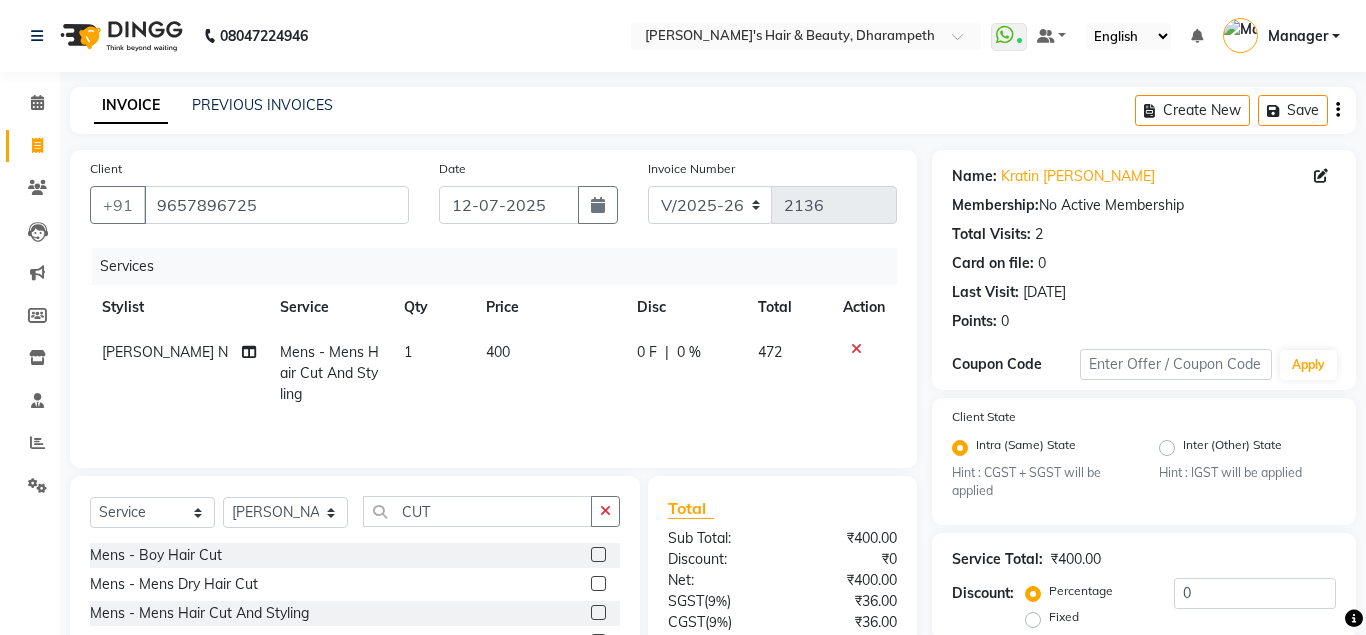 click on "400" 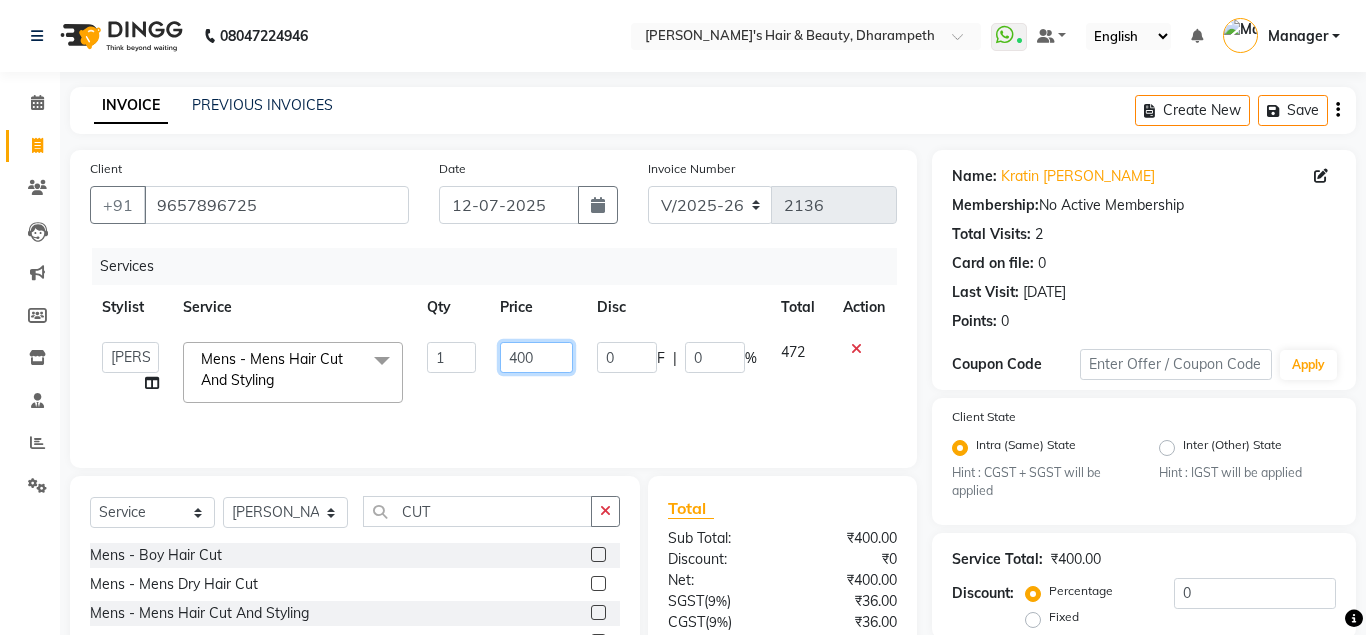 drag, startPoint x: 536, startPoint y: 354, endPoint x: 453, endPoint y: 360, distance: 83.21658 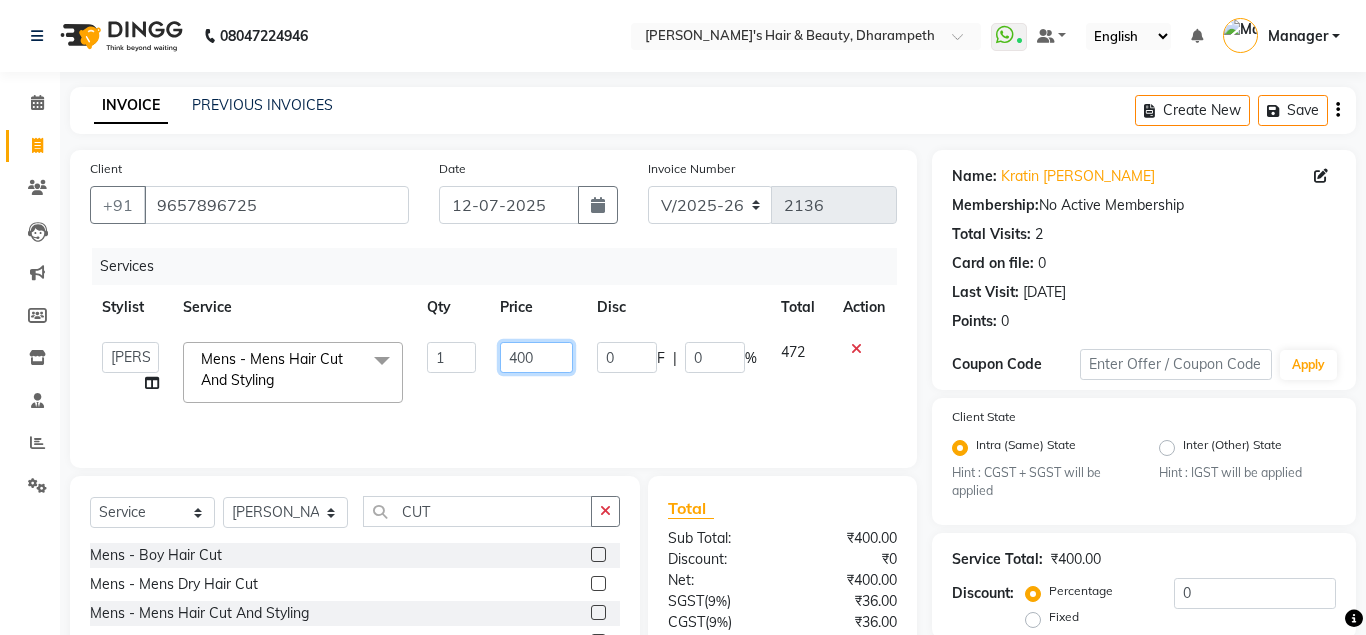 click on "400" 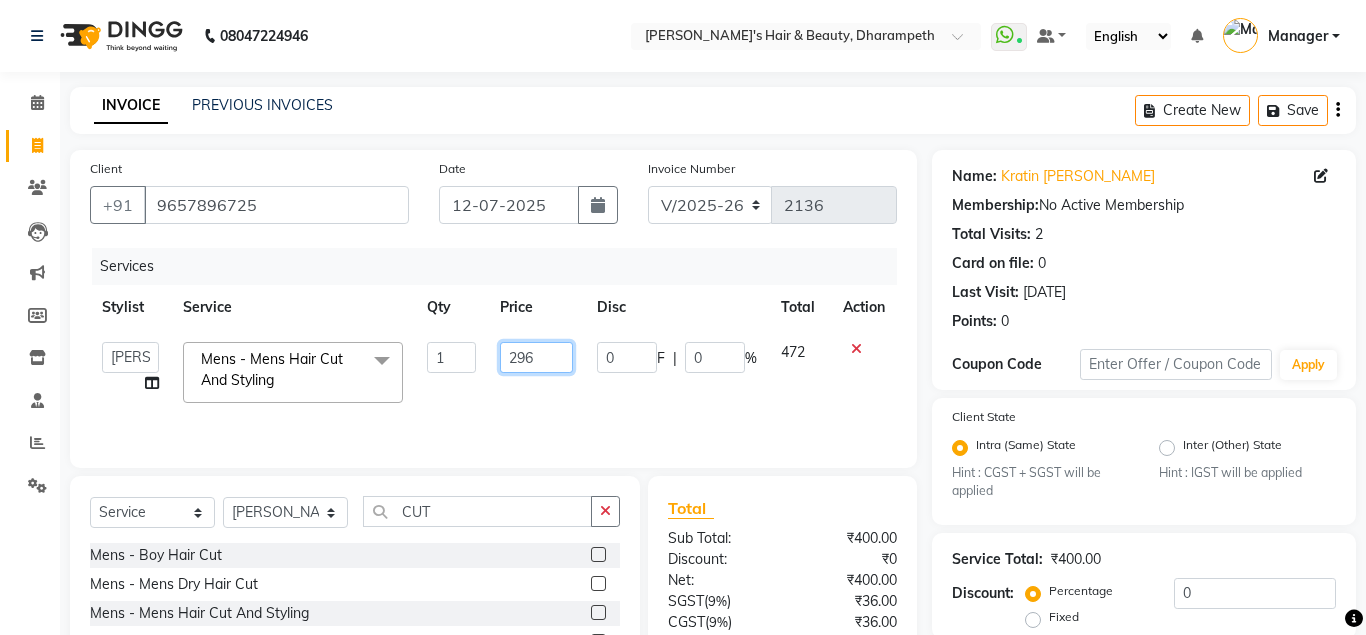 type on "296.5" 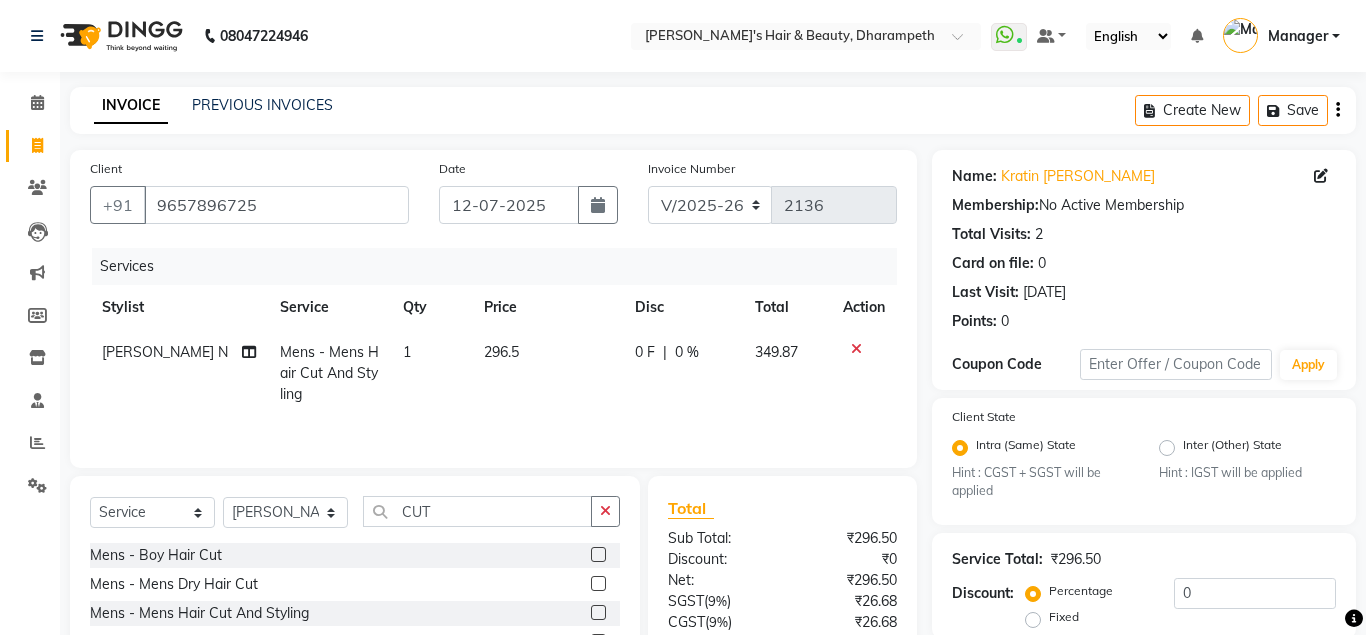 click on "349.87" 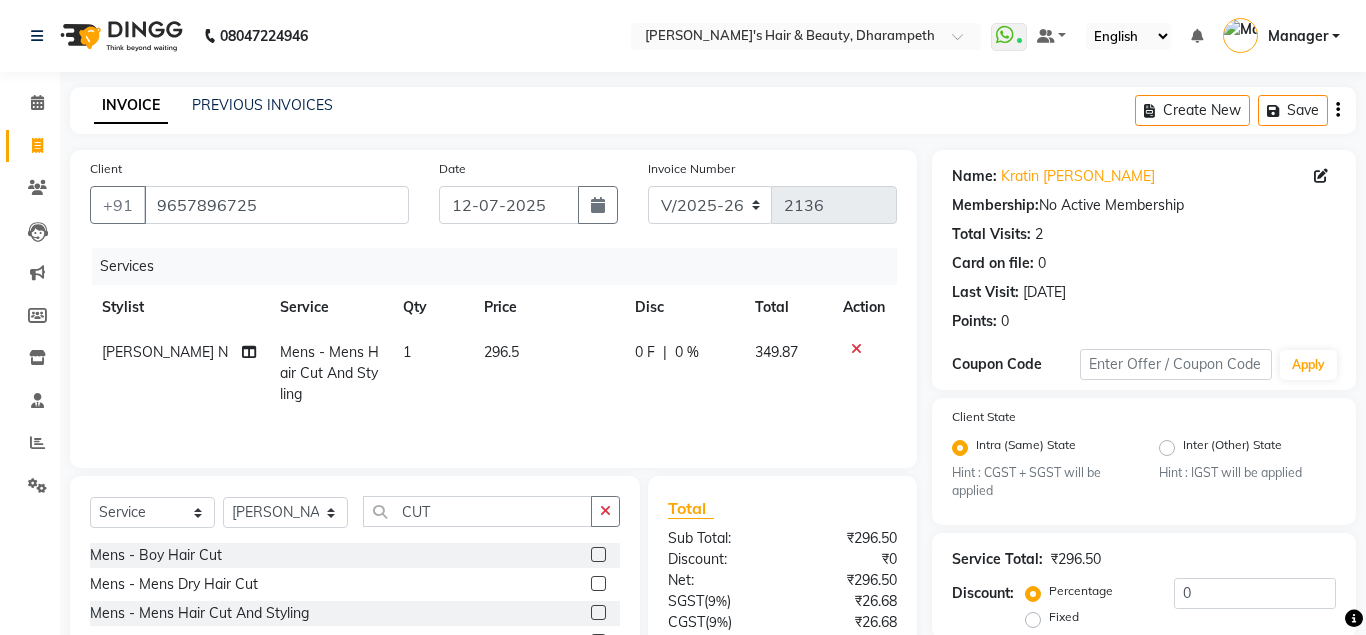 select on "47812" 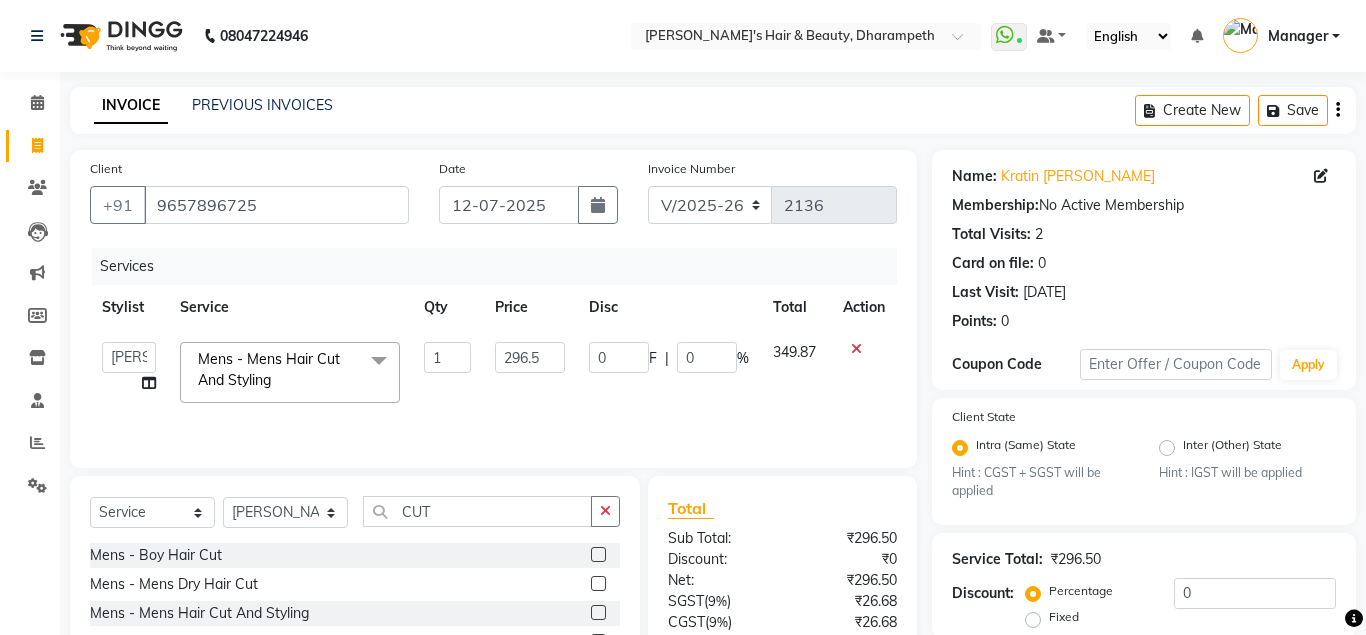 scroll, scrollTop: 186, scrollLeft: 0, axis: vertical 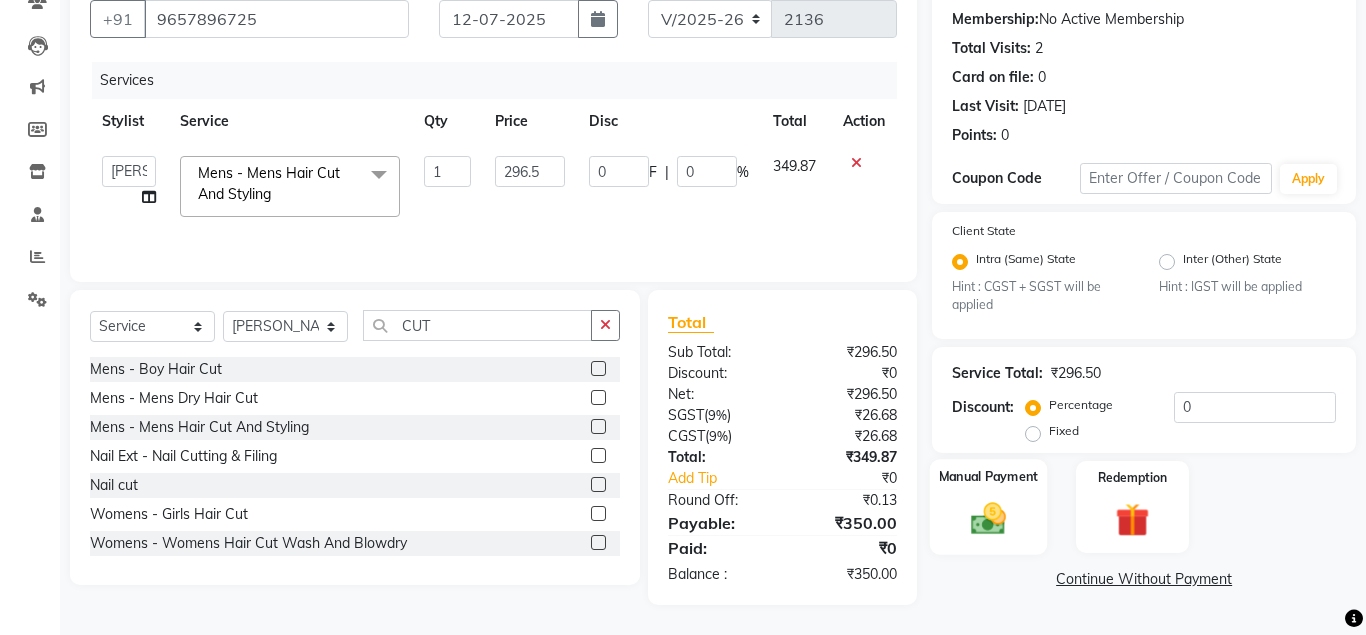 click 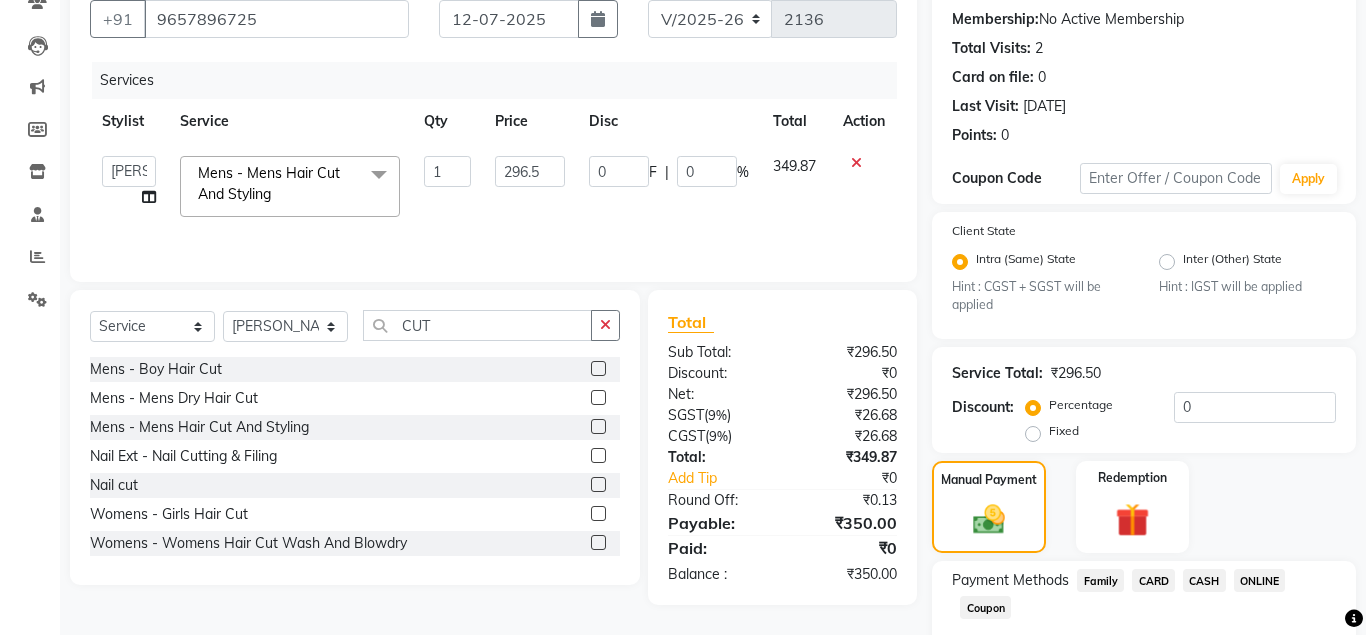 click on "CASH" 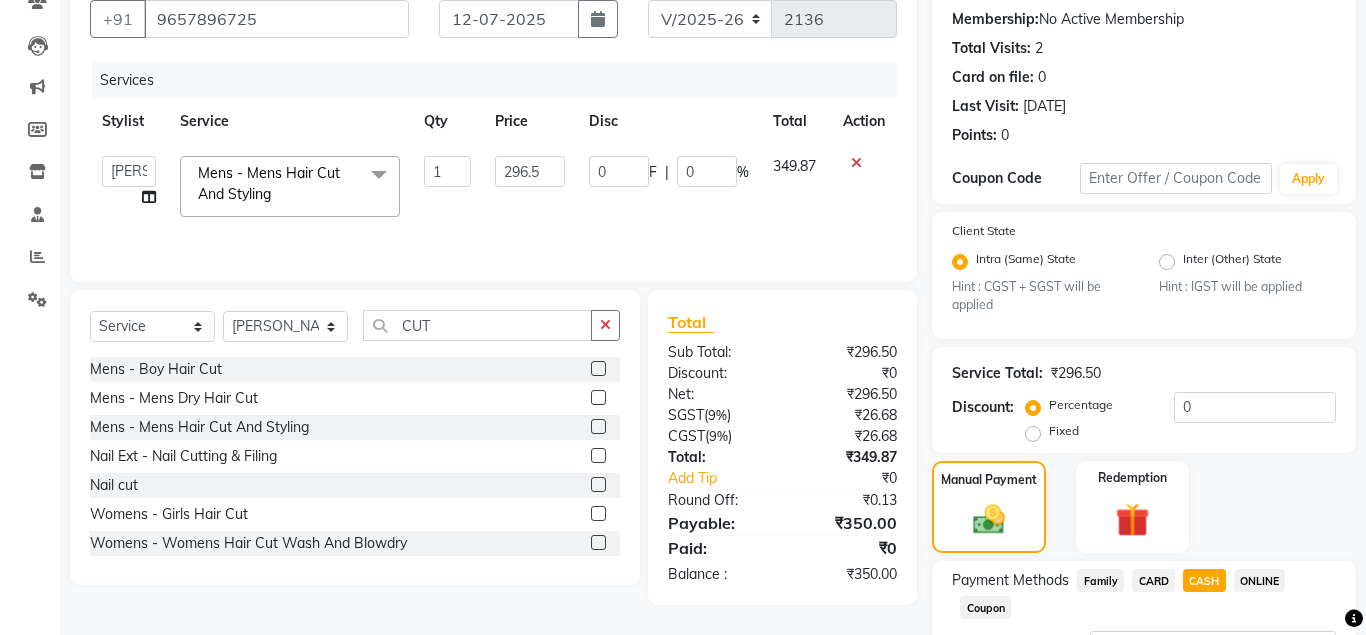 scroll, scrollTop: 358, scrollLeft: 0, axis: vertical 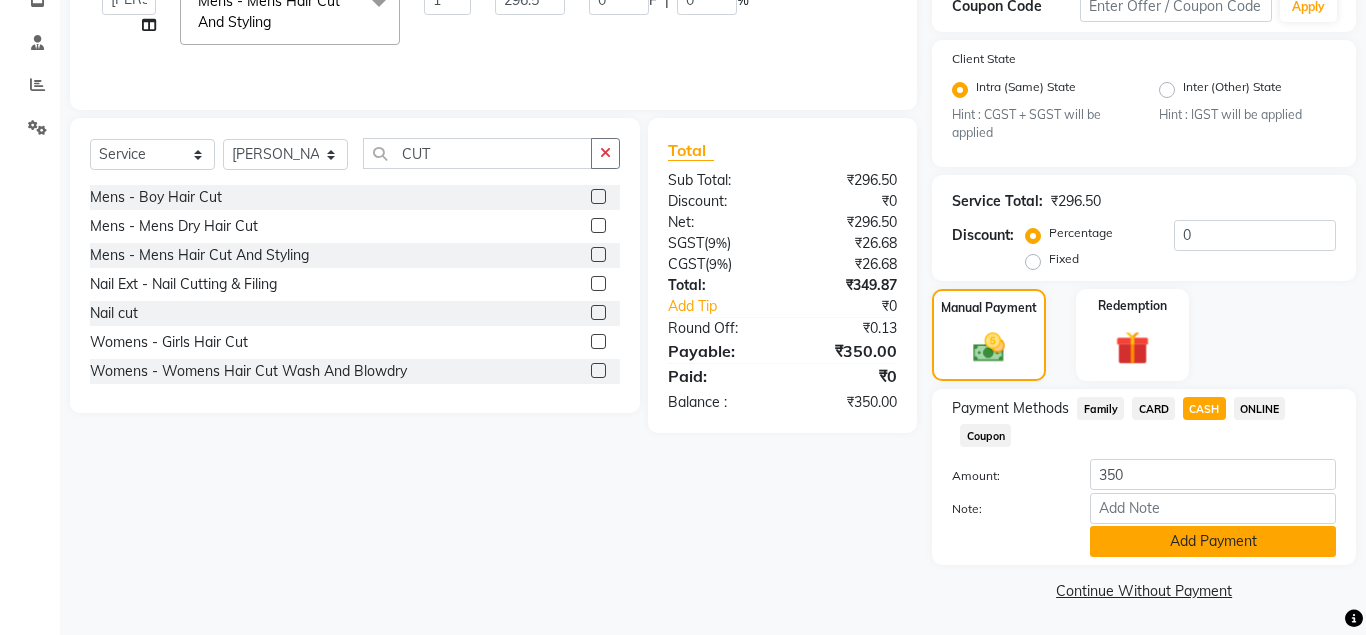 click on "Add Payment" 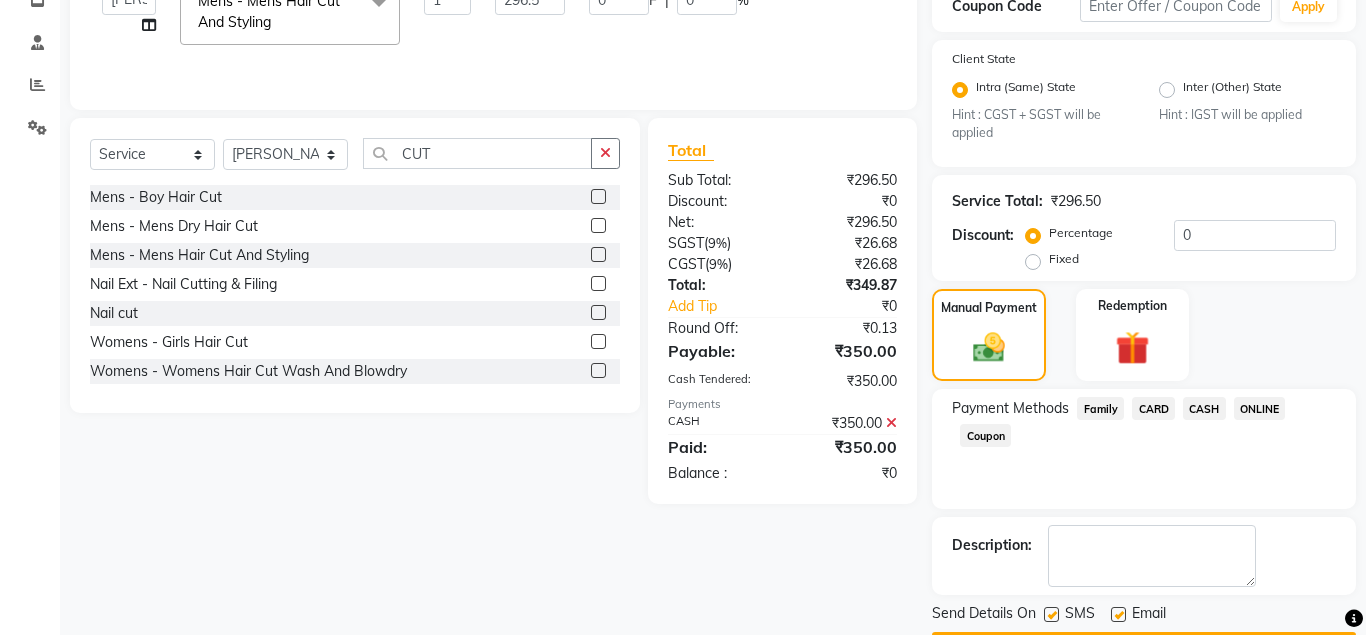 scroll, scrollTop: 416, scrollLeft: 0, axis: vertical 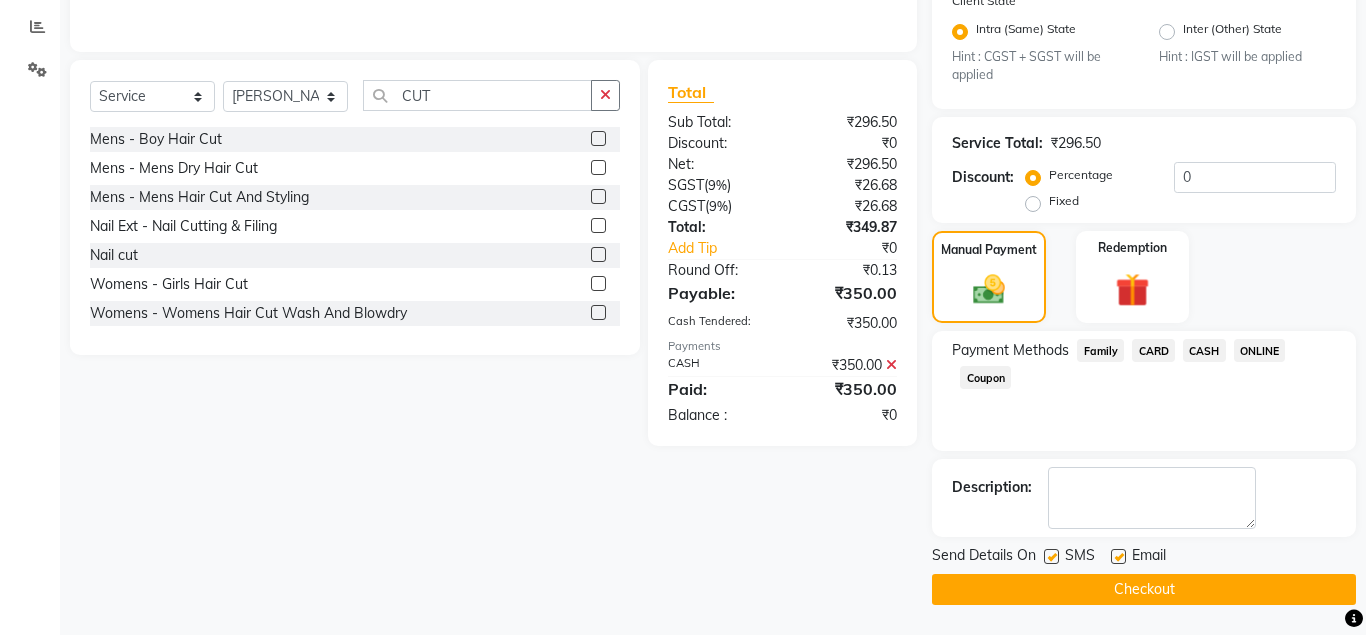 click on "Checkout" 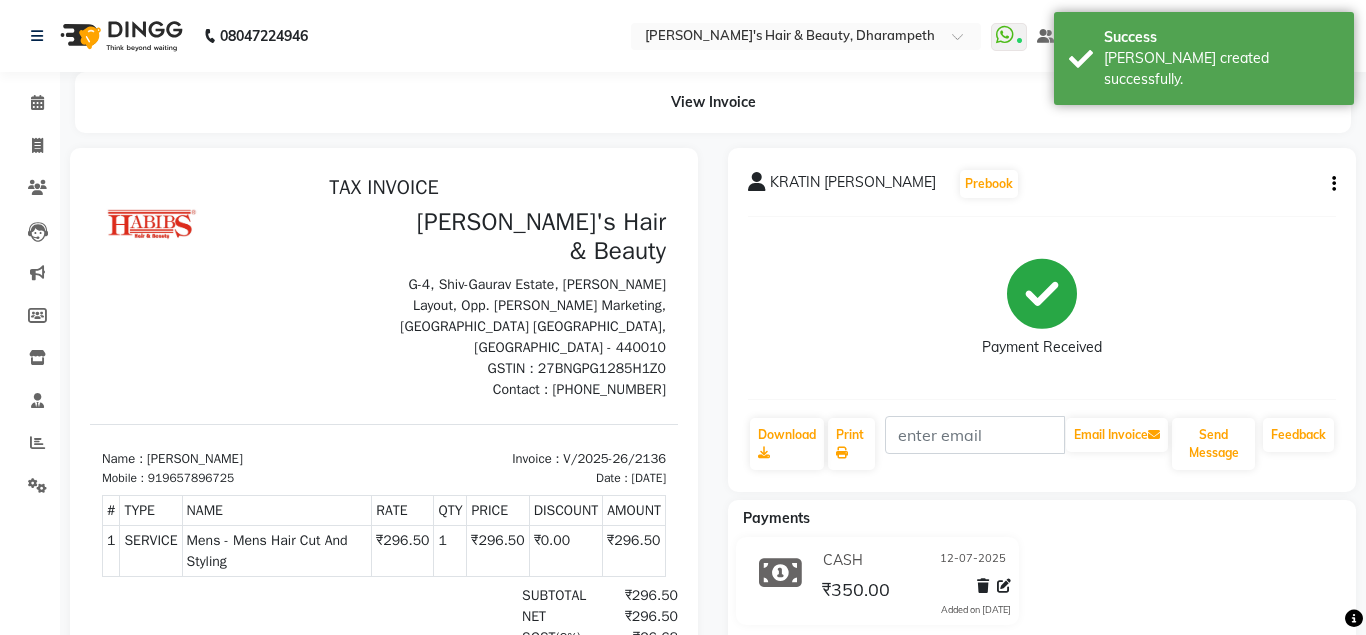 scroll, scrollTop: 0, scrollLeft: 0, axis: both 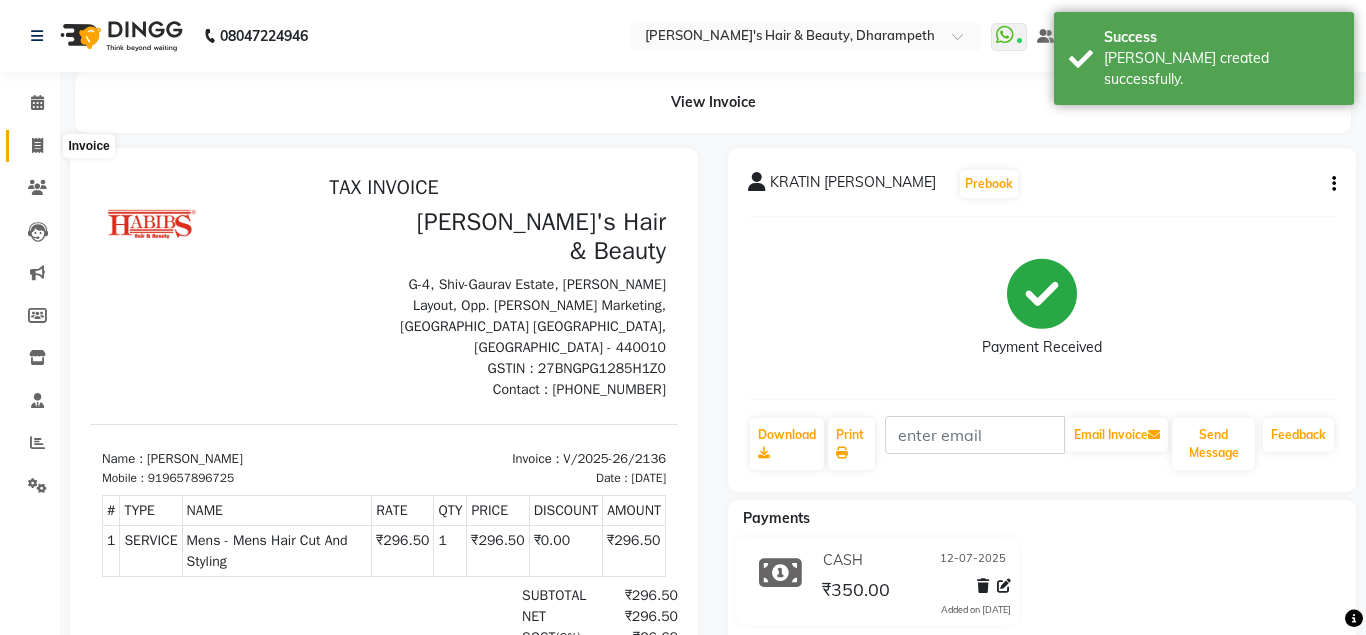 click 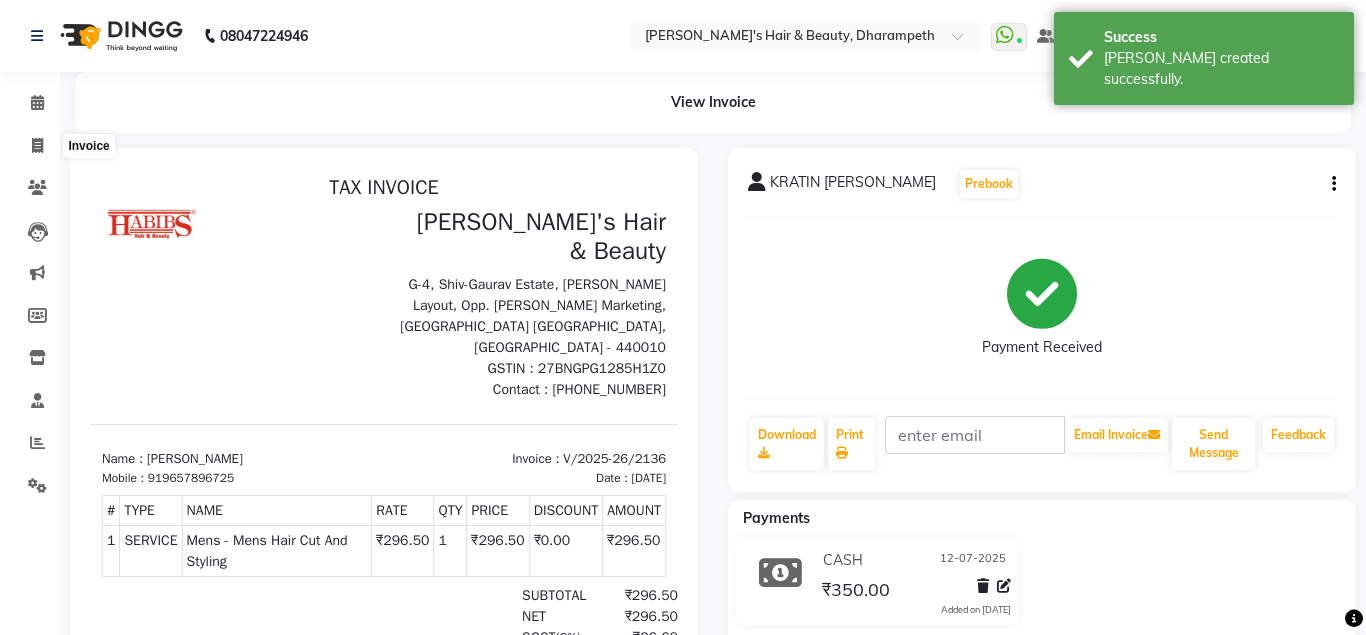 select on "4860" 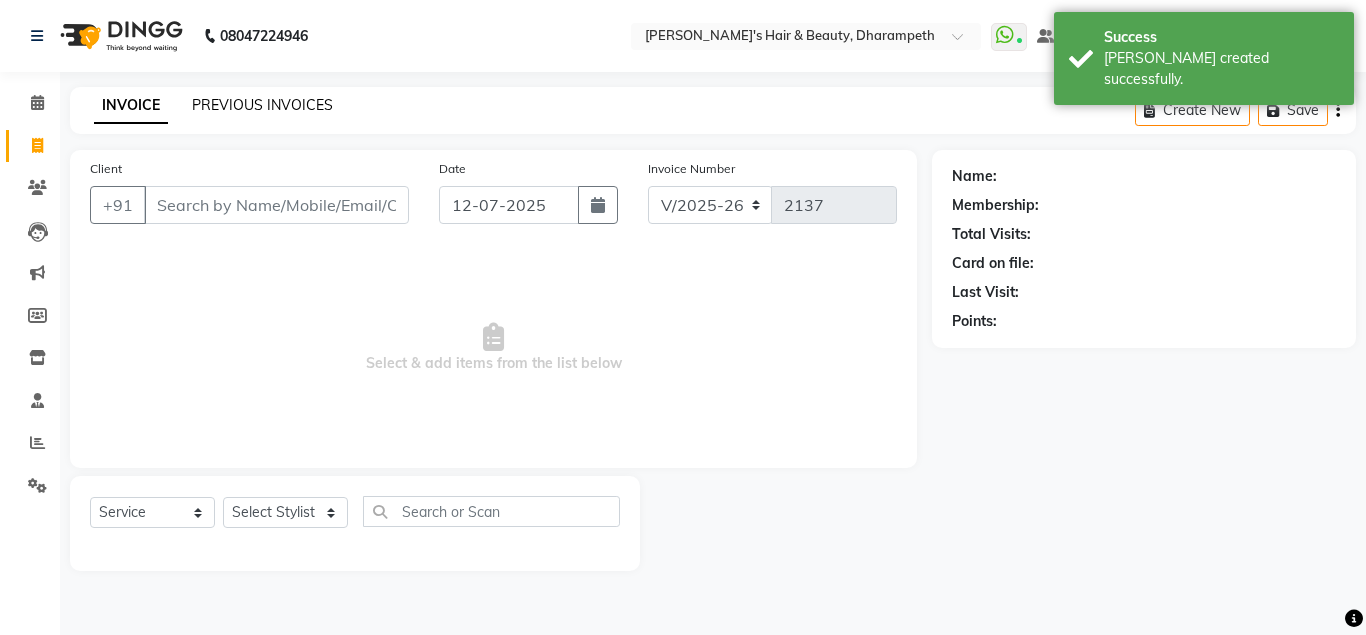 click on "PREVIOUS INVOICES" 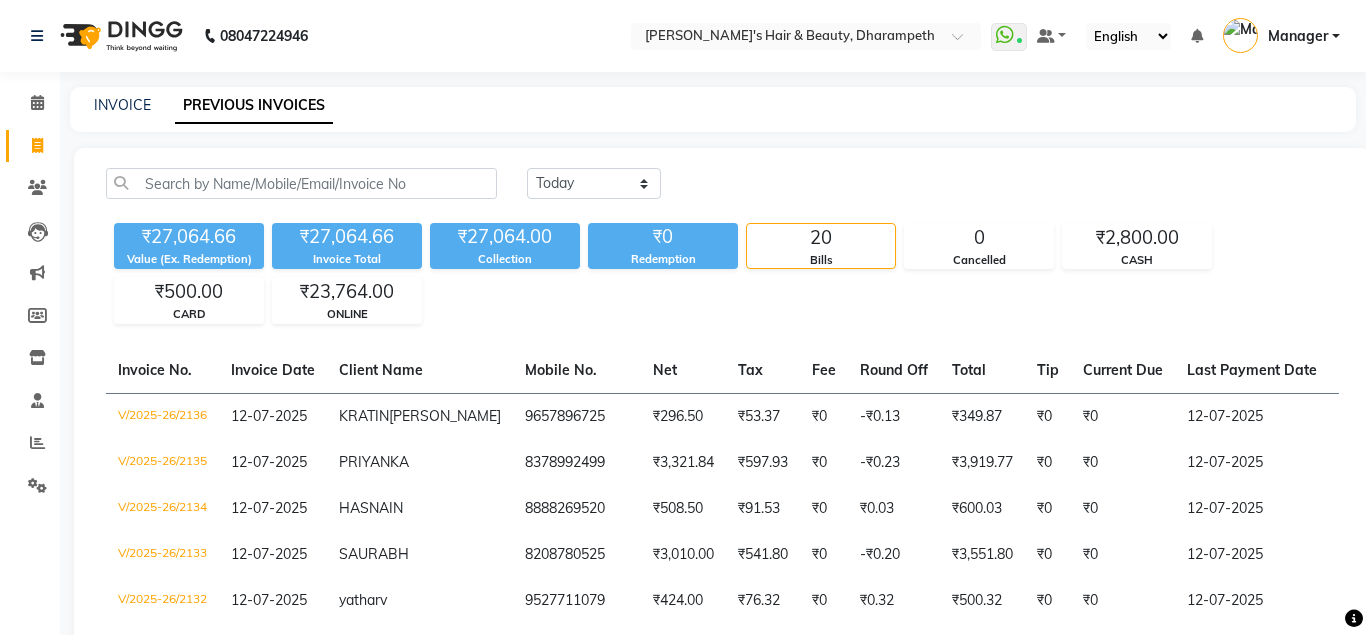 click 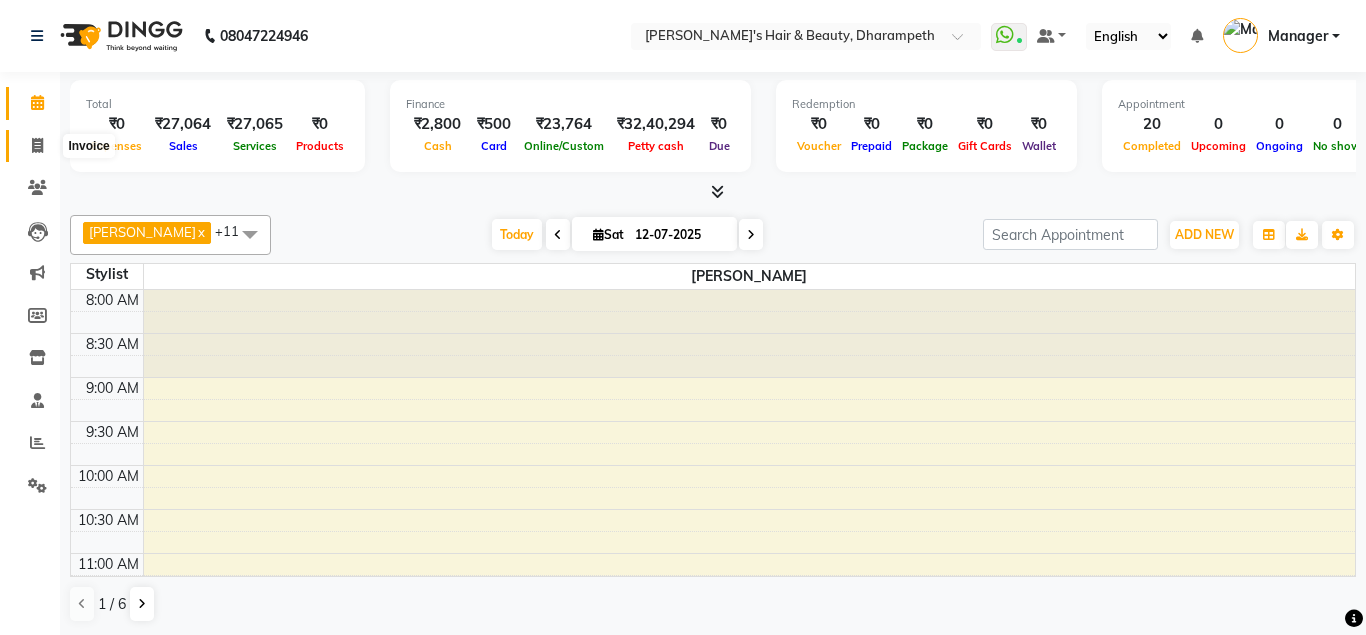 click 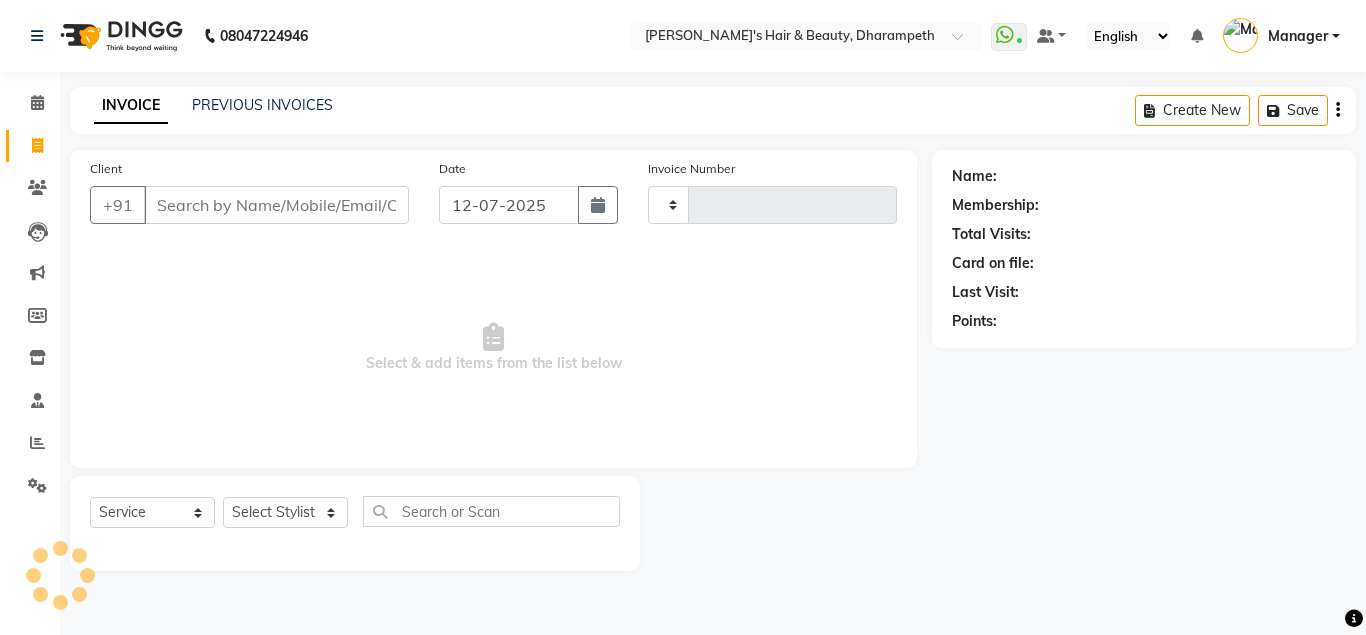 type on "2137" 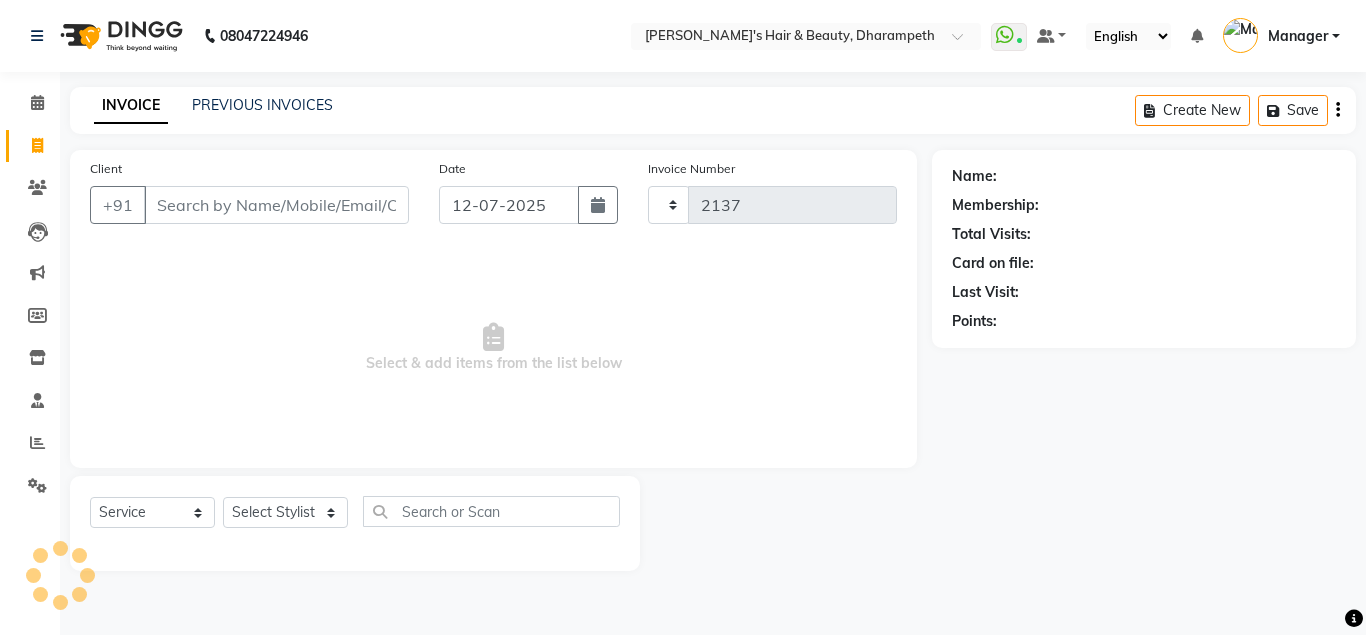 select on "4860" 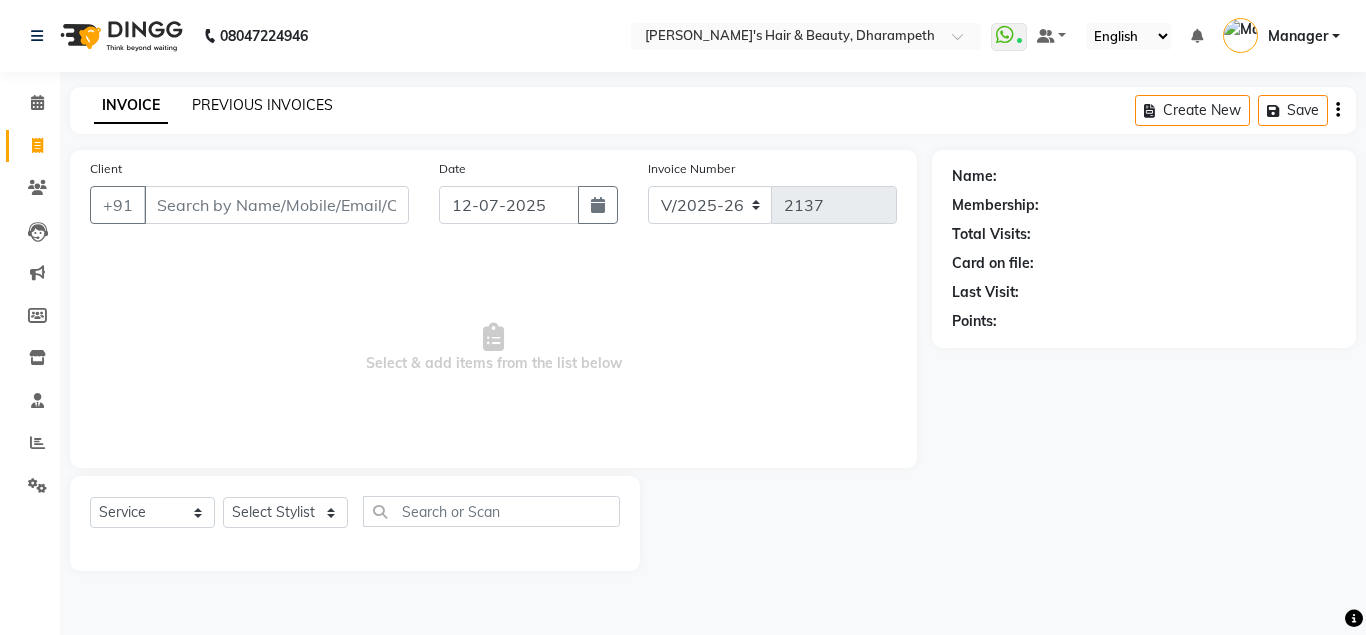 click on "PREVIOUS INVOICES" 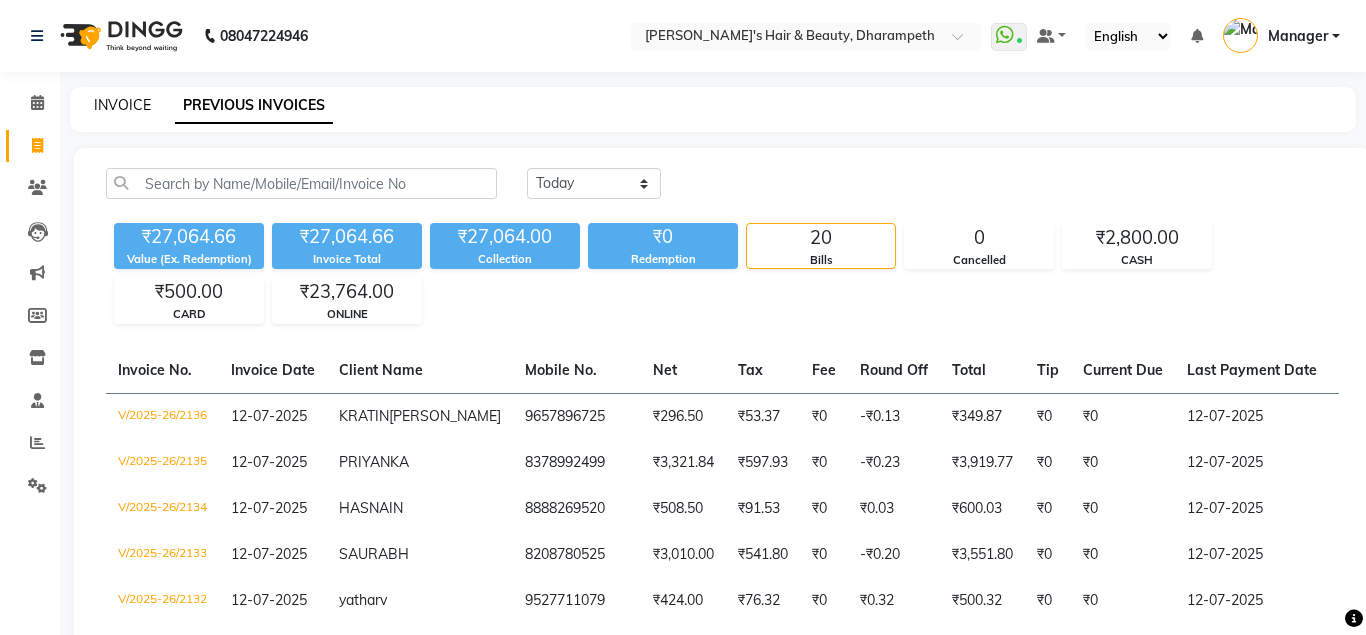 click on "INVOICE" 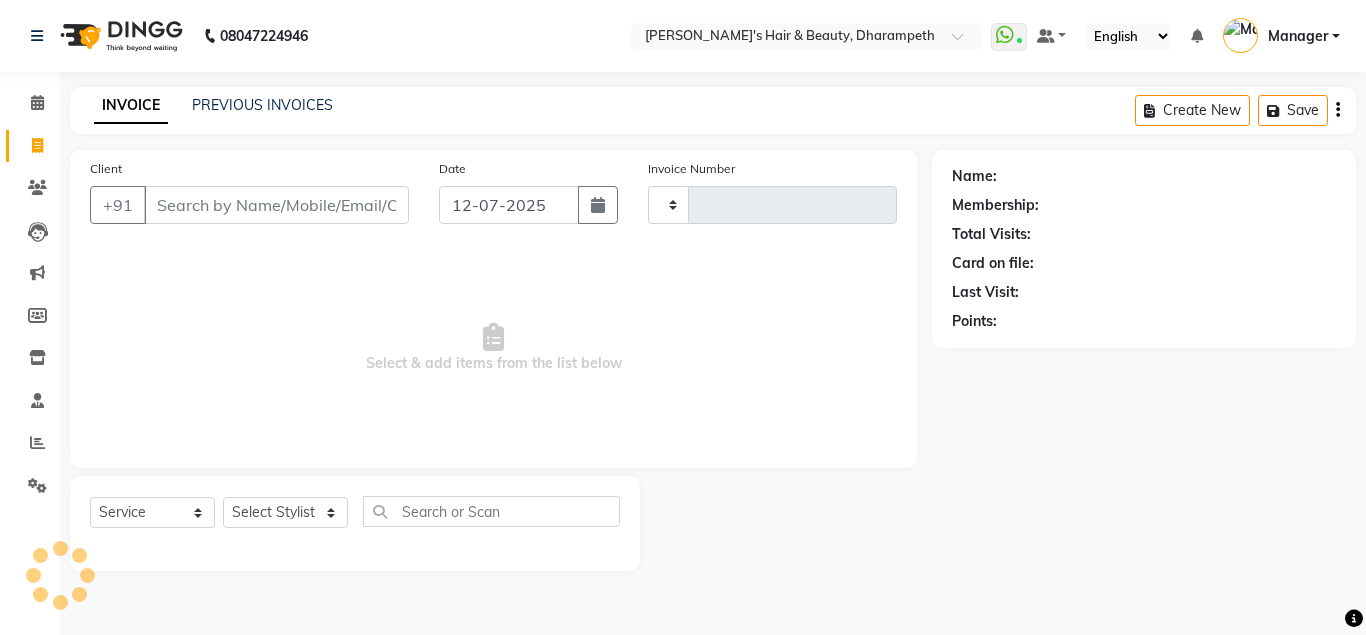 type on "2137" 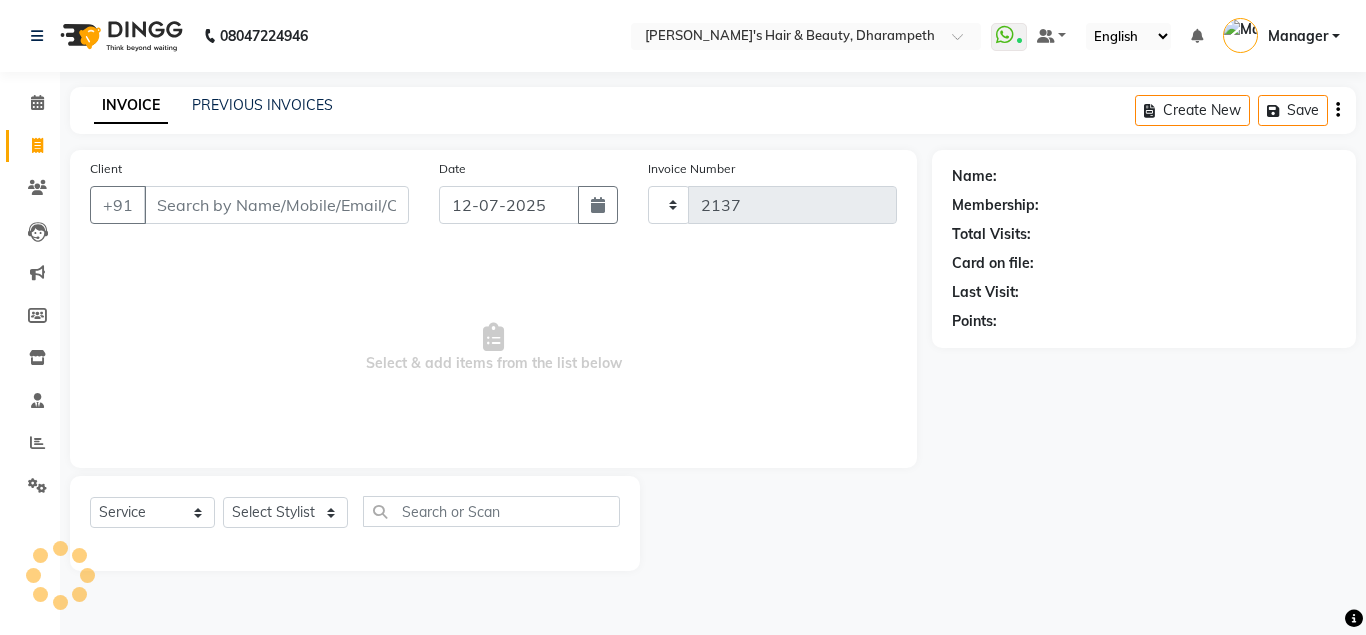 select on "4860" 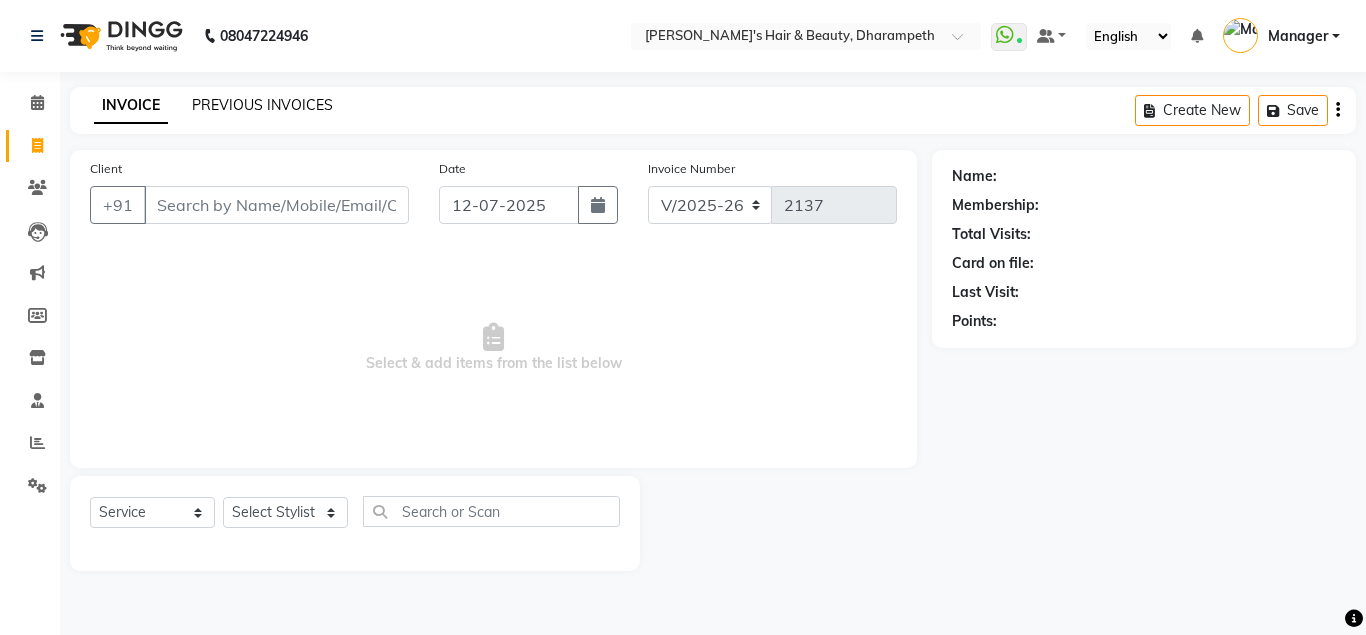 click on "PREVIOUS INVOICES" 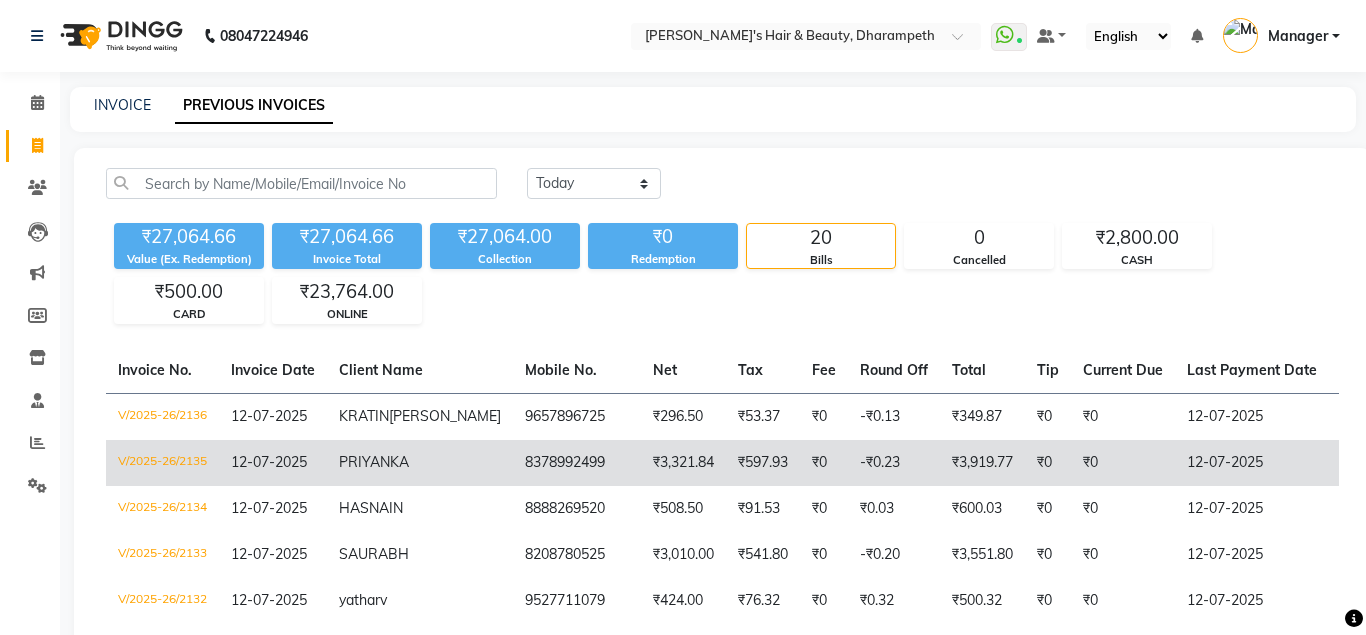 click on "V/2025-26/2135" 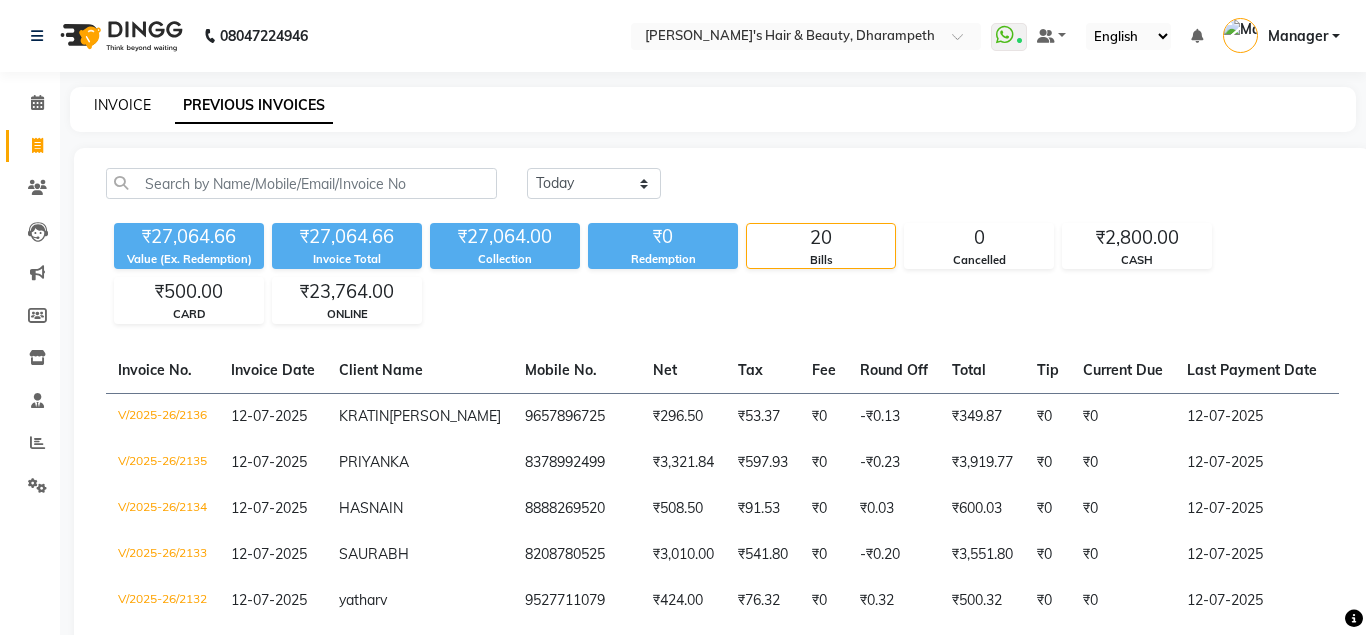 click on "INVOICE" 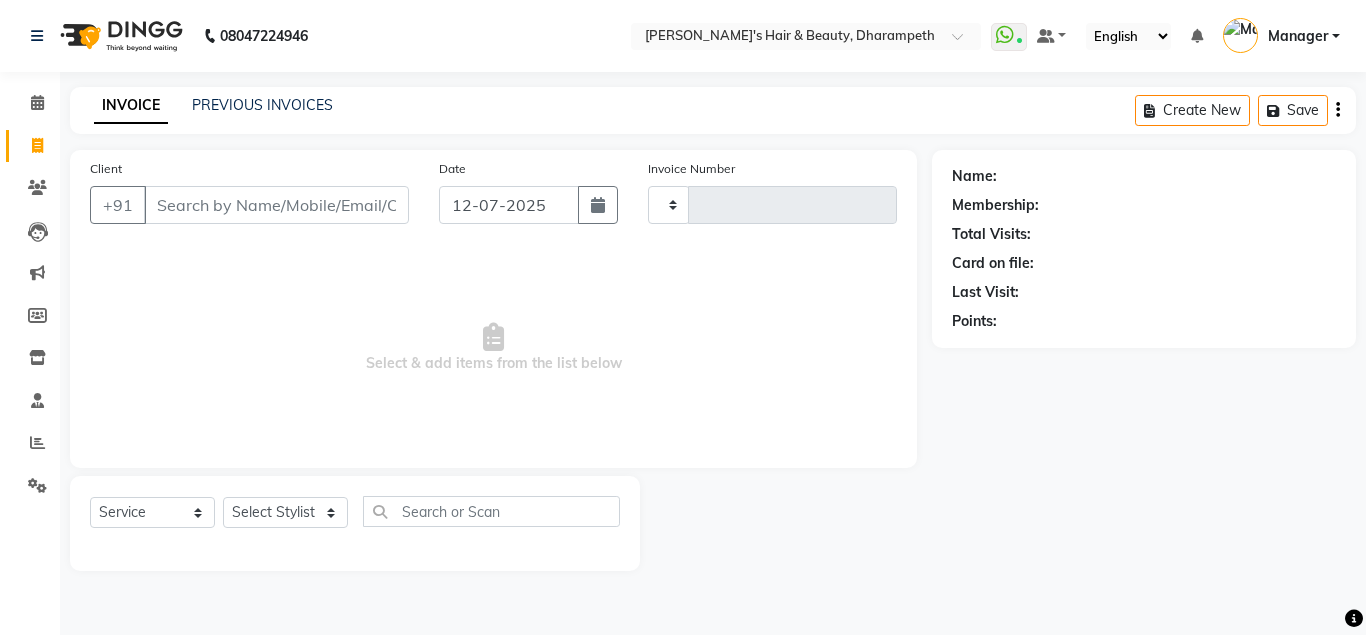 type on "2137" 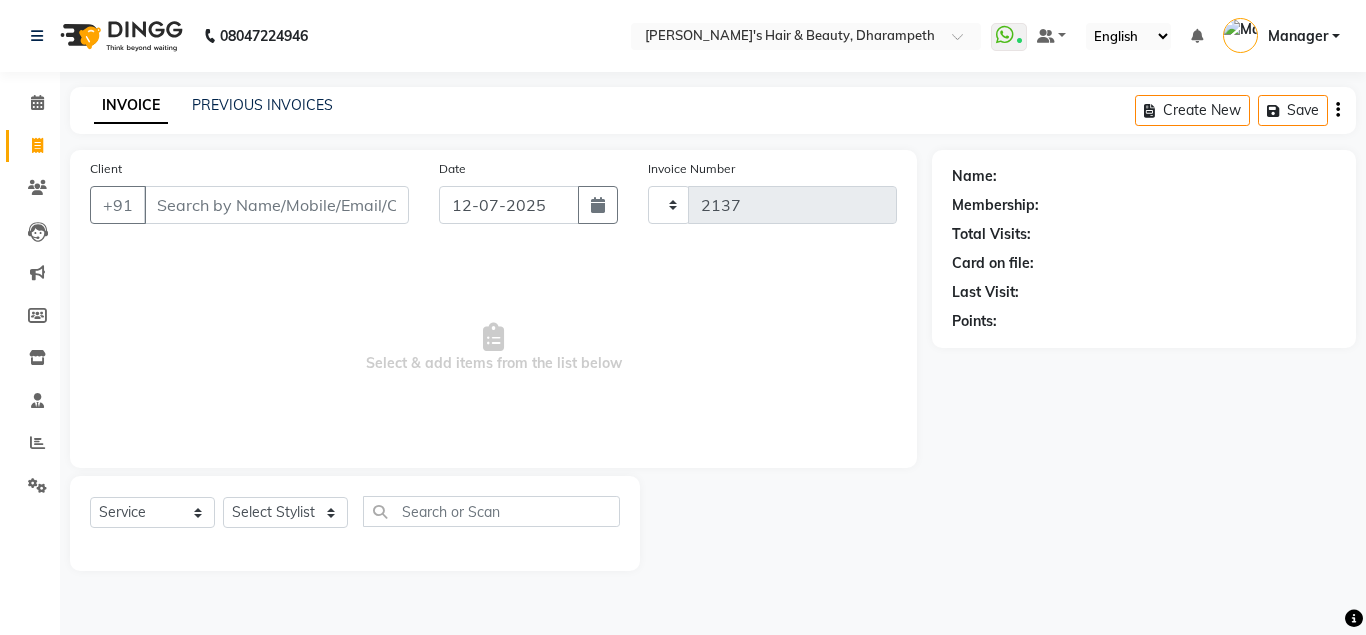 select on "4860" 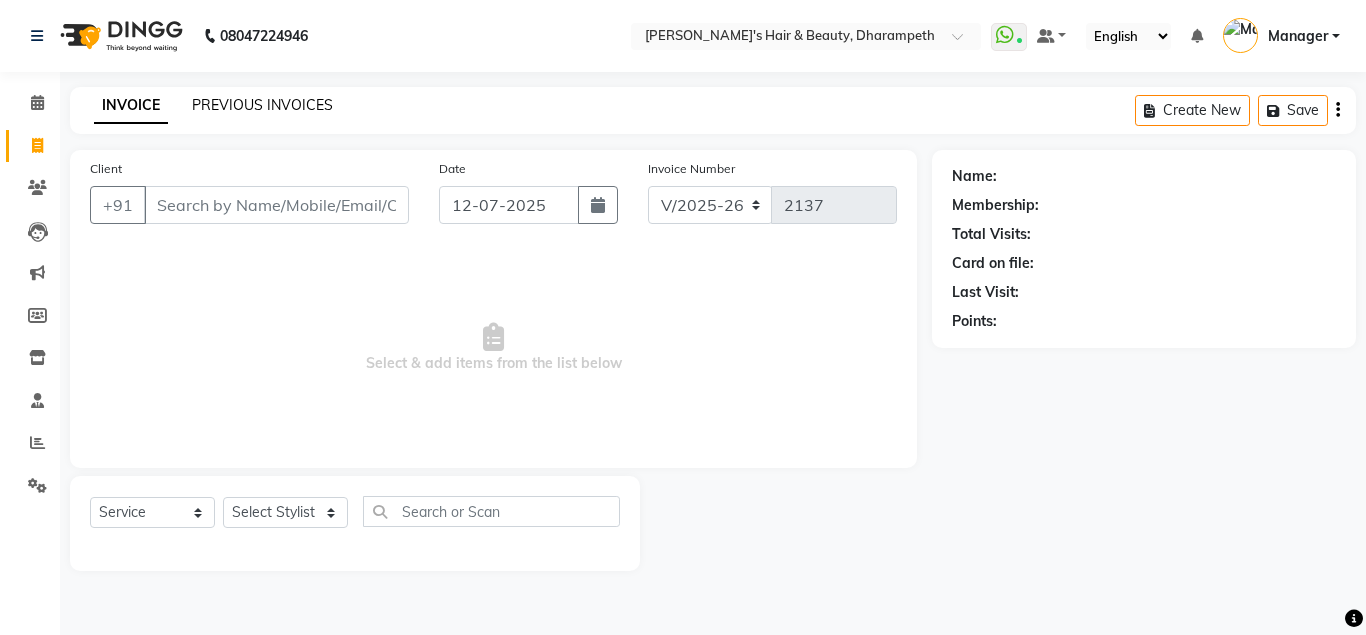 click on "PREVIOUS INVOICES" 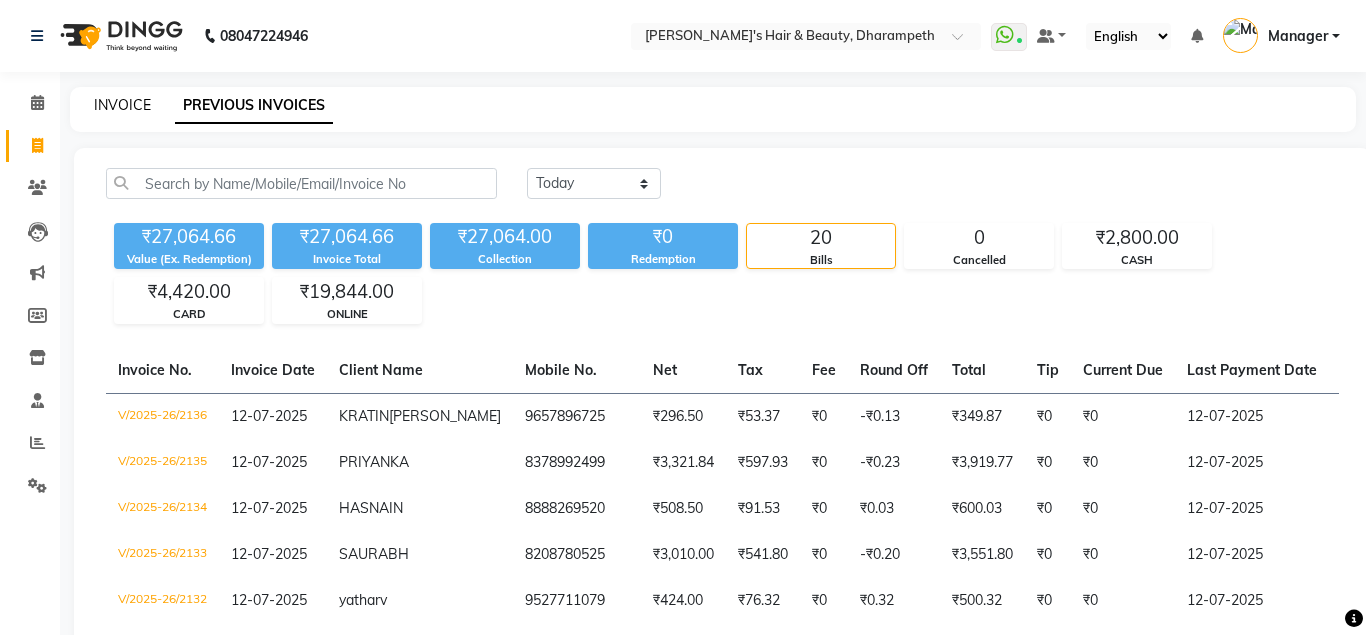click on "INVOICE" 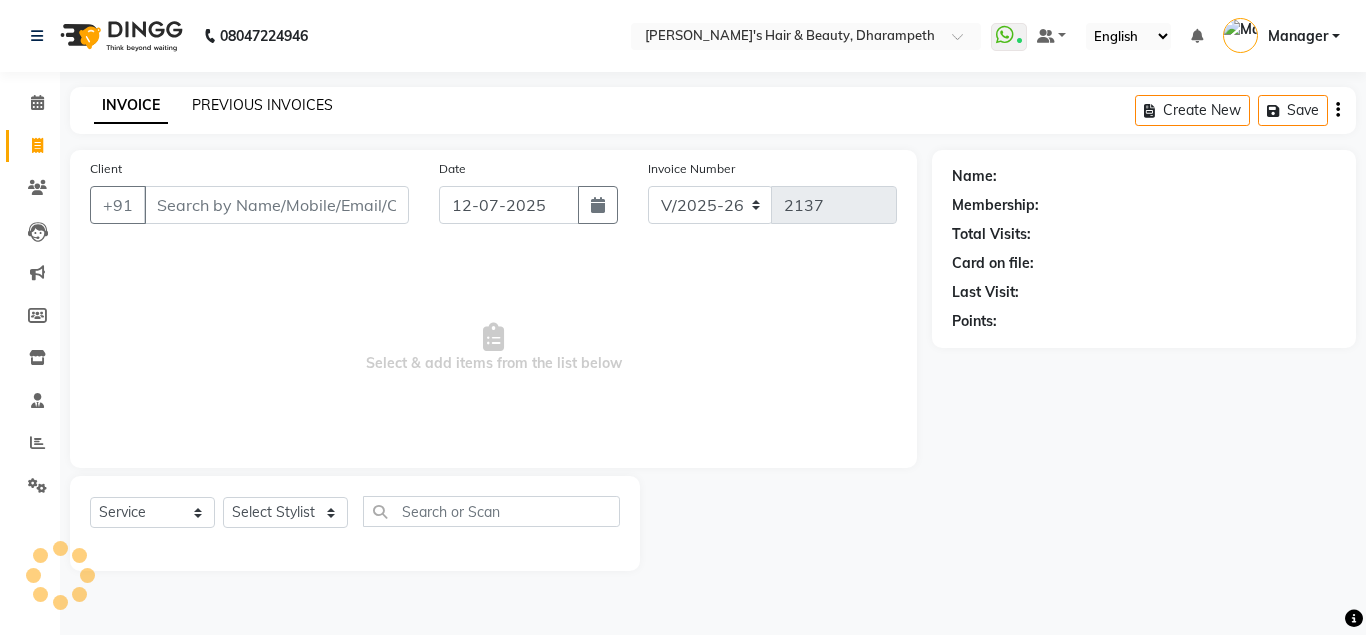 click on "PREVIOUS INVOICES" 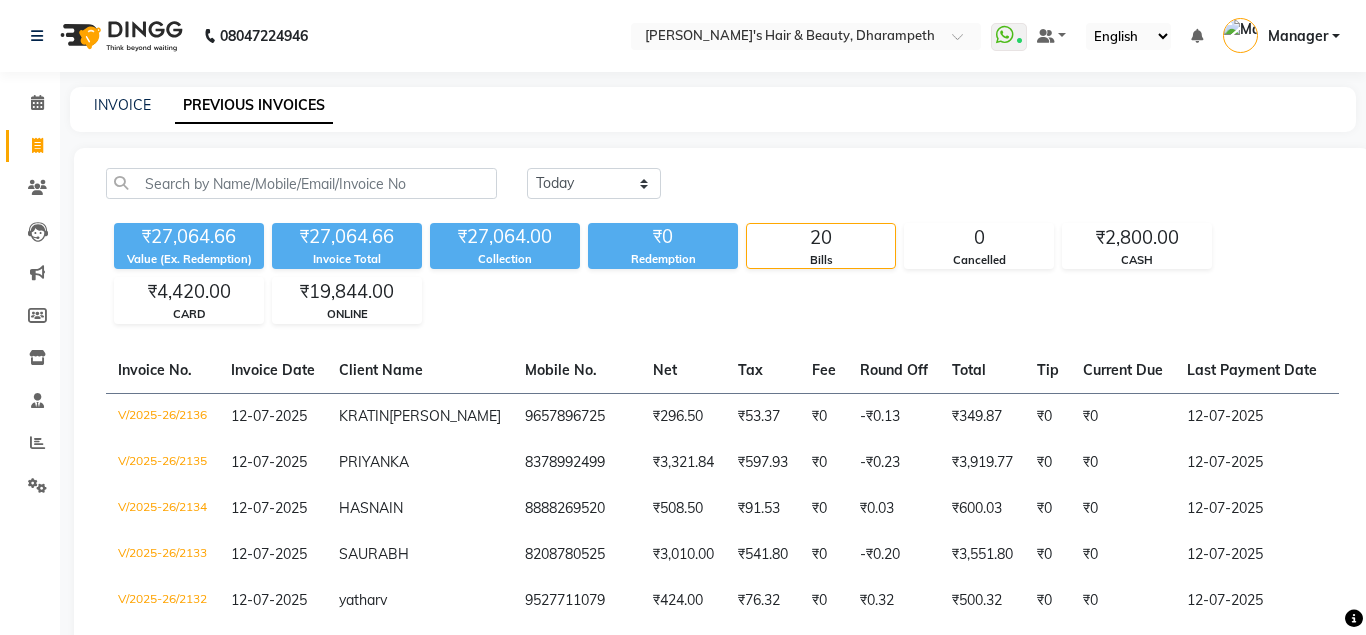 click on "INVOICE" 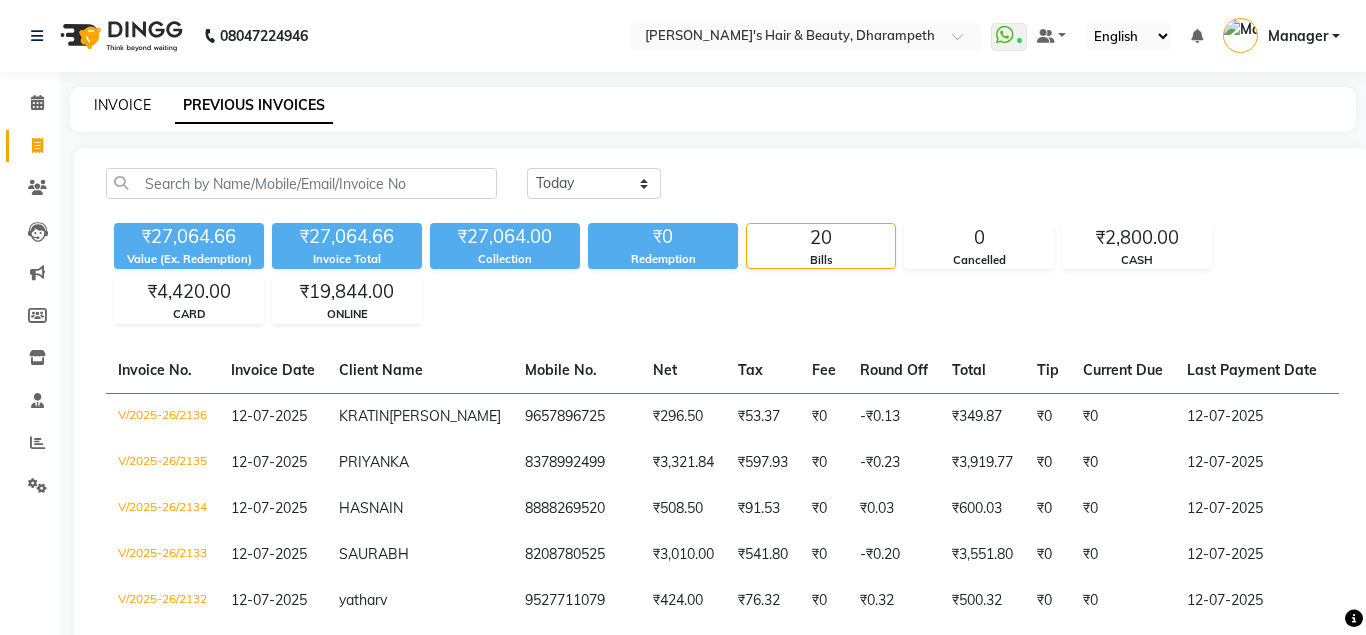 click on "INVOICE" 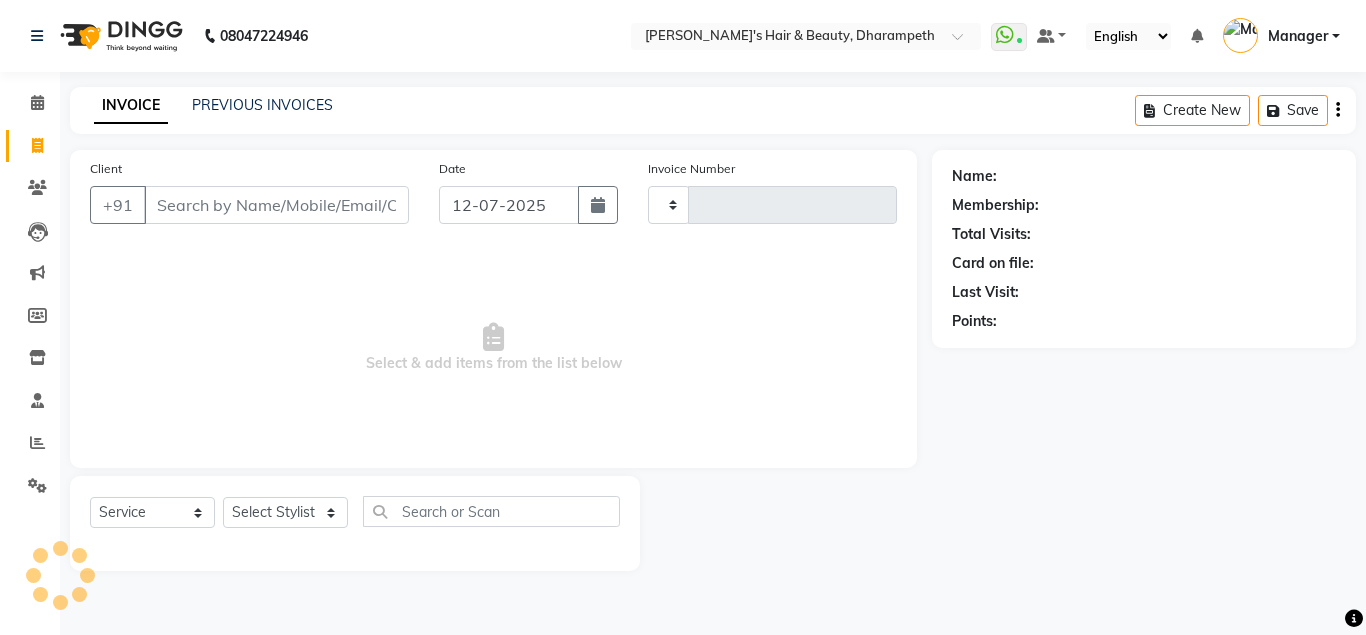 type on "2137" 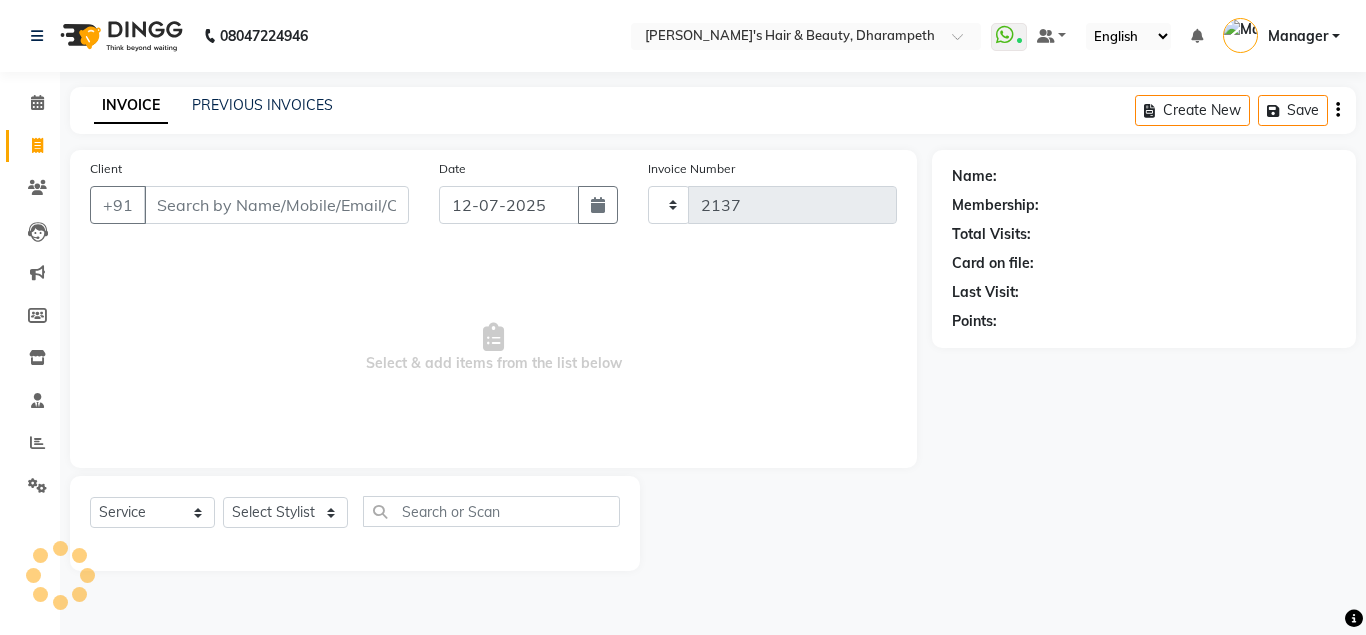 type 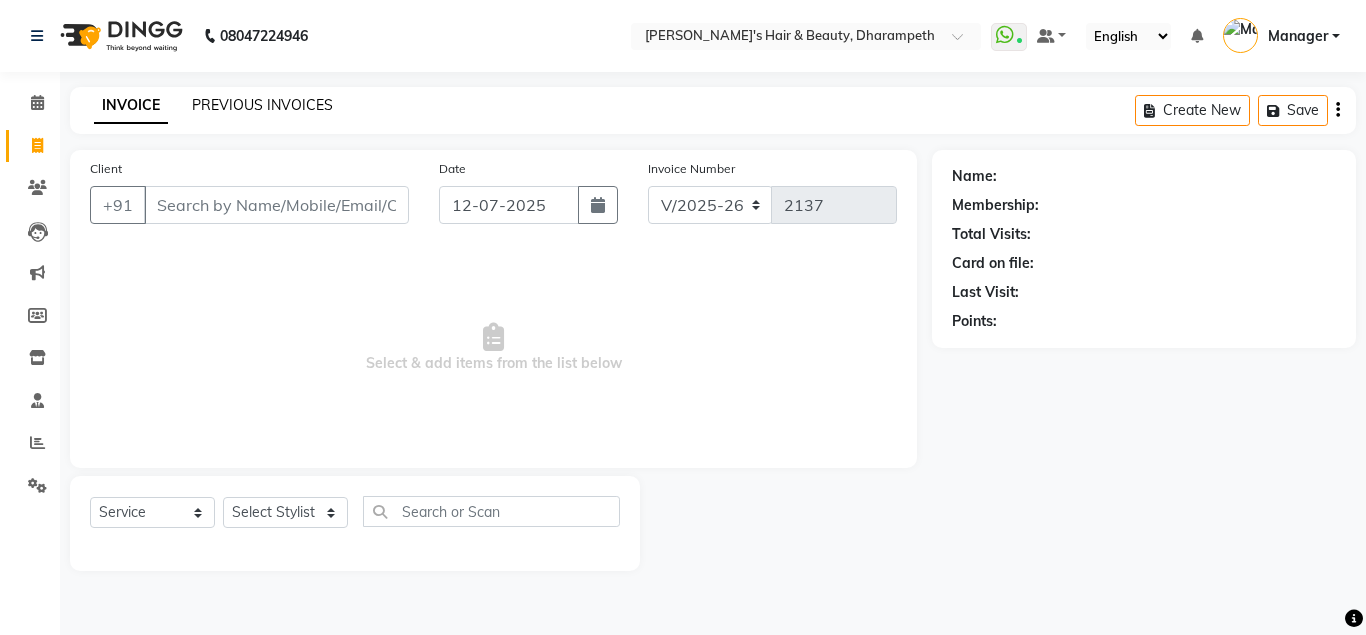 click on "PREVIOUS INVOICES" 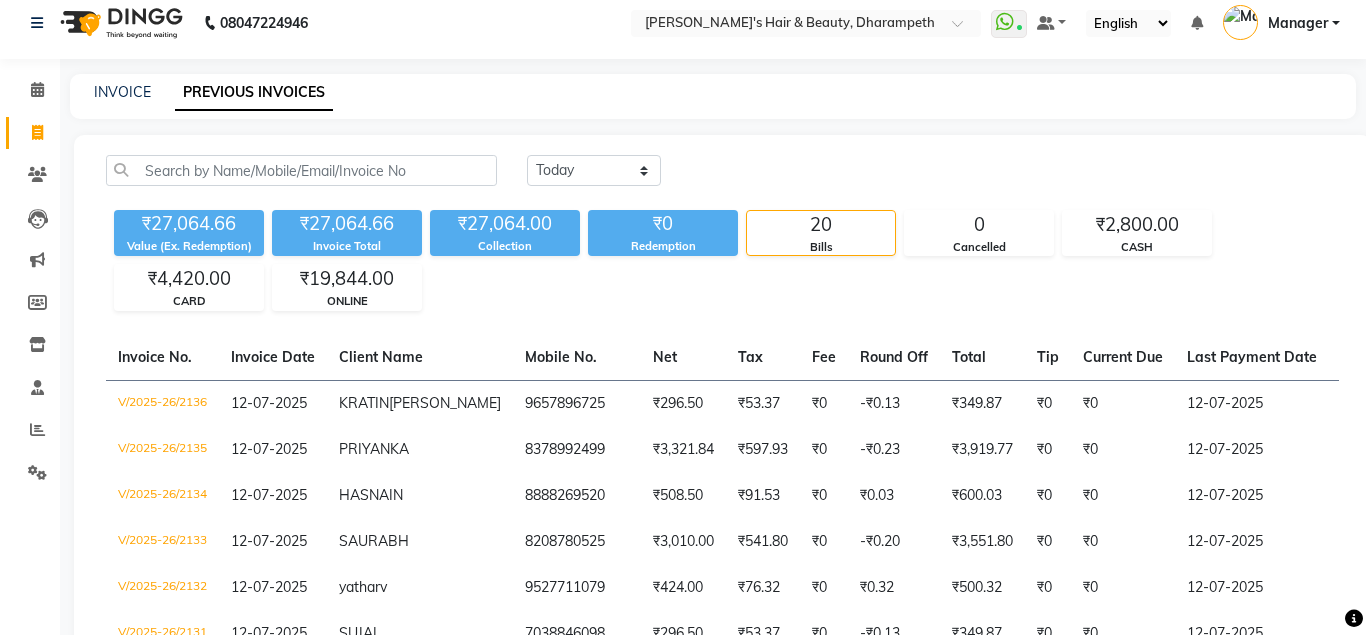 scroll, scrollTop: 0, scrollLeft: 0, axis: both 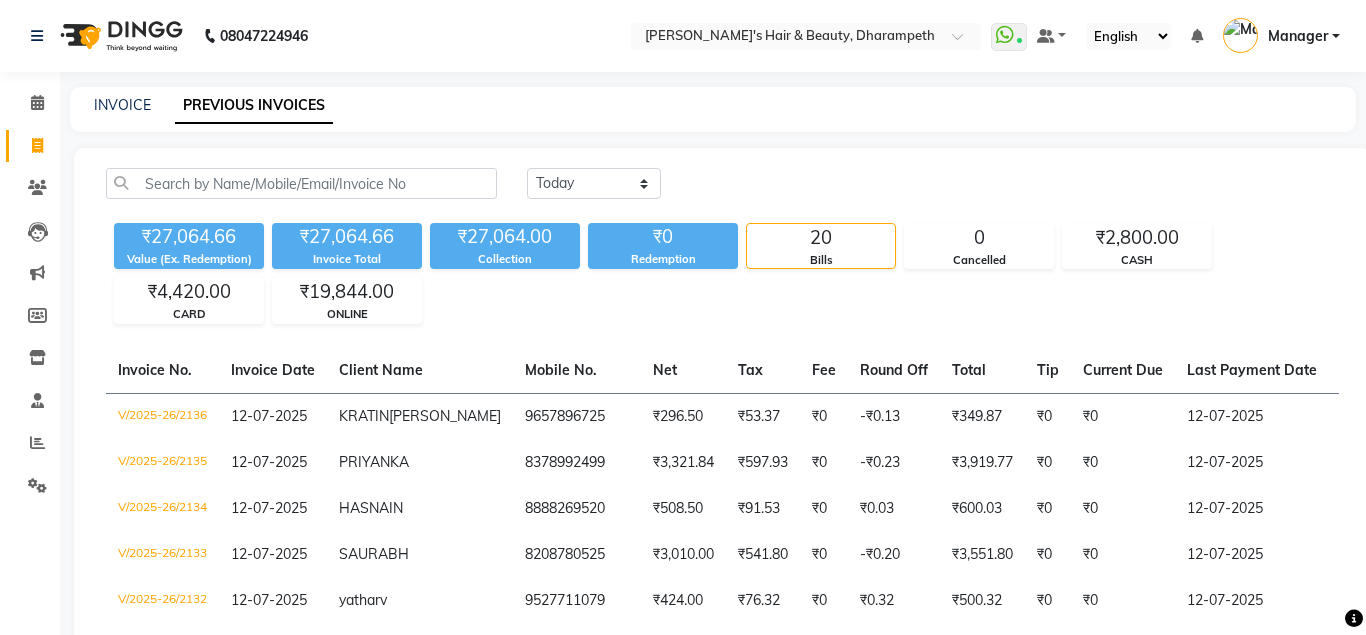 click on "INVOICE PREVIOUS INVOICES" 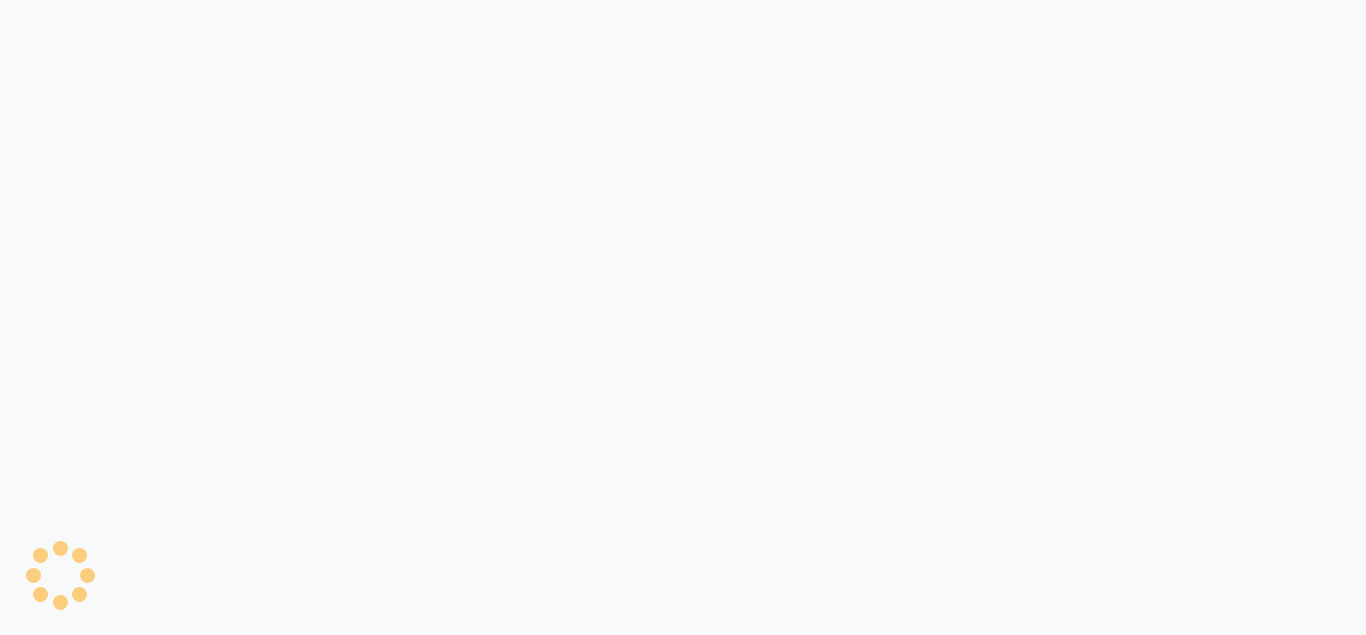 scroll, scrollTop: 0, scrollLeft: 0, axis: both 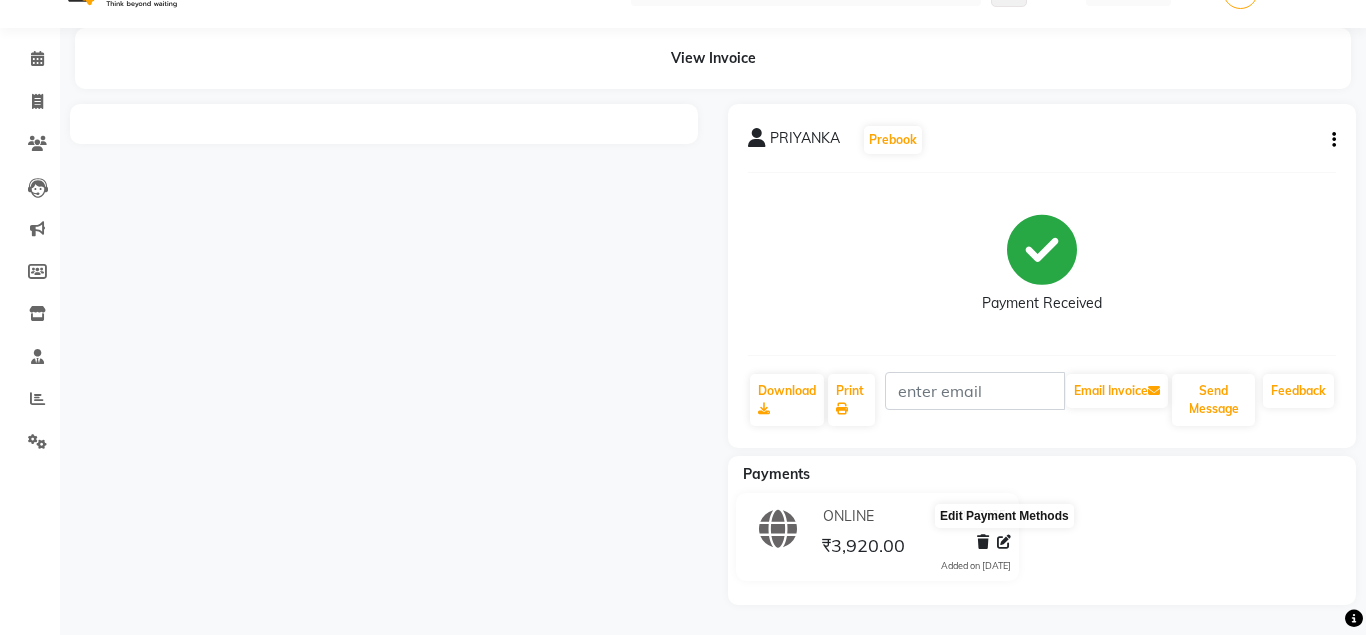 click 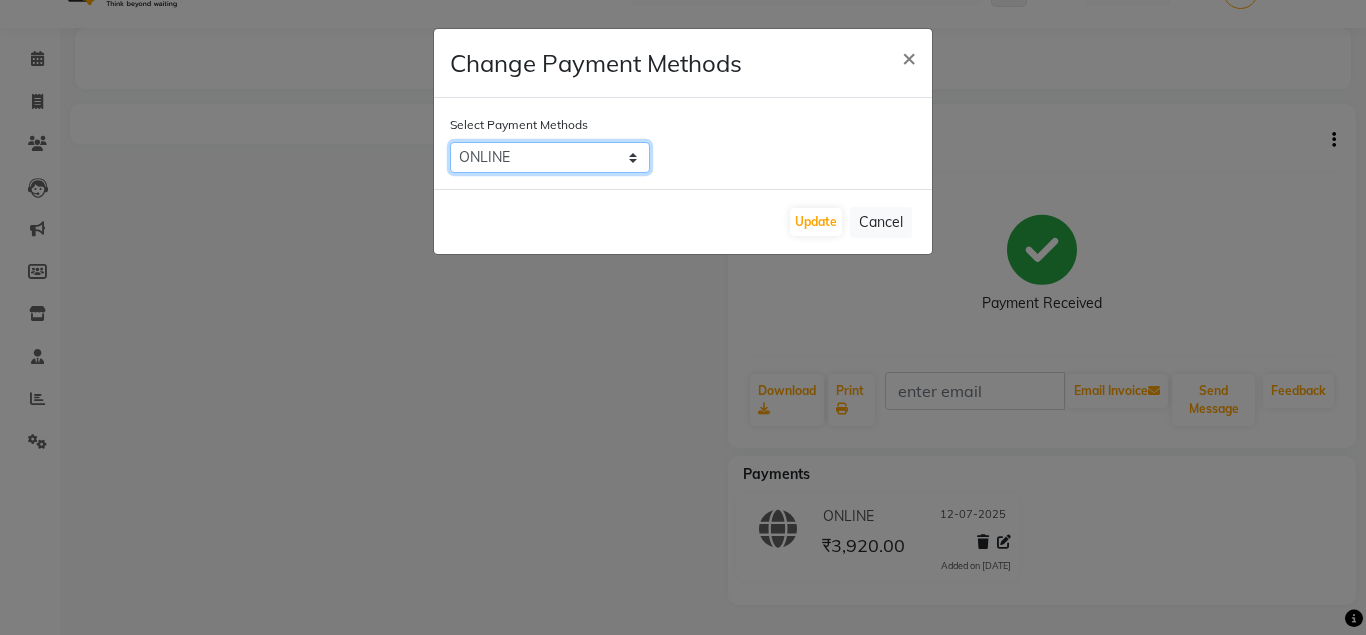 click on "Family   CARD   CASH   ONLINE   Coupon" 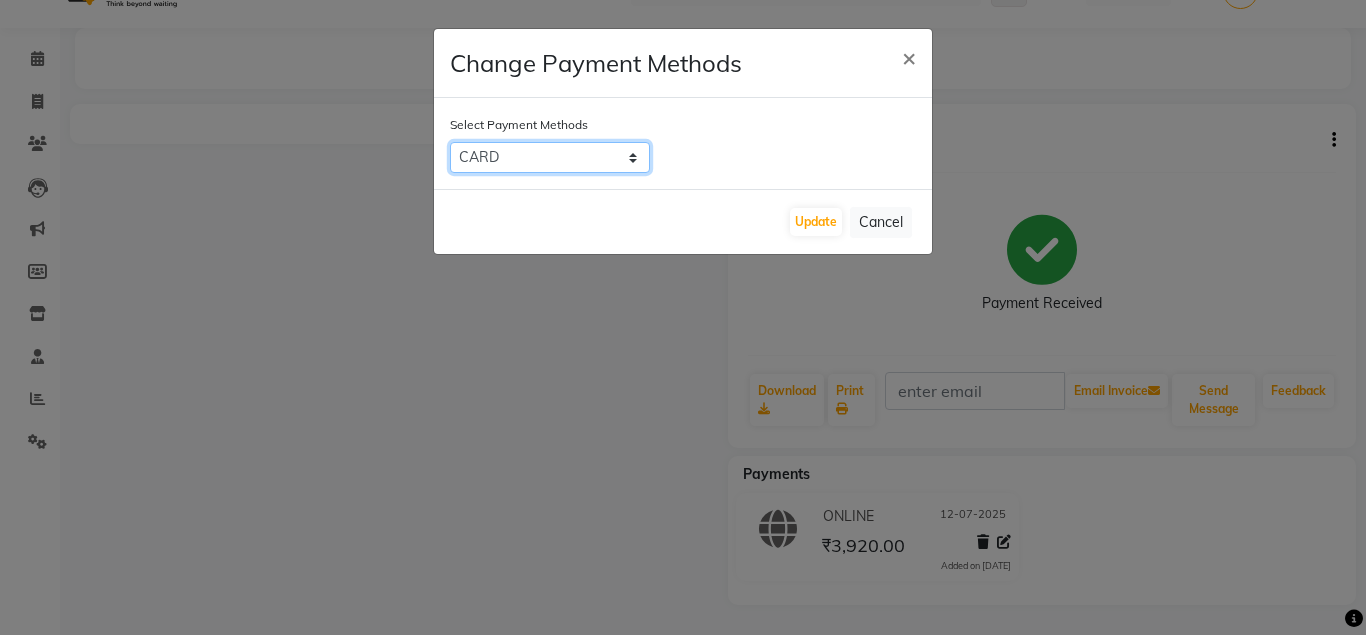 click on "CARD" 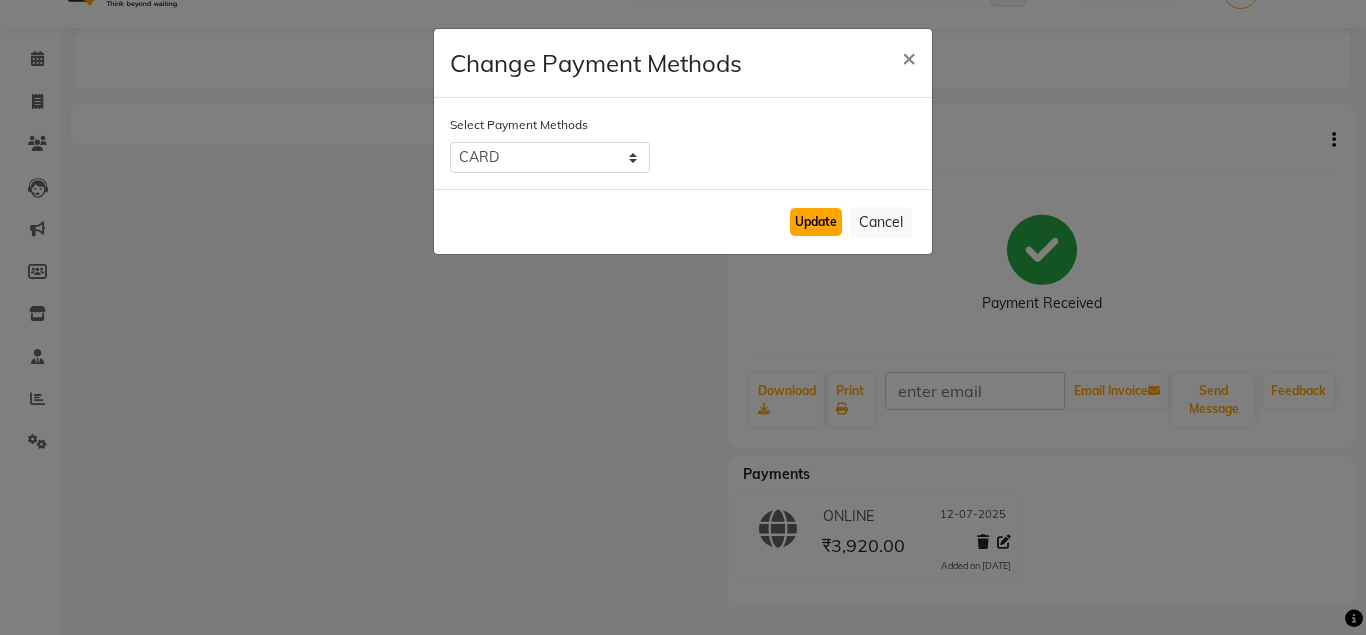 click on "Update" 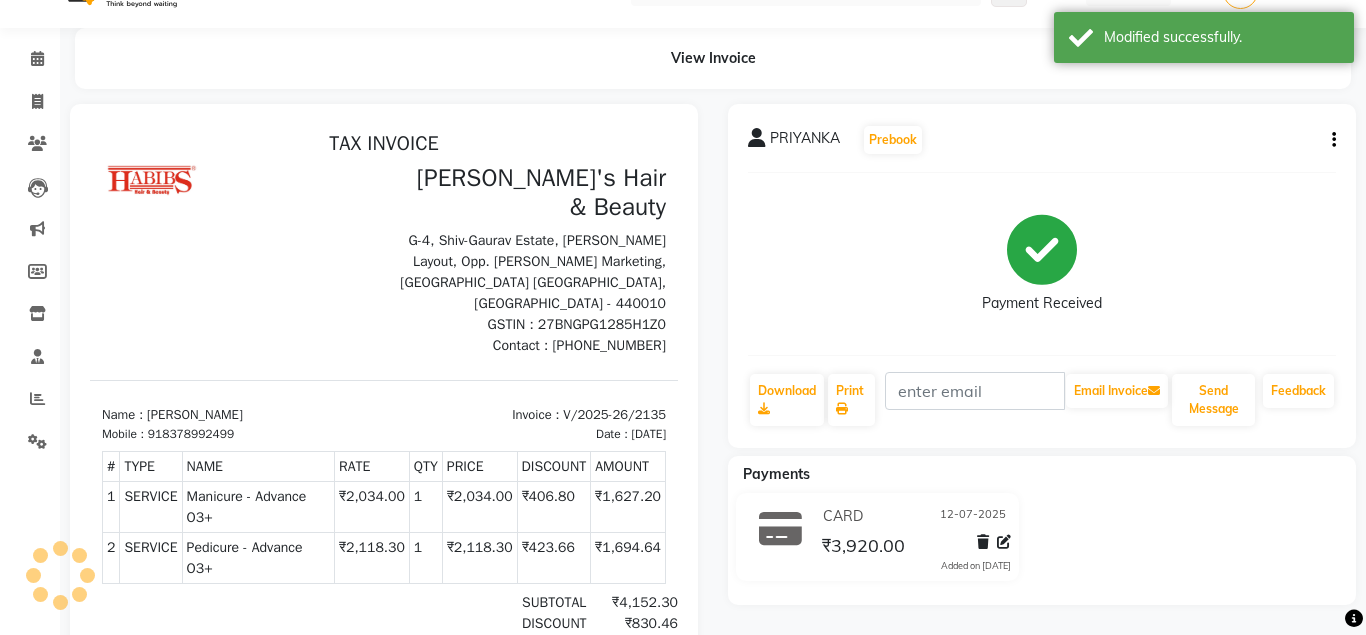 scroll, scrollTop: 0, scrollLeft: 0, axis: both 